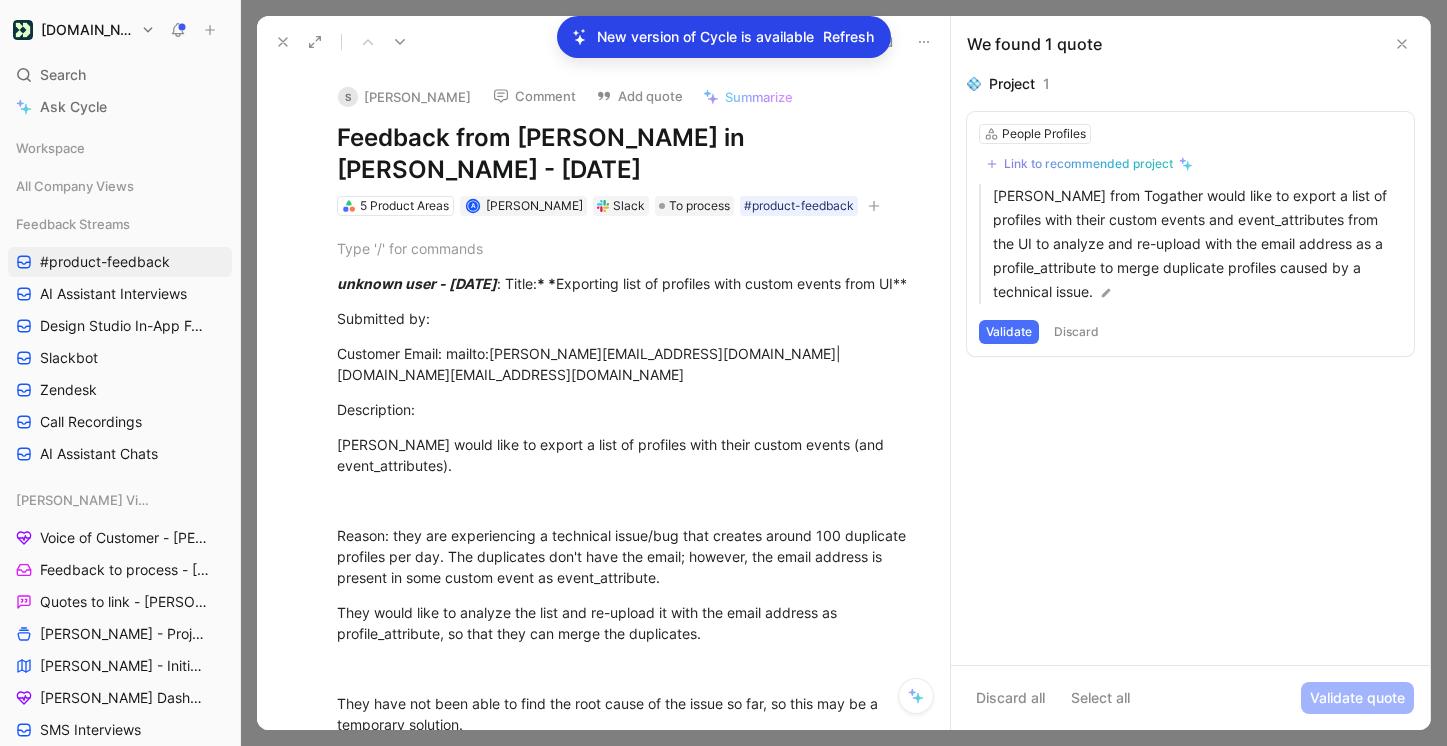 scroll, scrollTop: 0, scrollLeft: 0, axis: both 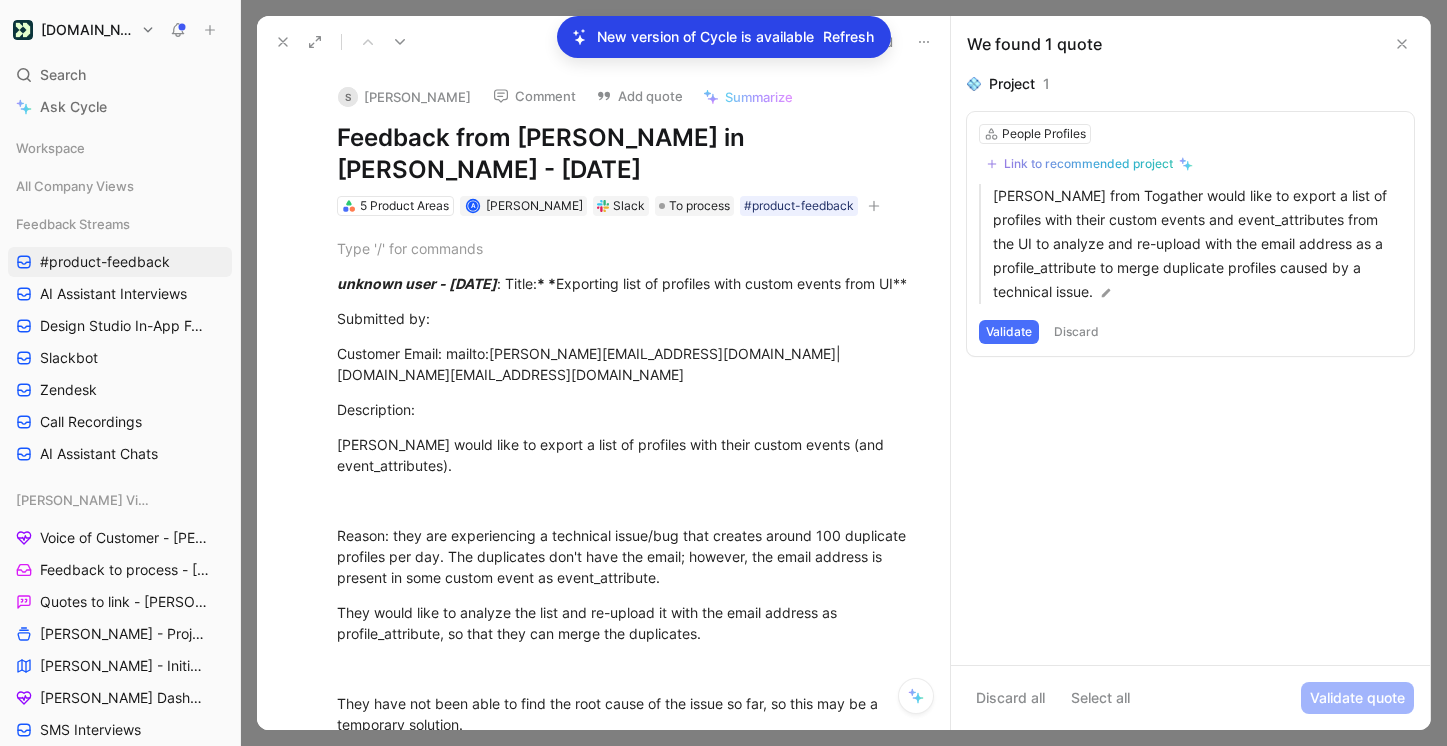 click 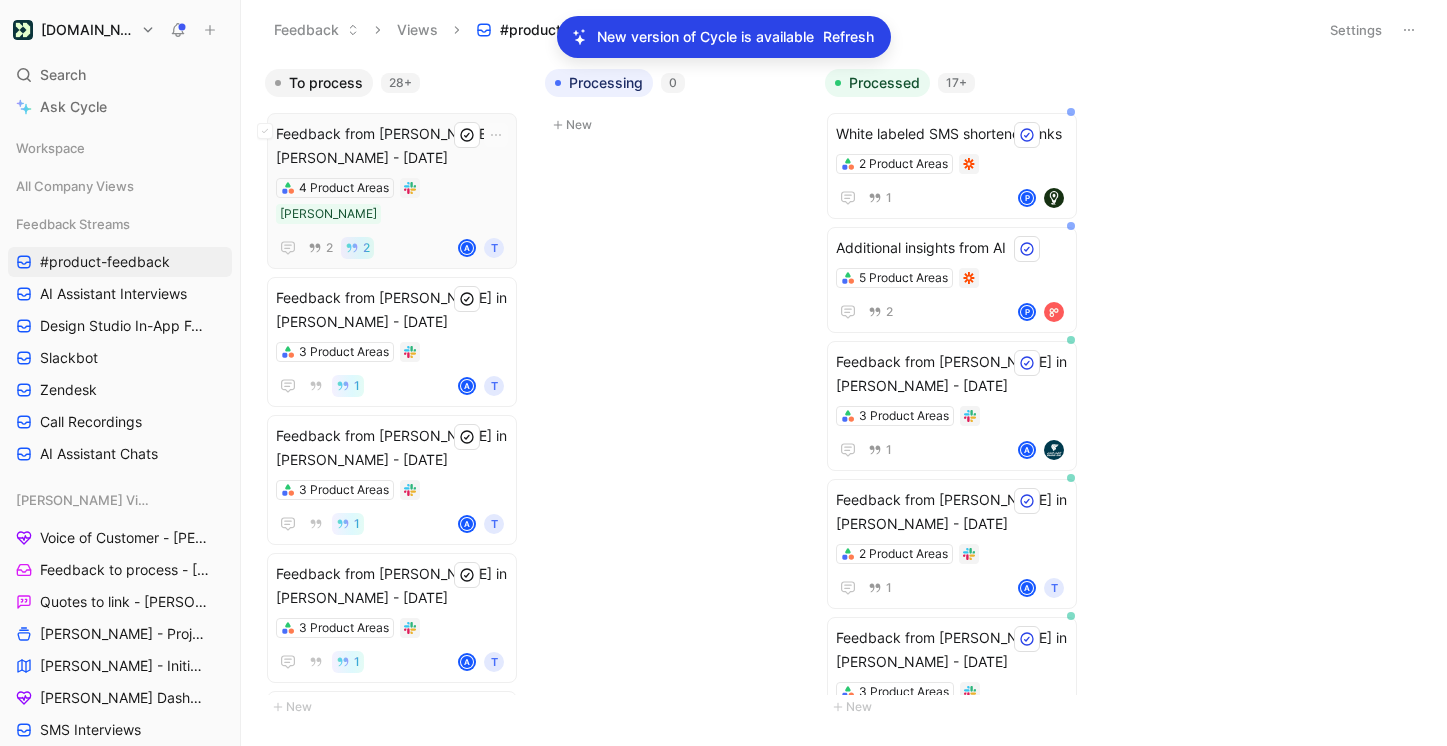 click on "4 Product Areas Annie" at bounding box center [392, 201] 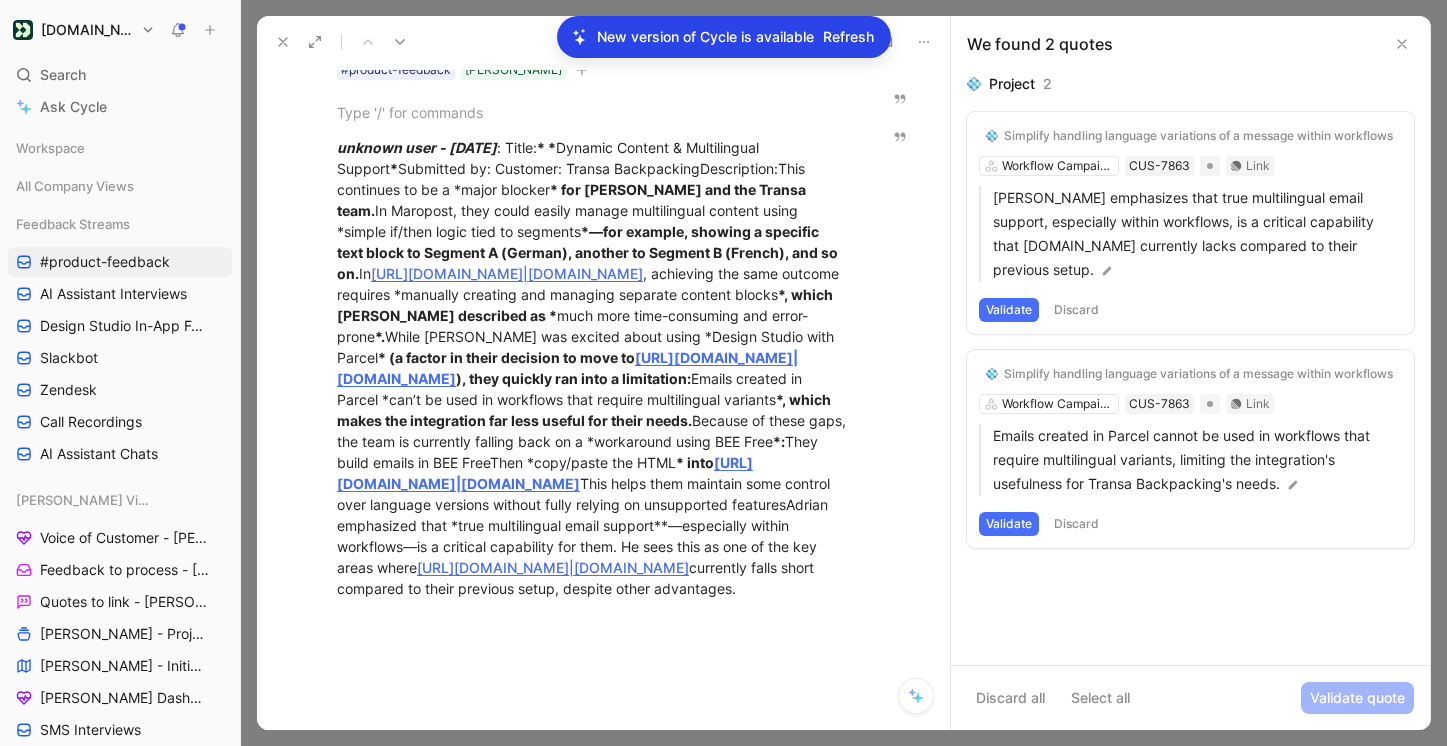 scroll, scrollTop: 0, scrollLeft: 0, axis: both 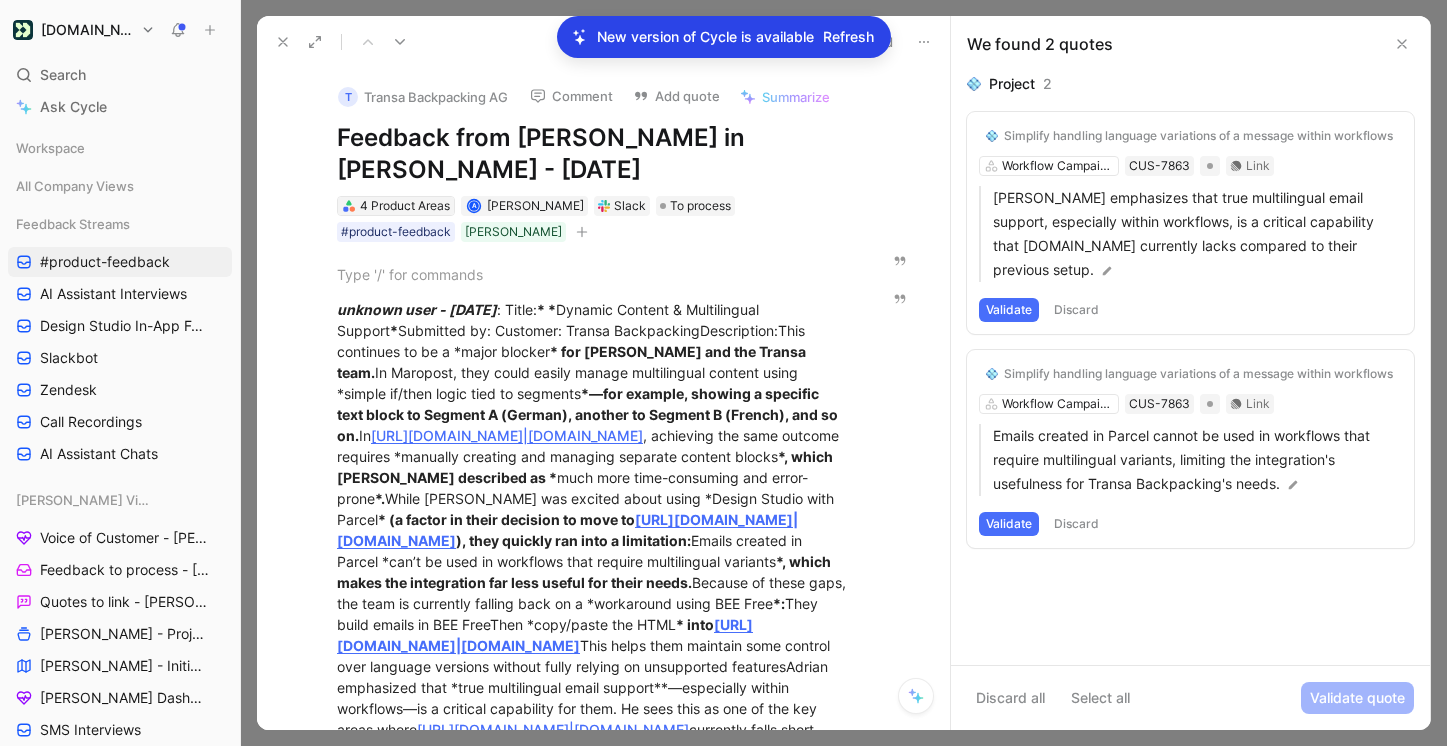 click on "4 Product Areas" at bounding box center (405, 206) 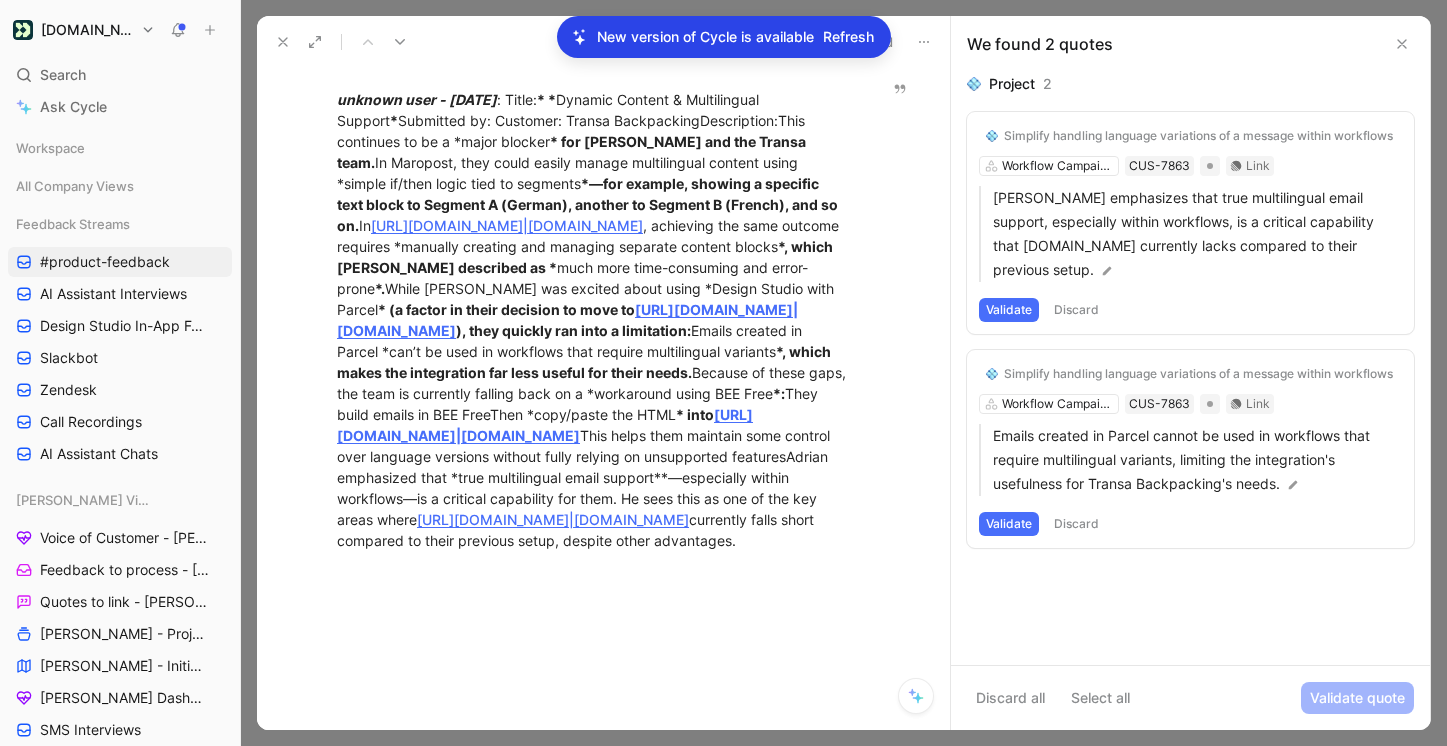 scroll, scrollTop: 212, scrollLeft: 0, axis: vertical 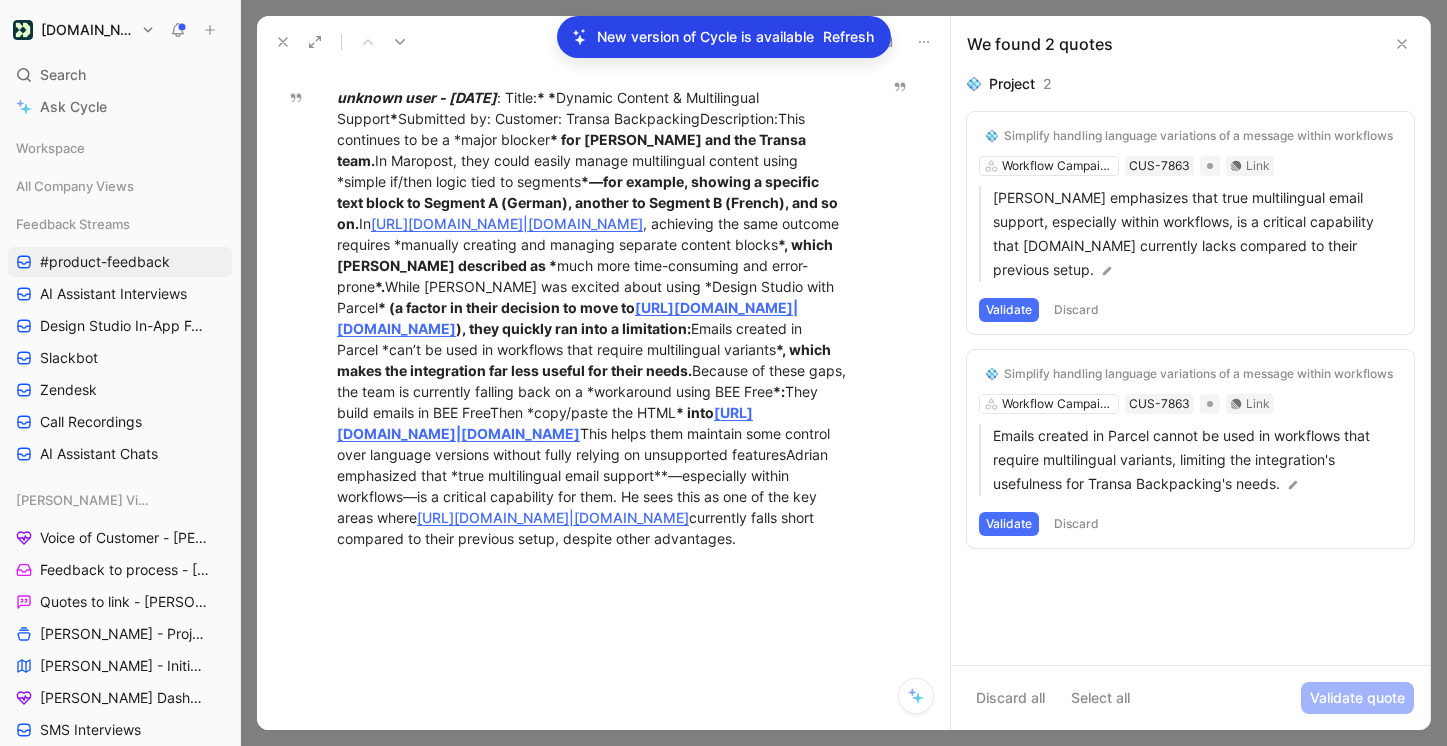 click on "Validate" at bounding box center [1009, 310] 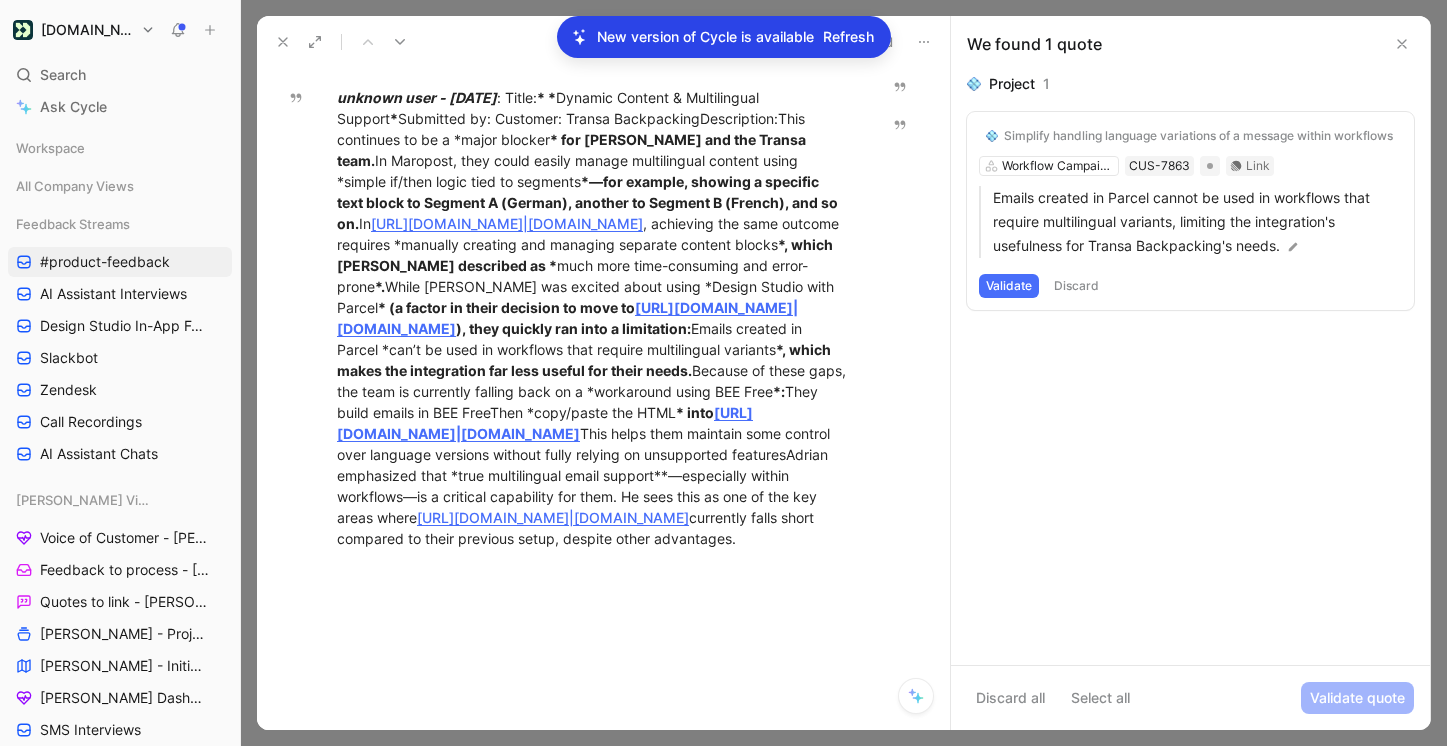 click on "Validate" at bounding box center [1009, 286] 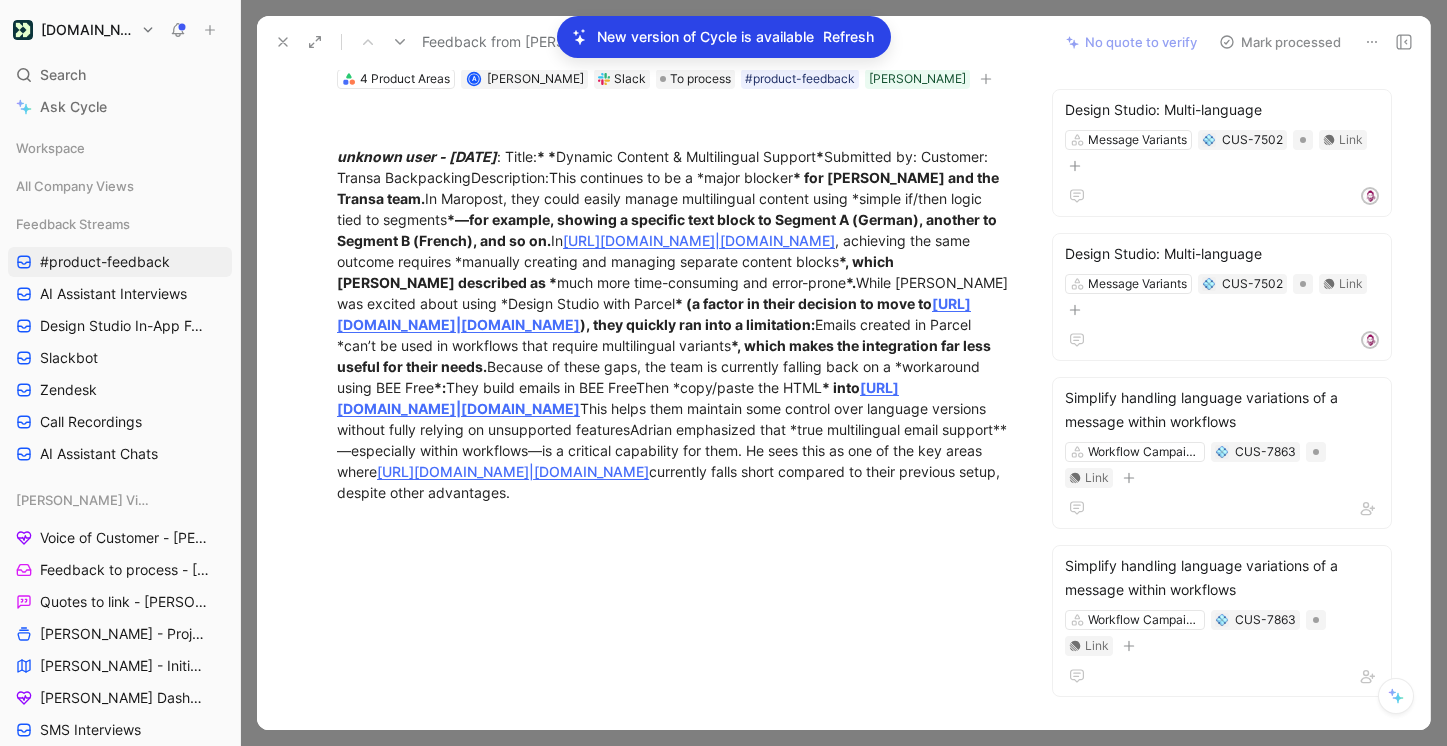 scroll, scrollTop: 0, scrollLeft: 0, axis: both 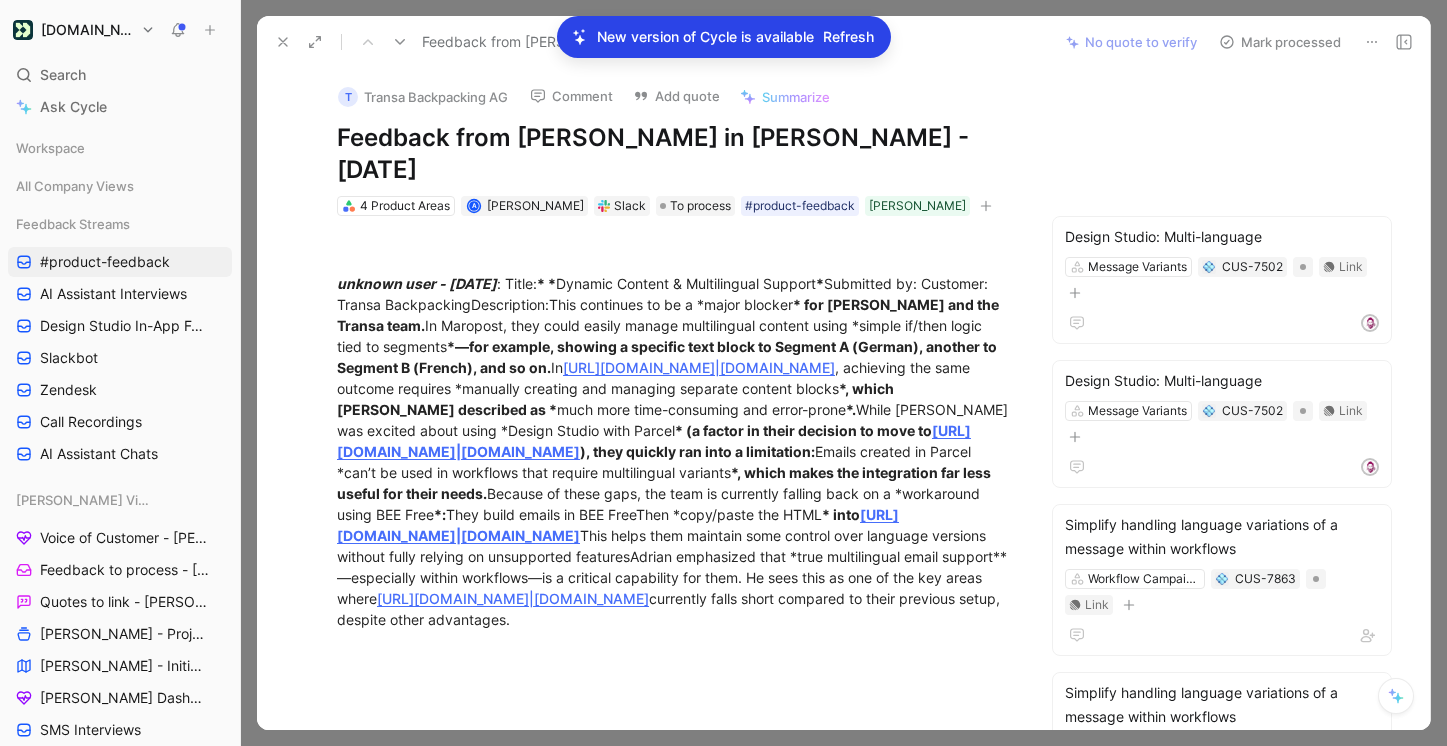 click 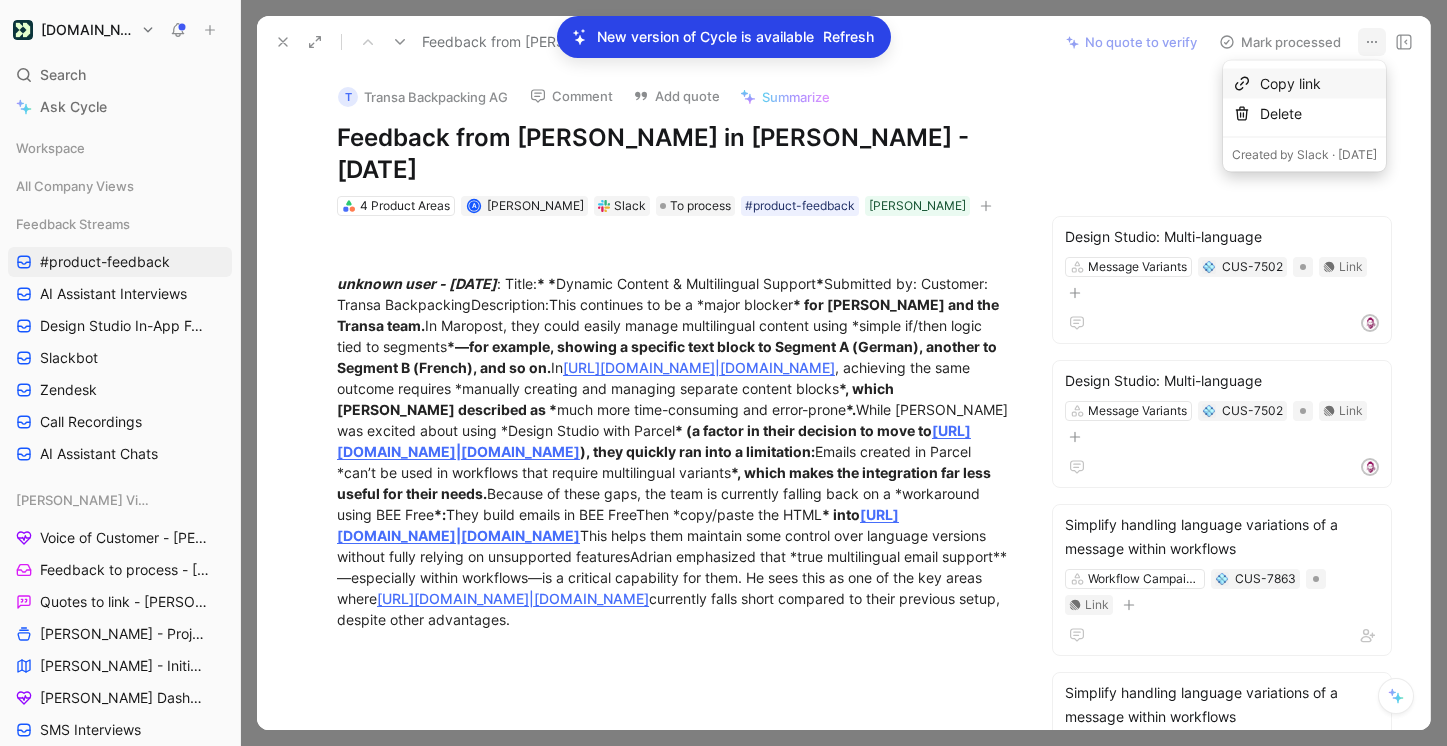 click on "Copy link" at bounding box center (1318, 84) 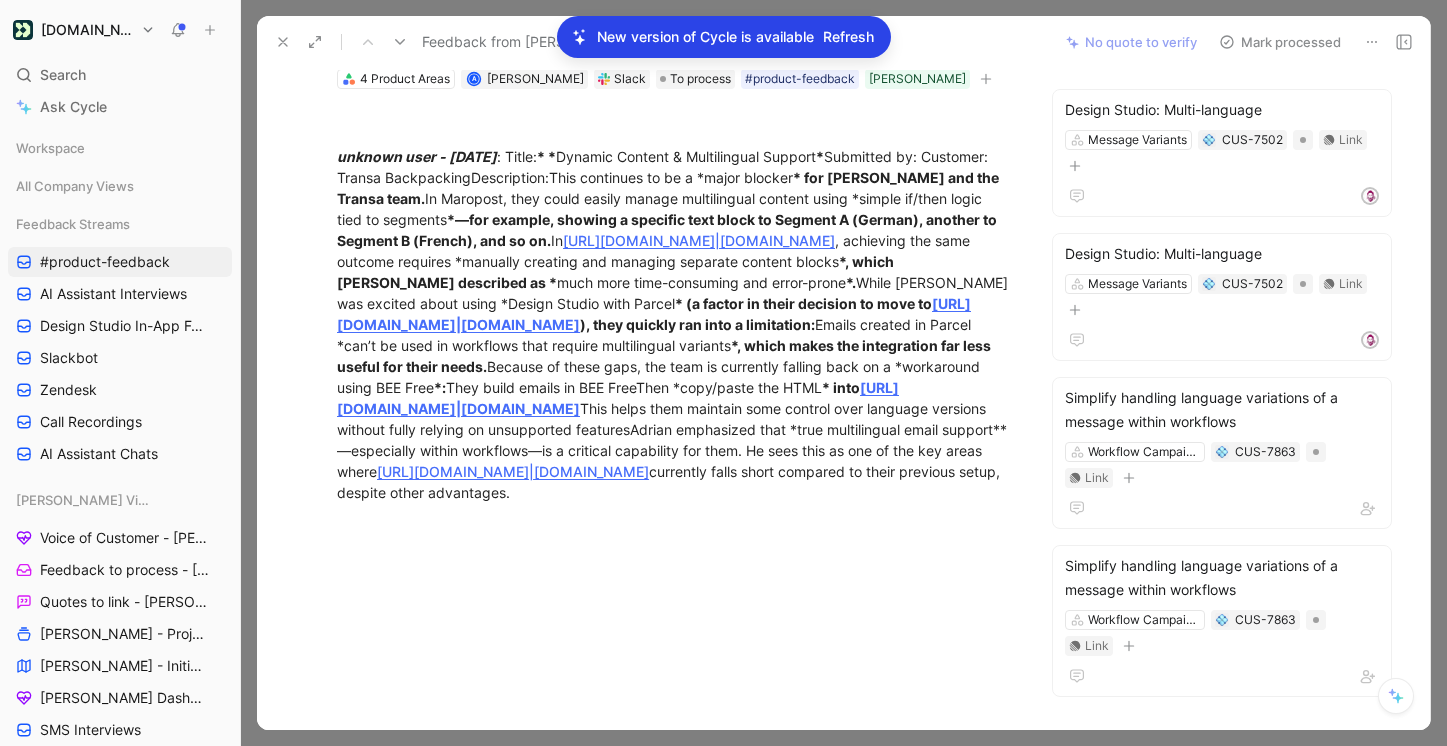 scroll, scrollTop: 0, scrollLeft: 0, axis: both 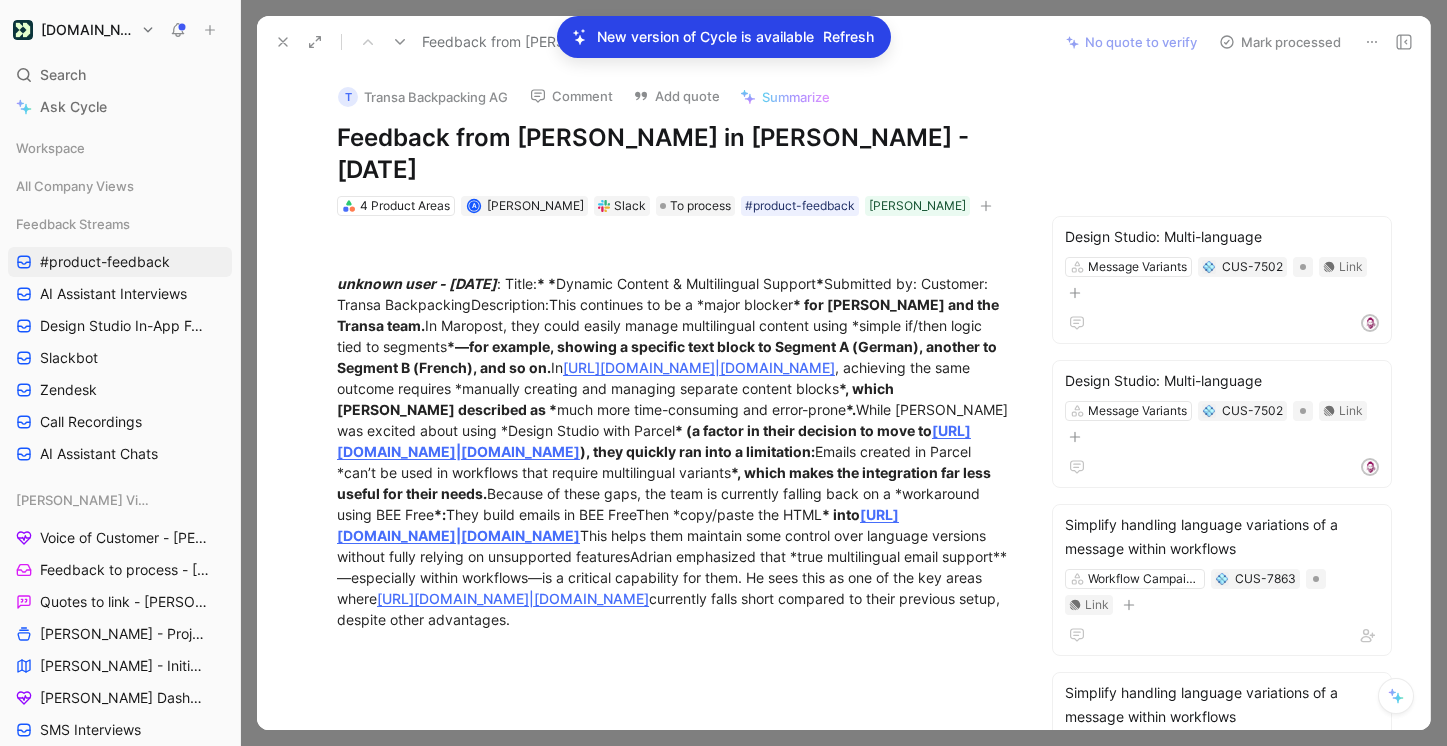 click on "Refresh" at bounding box center [848, 37] 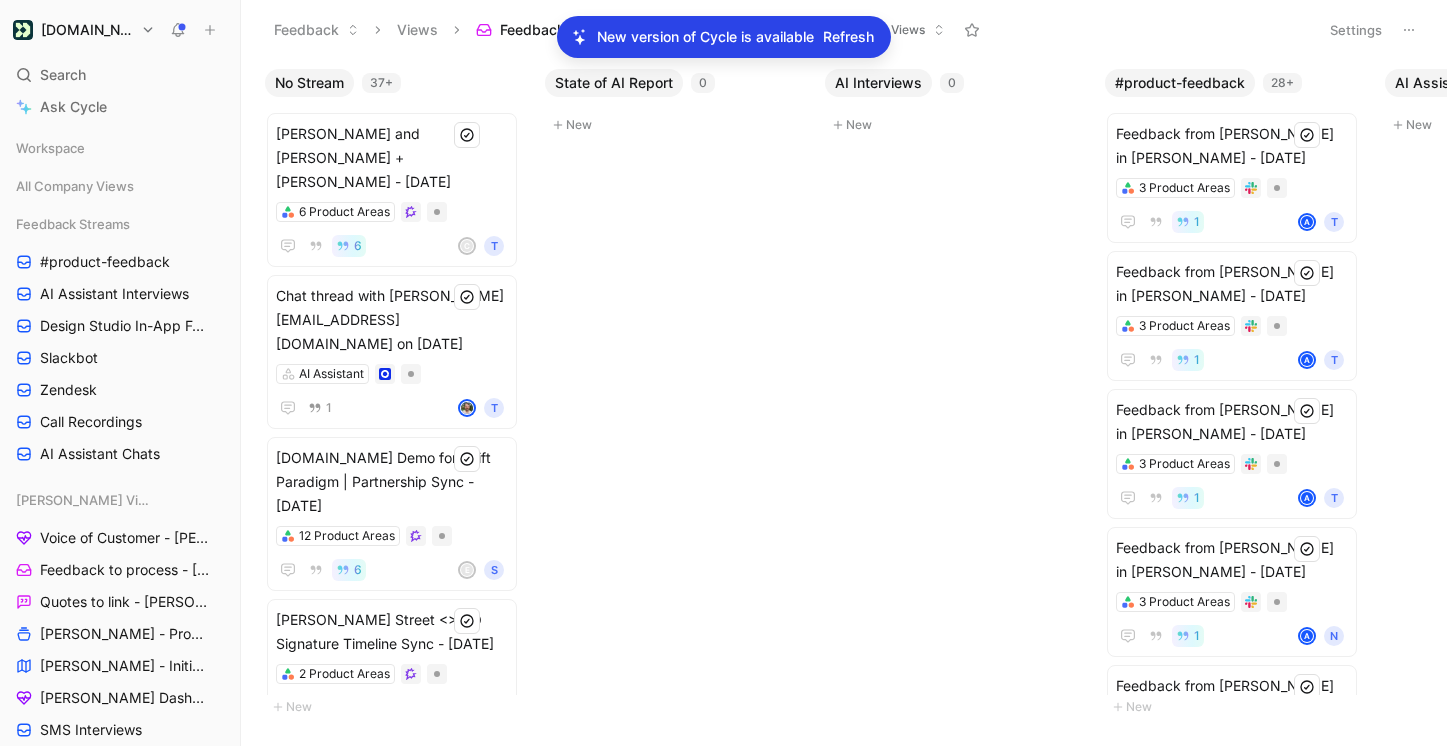 scroll, scrollTop: 0, scrollLeft: 0, axis: both 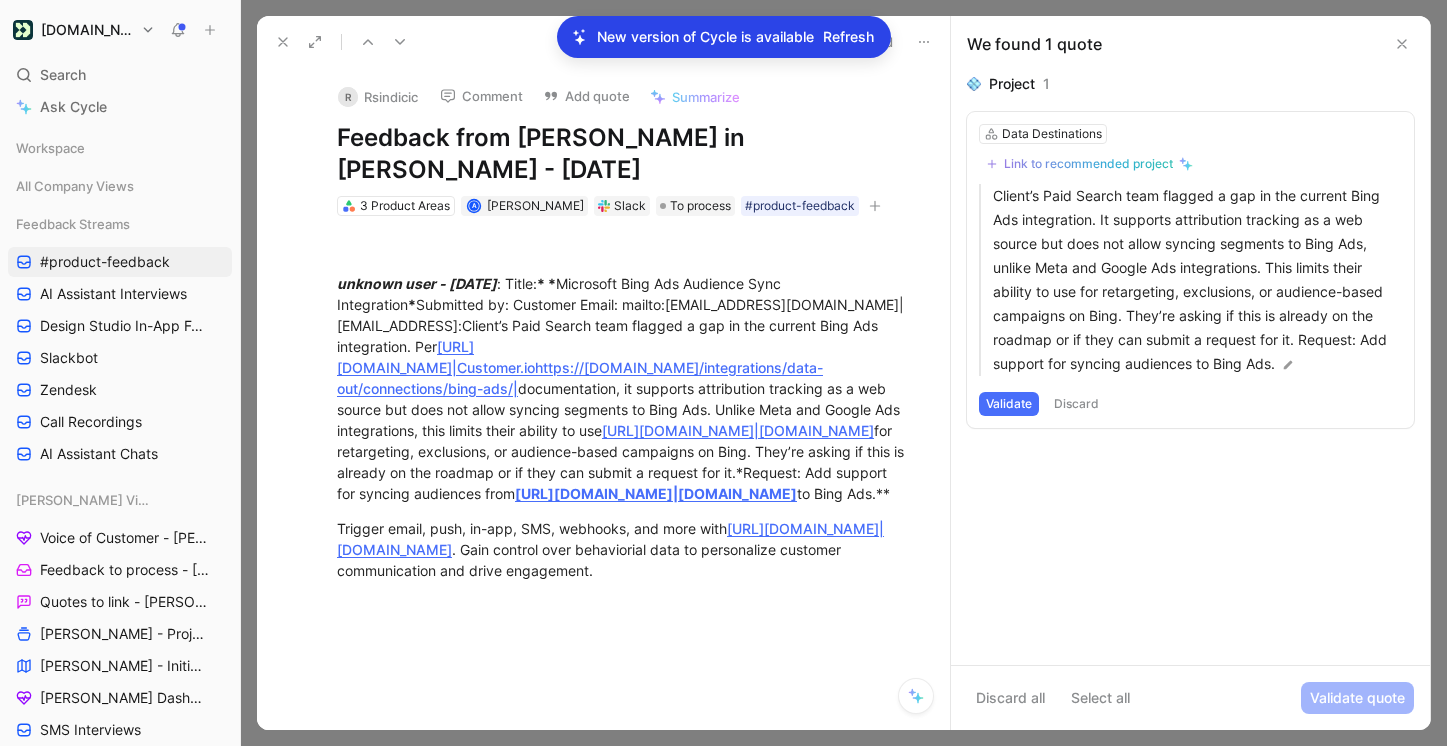 click 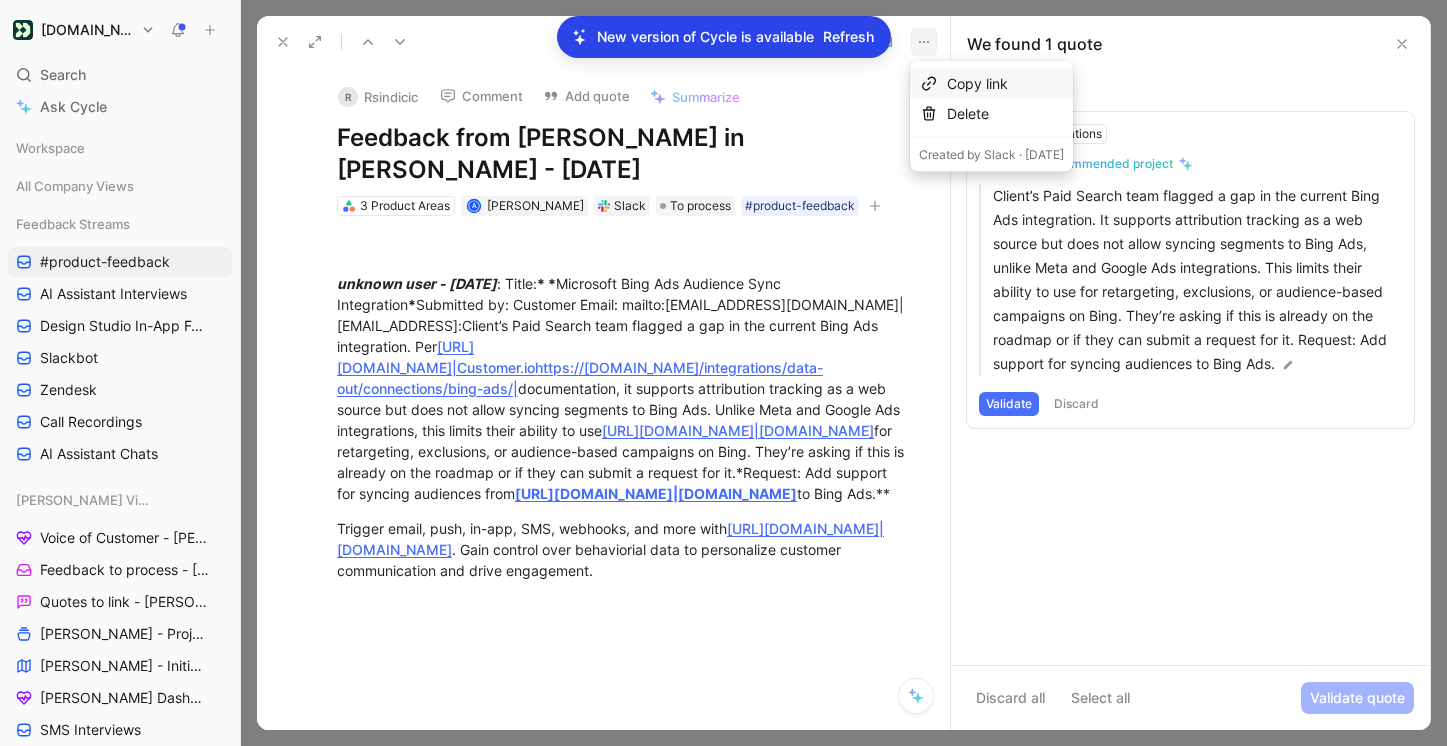 click on "Copy link" 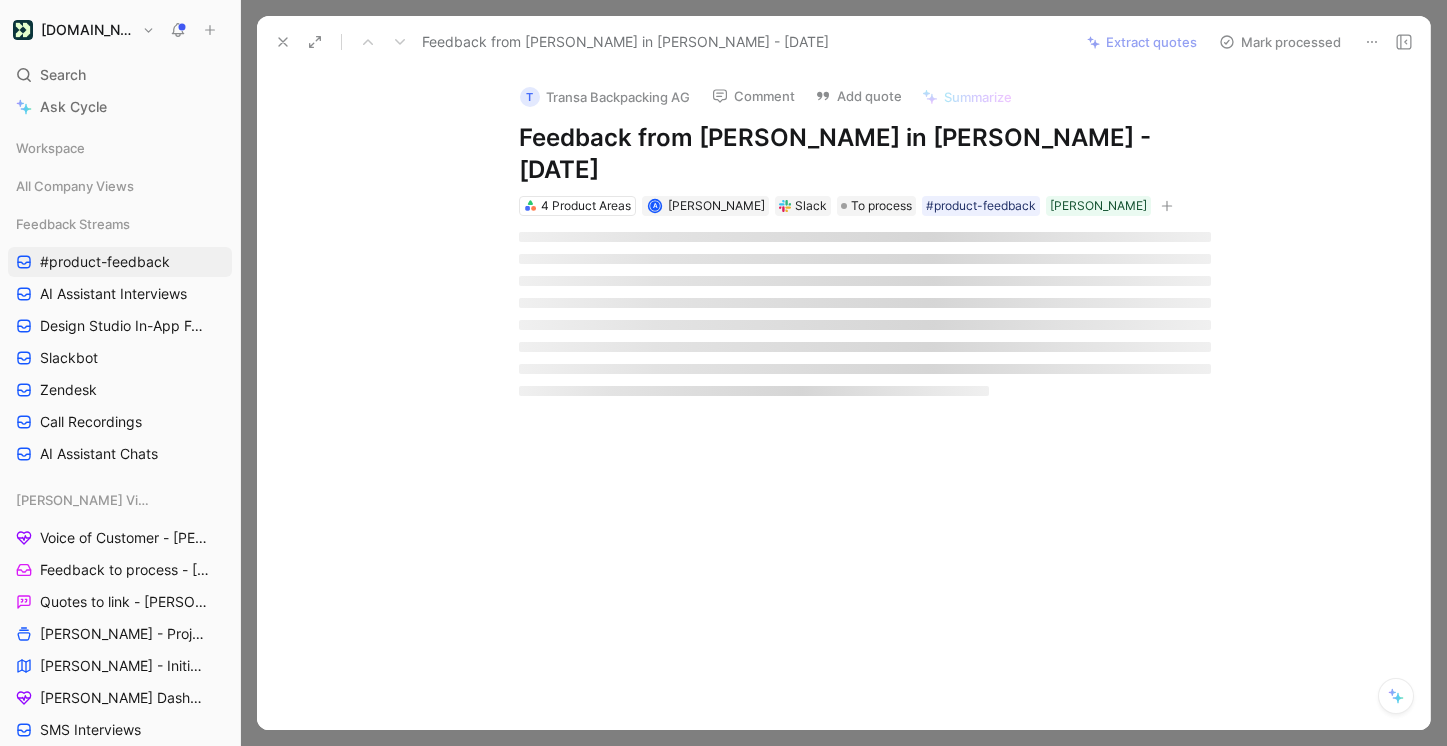 scroll, scrollTop: 0, scrollLeft: 0, axis: both 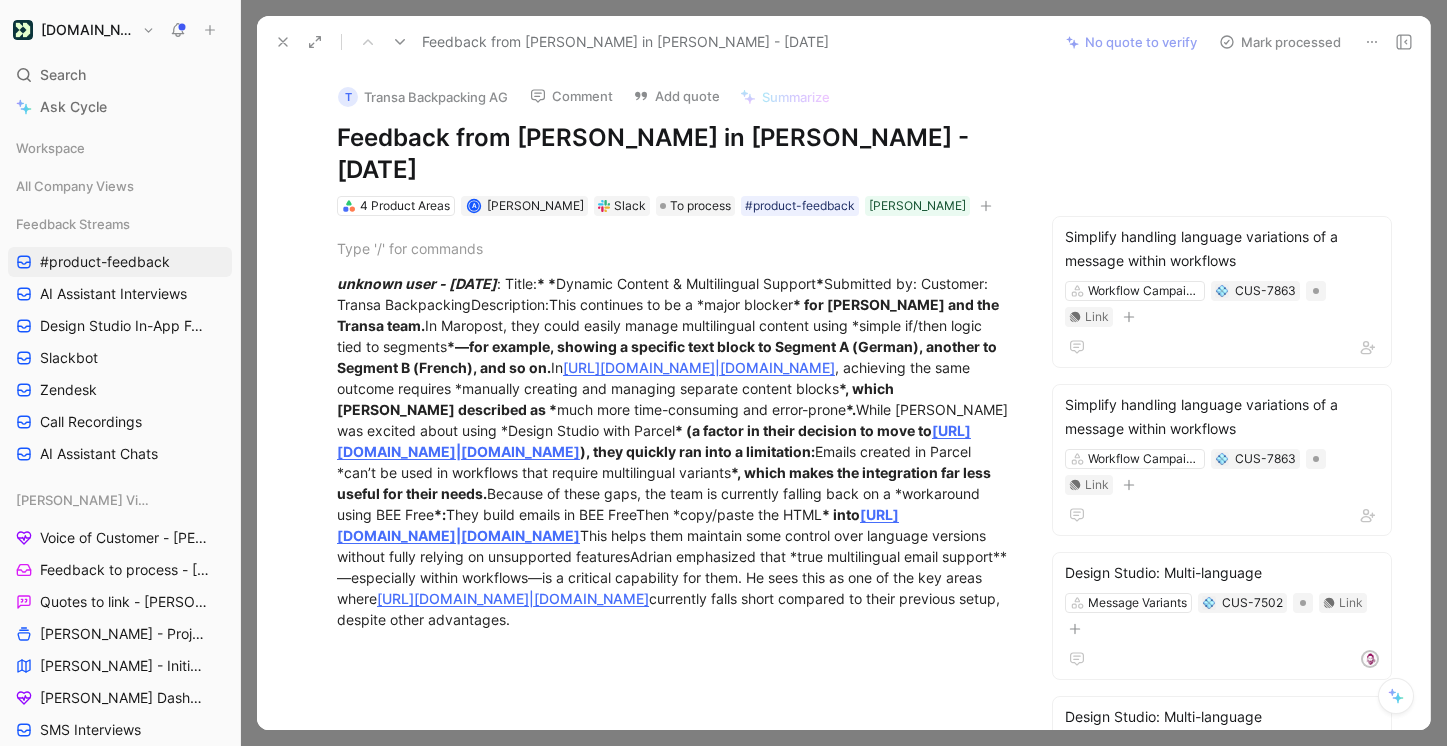 click 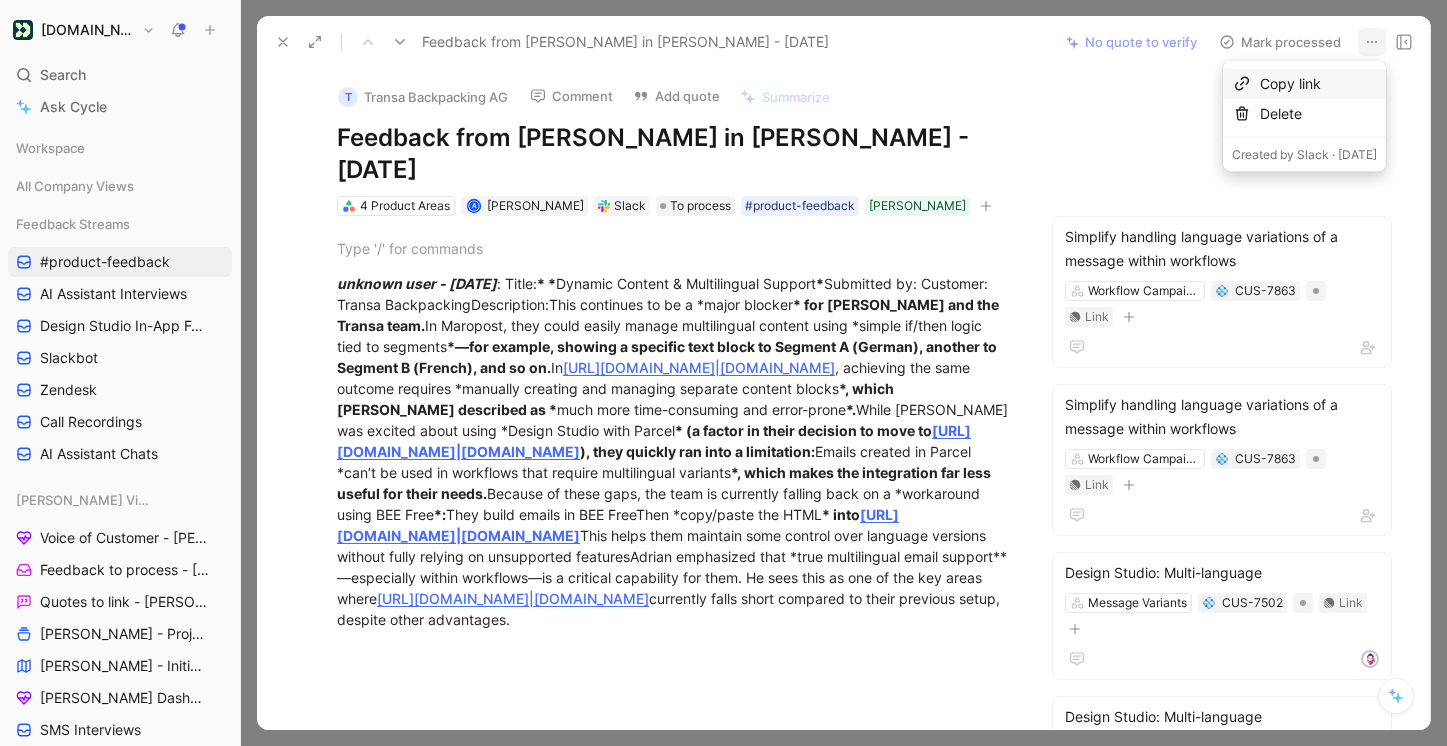 click on "Copy link" at bounding box center (1318, 84) 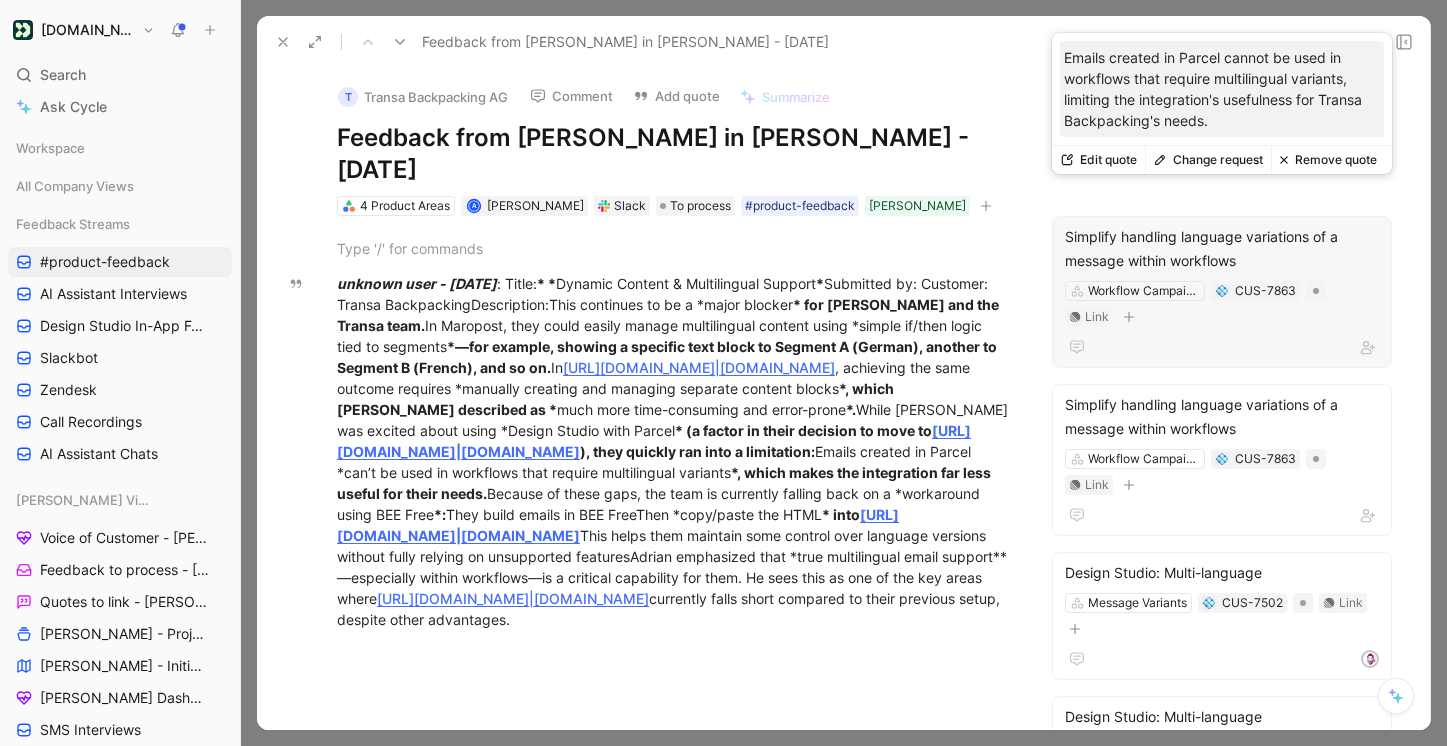 scroll, scrollTop: 8, scrollLeft: 0, axis: vertical 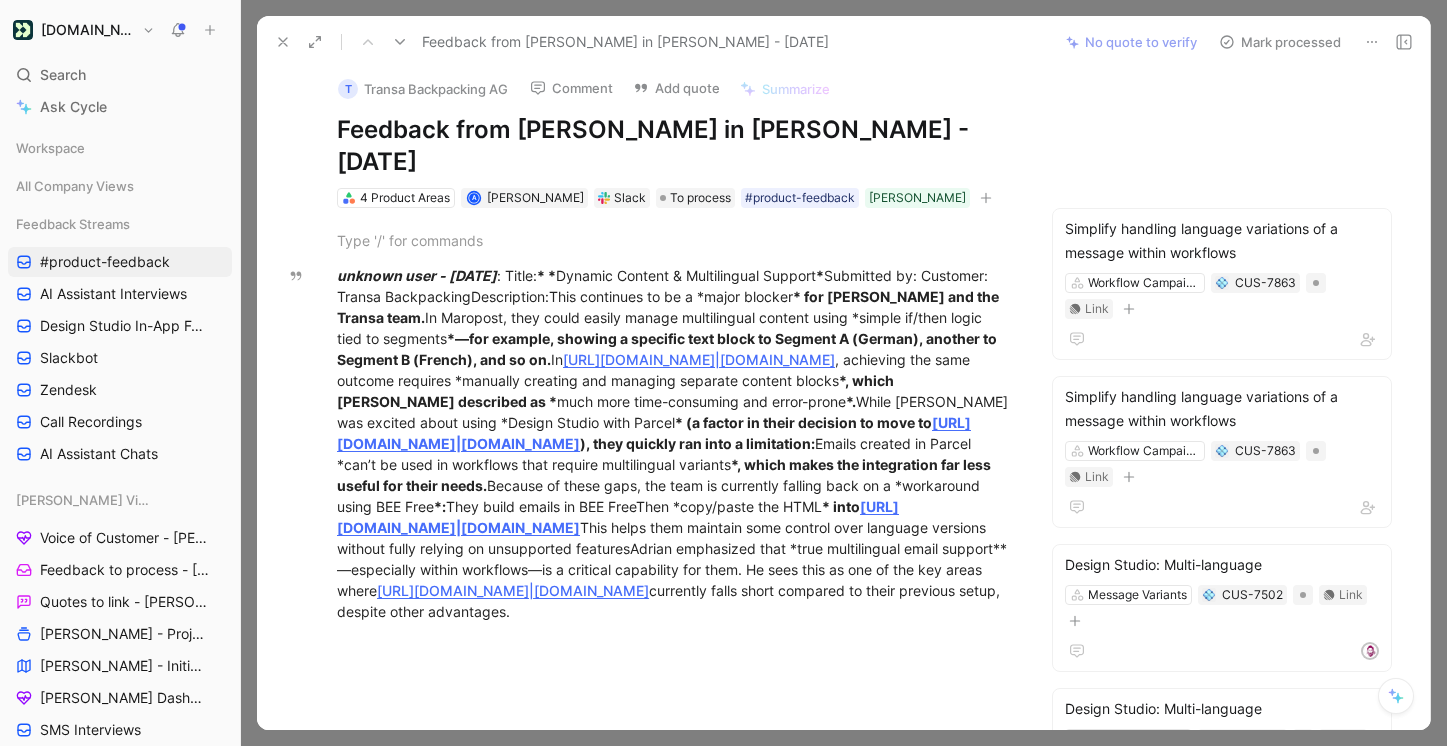 click on "Mark processed" at bounding box center (1280, 42) 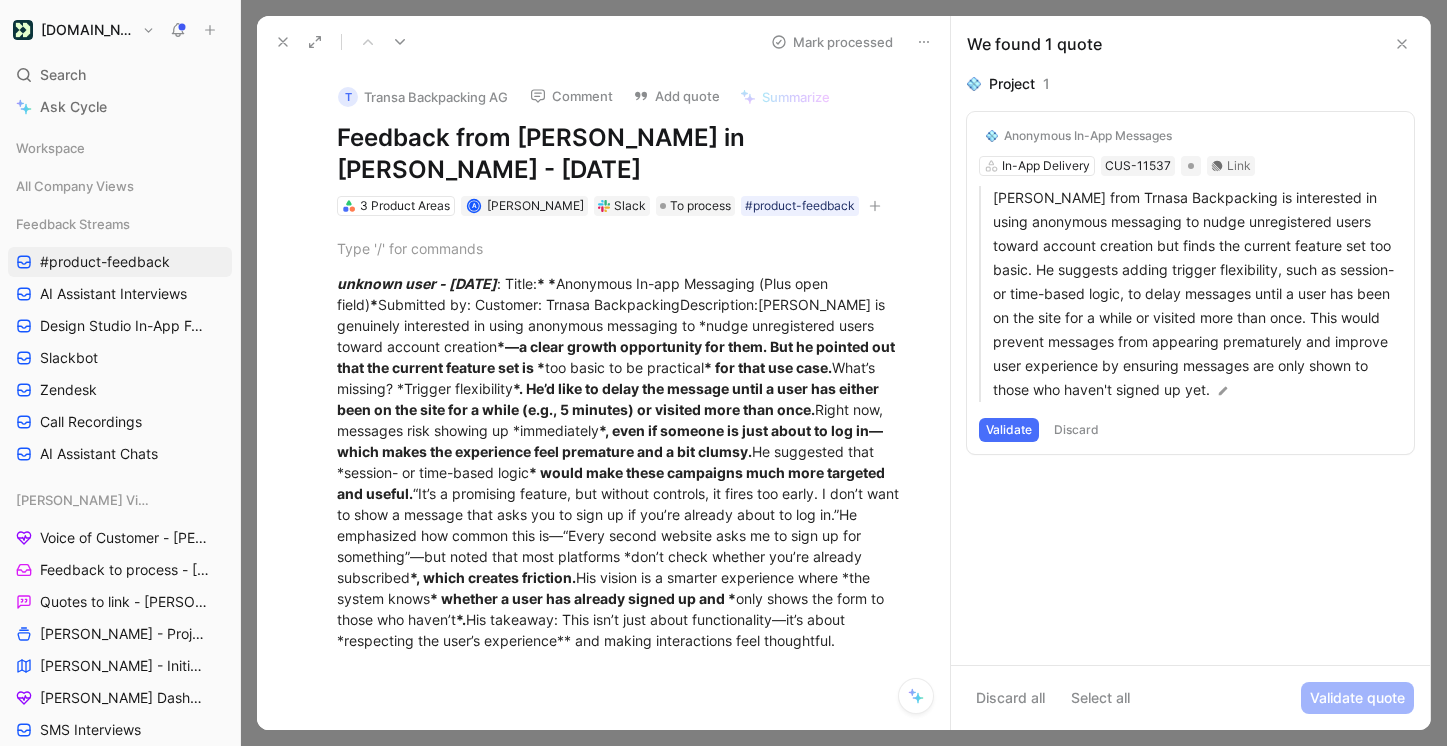 click 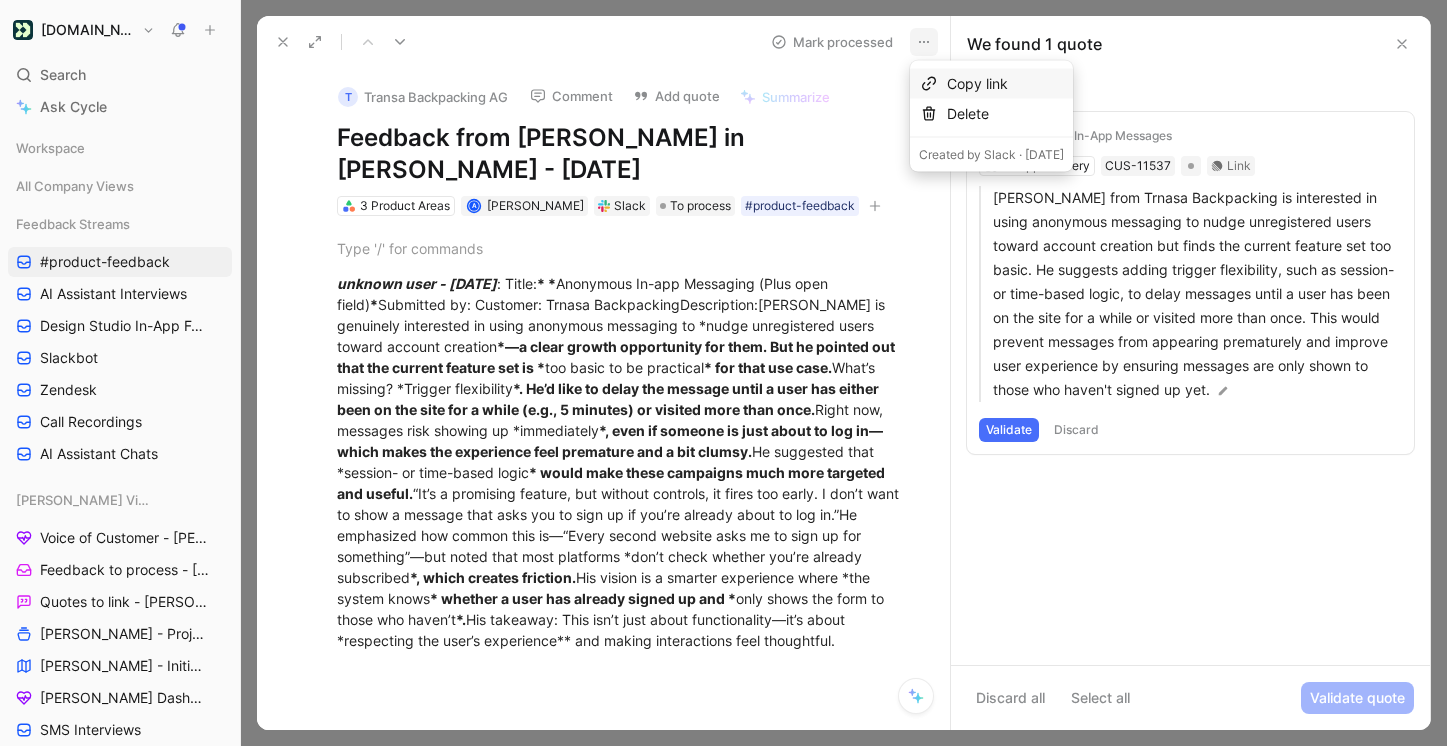 click on "Copy link" at bounding box center (1005, 84) 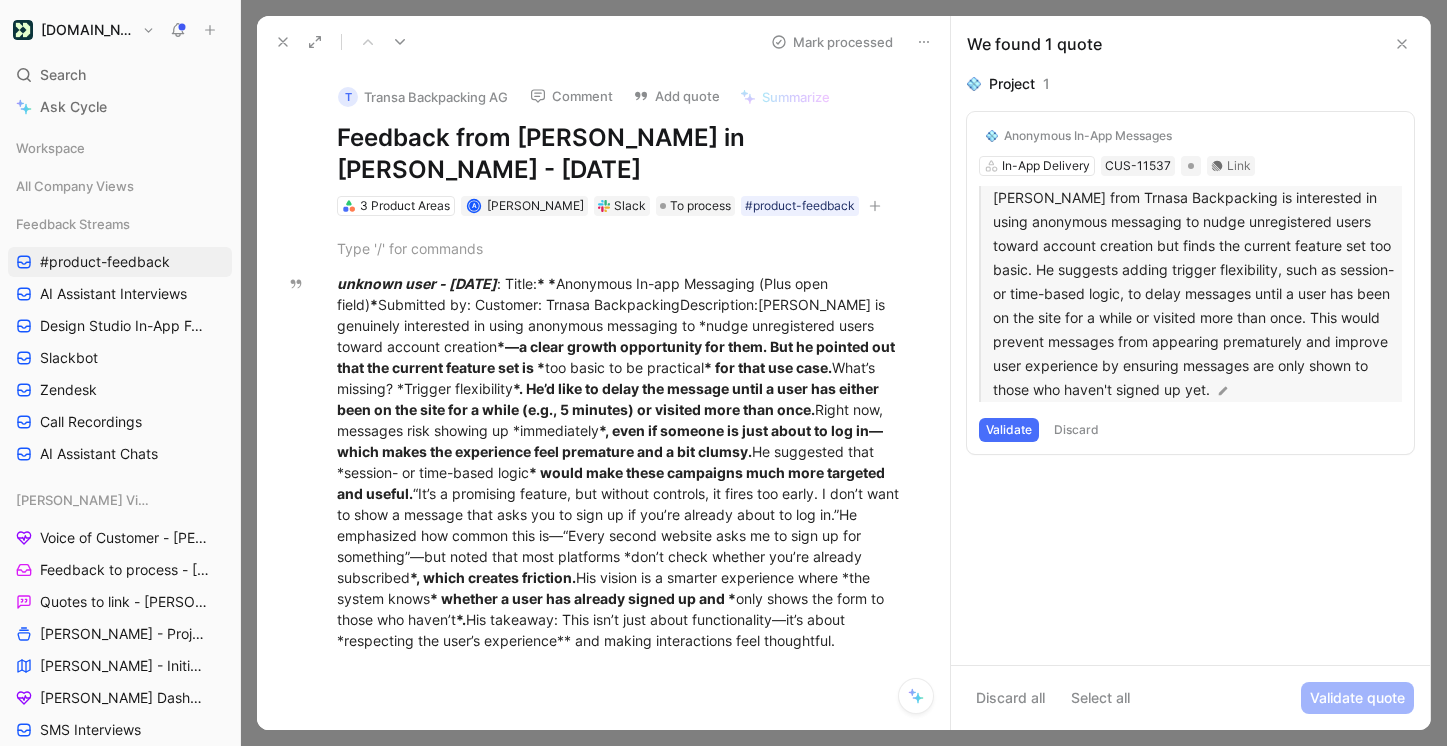 click on "Adrian from Trnasa Backpacking is interested in using anonymous messaging to nudge unregistered users toward account creation but finds the current feature set too basic. He suggests adding trigger flexibility, such as session- or time-based logic, to delay messages until a user has been on the site for a while or visited more than once. This would prevent messages from appearing prematurely and improve user experience by ensuring messages are only shown to those who haven't signed up yet." at bounding box center (1197, 294) 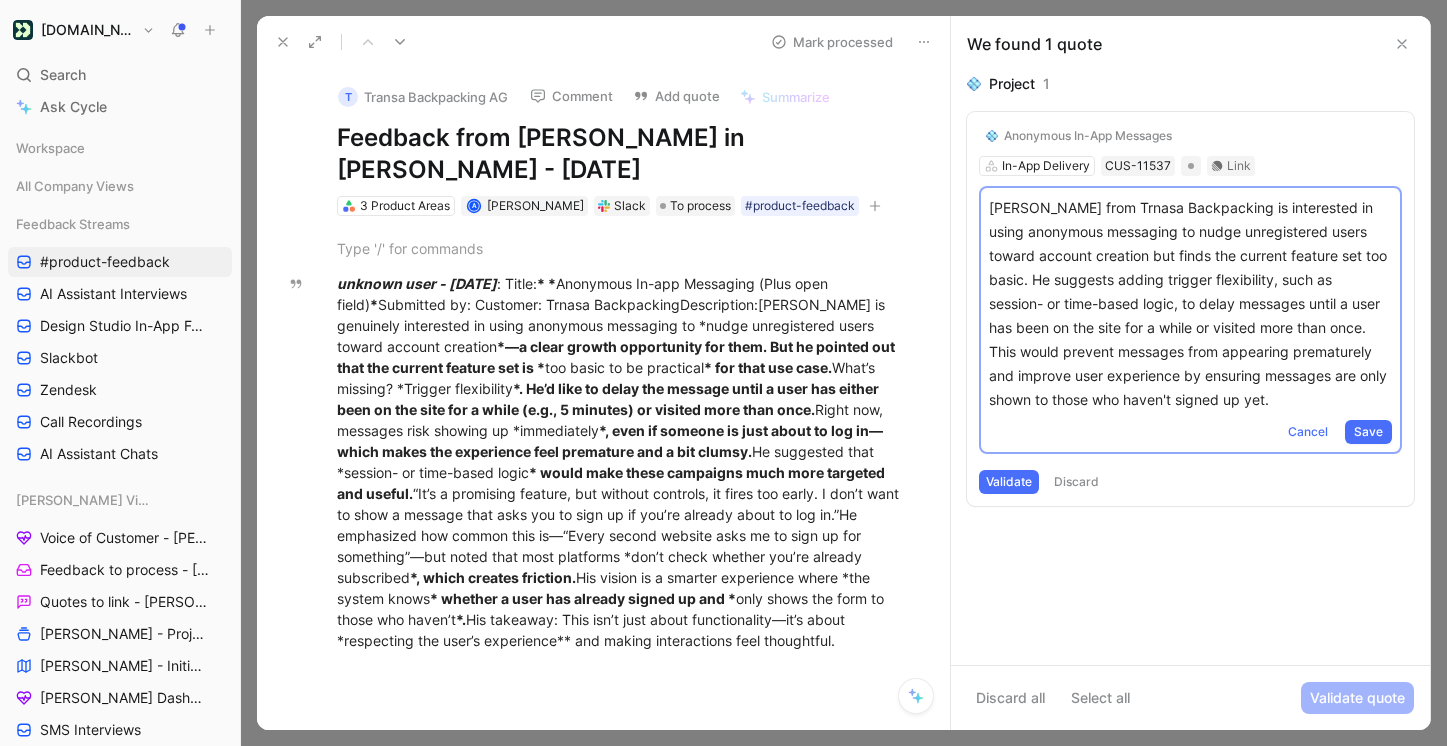 drag, startPoint x: 1097, startPoint y: 209, endPoint x: 1085, endPoint y: 208, distance: 12.0415945 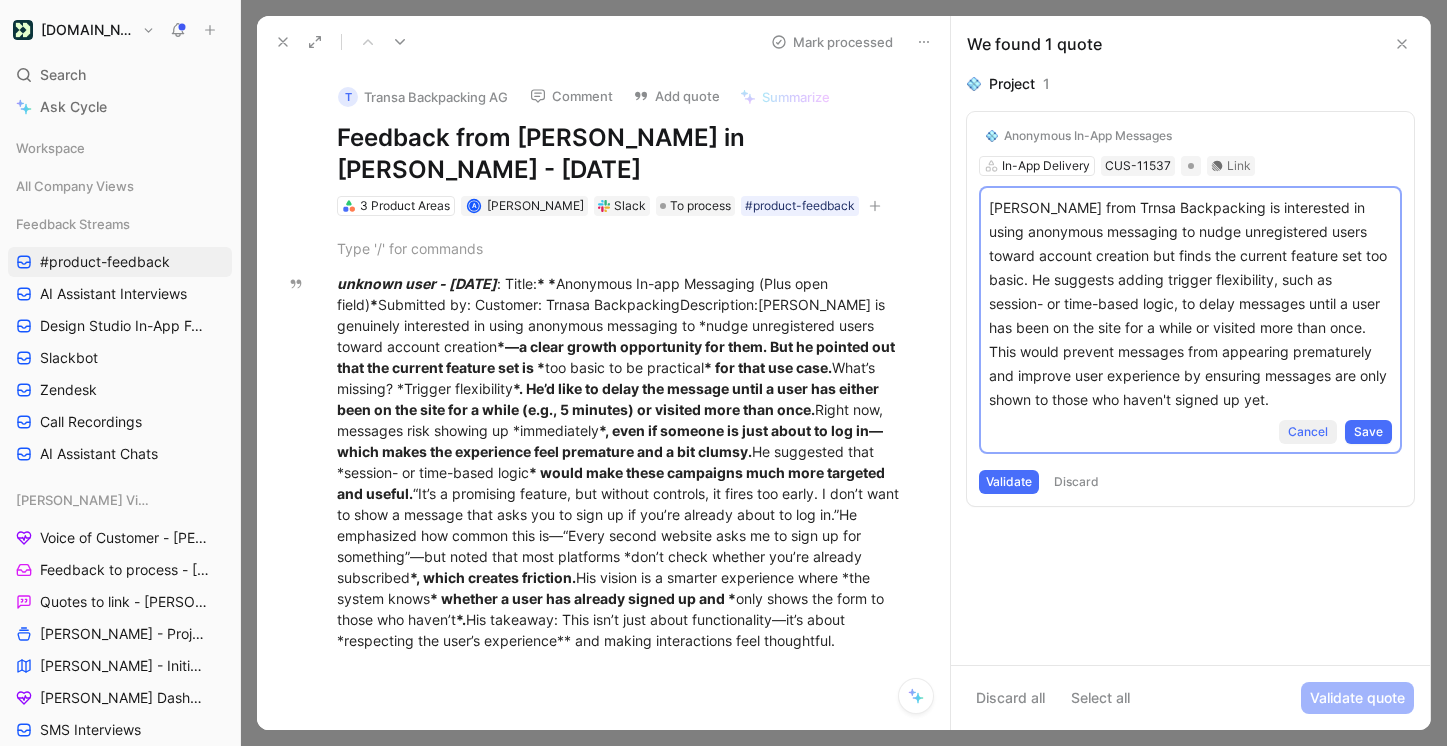 click on "Cancel" at bounding box center (1308, 432) 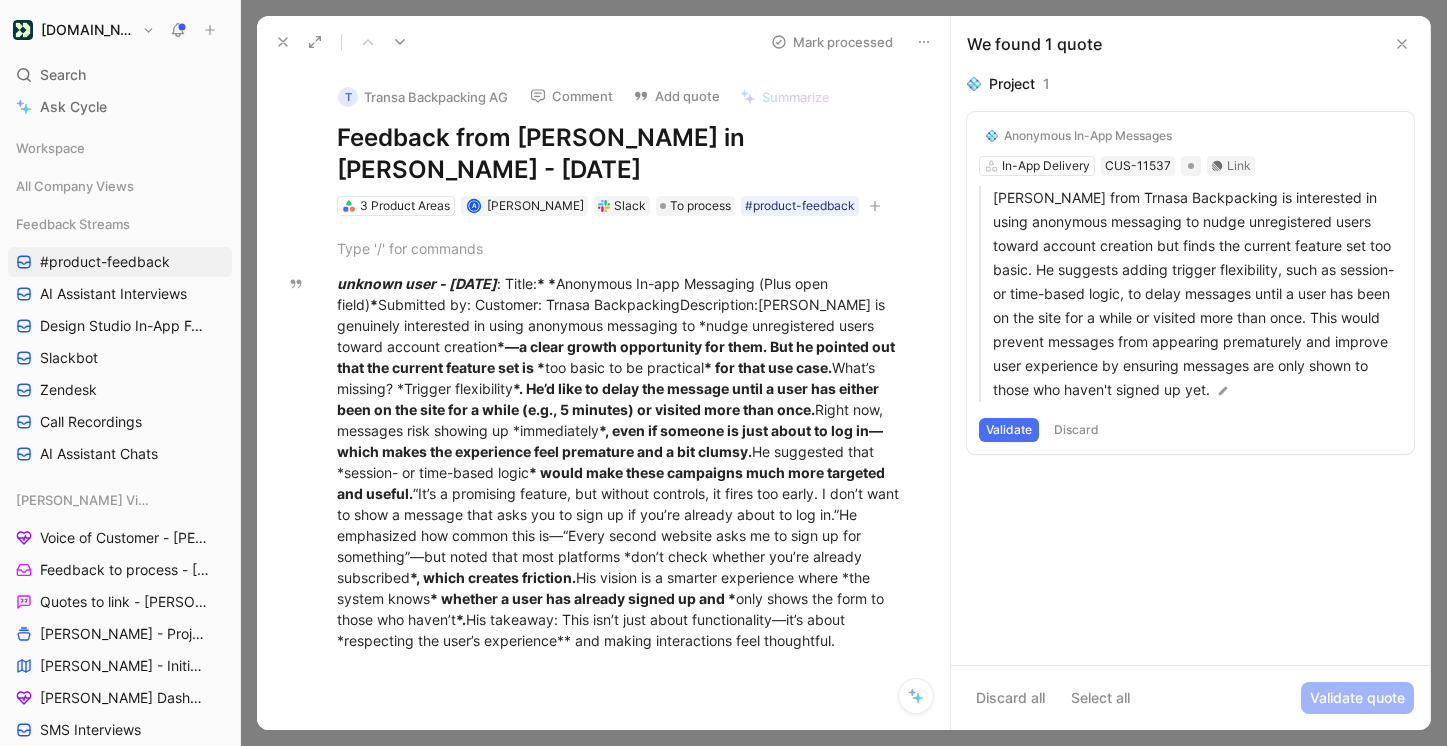 click on "Validate" at bounding box center [1009, 430] 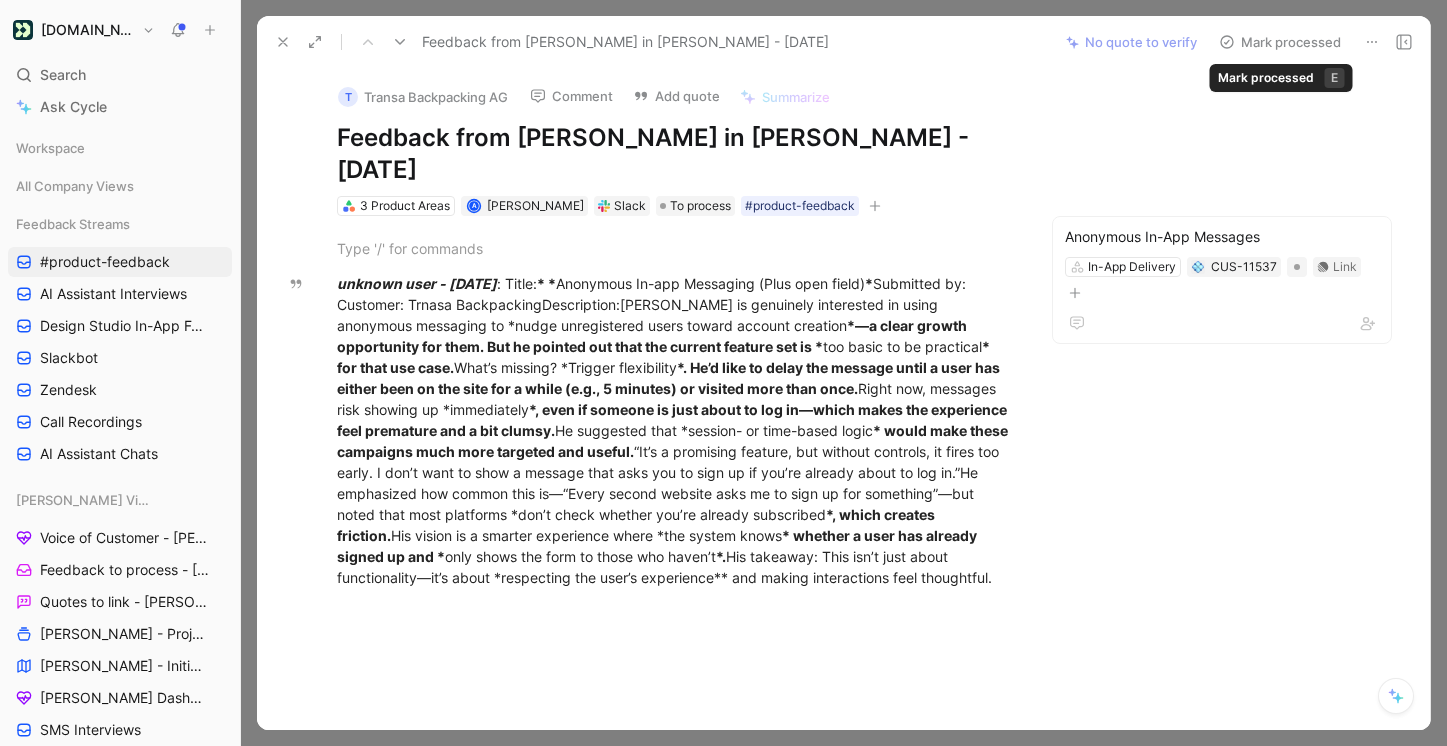 click on "Mark processed" at bounding box center [1280, 42] 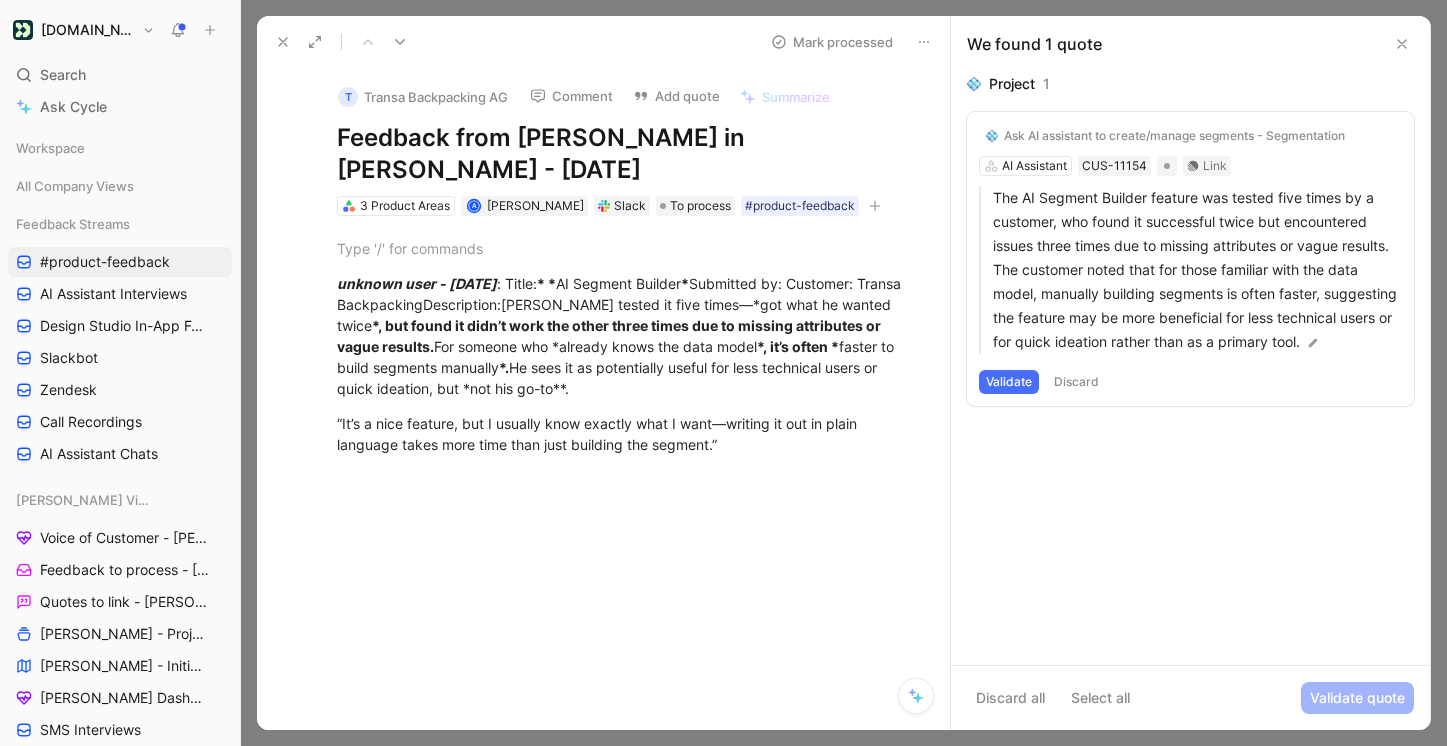 click 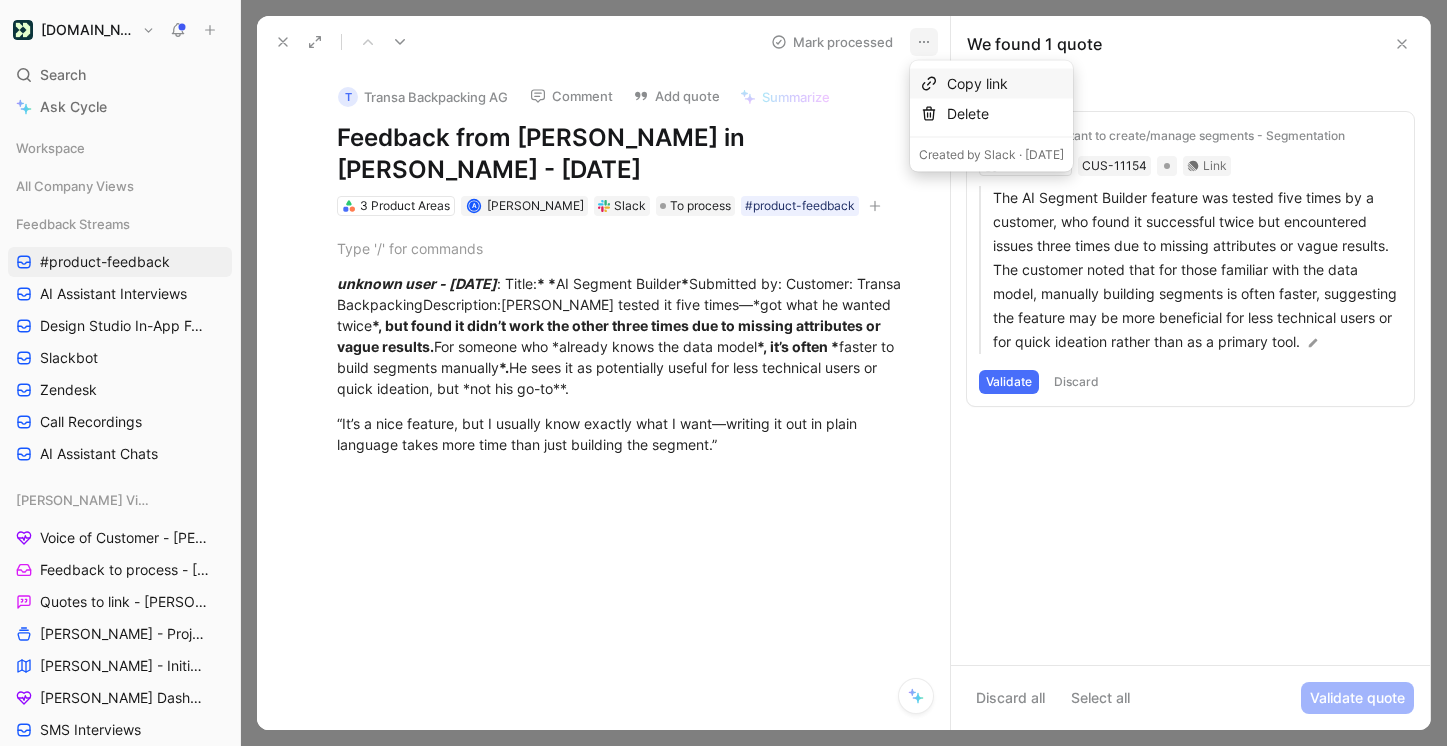 click on "Copy link" at bounding box center (1005, 84) 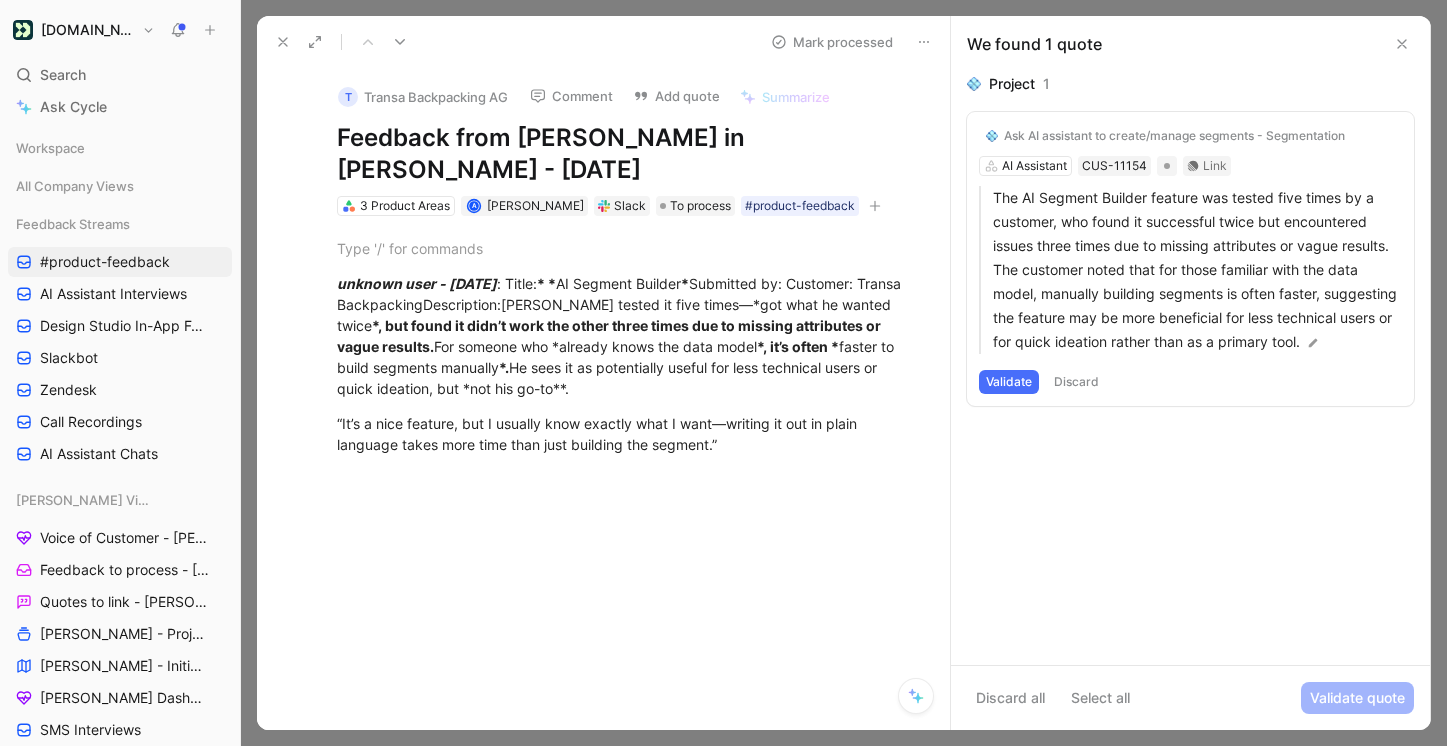 click at bounding box center (924, 42) 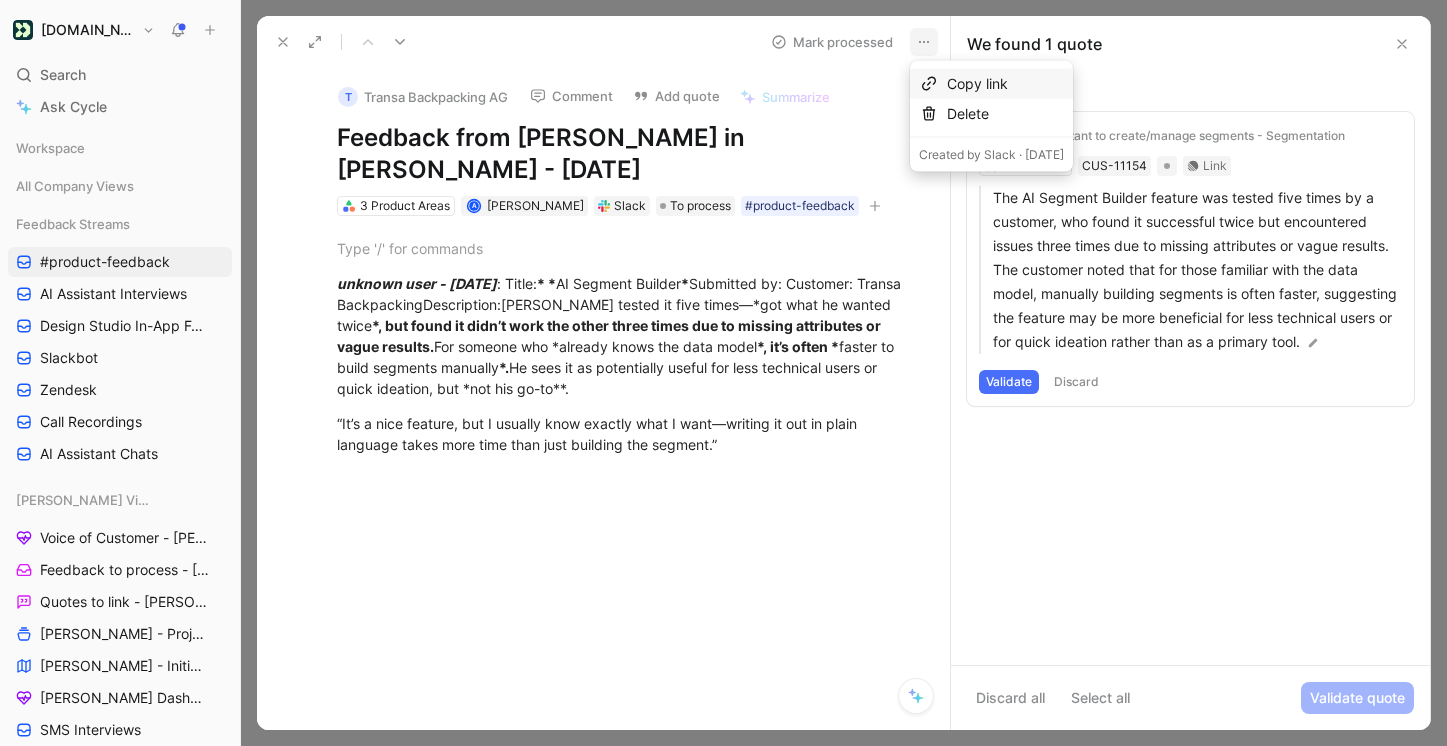 click on "Copy link" at bounding box center [1005, 84] 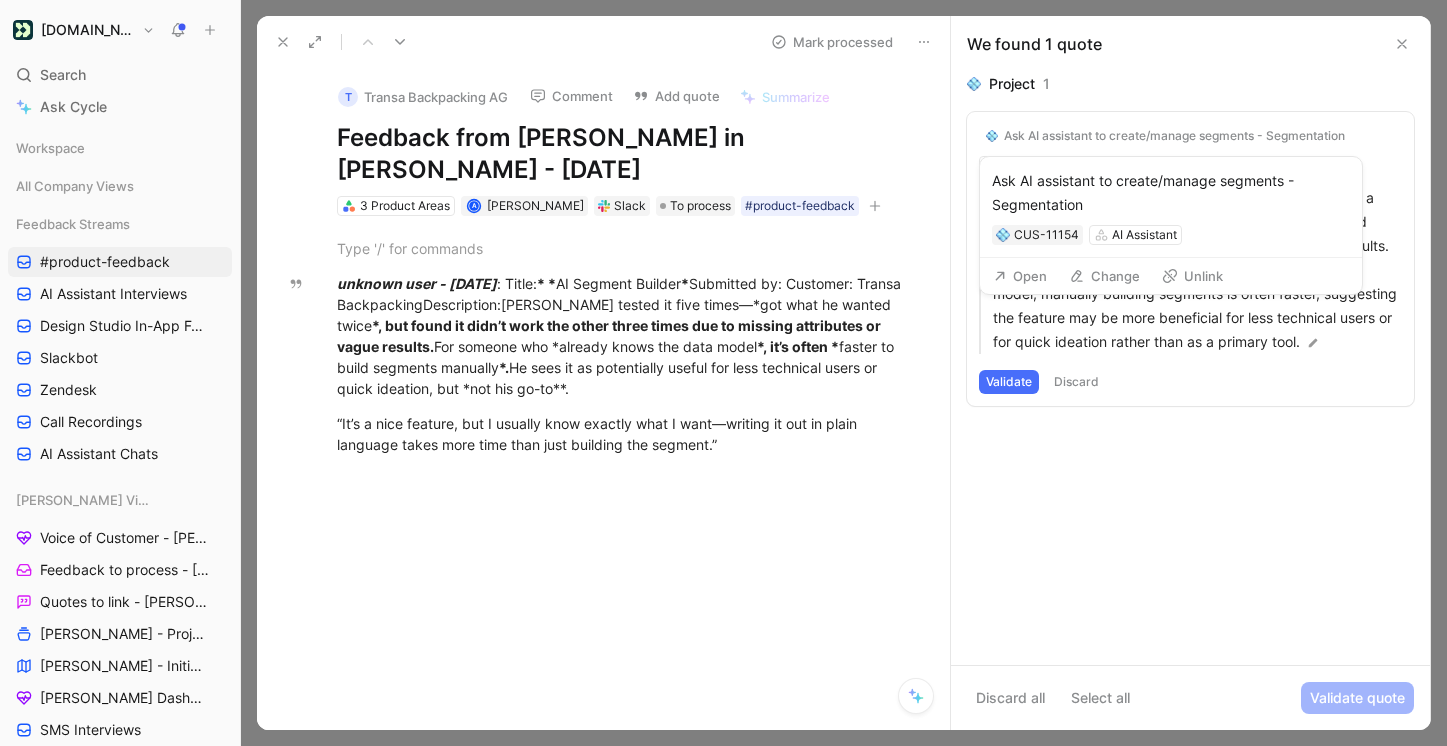 click on "Ask AI assistant to create/manage segments - Segmentation" at bounding box center [1174, 136] 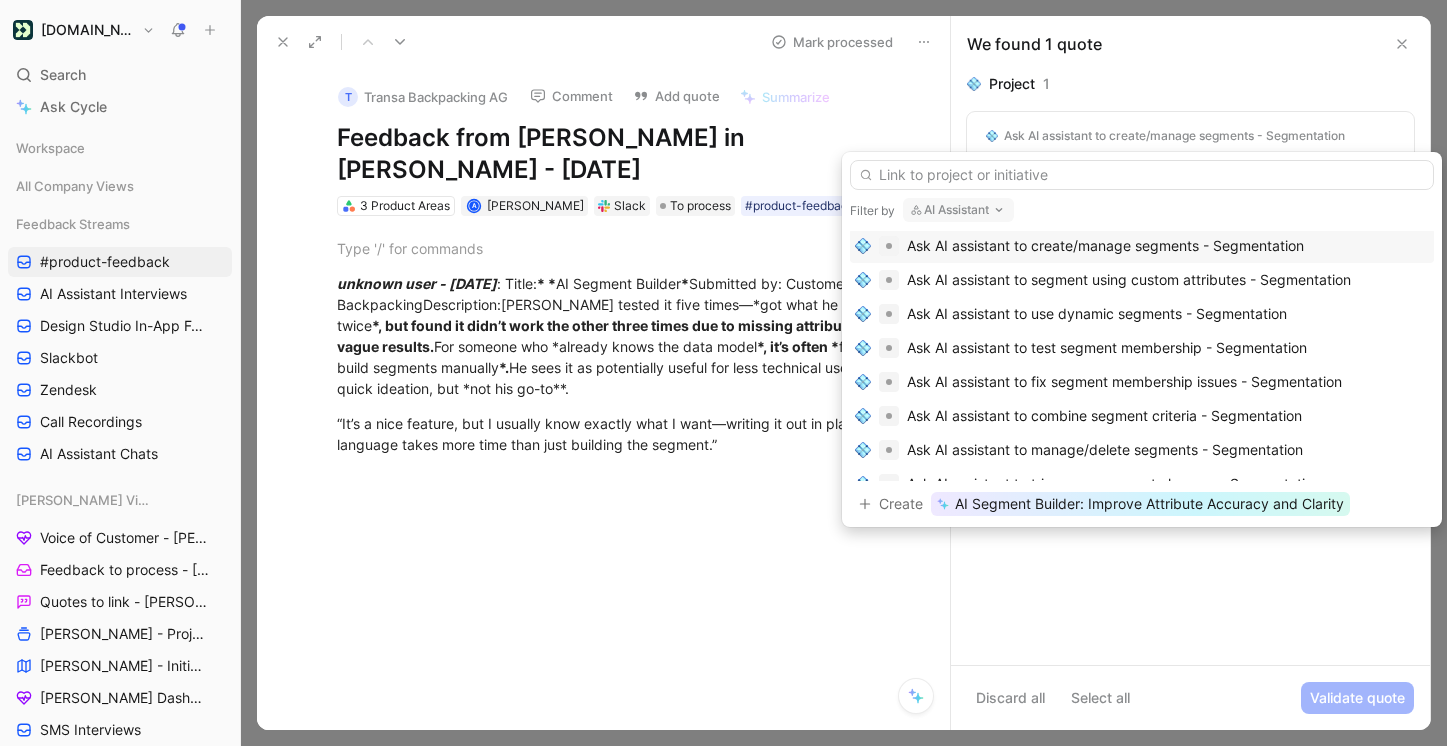 scroll, scrollTop: 0, scrollLeft: 0, axis: both 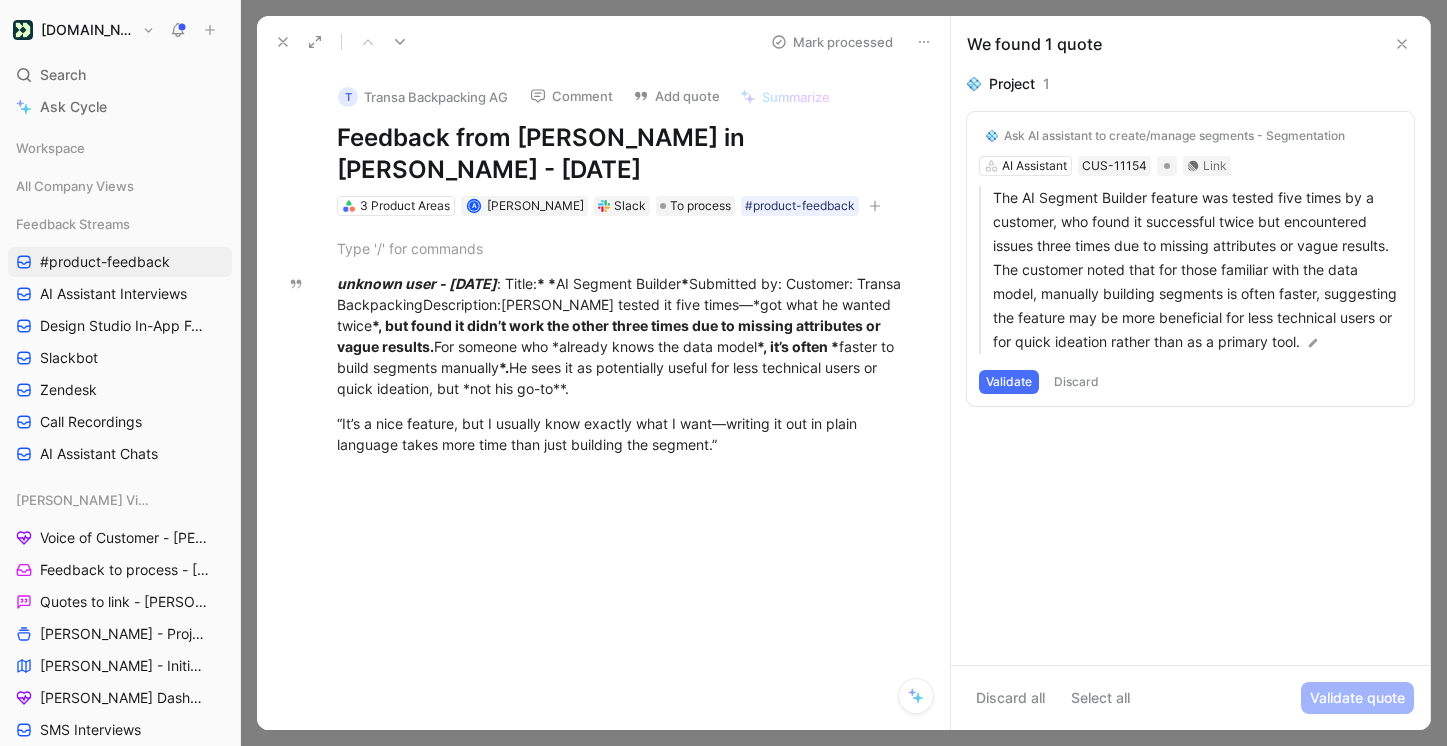 click on "Validate" at bounding box center (1009, 382) 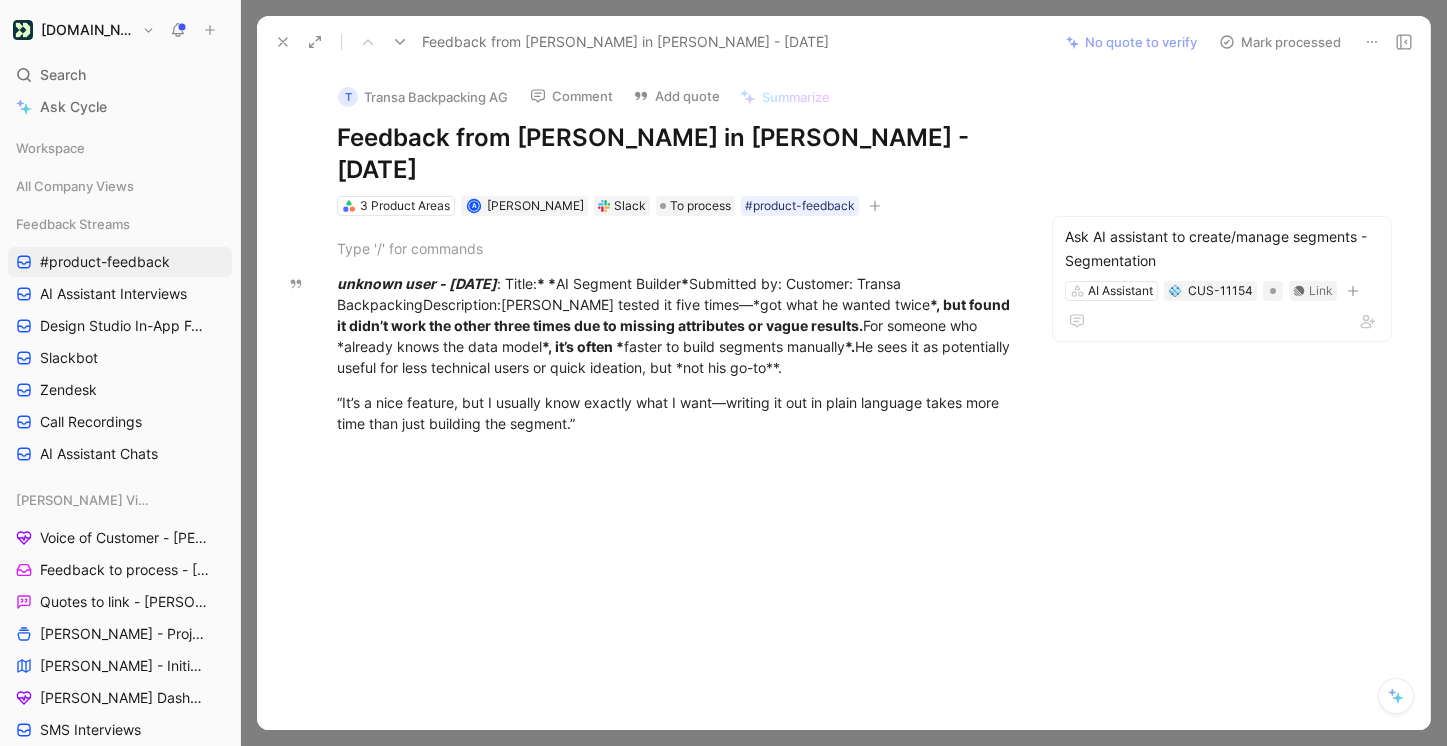 click on "Mark processed" at bounding box center [1280, 42] 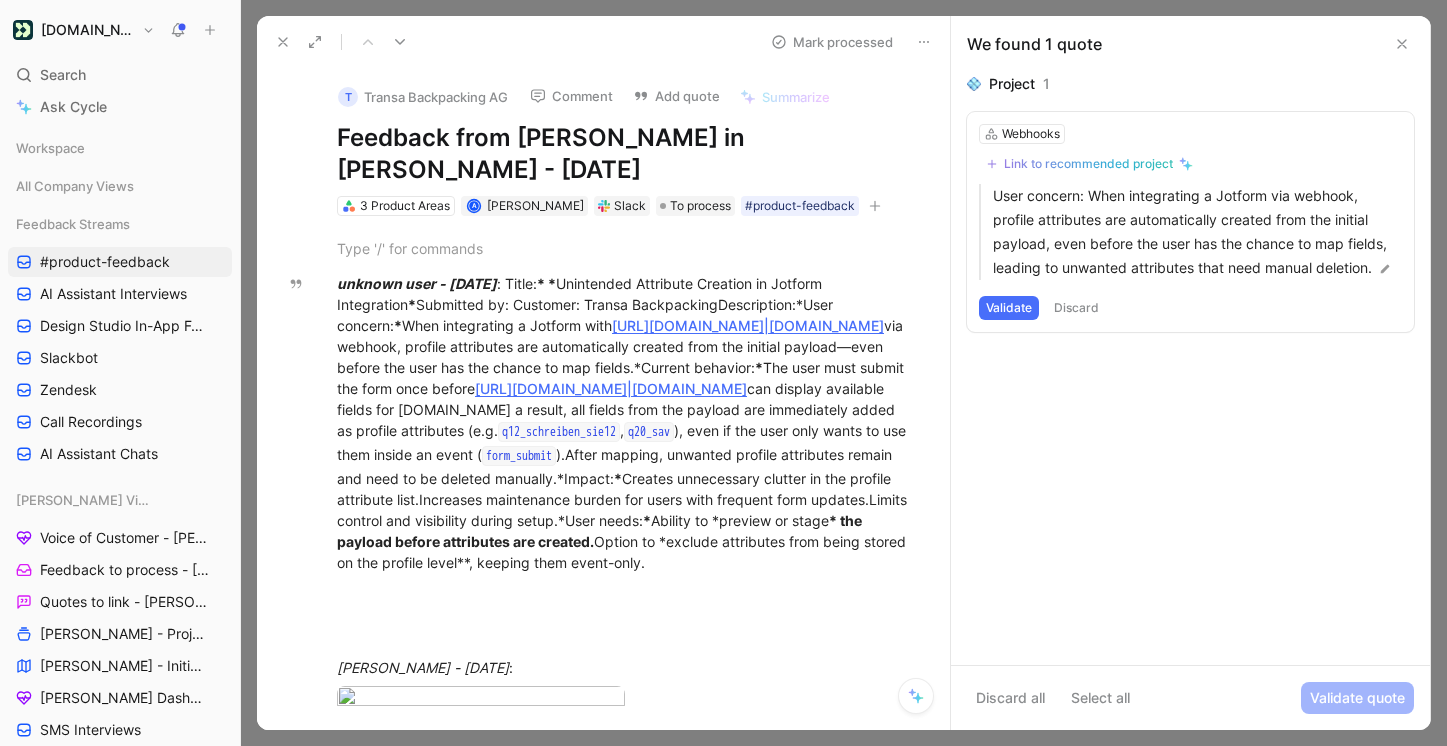 click 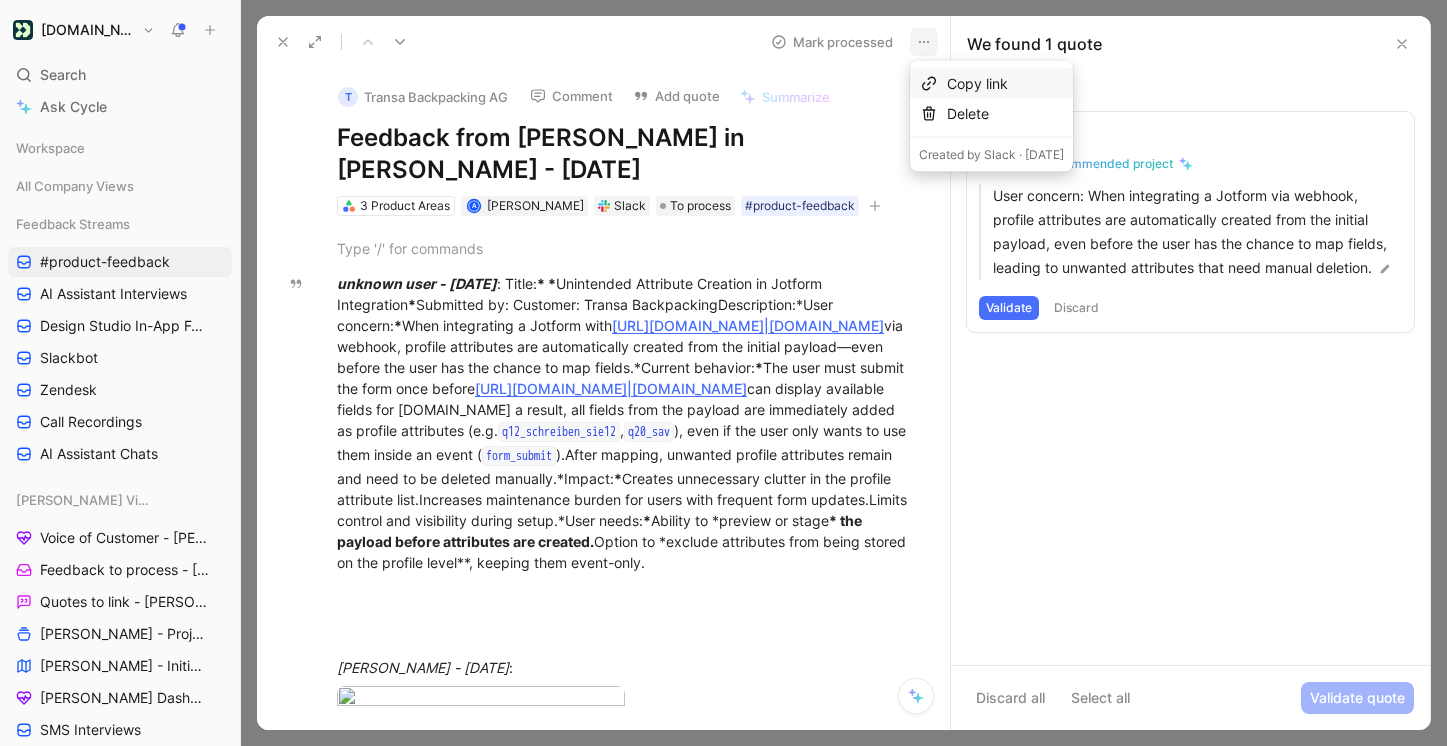 click on "Copy link" at bounding box center (1005, 84) 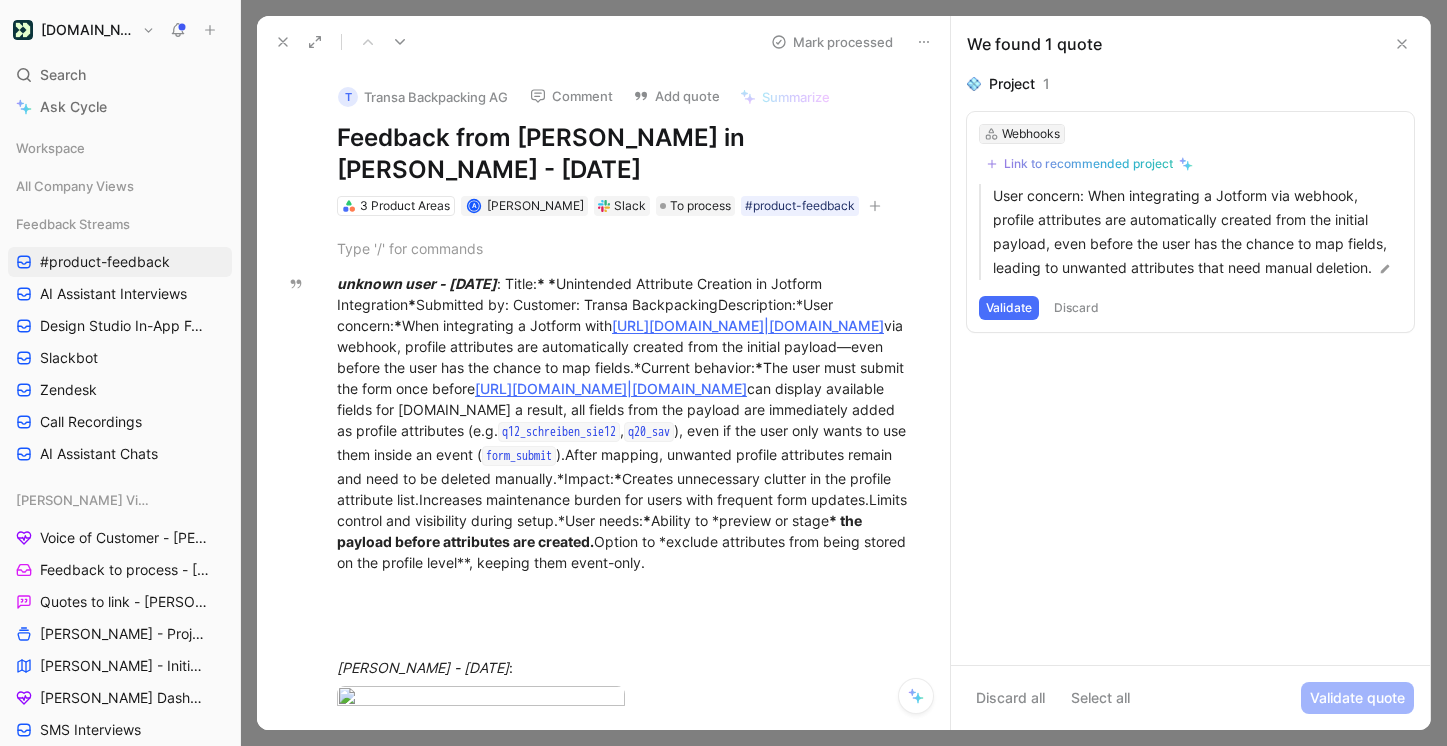 click on "Webhooks" at bounding box center [1031, 134] 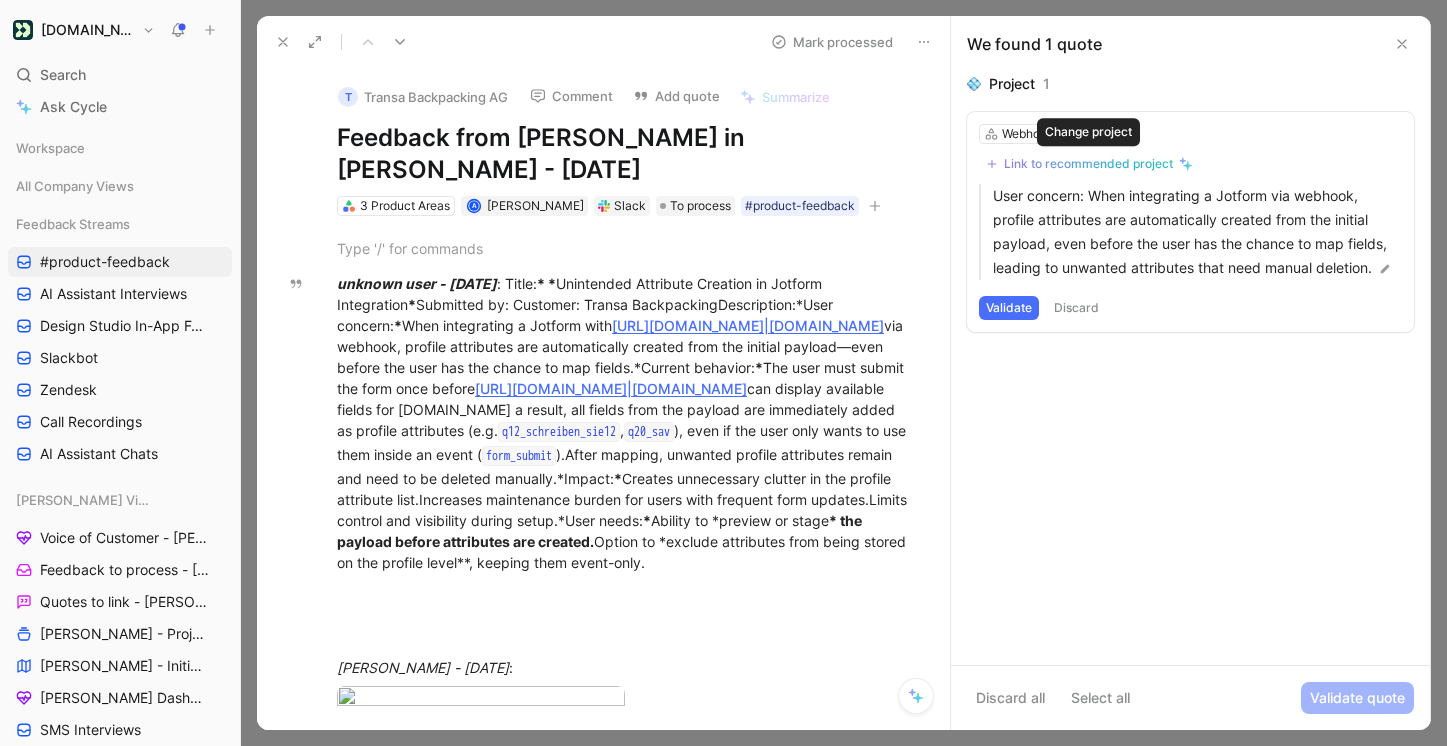 click on "Link to recommended project" at bounding box center [1088, 164] 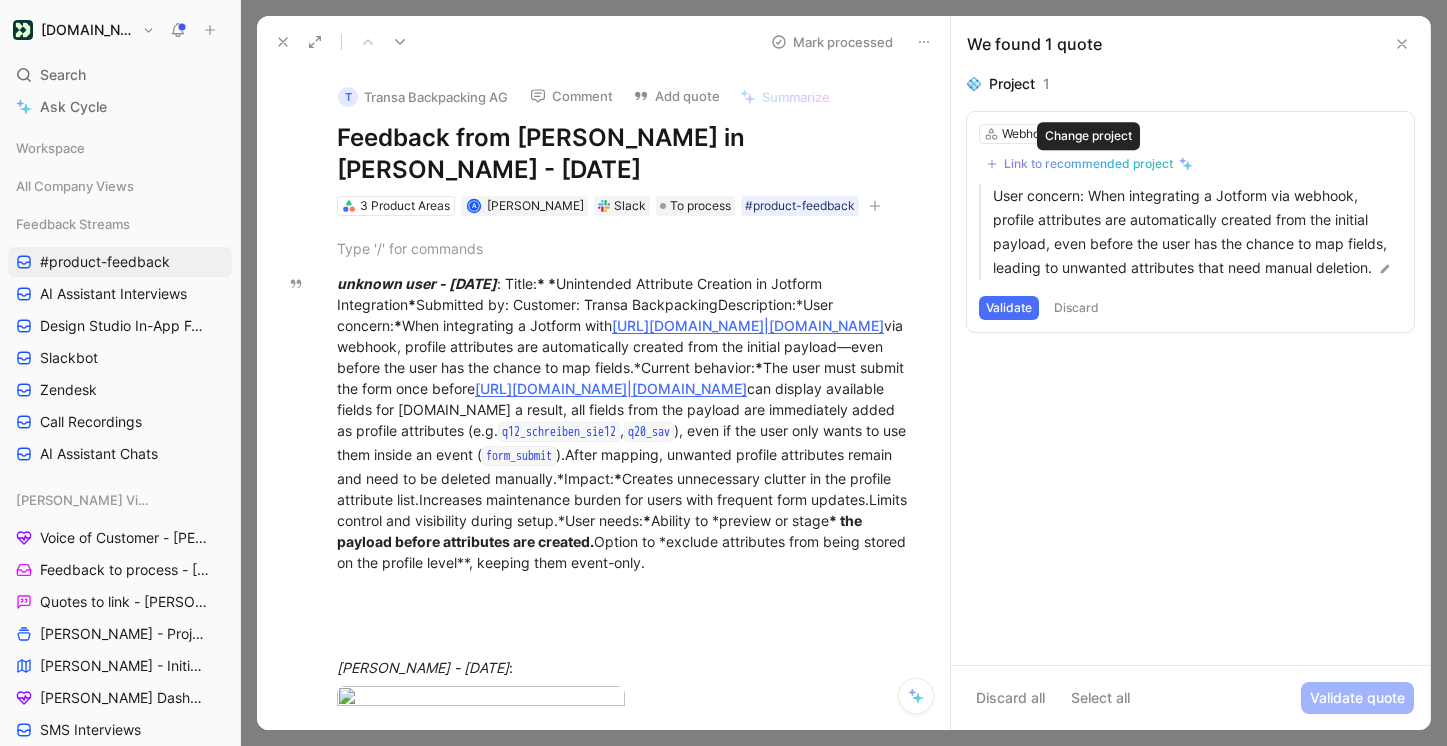 click on "Link to recommended project" at bounding box center [1088, 164] 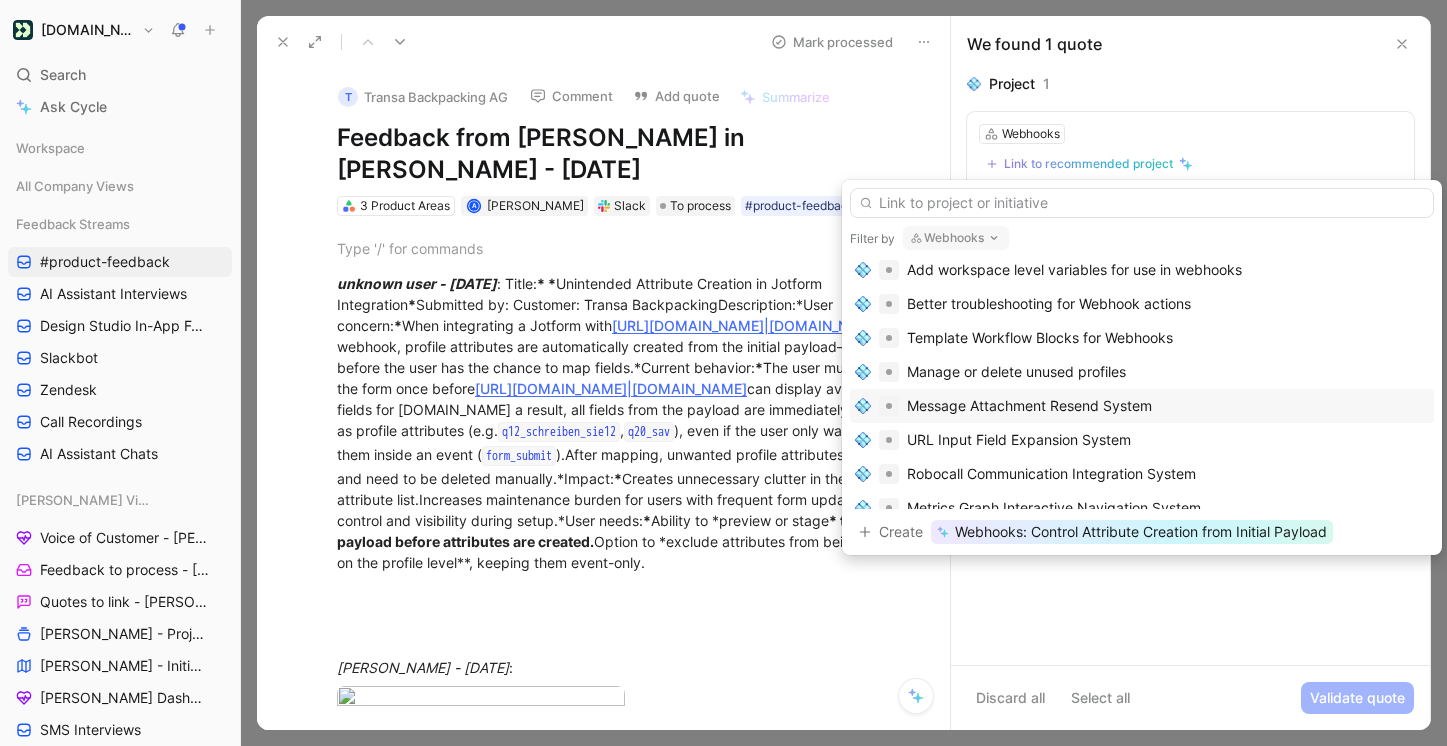 scroll, scrollTop: 108, scrollLeft: 0, axis: vertical 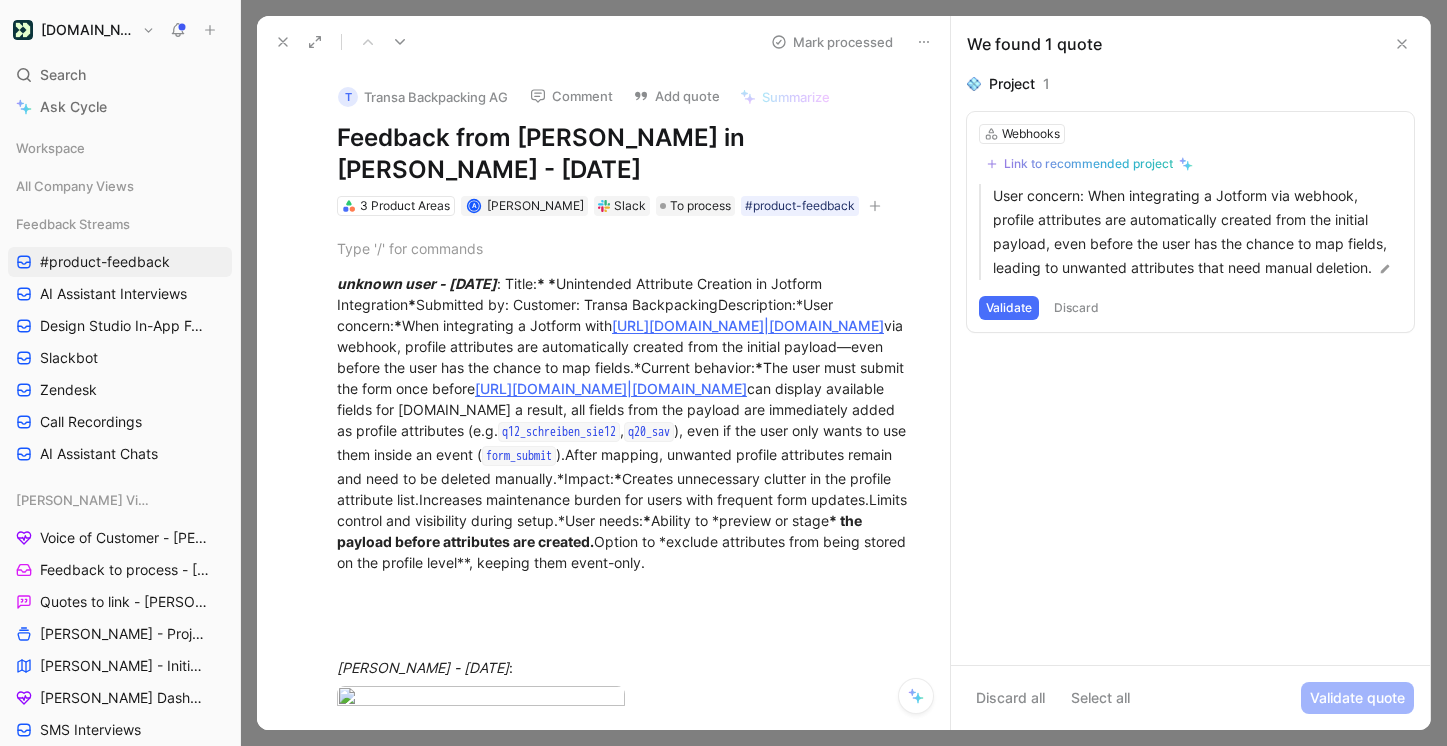 click 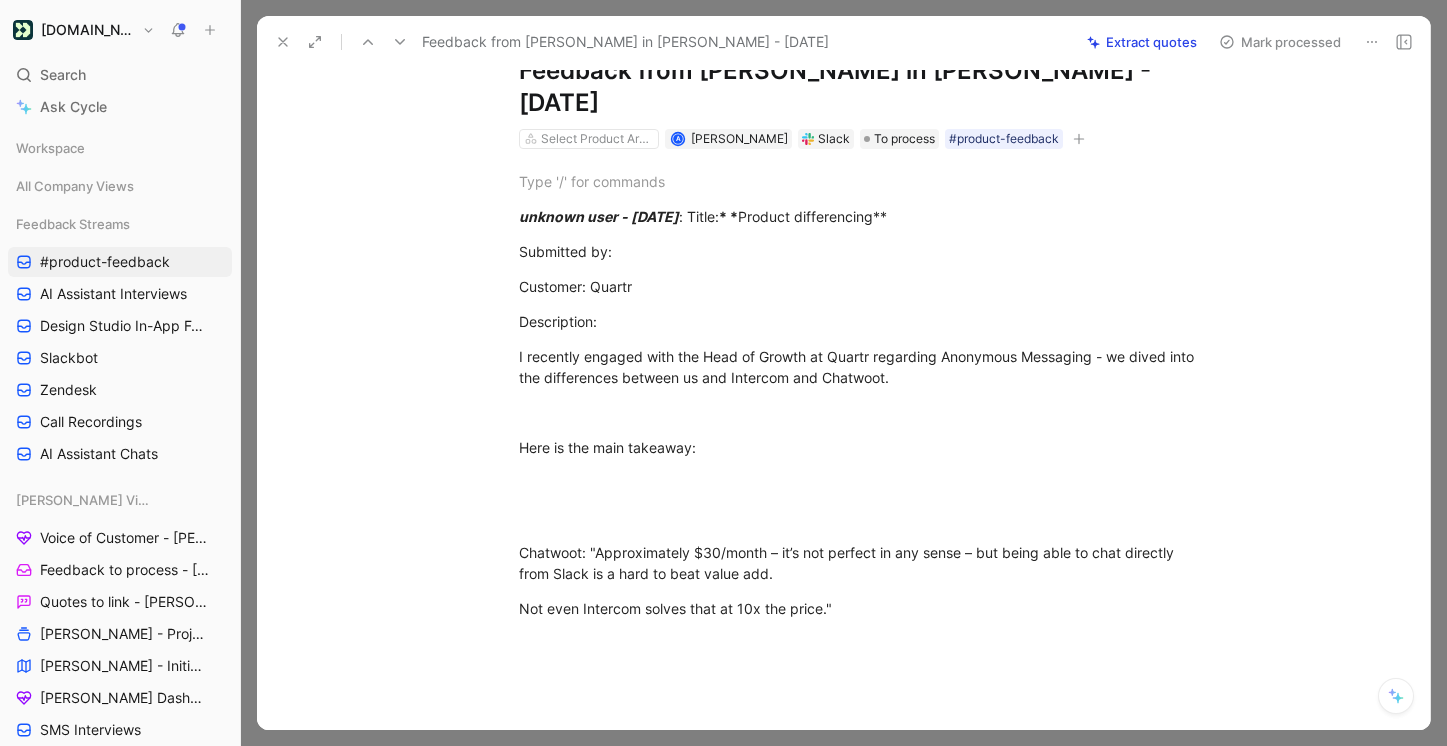 scroll, scrollTop: 0, scrollLeft: 0, axis: both 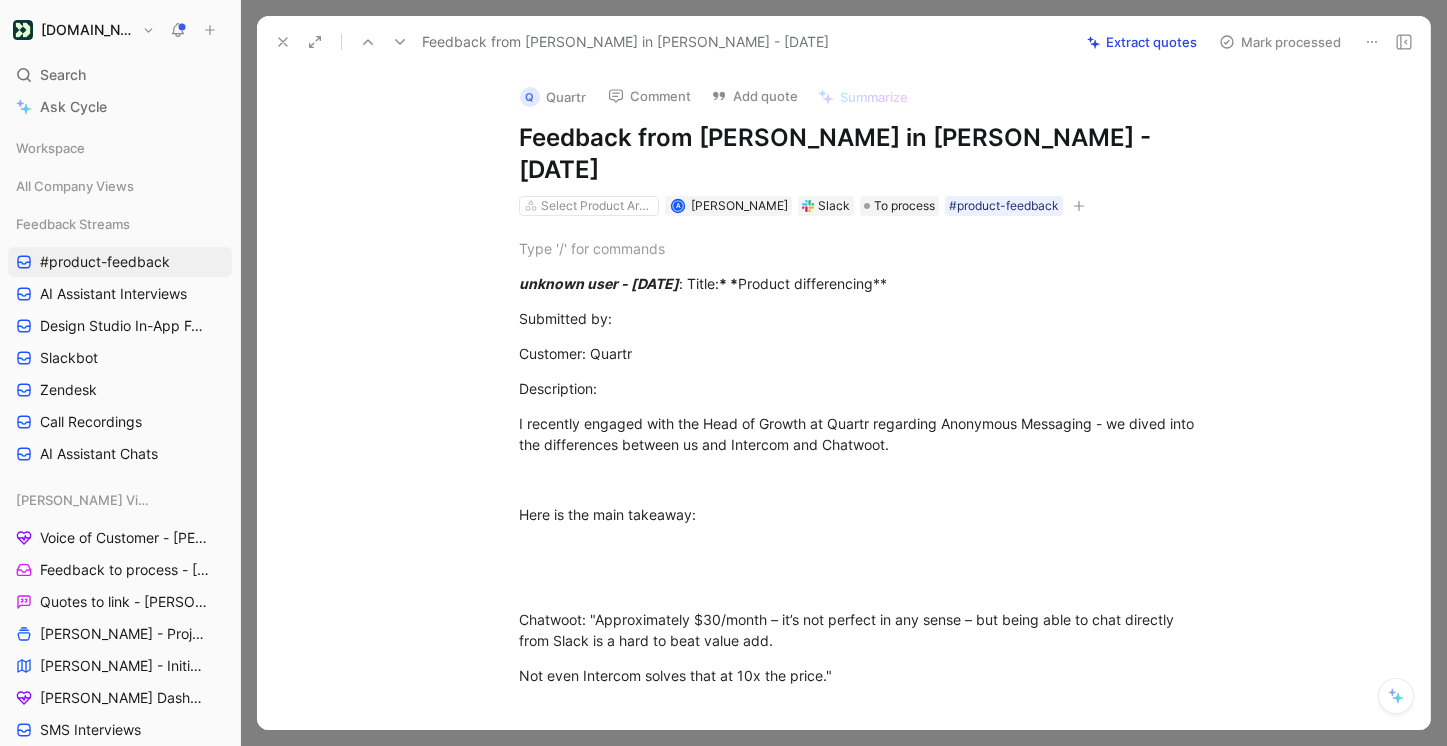click on "Extract quotes" at bounding box center (1142, 42) 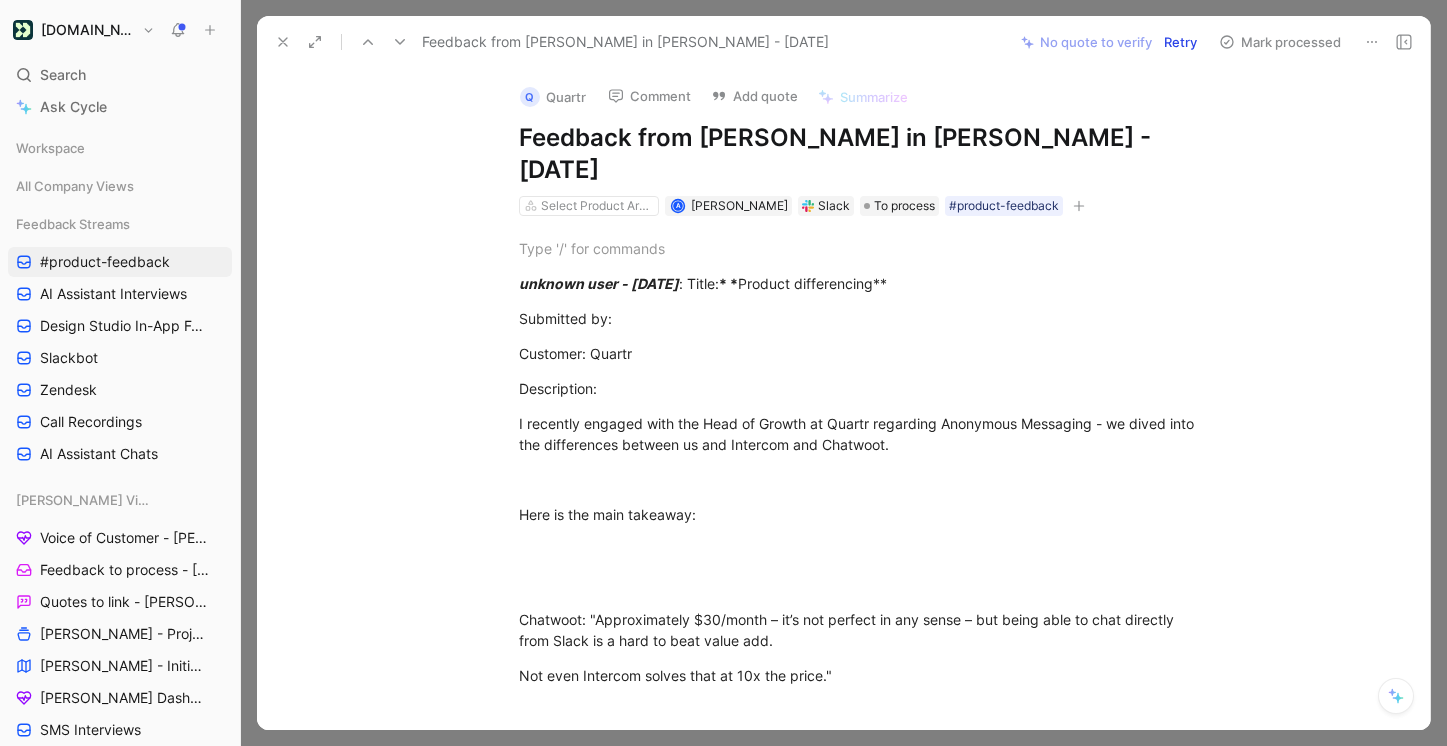 click 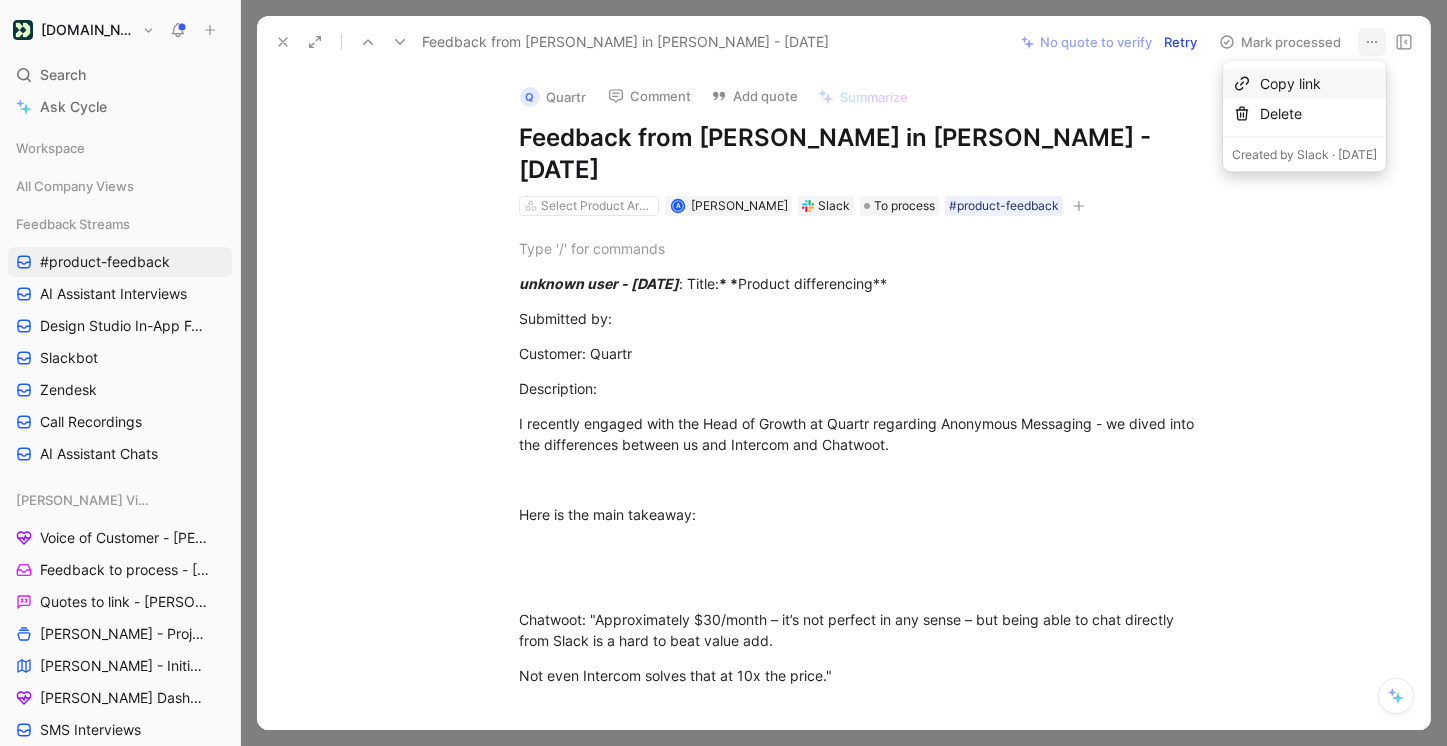 click on "Copy link" at bounding box center [1318, 84] 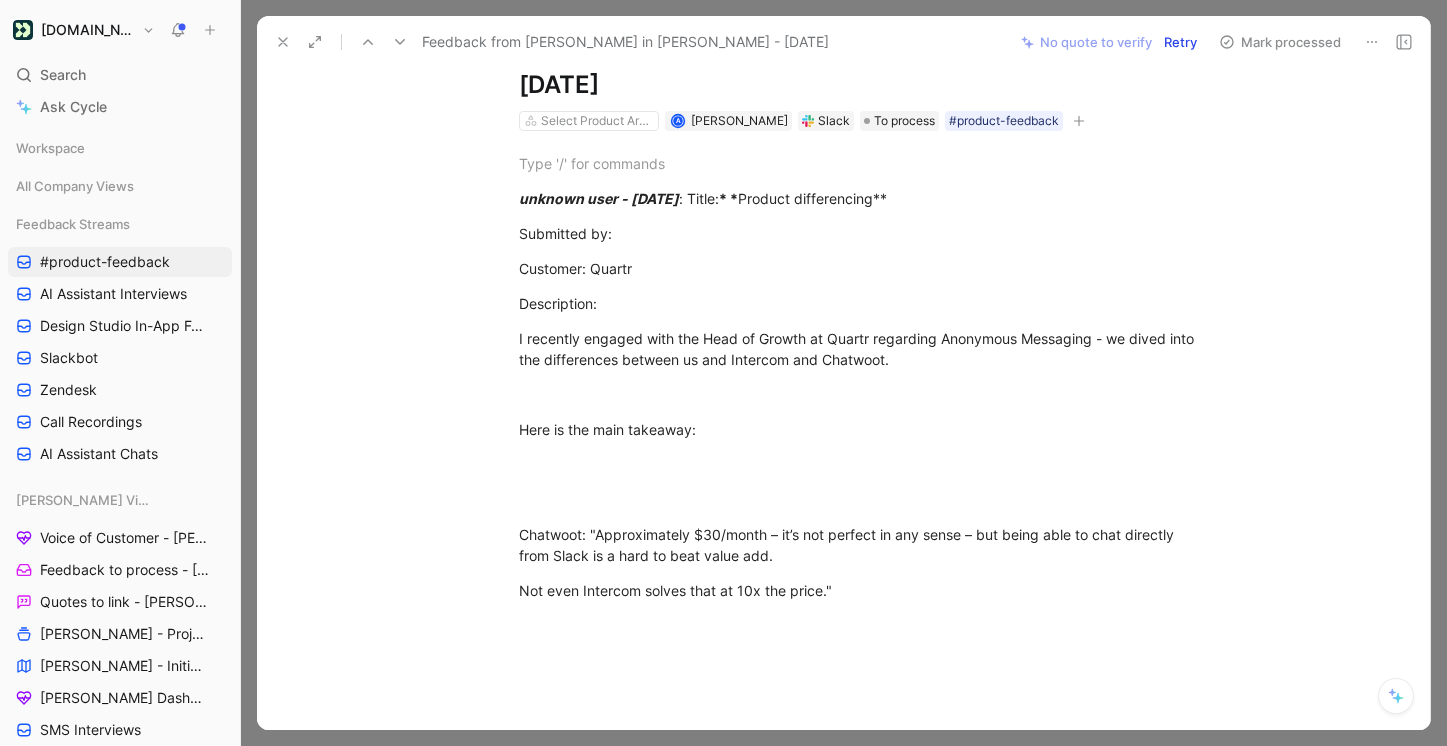 scroll, scrollTop: 0, scrollLeft: 0, axis: both 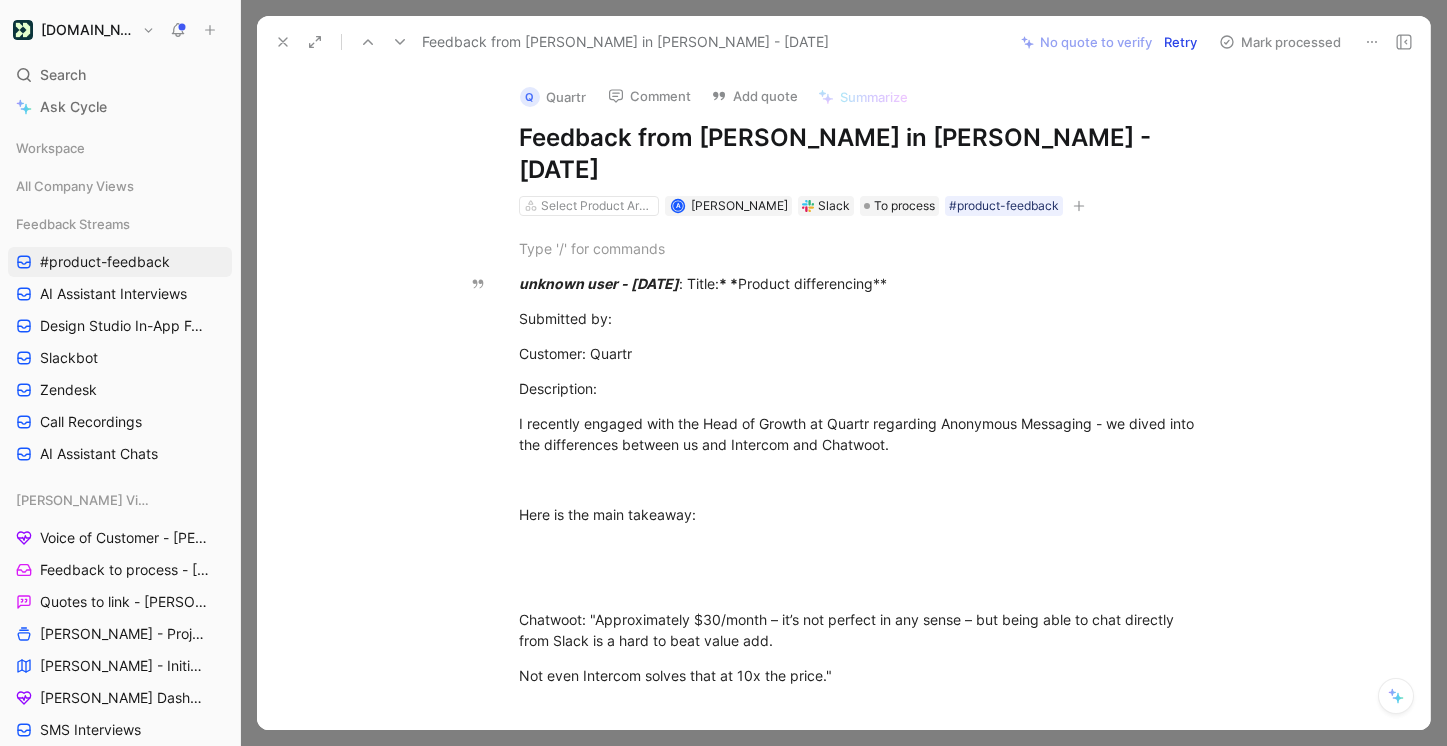 click at bounding box center (1372, 42) 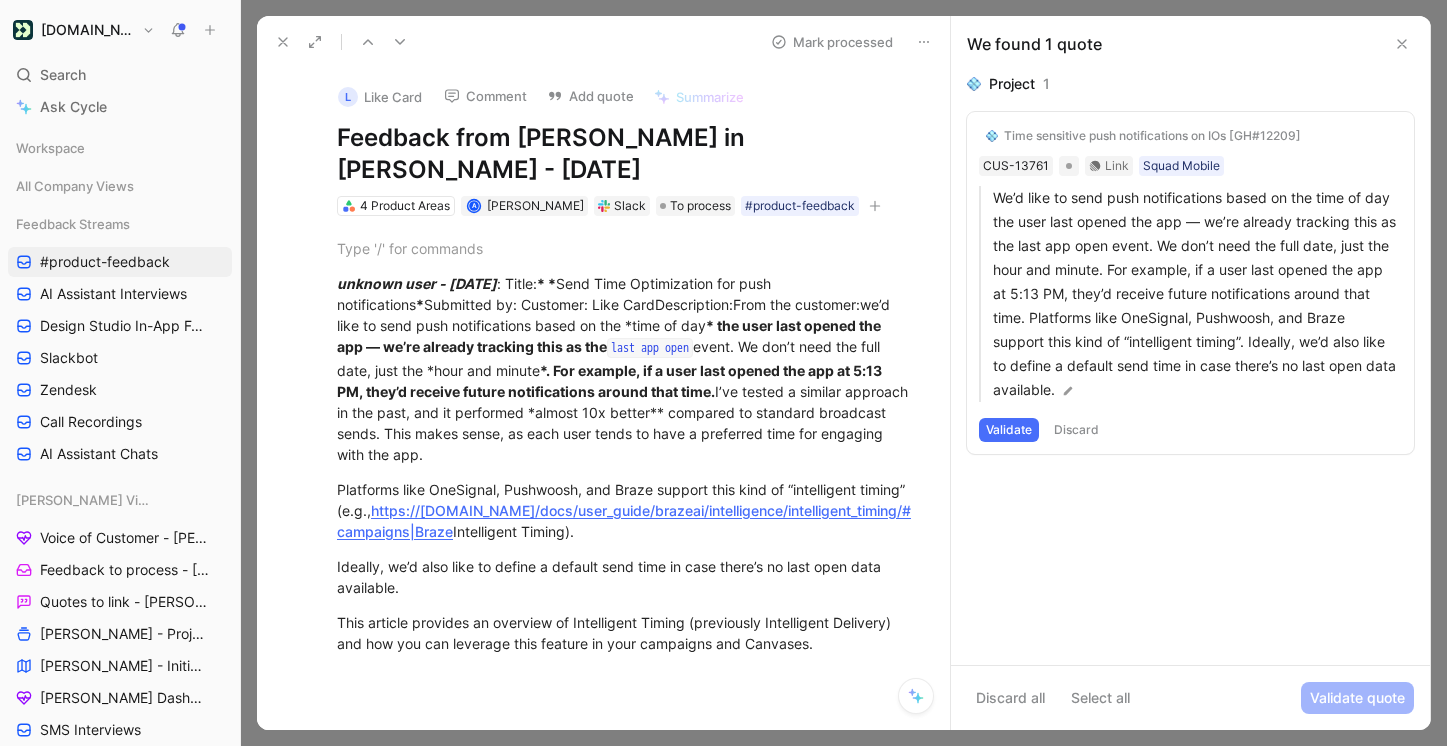 click 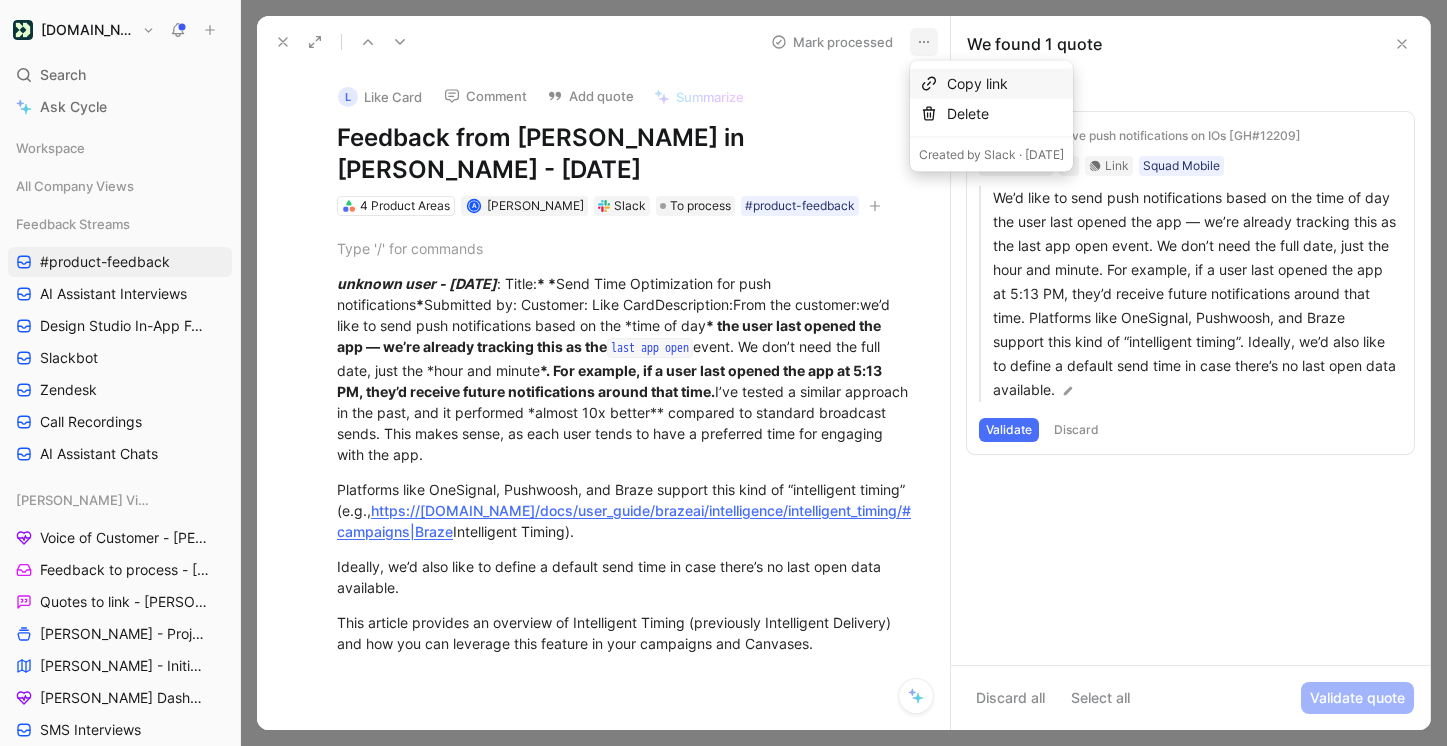 click at bounding box center [929, 84] 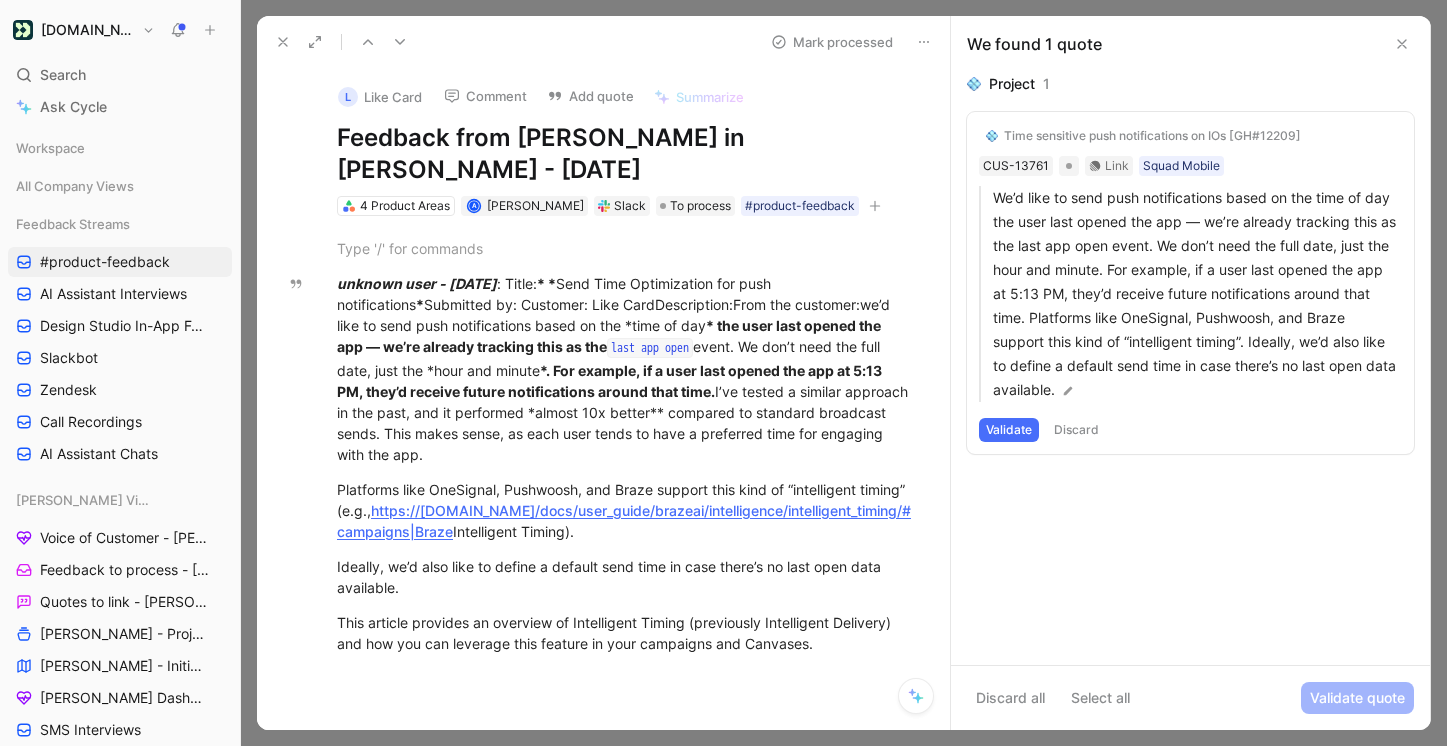 click on "Validate" at bounding box center (1009, 430) 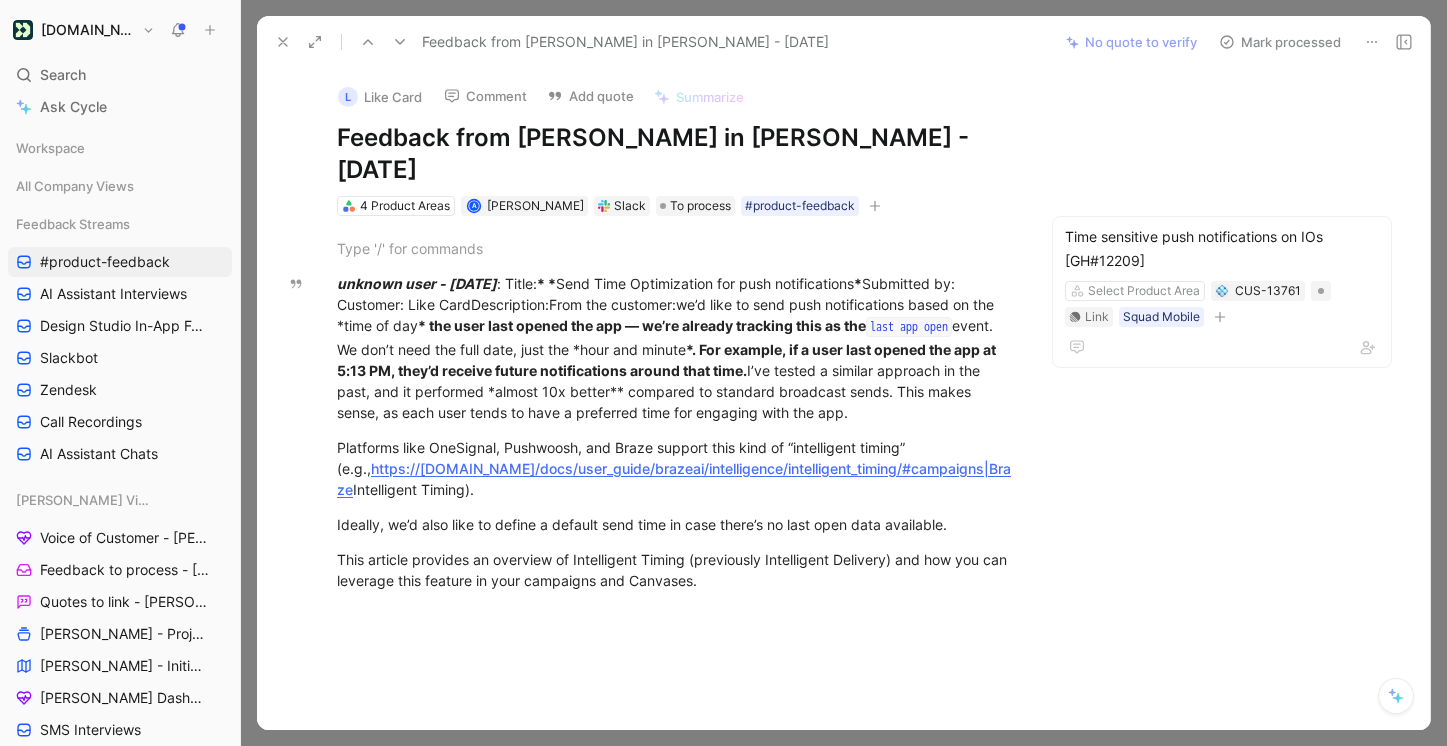 click on "Mark processed" at bounding box center (1280, 42) 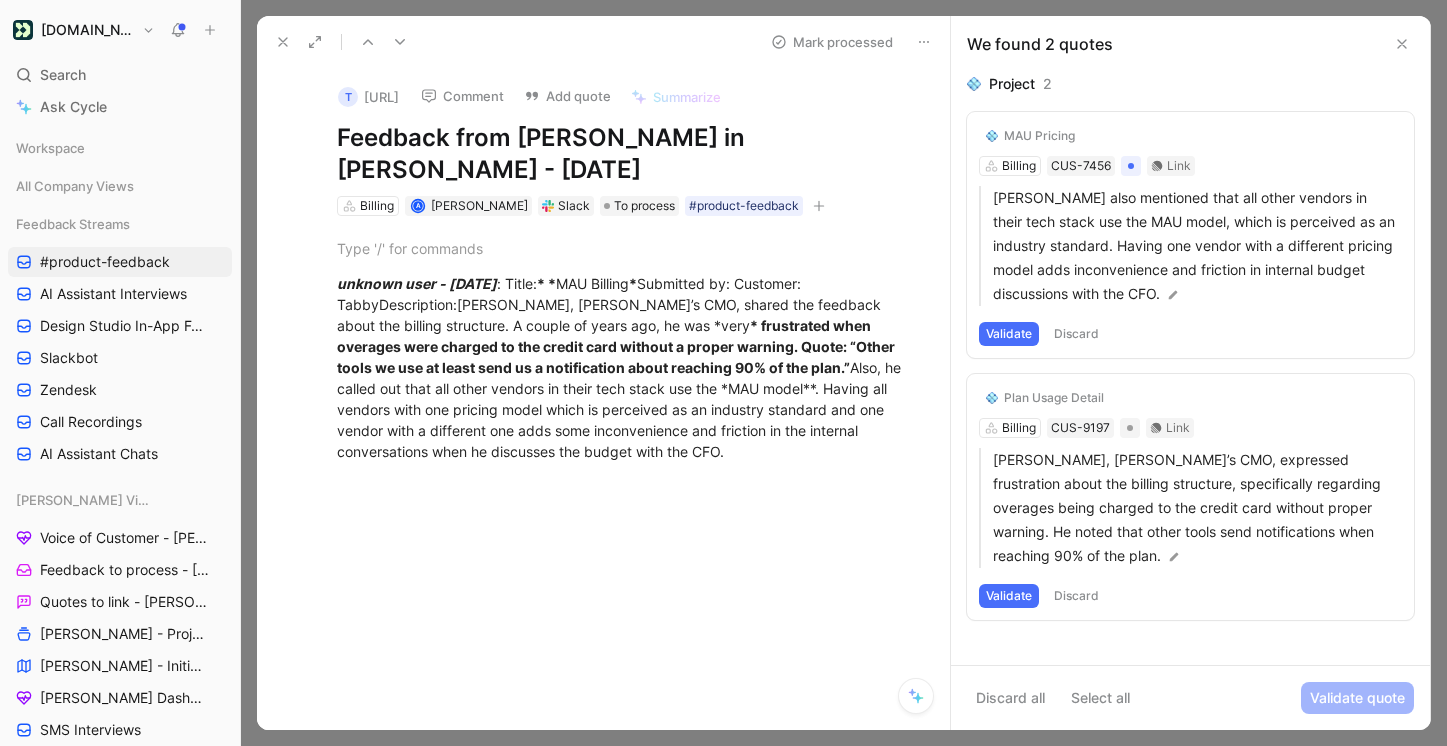 click 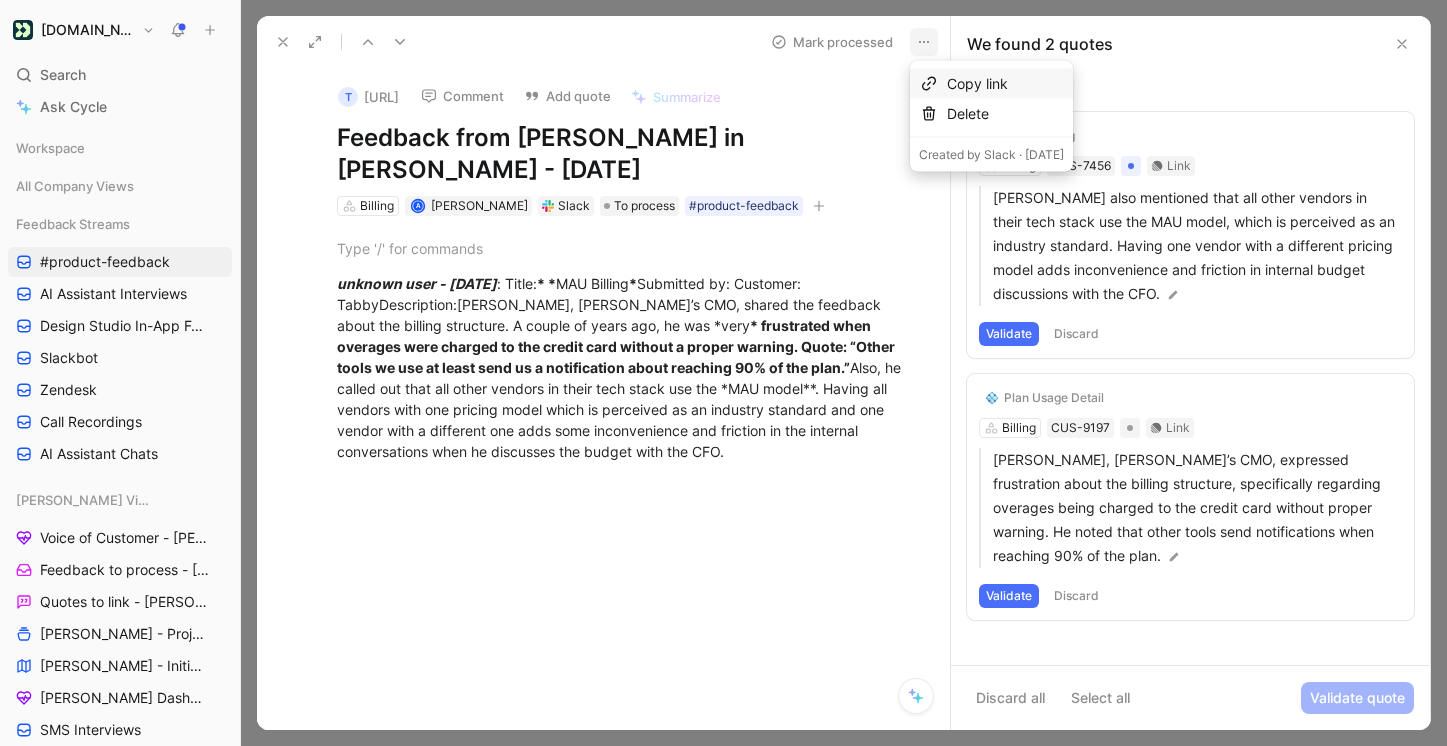 click on "Copy link" at bounding box center [1005, 84] 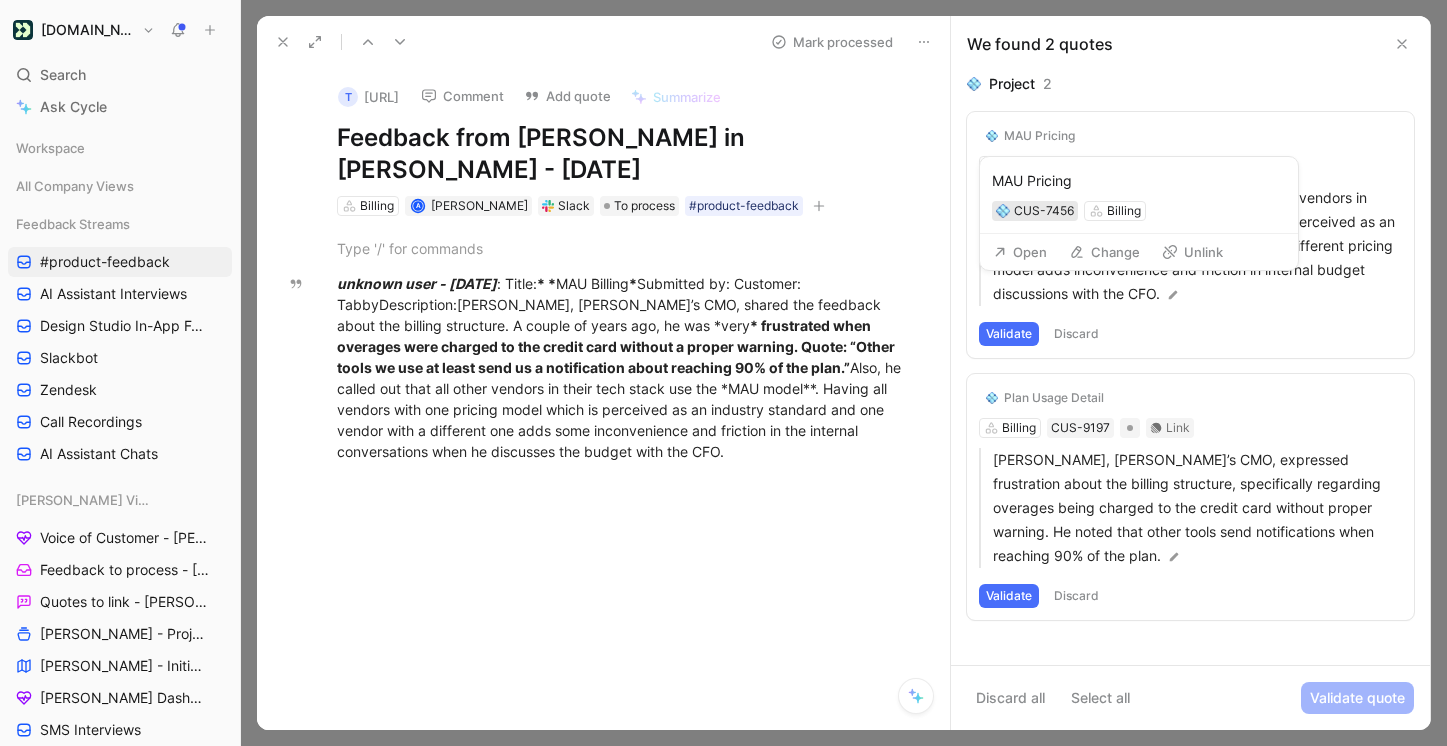 click on "CUS-7456" at bounding box center (1044, 211) 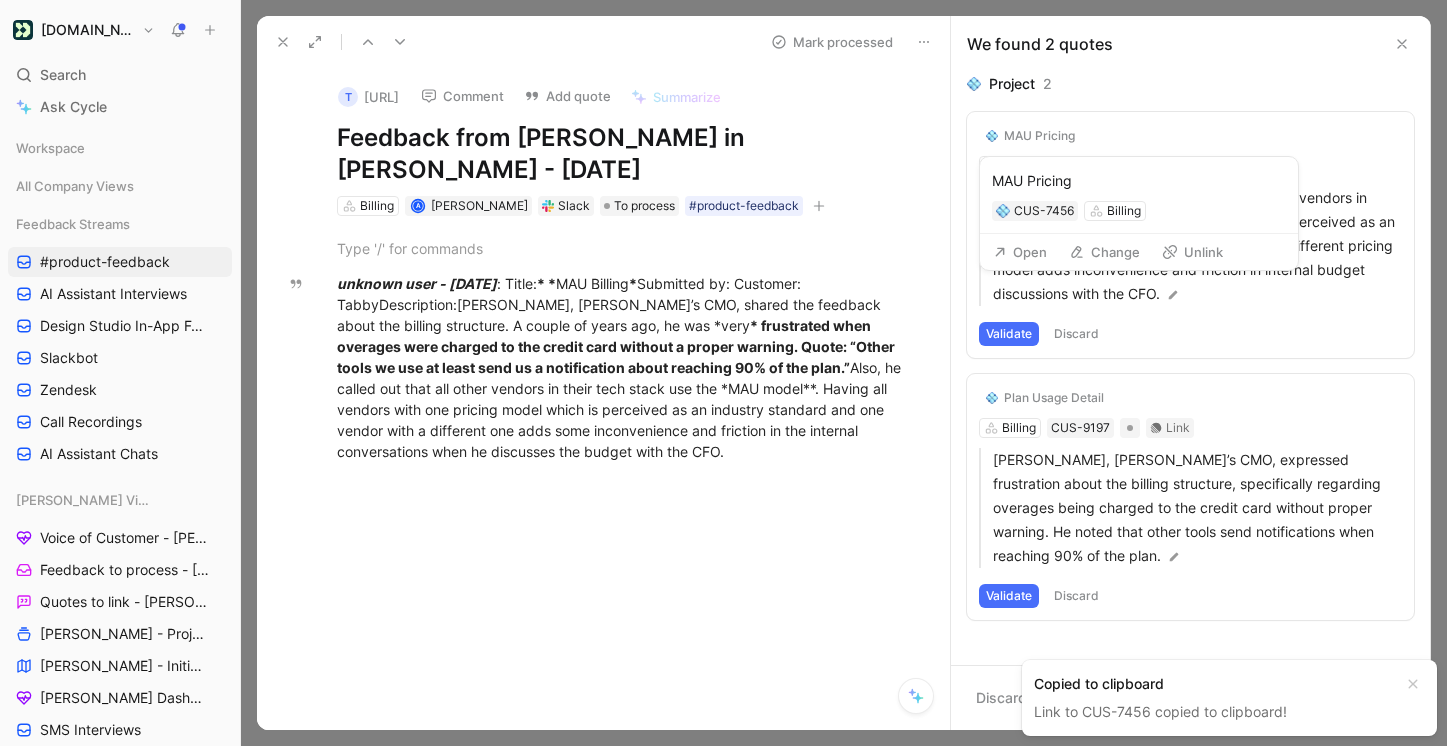click on "Open" at bounding box center [1020, 252] 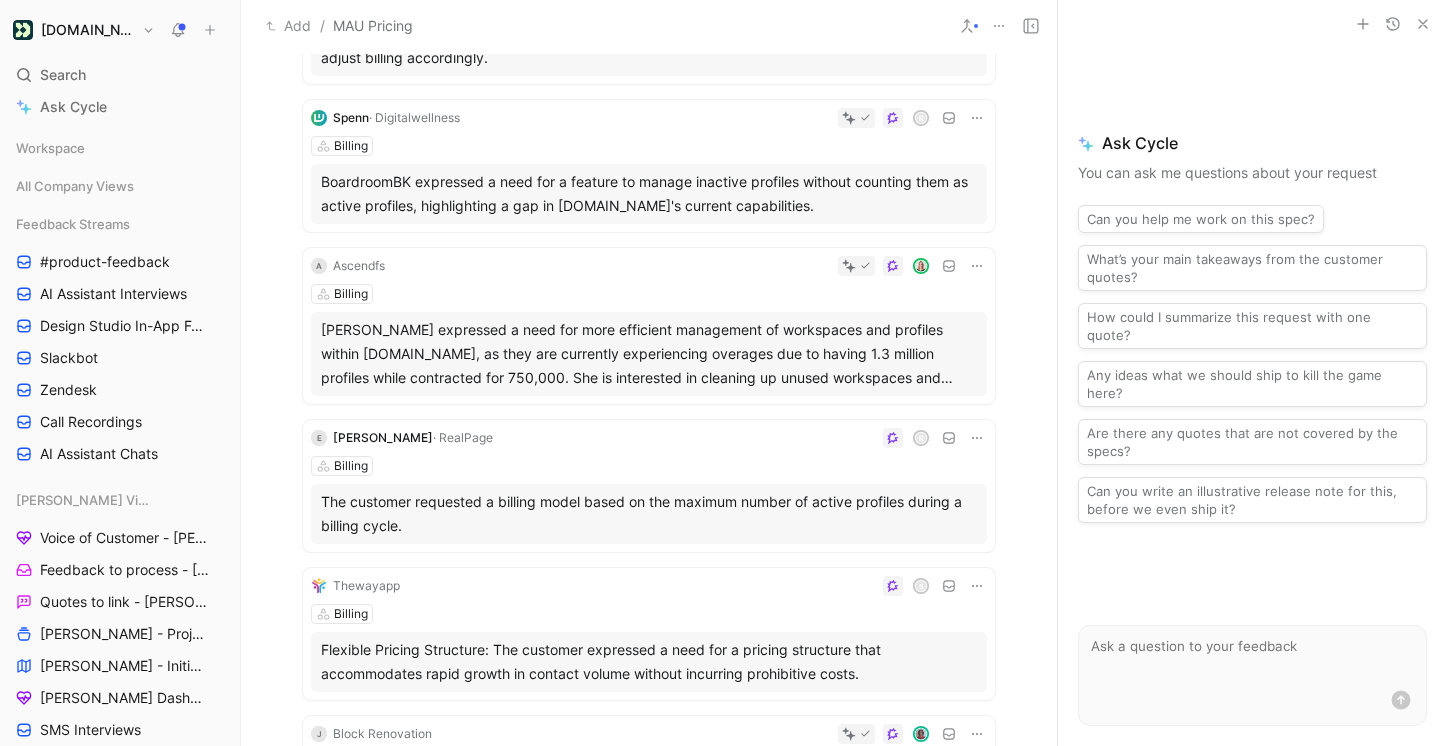 scroll, scrollTop: 897, scrollLeft: 0, axis: vertical 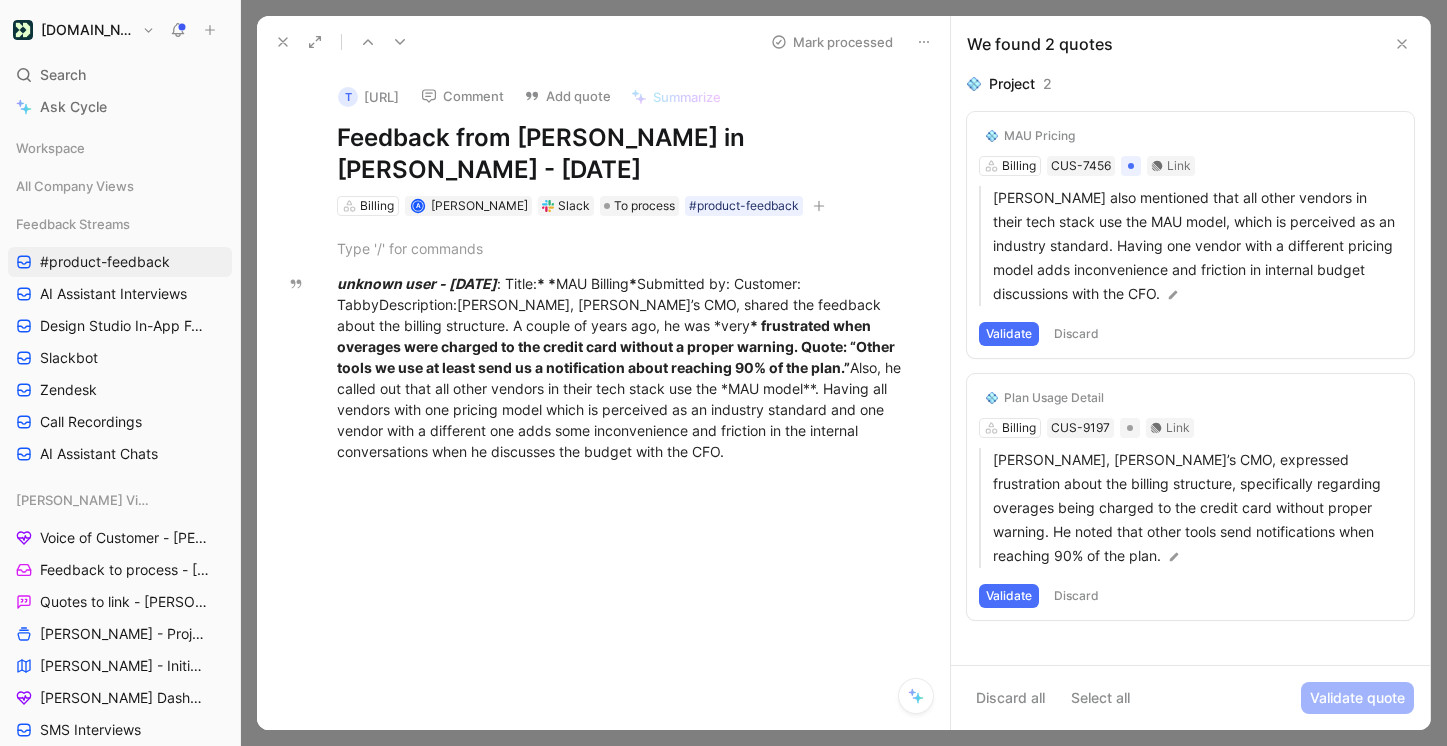 click on "Validate" at bounding box center (1009, 334) 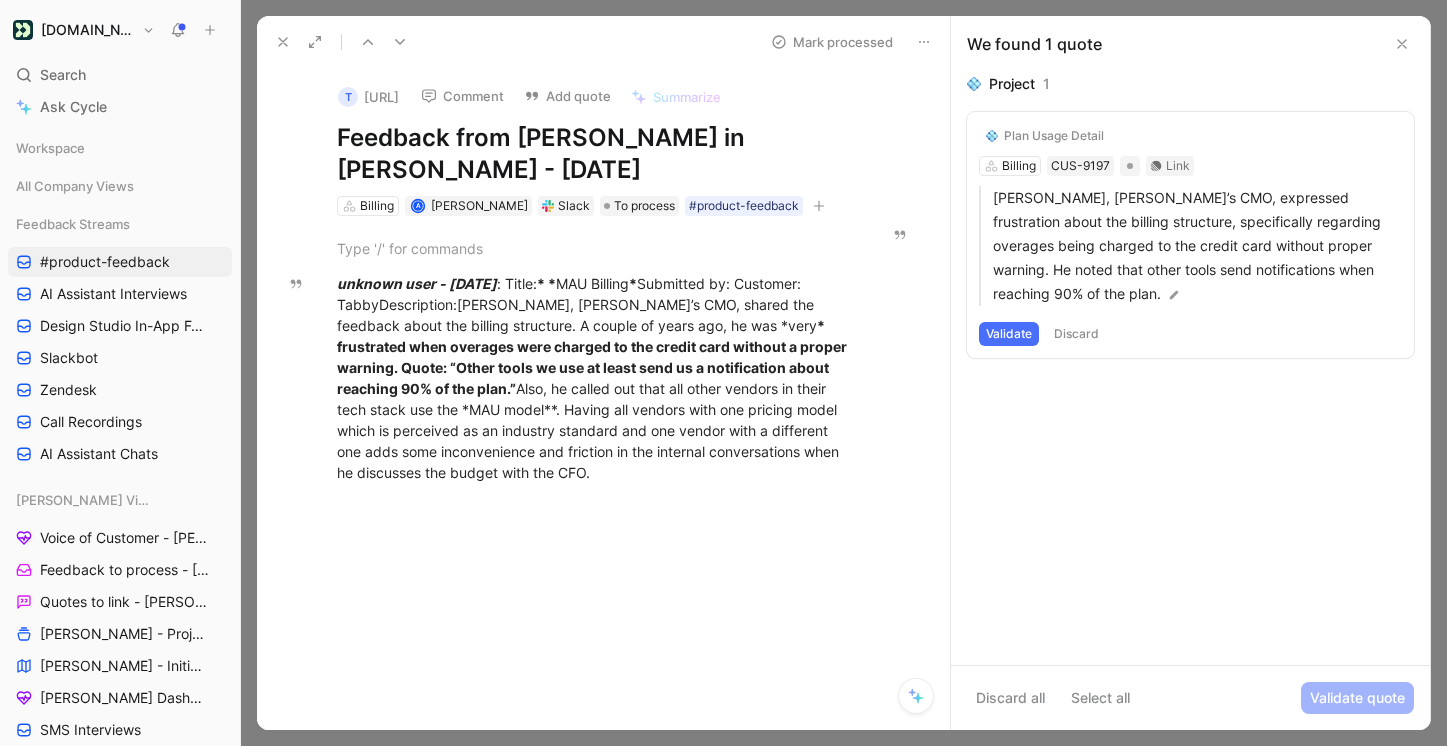 click on "Validate" at bounding box center [1009, 334] 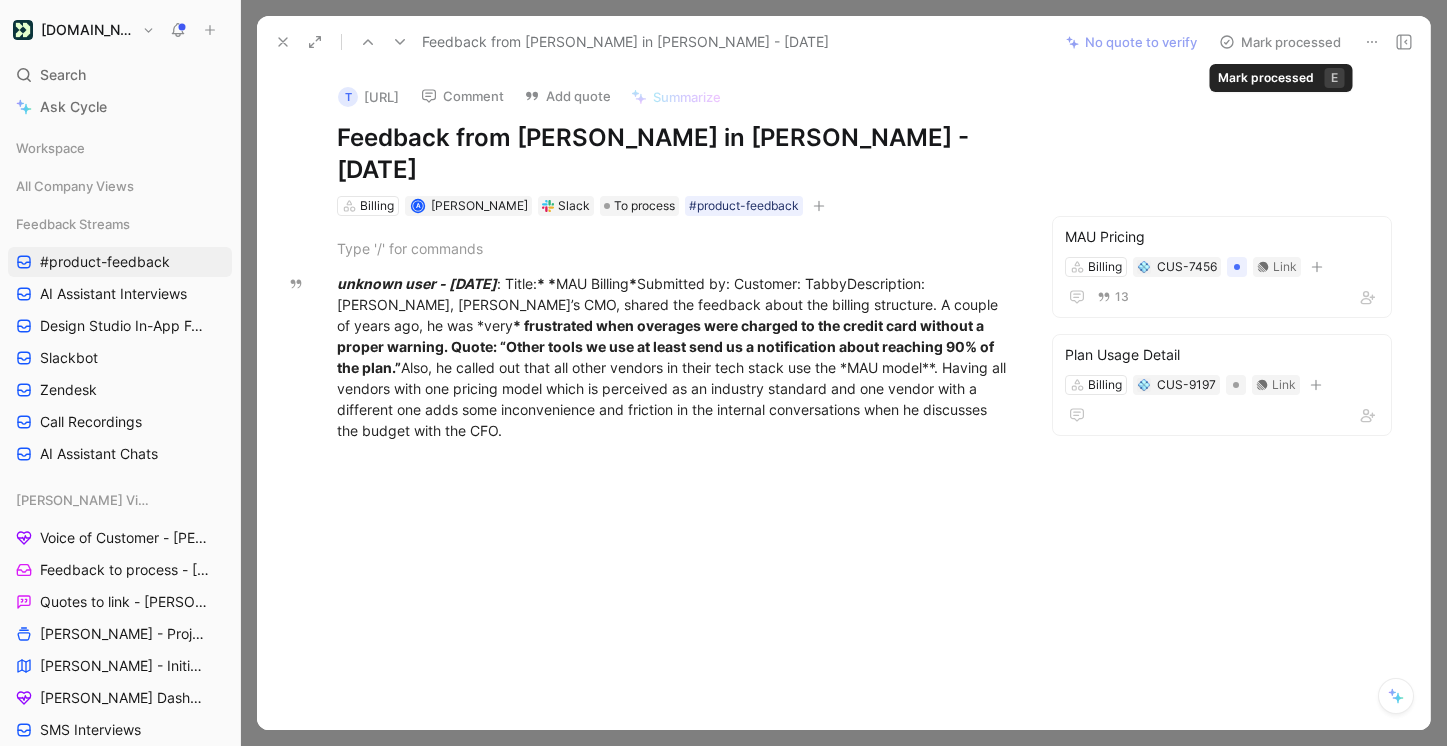 click on "Mark processed" at bounding box center (1280, 42) 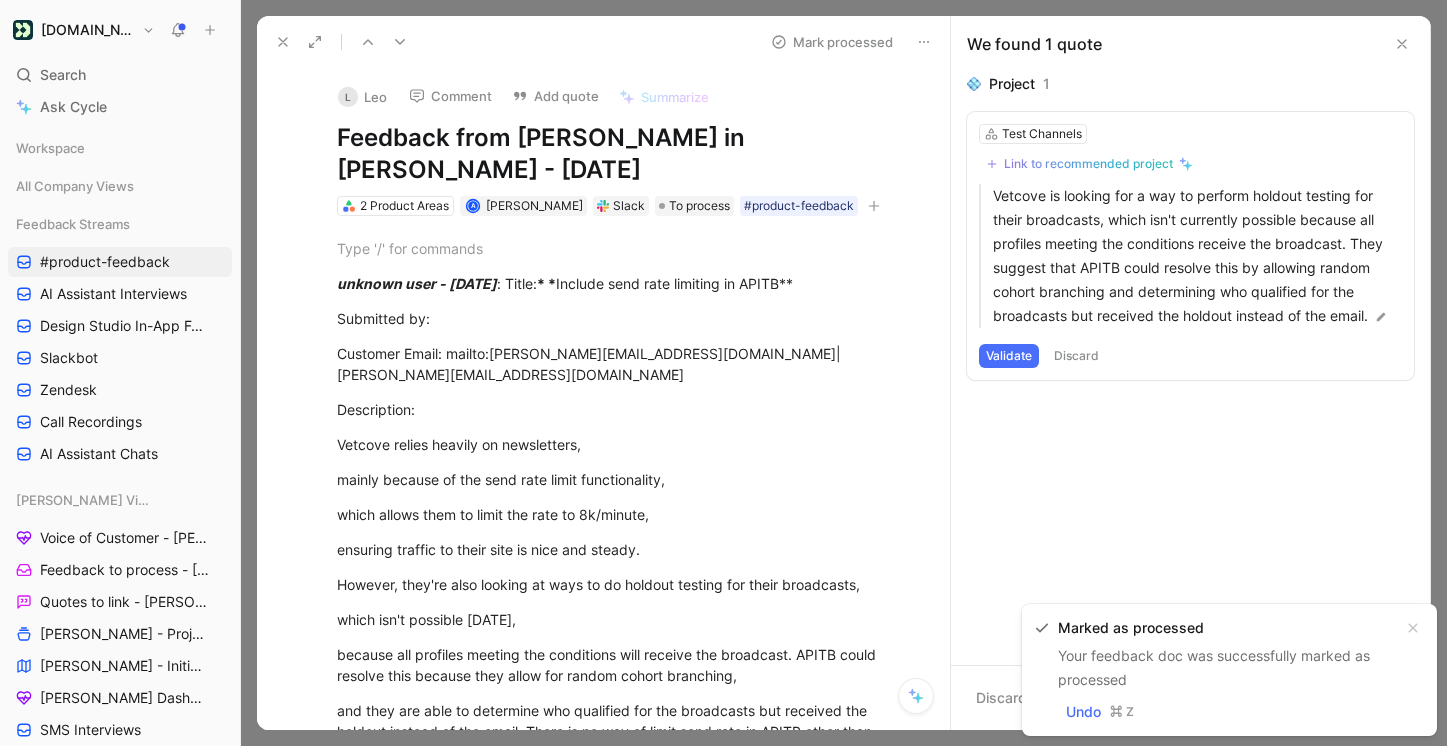 click at bounding box center (924, 42) 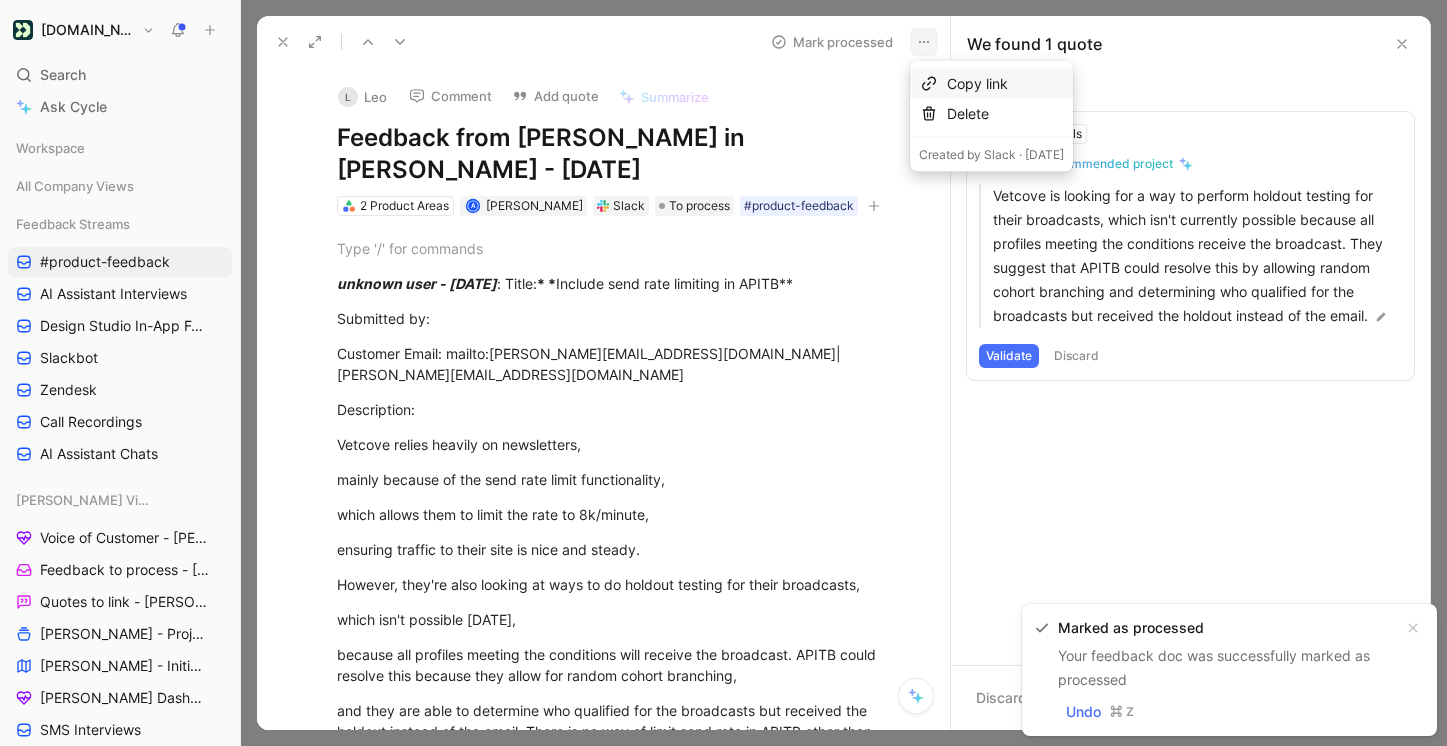 click on "Copy link" at bounding box center (991, 84) 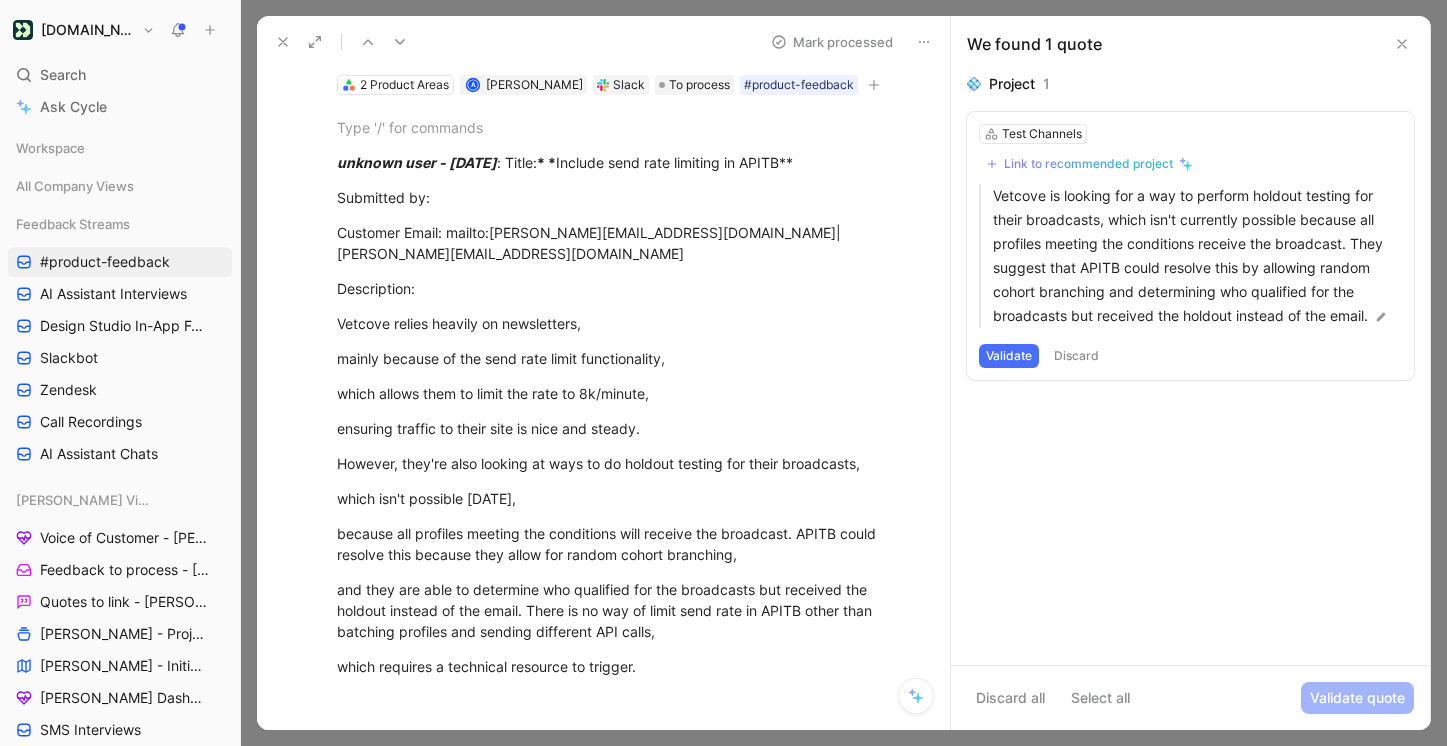 scroll, scrollTop: 123, scrollLeft: 0, axis: vertical 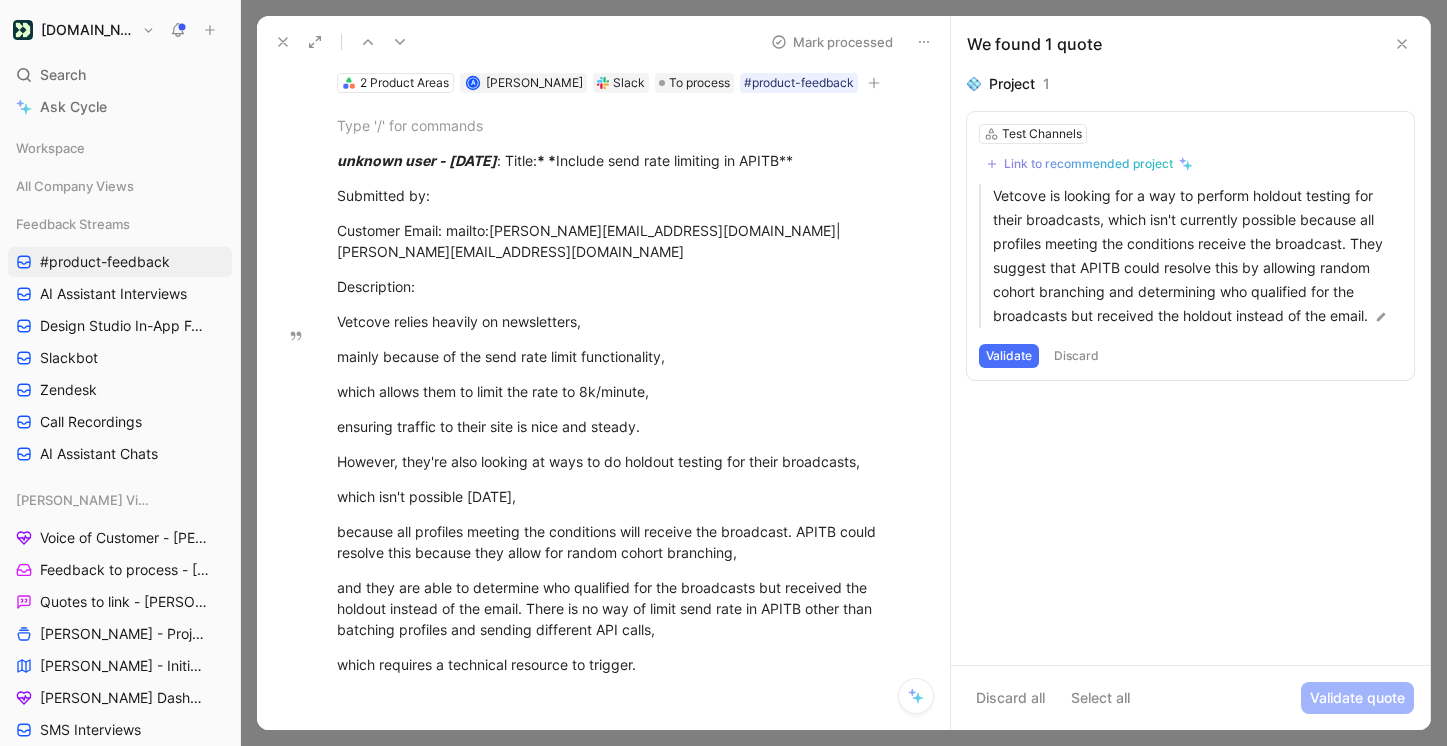 click on "Link to recommended project" at bounding box center (1088, 164) 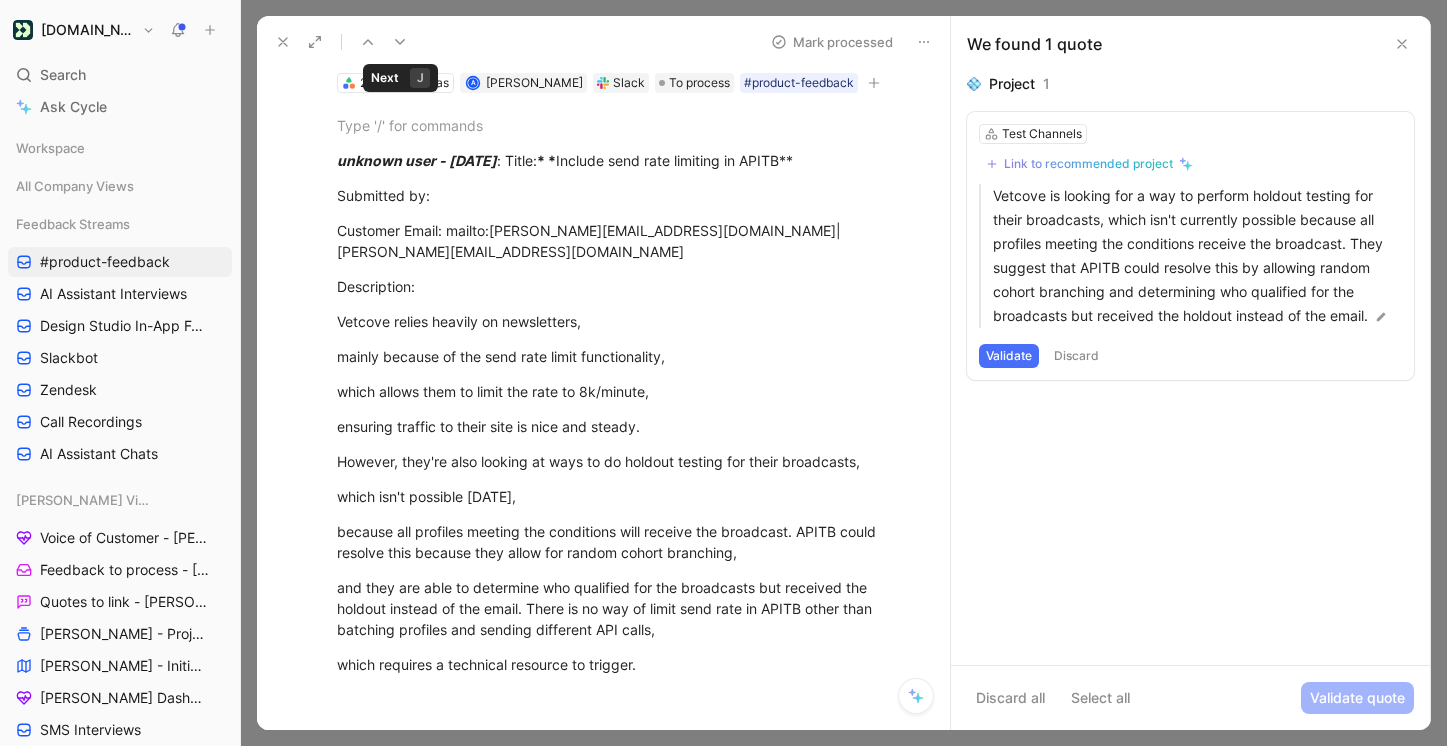 click 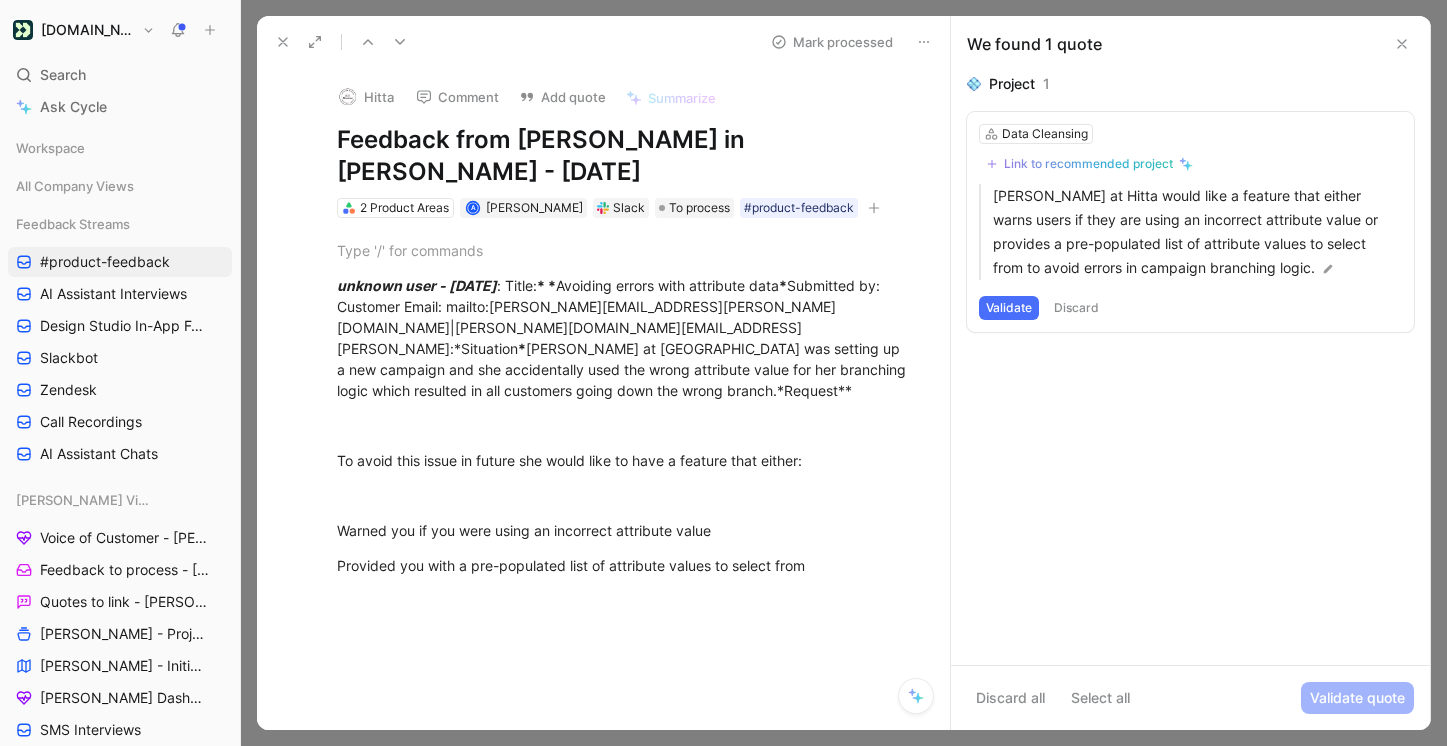 click 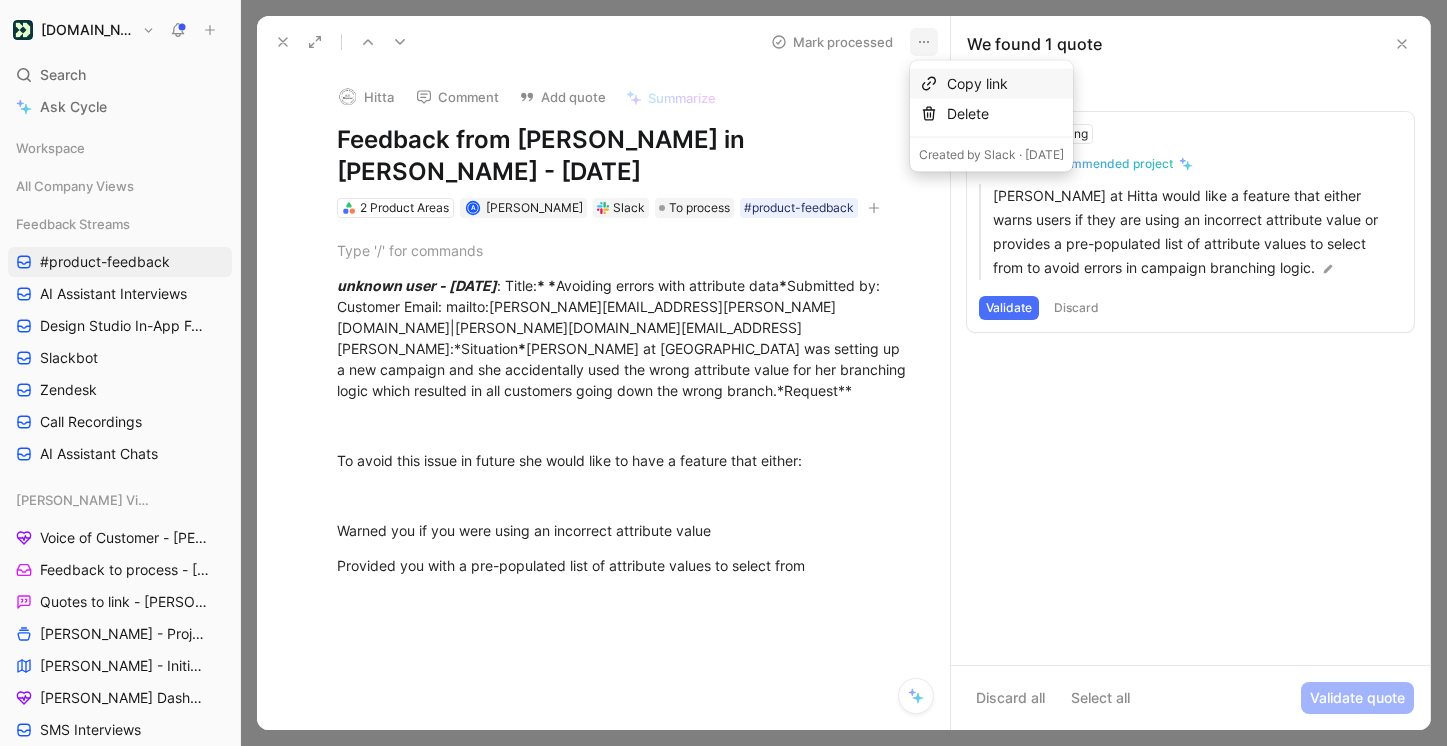 click on "Copy link" at bounding box center (1005, 84) 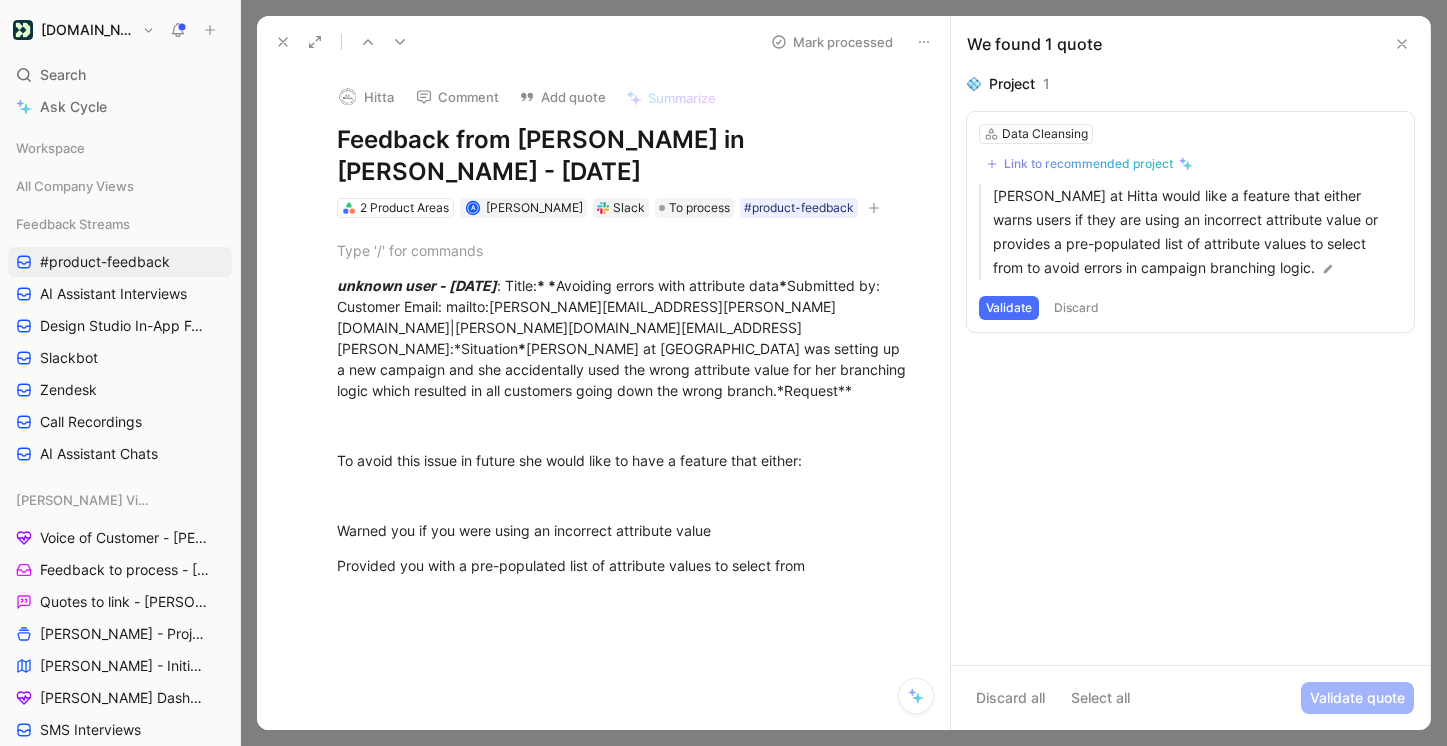 click on "Link to recommended project" at bounding box center (1088, 164) 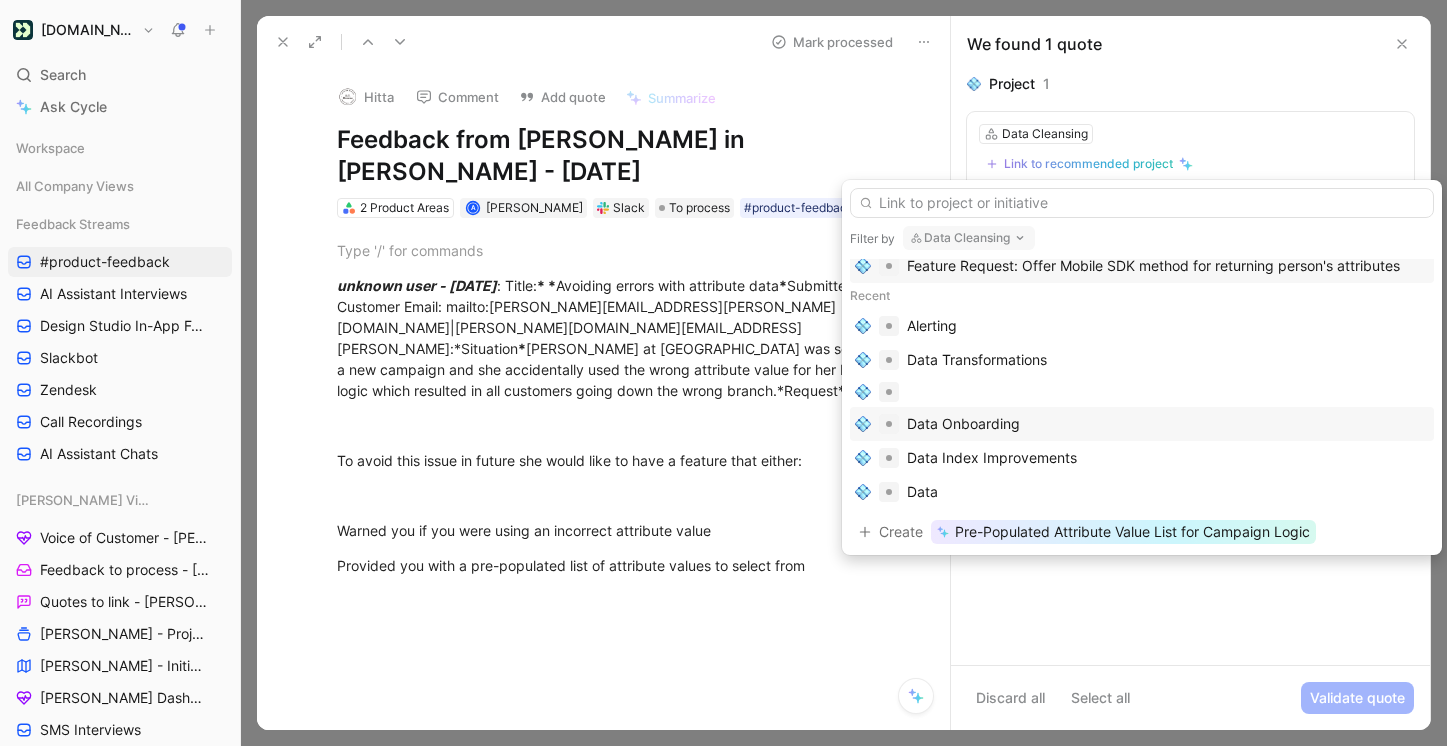 scroll, scrollTop: 0, scrollLeft: 0, axis: both 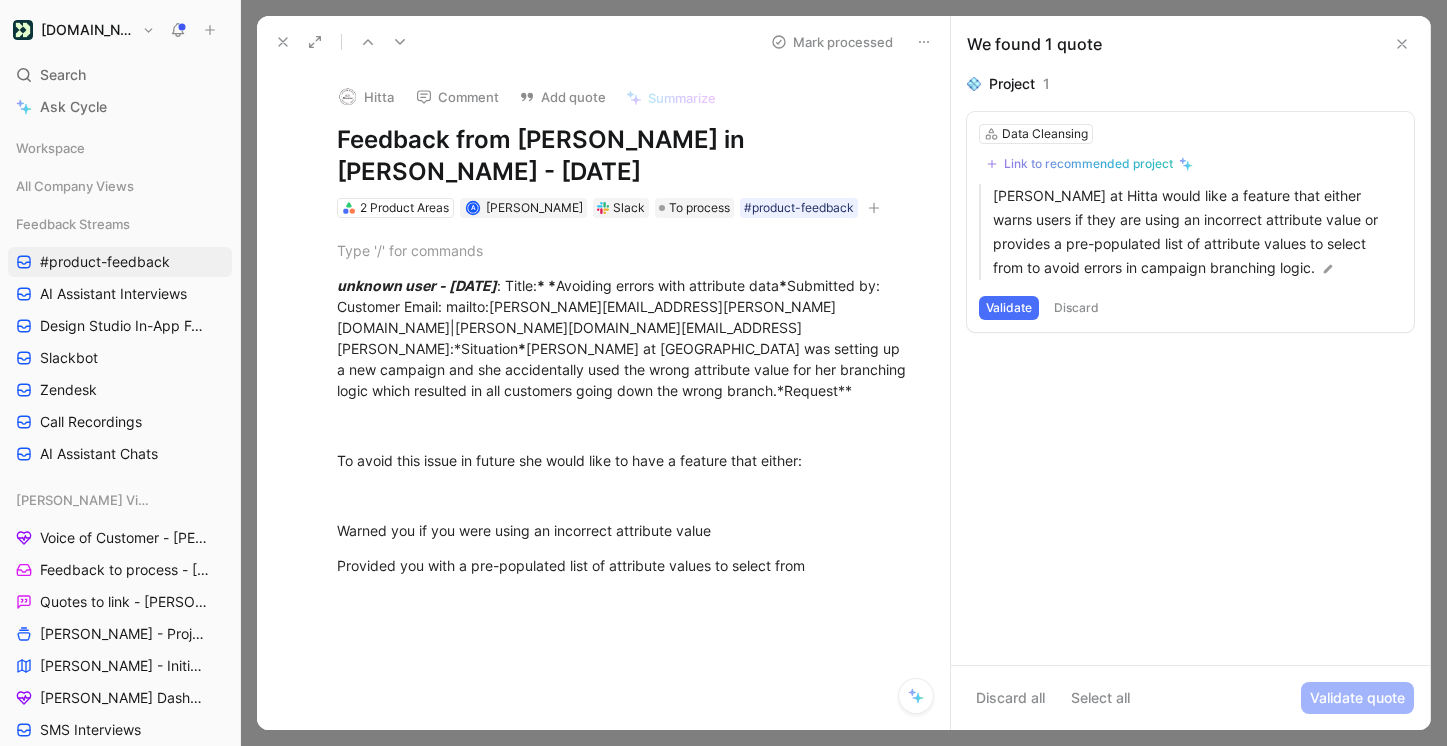 click 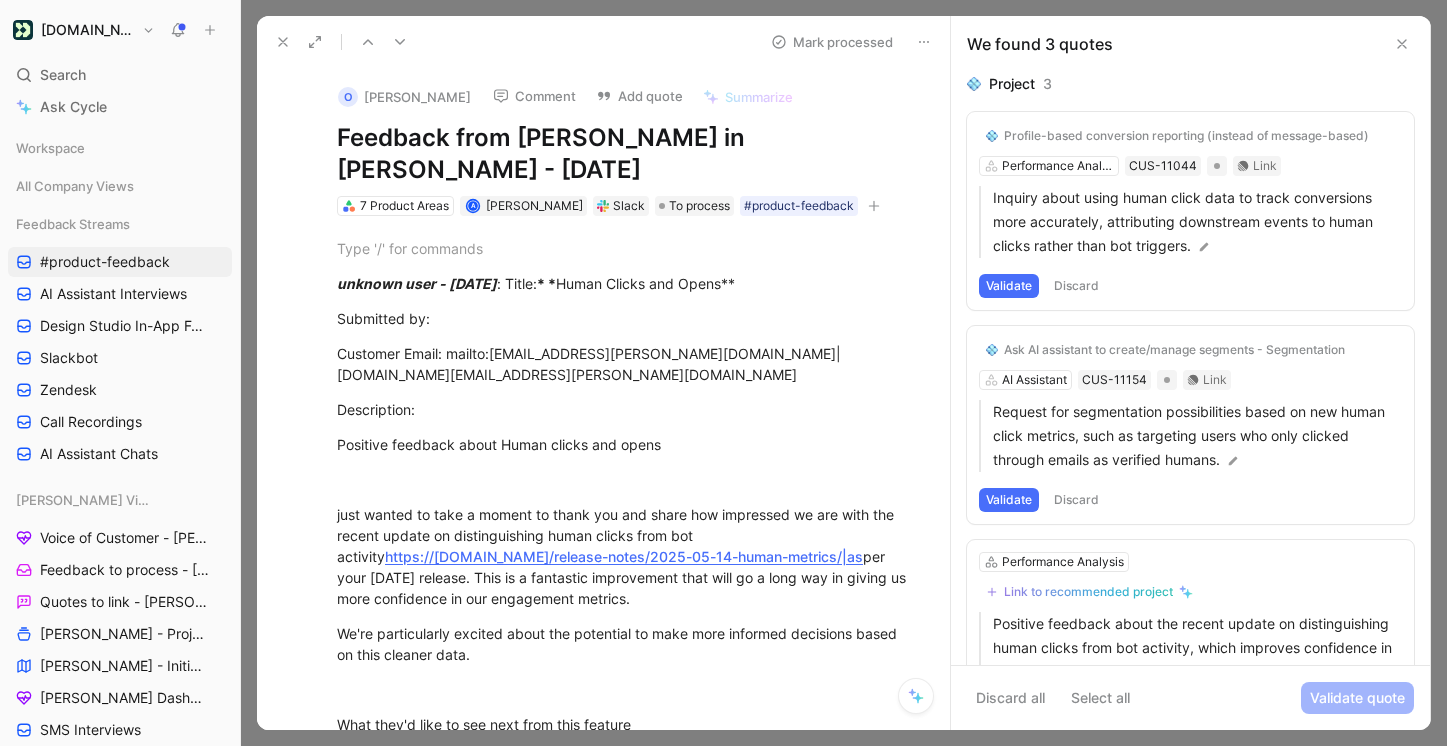 click 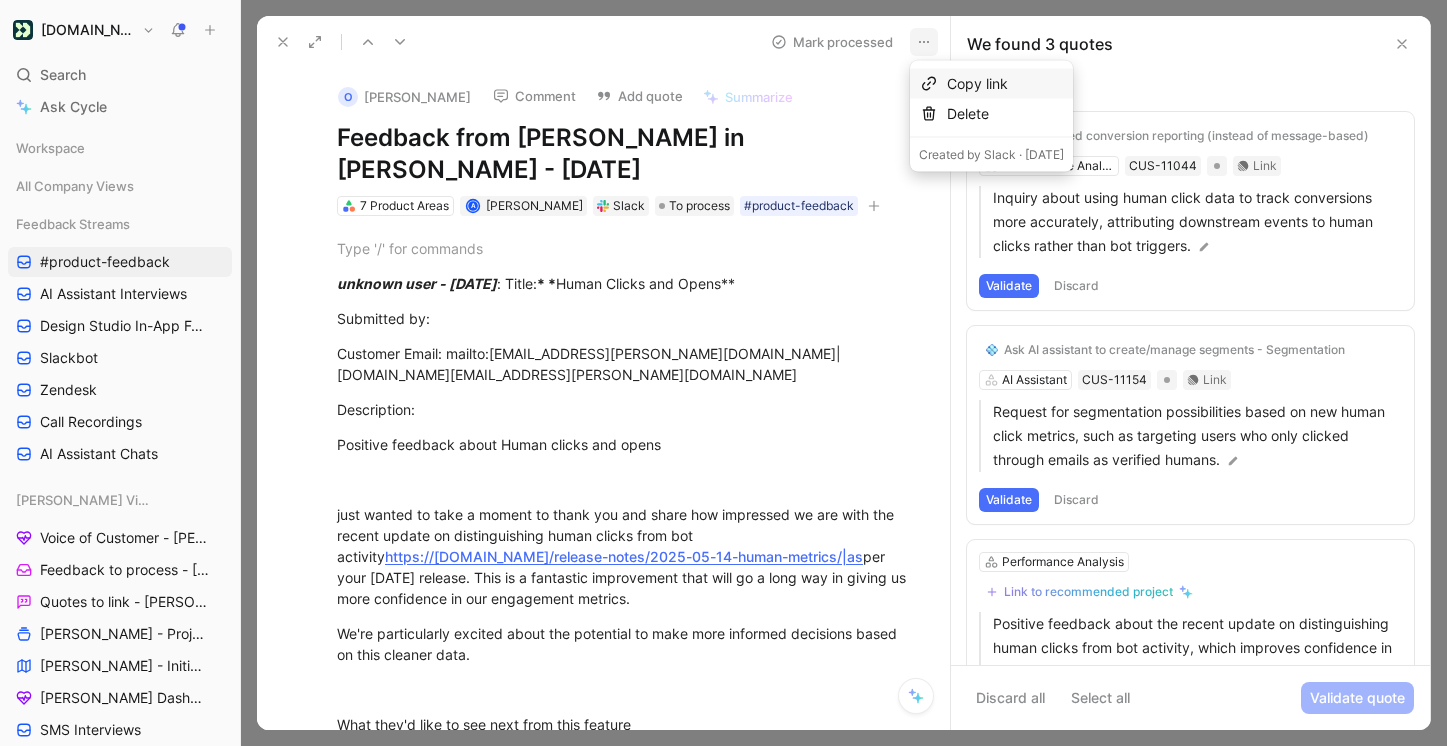 click on "Copy link" at bounding box center [1005, 84] 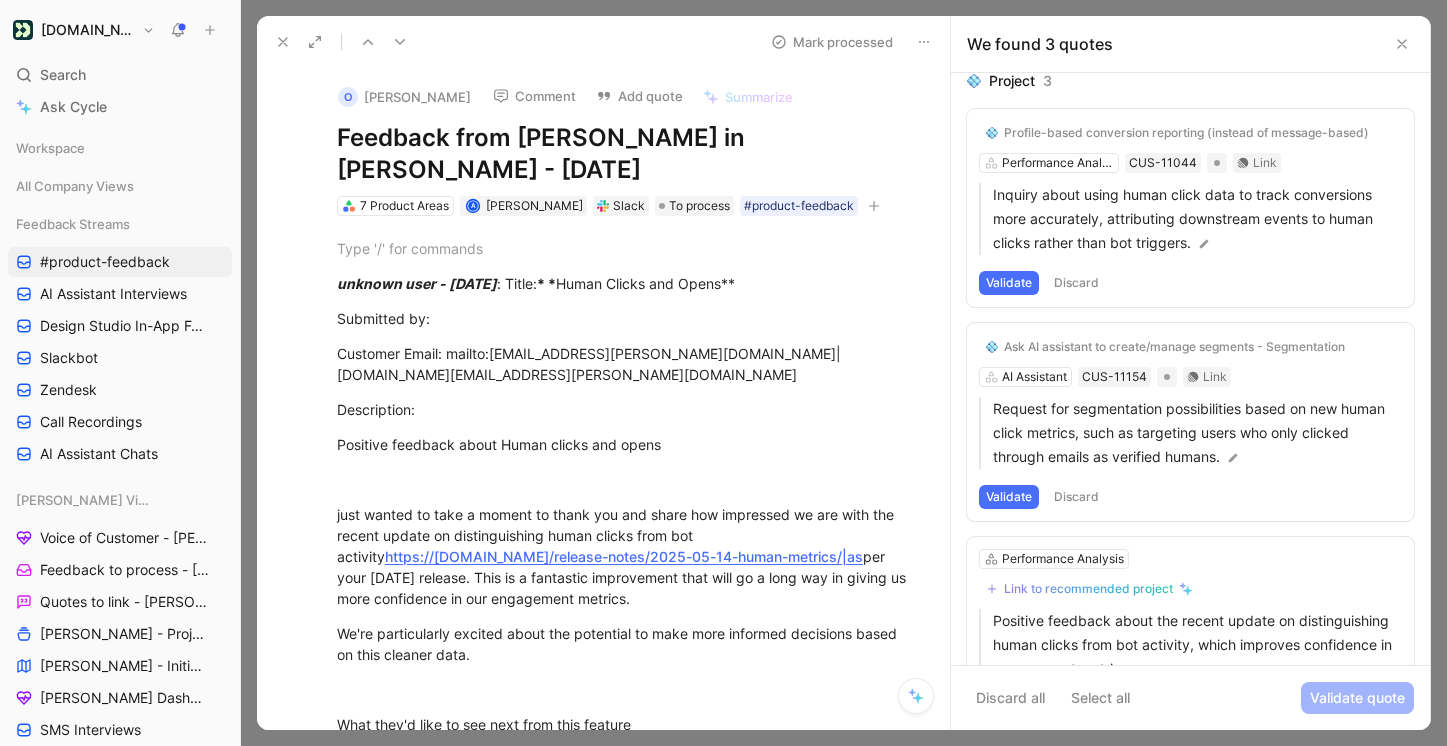 scroll, scrollTop: 0, scrollLeft: 0, axis: both 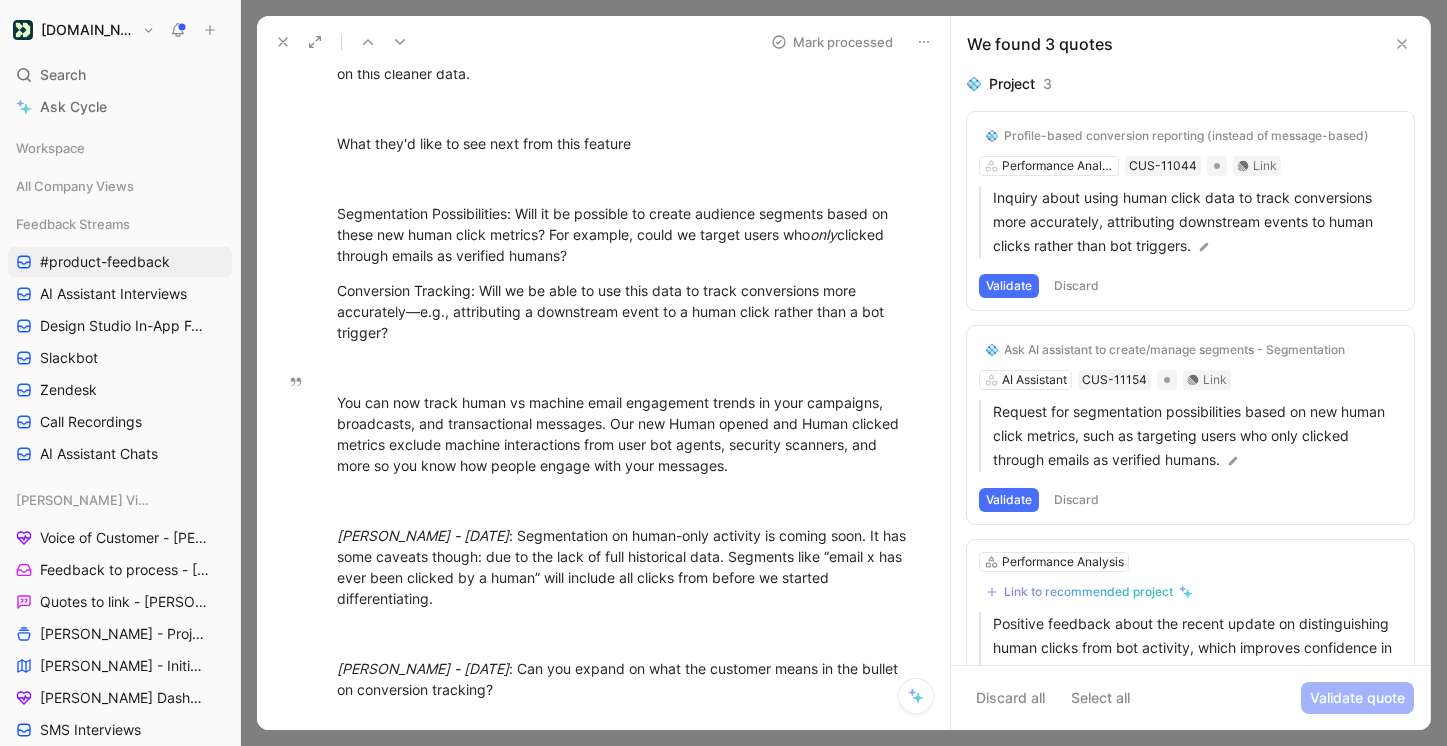 click on "Validate" at bounding box center [1009, 286] 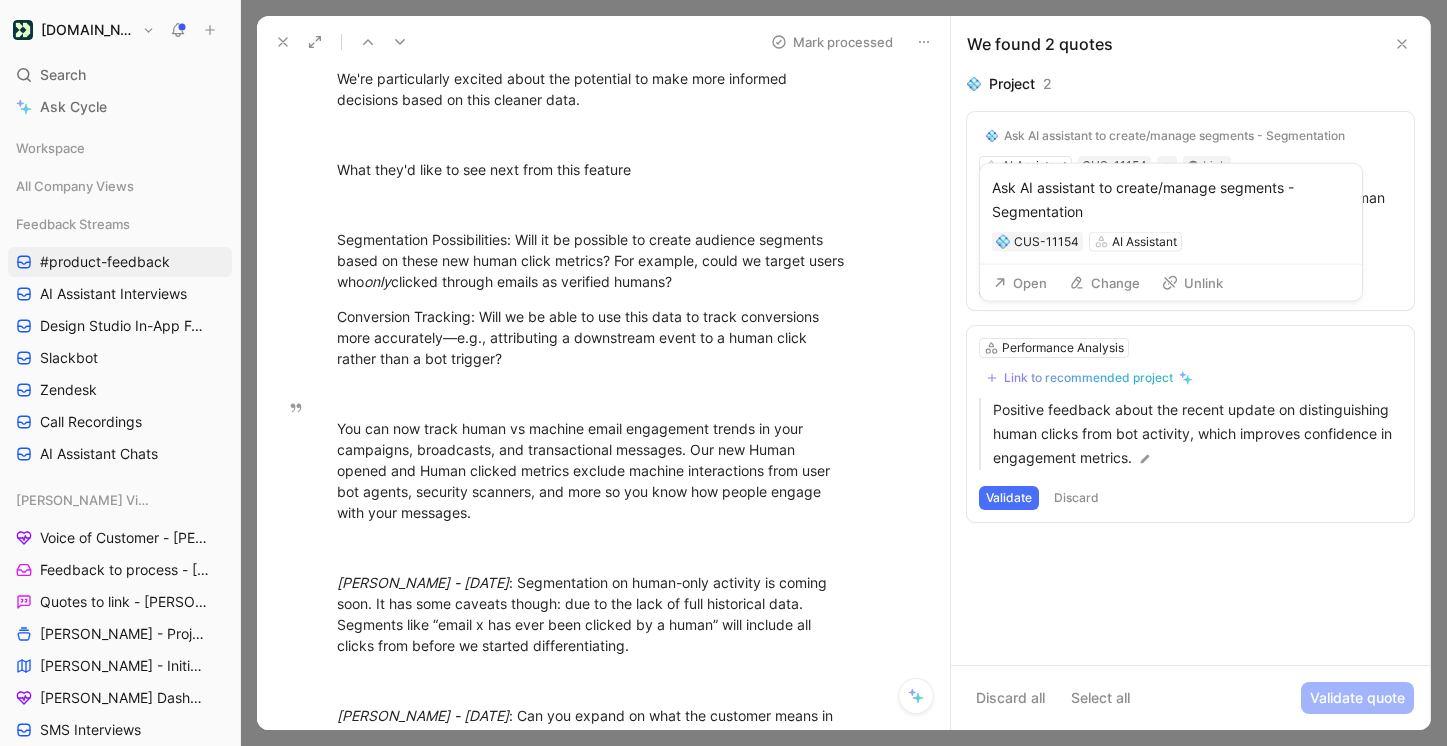 click on "Ask AI assistant to create/manage segments - Segmentation" at bounding box center [1174, 136] 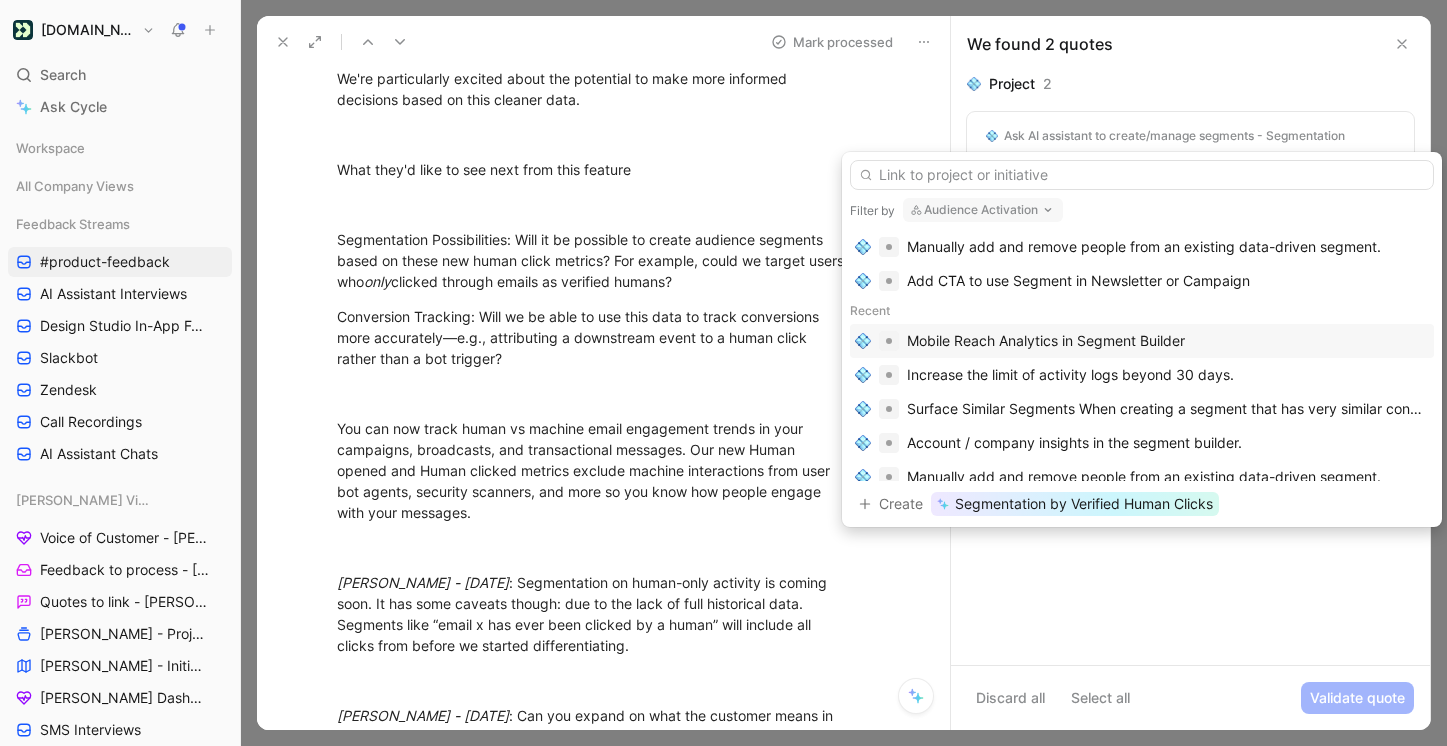 scroll, scrollTop: 0, scrollLeft: 0, axis: both 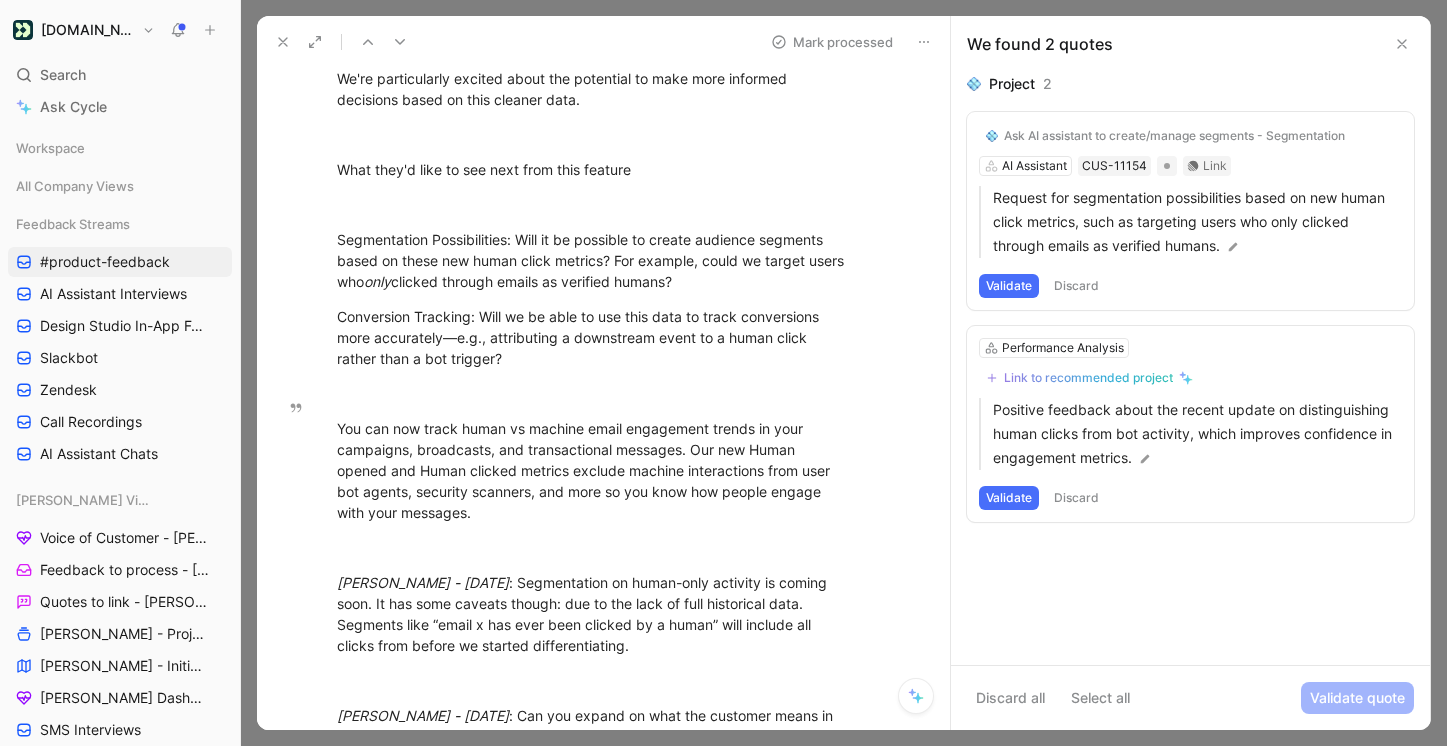 click on "Validate" at bounding box center (1009, 498) 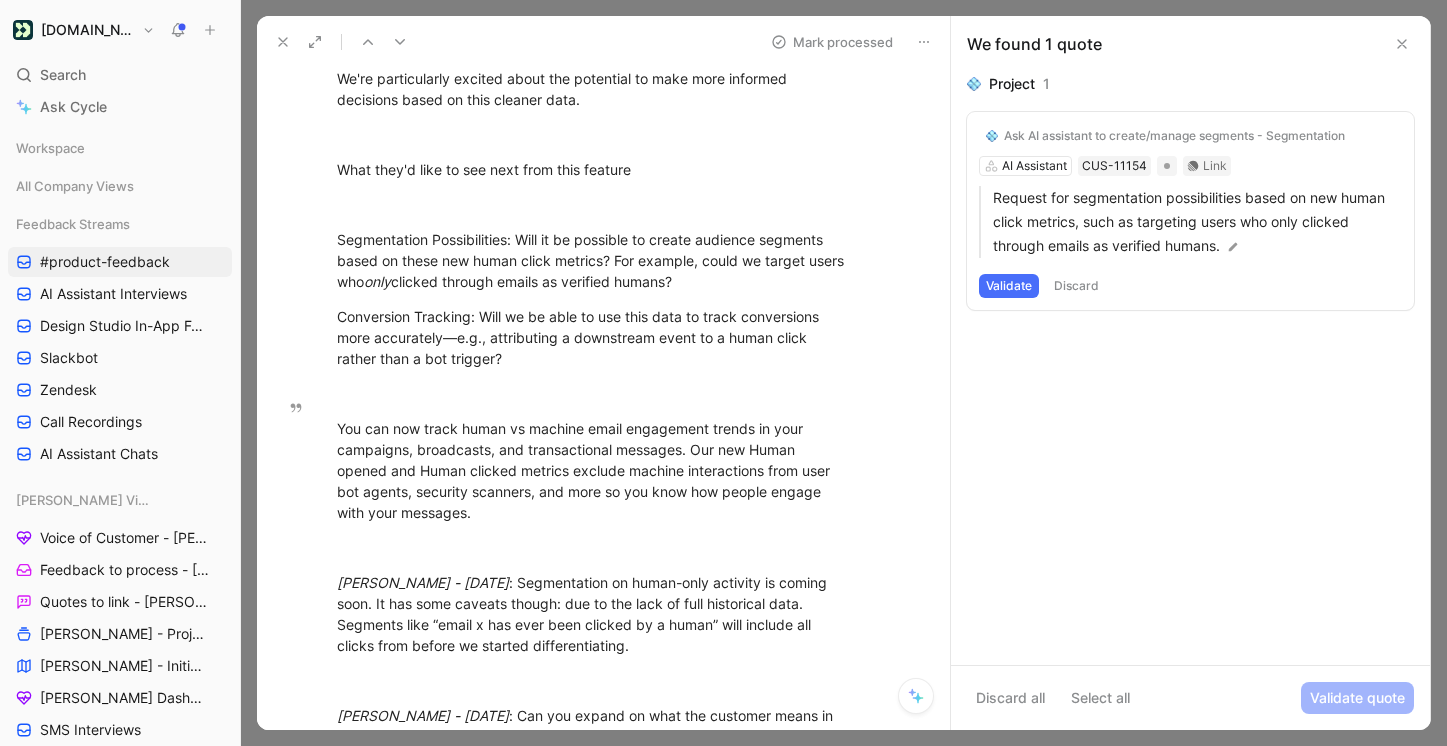 click on "Validate" at bounding box center [1009, 286] 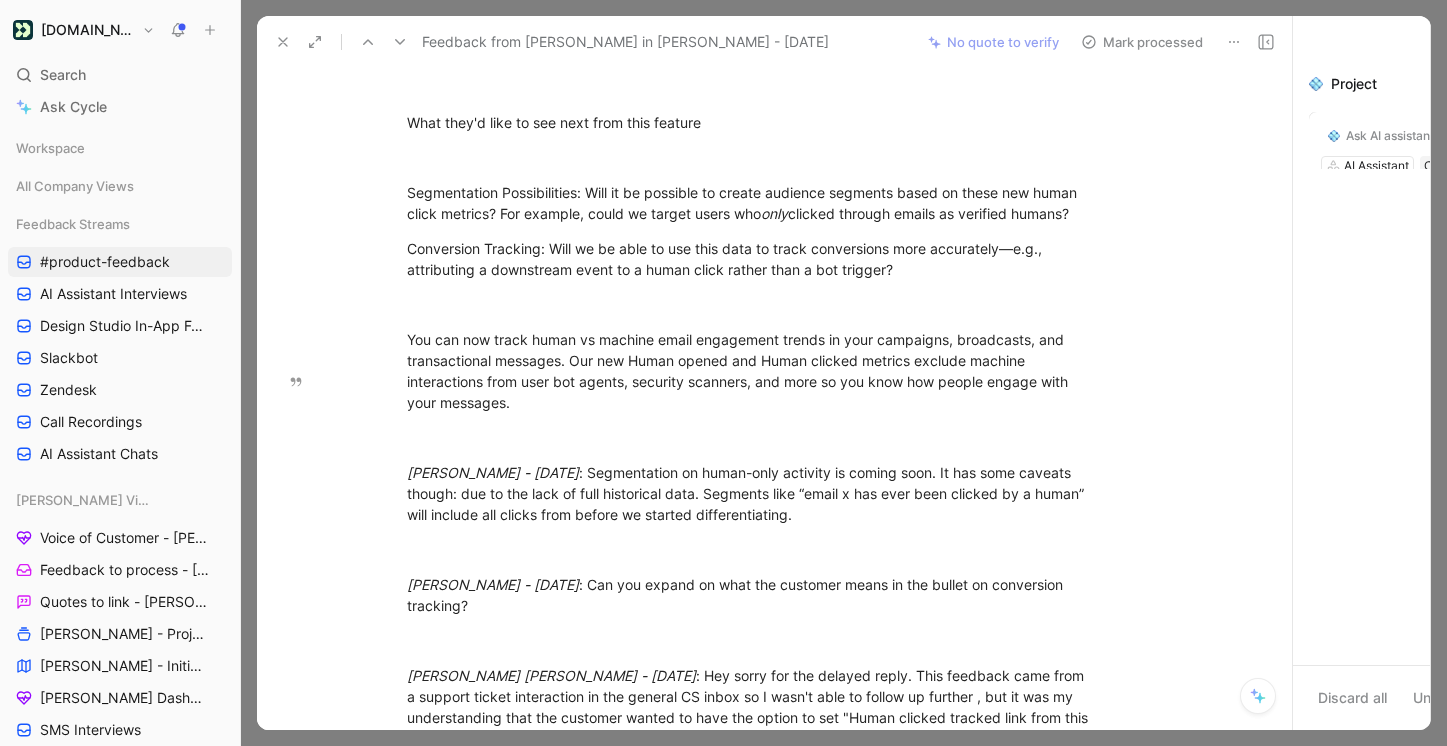scroll, scrollTop: 507, scrollLeft: 0, axis: vertical 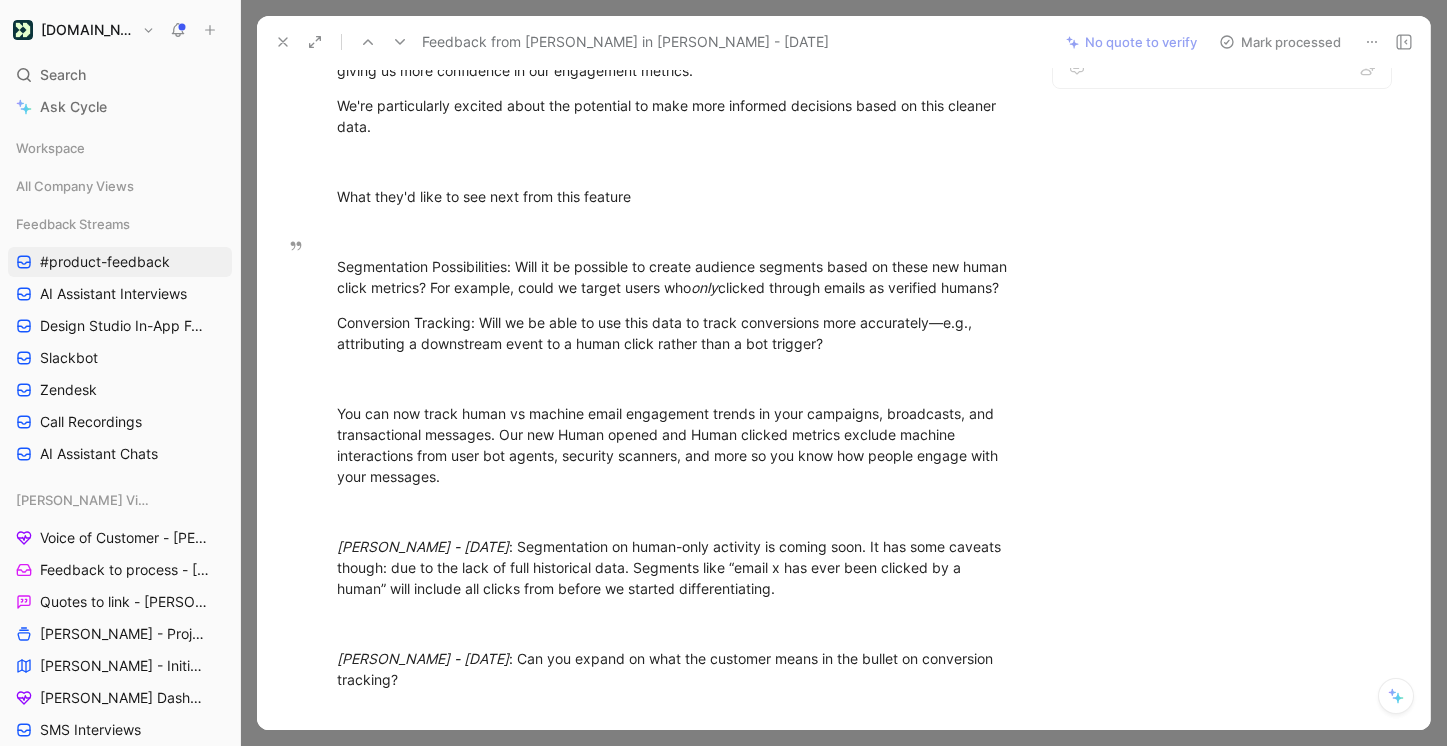 click on "Mark processed" at bounding box center [1280, 42] 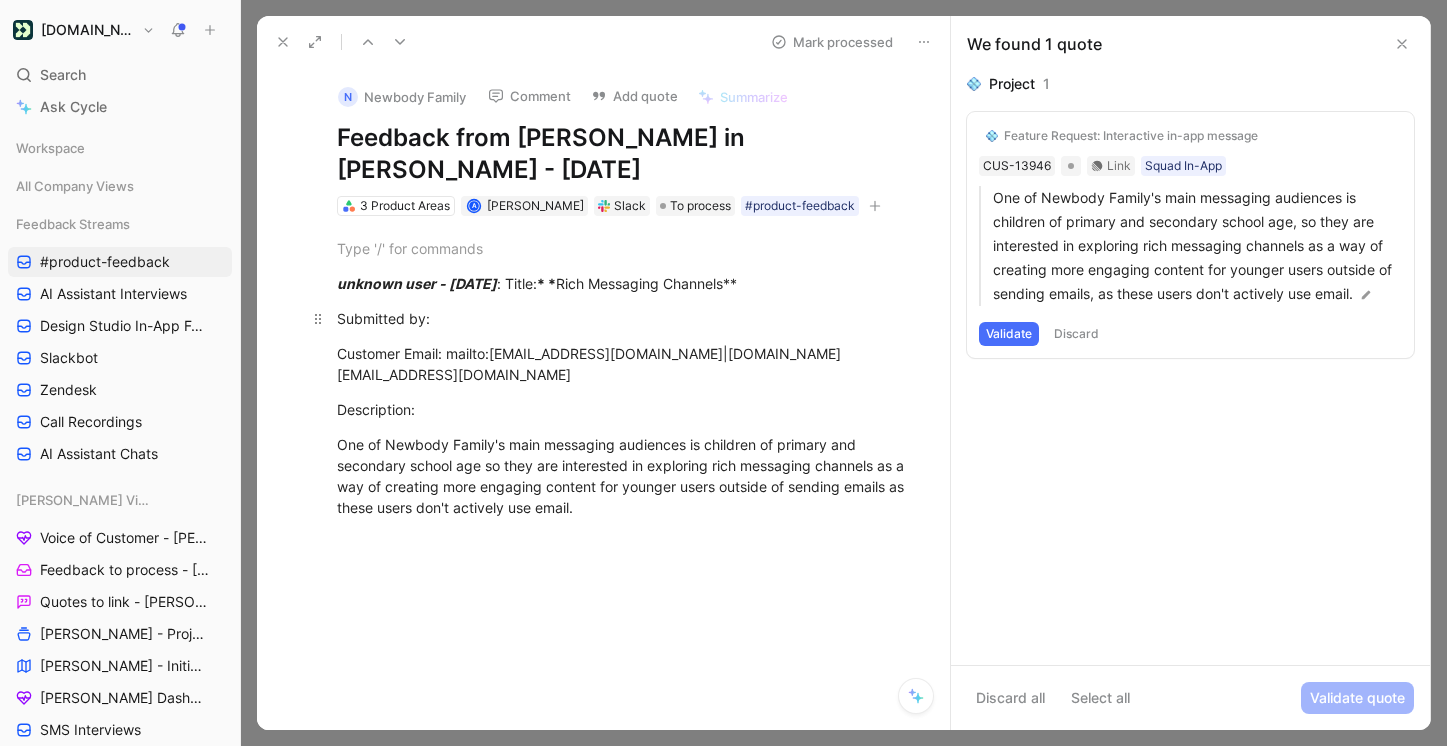 drag, startPoint x: 999, startPoint y: 330, endPoint x: 884, endPoint y: 284, distance: 123.85879 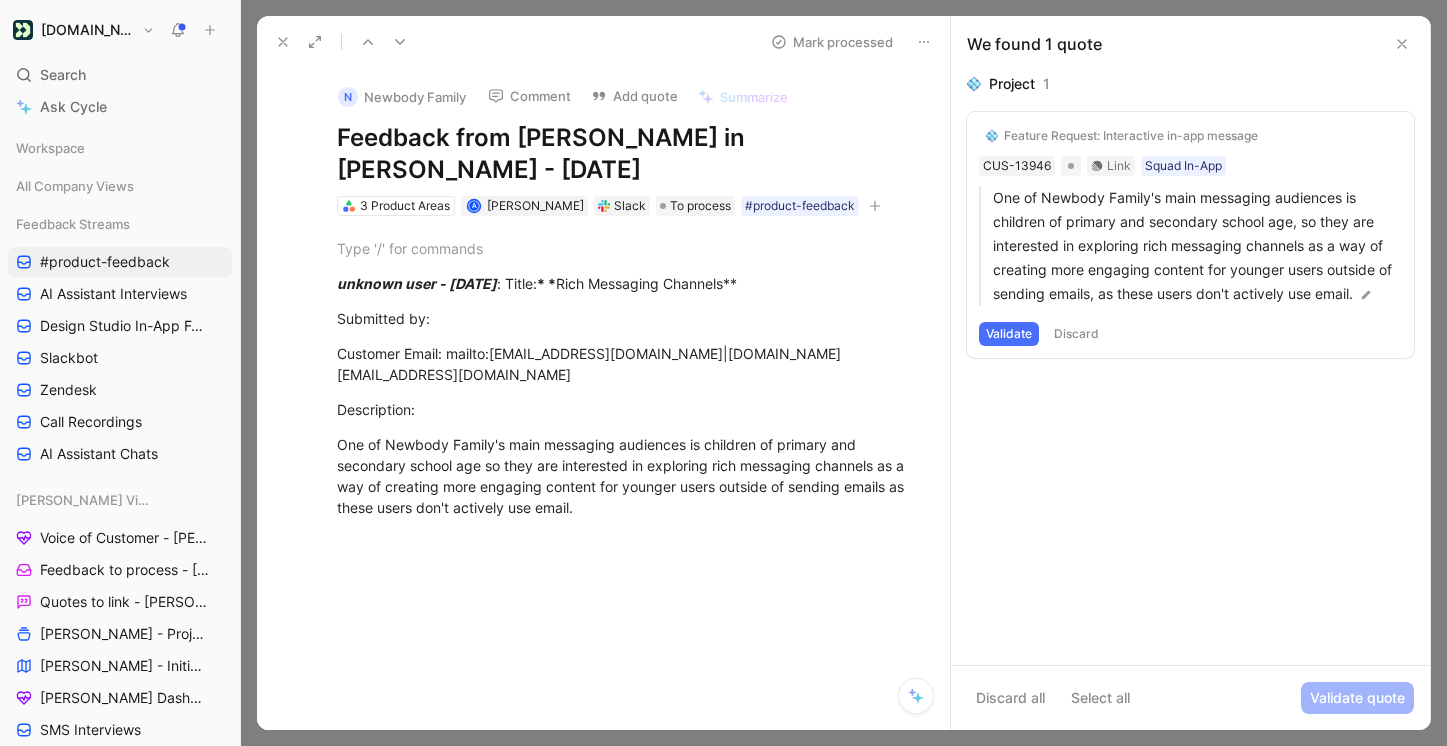 click 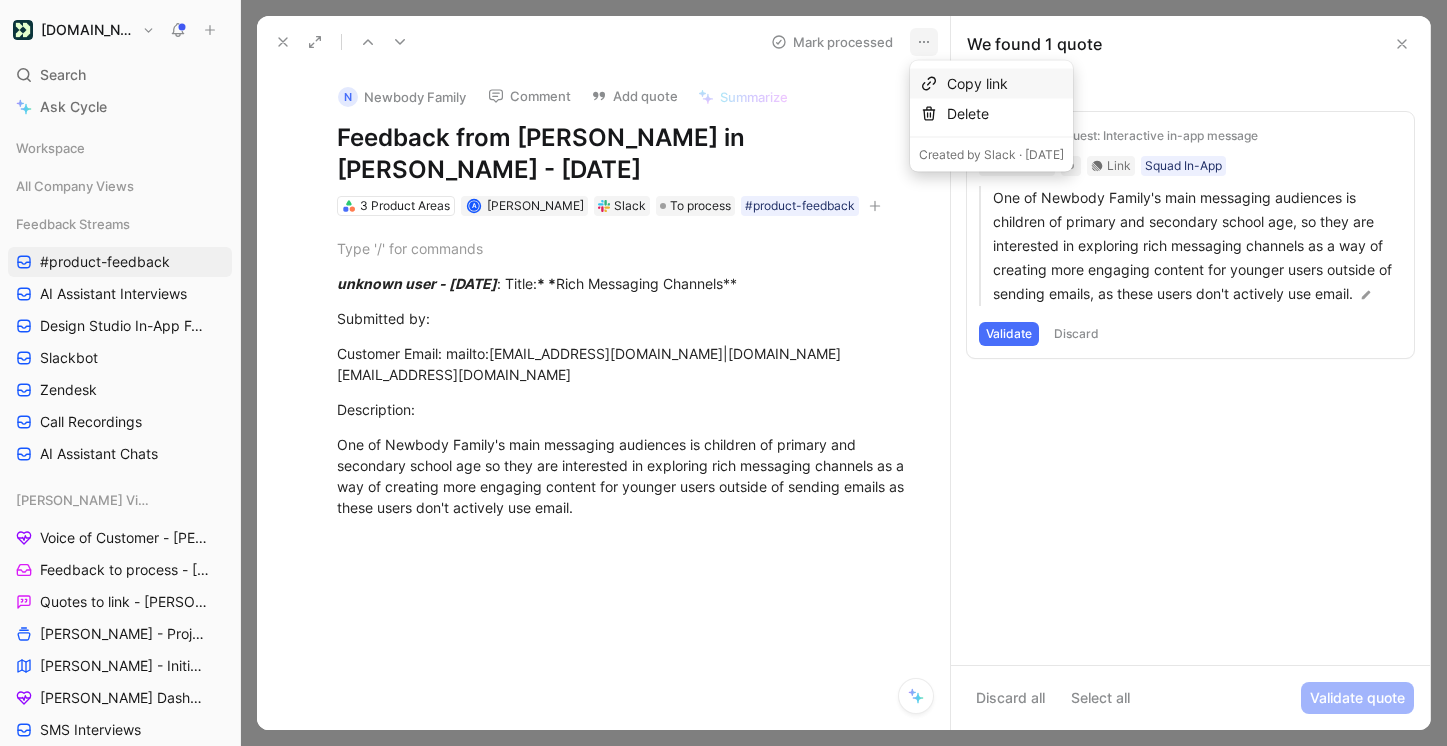 click on "Copy link" at bounding box center (991, 84) 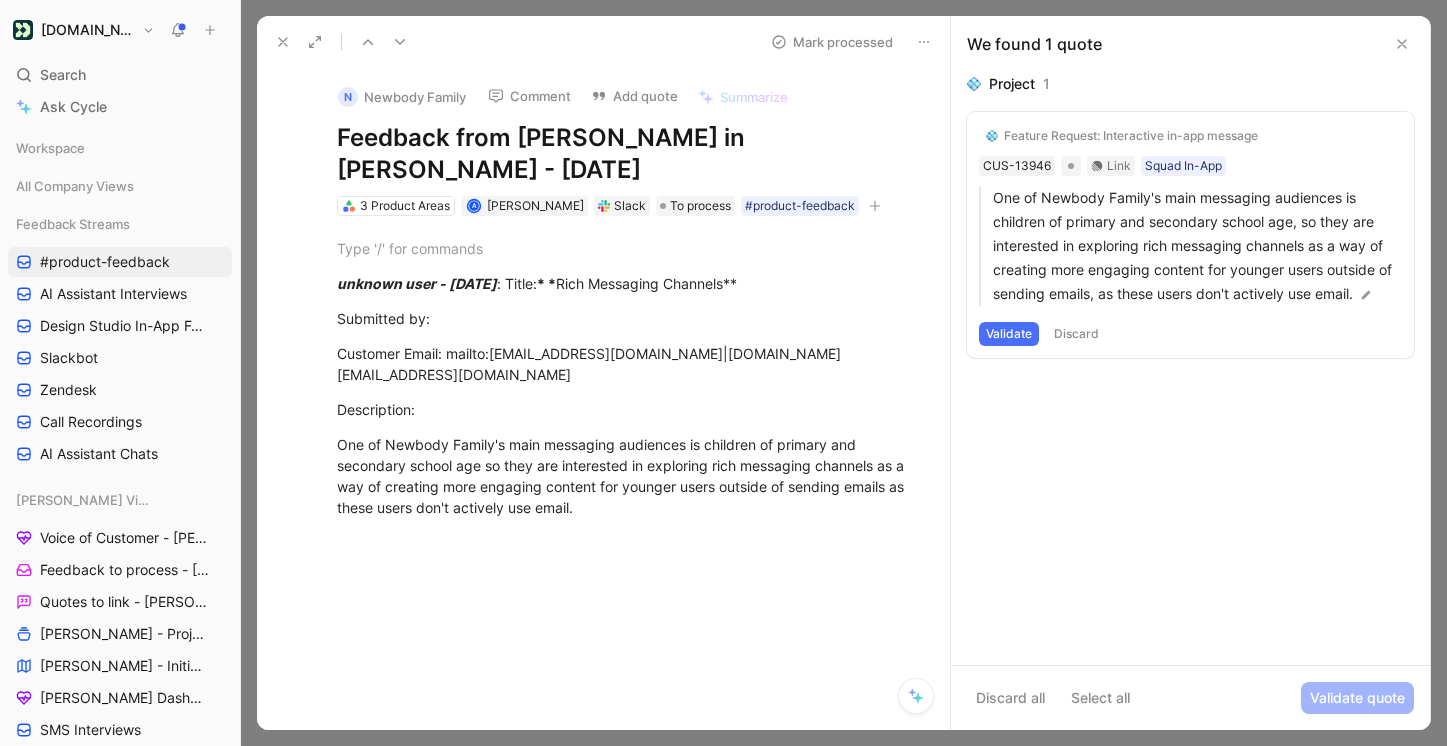 click on "Validate" at bounding box center (1009, 334) 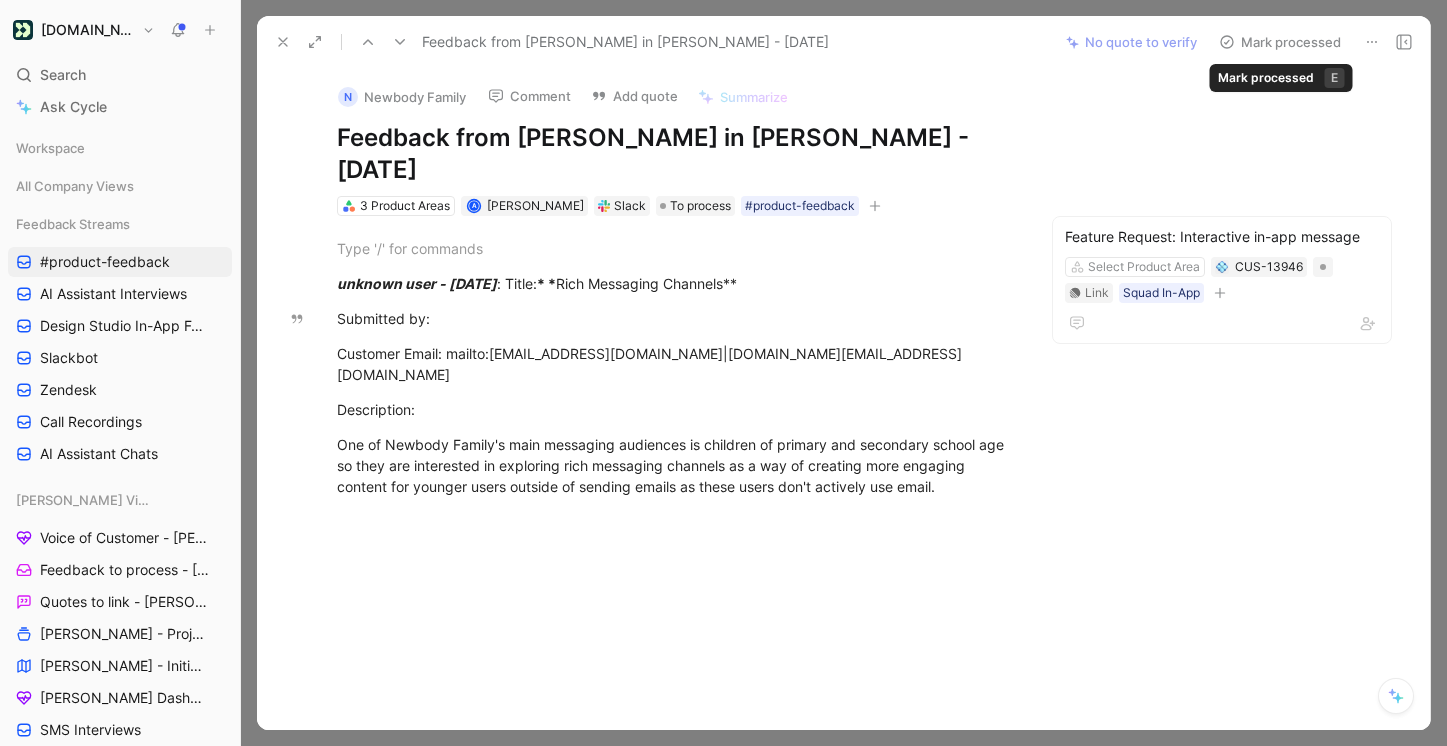 click on "Mark processed" at bounding box center (1280, 42) 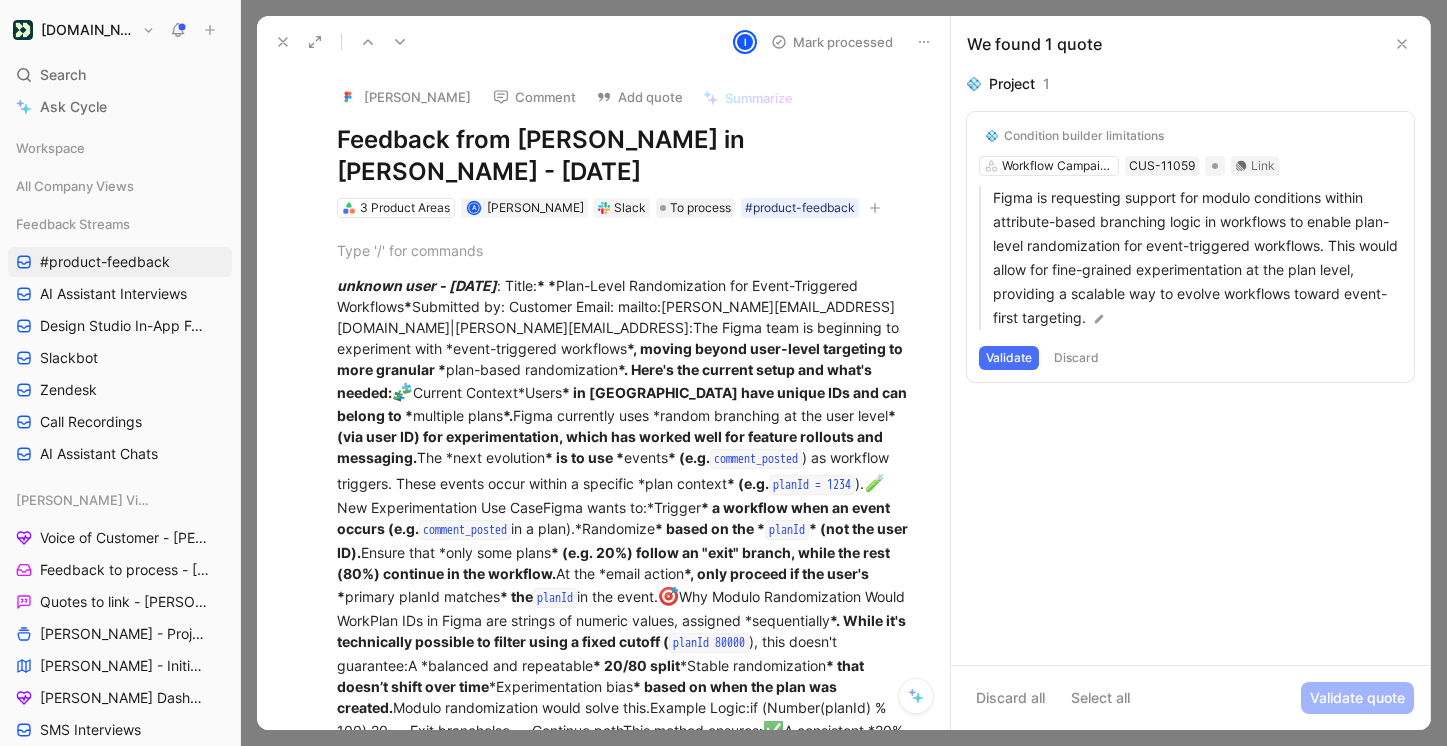 click 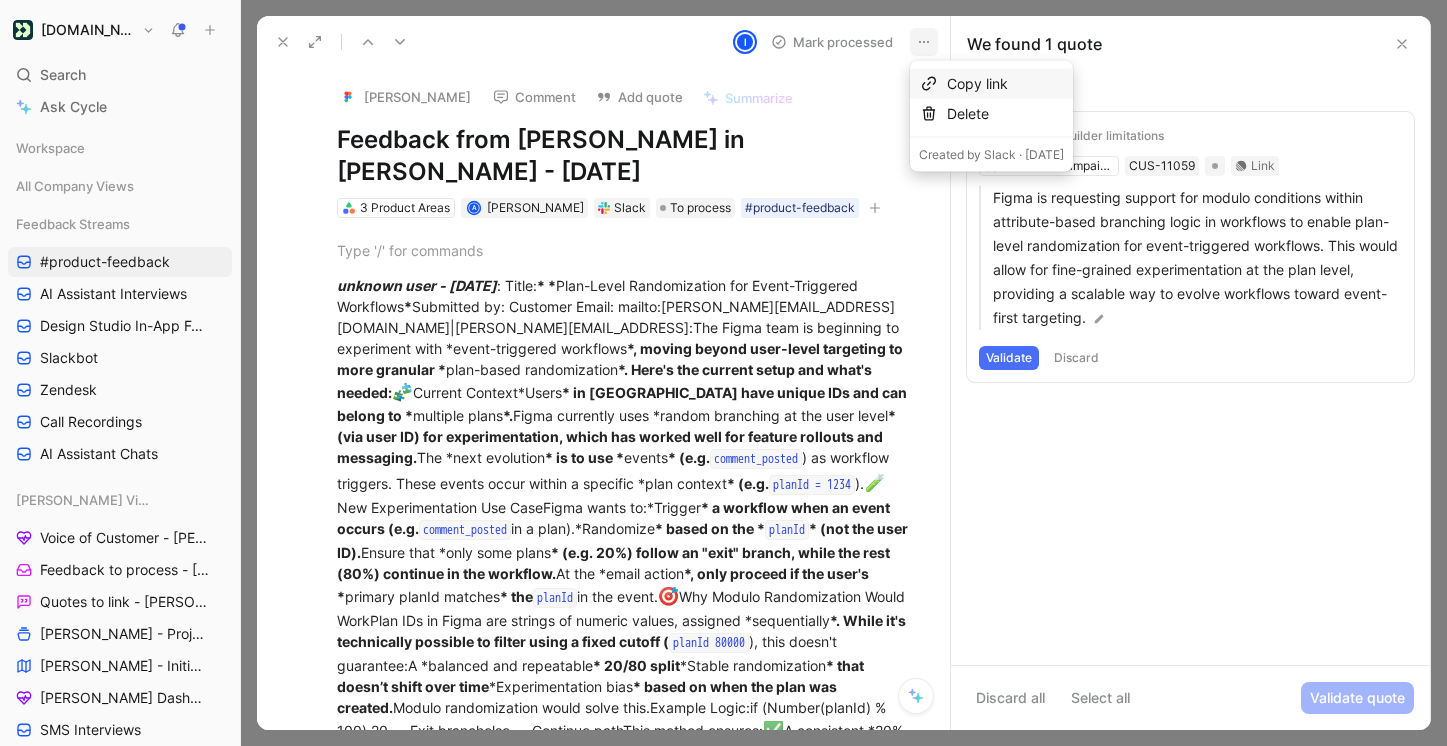 click on "Copy link" at bounding box center [1005, 84] 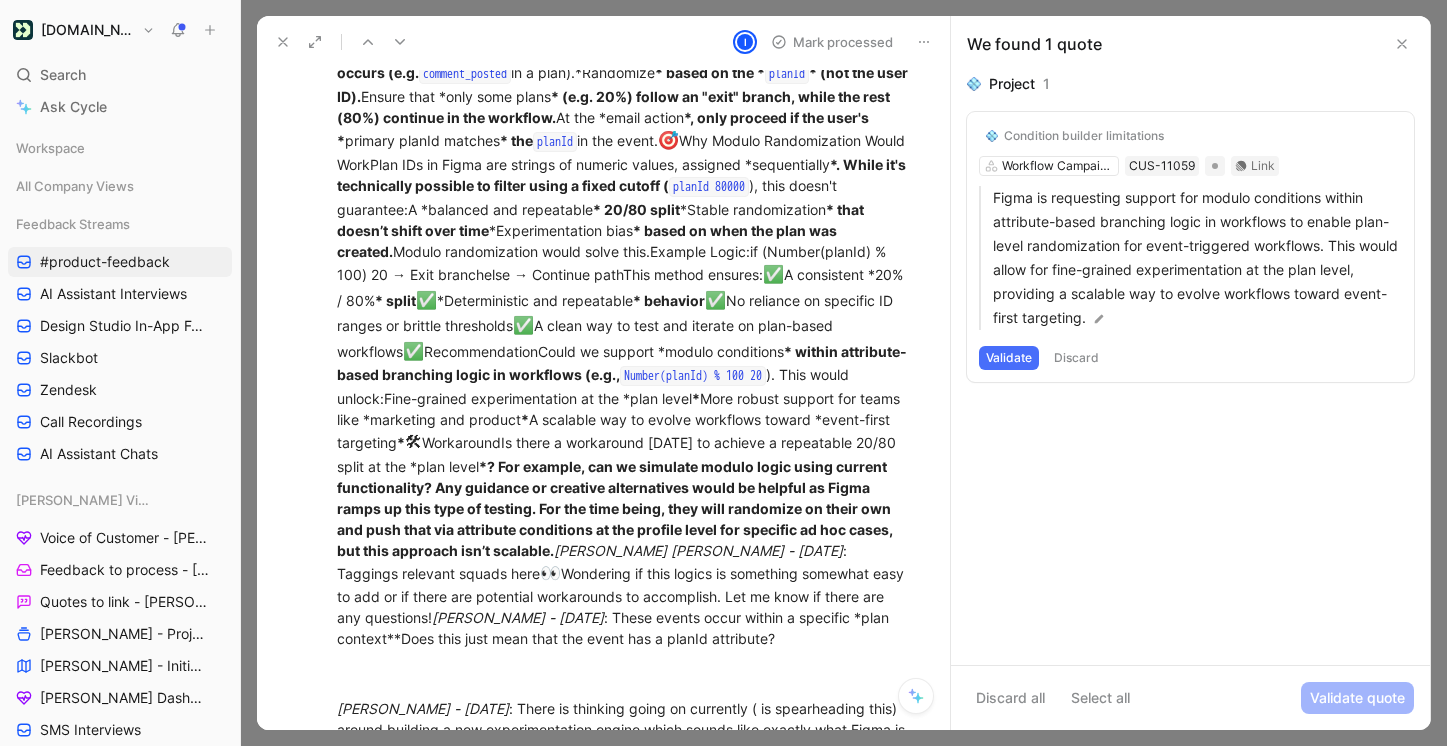 scroll, scrollTop: 472, scrollLeft: 0, axis: vertical 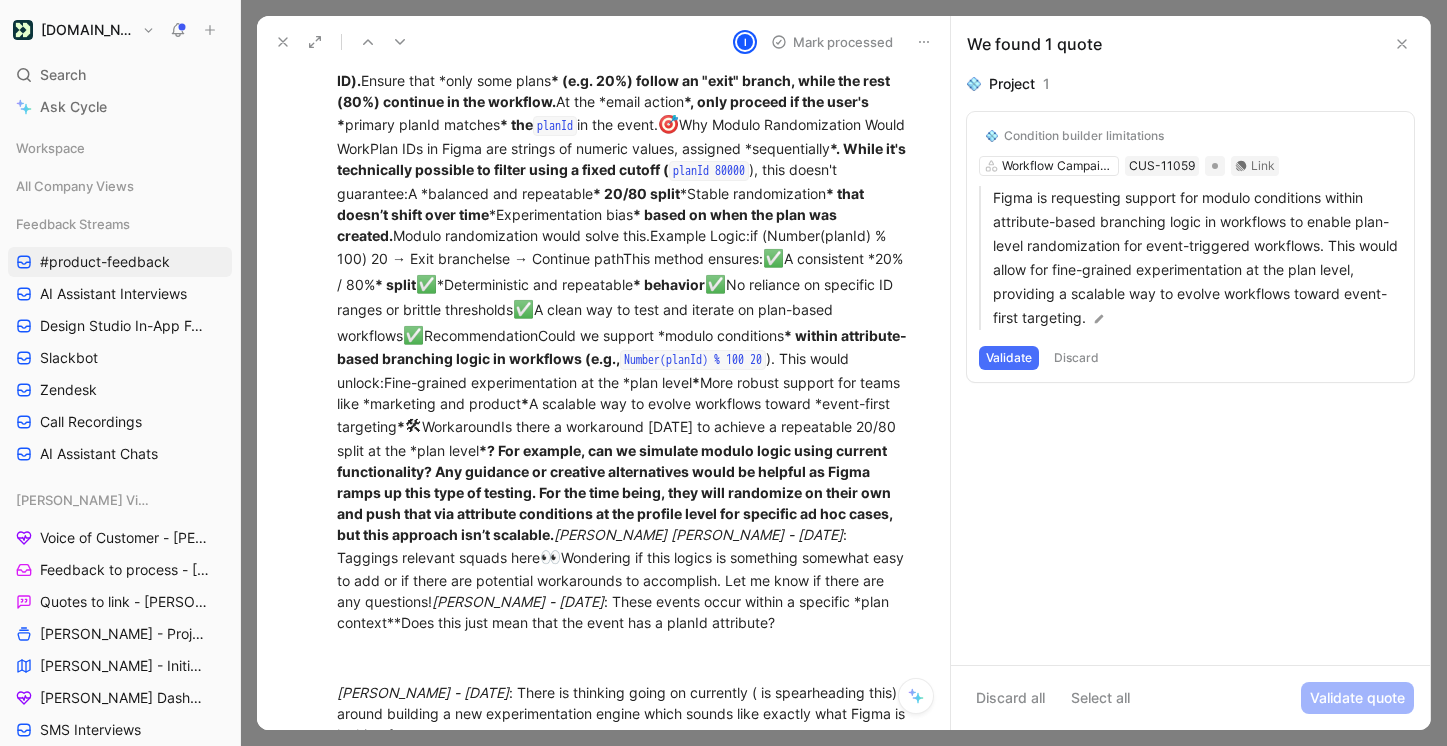 click on "Validate" at bounding box center (1009, 358) 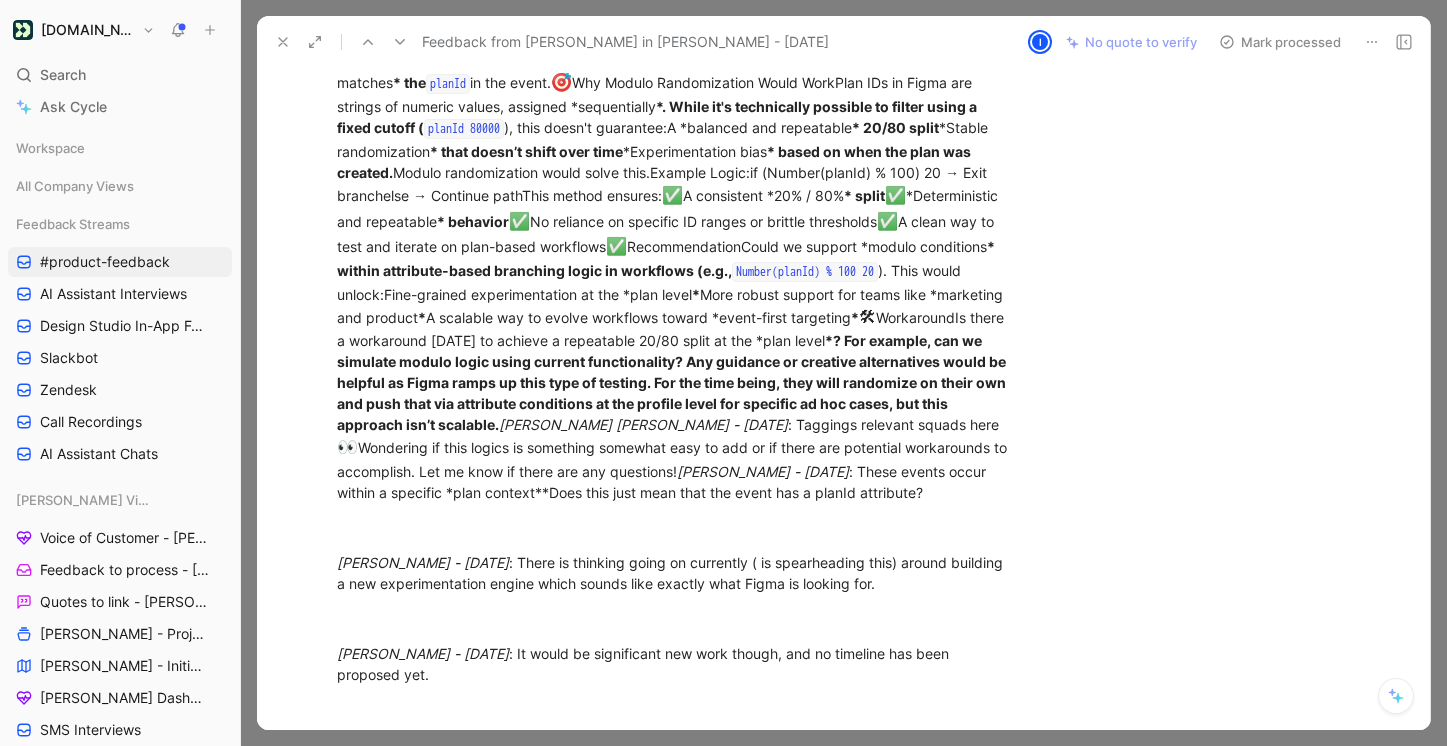 click on "Mark processed" at bounding box center (1280, 42) 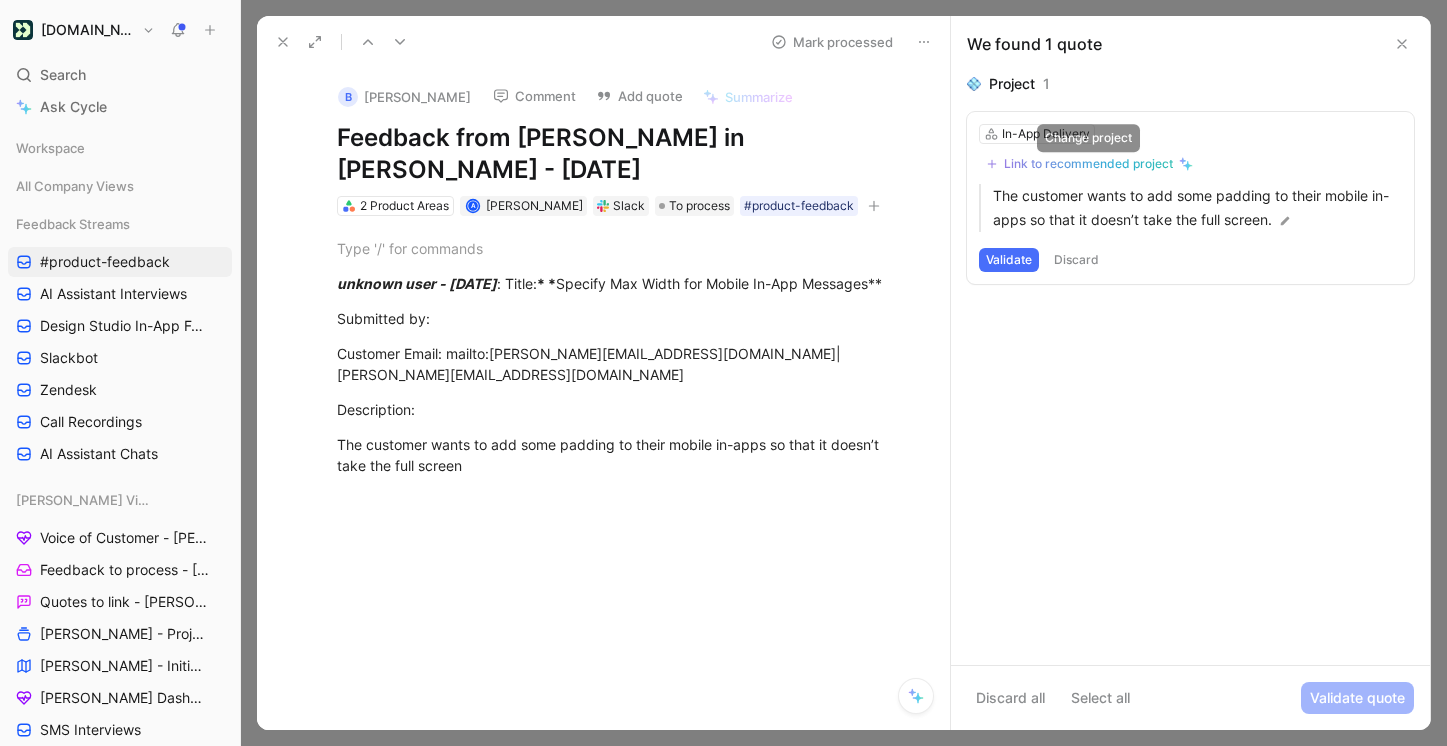click on "Link to recommended project" at bounding box center (1088, 164) 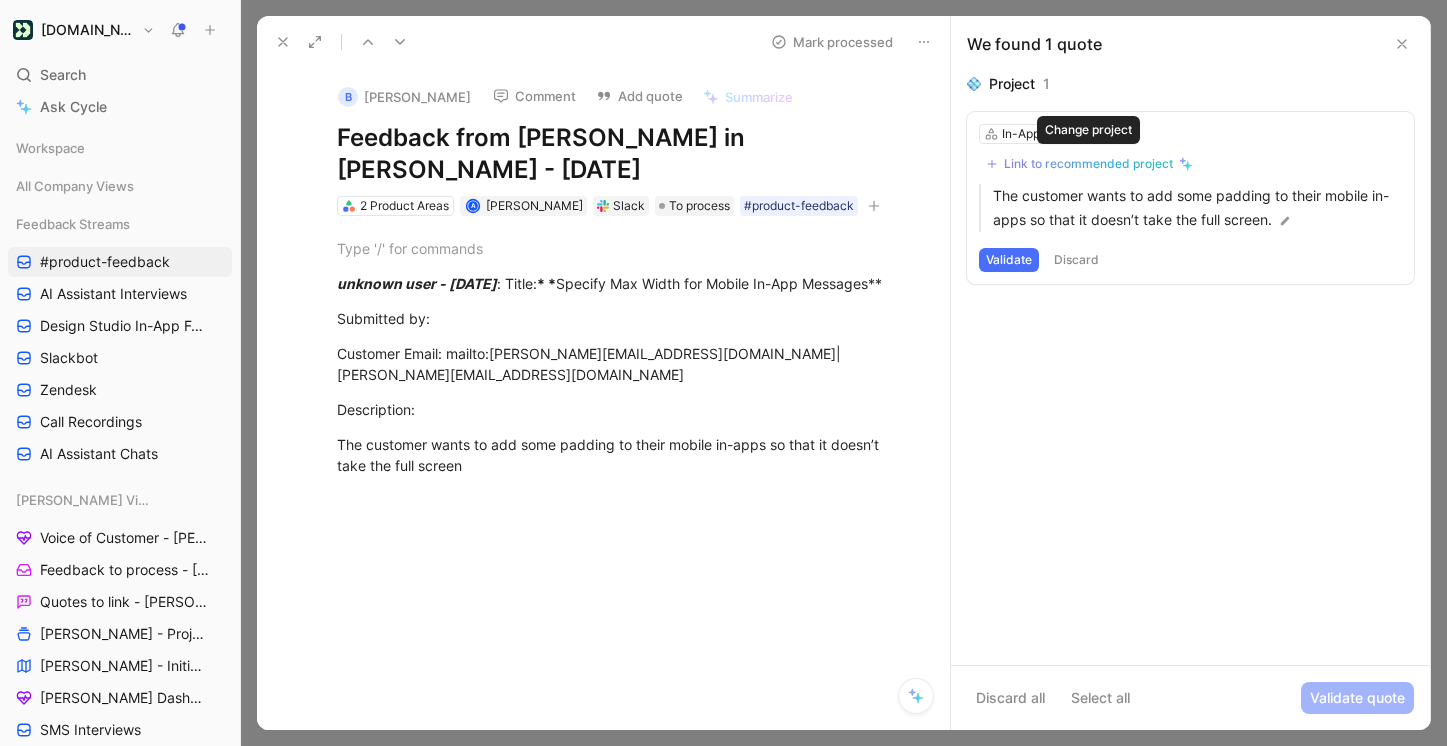 click on "Link to recommended project" at bounding box center [1088, 164] 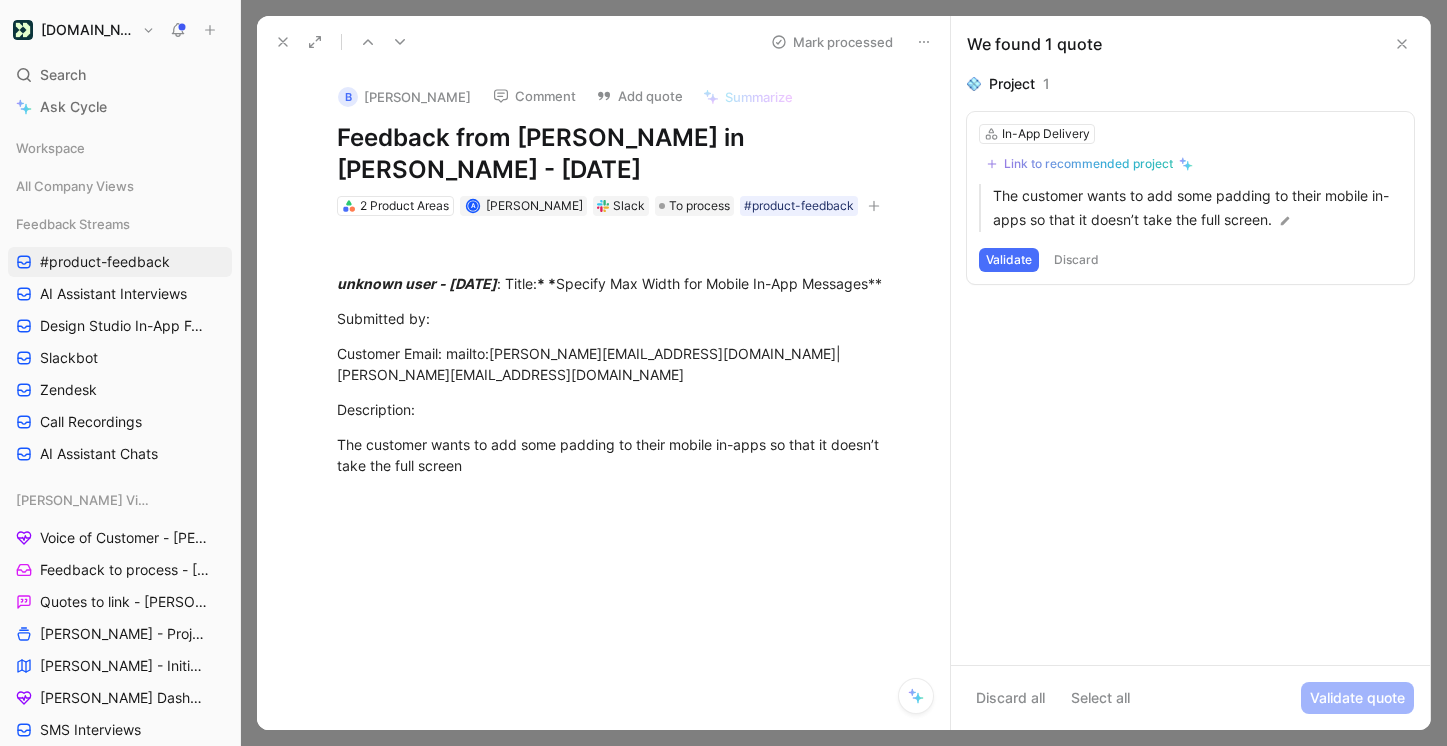 click 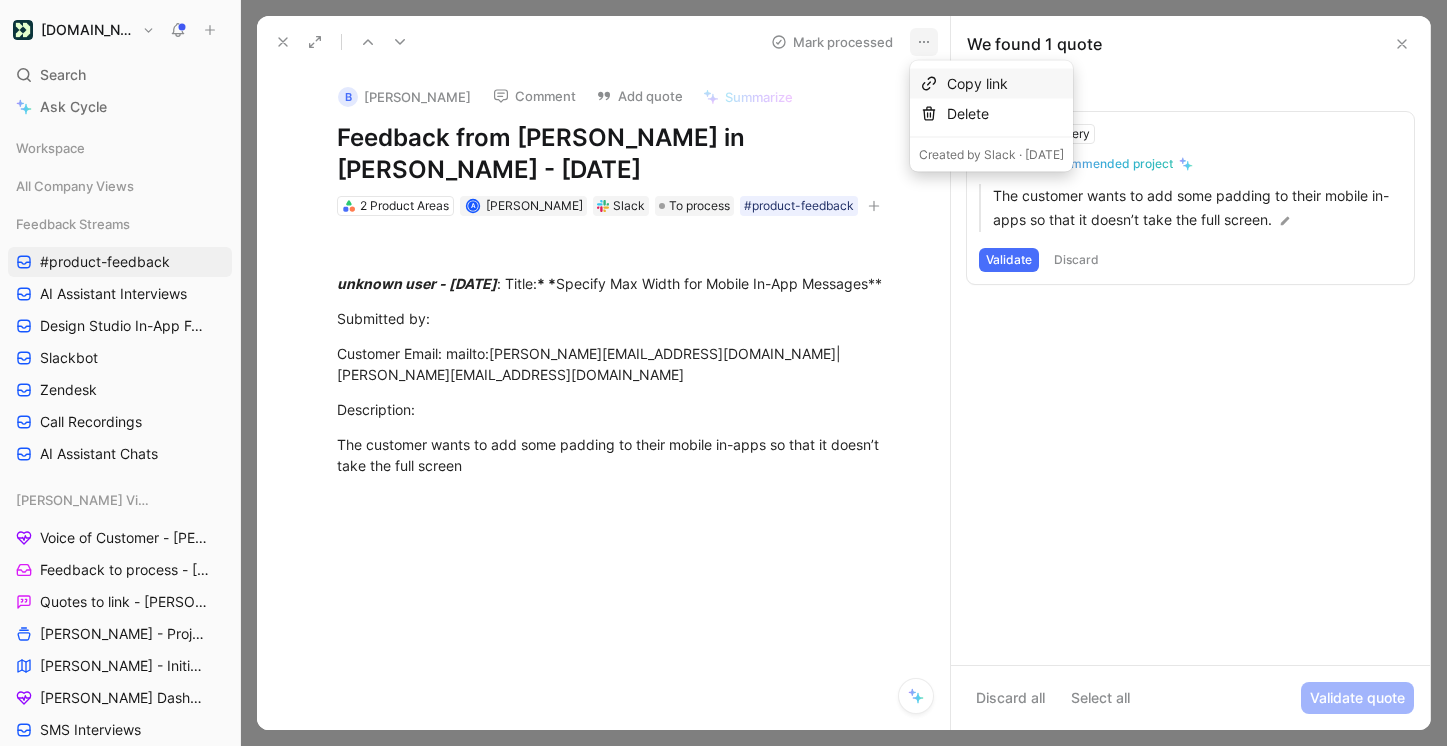 click 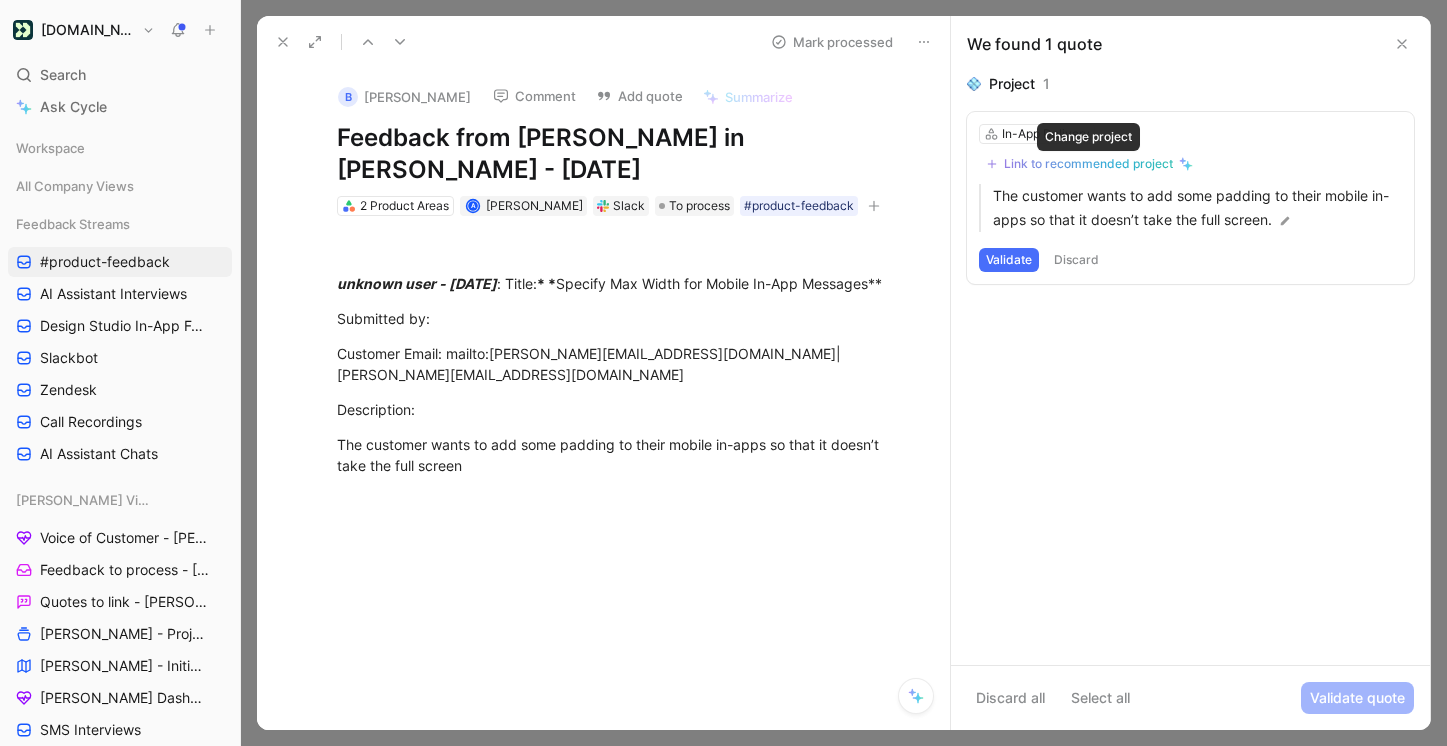 click on "Link to recommended project" at bounding box center [1088, 164] 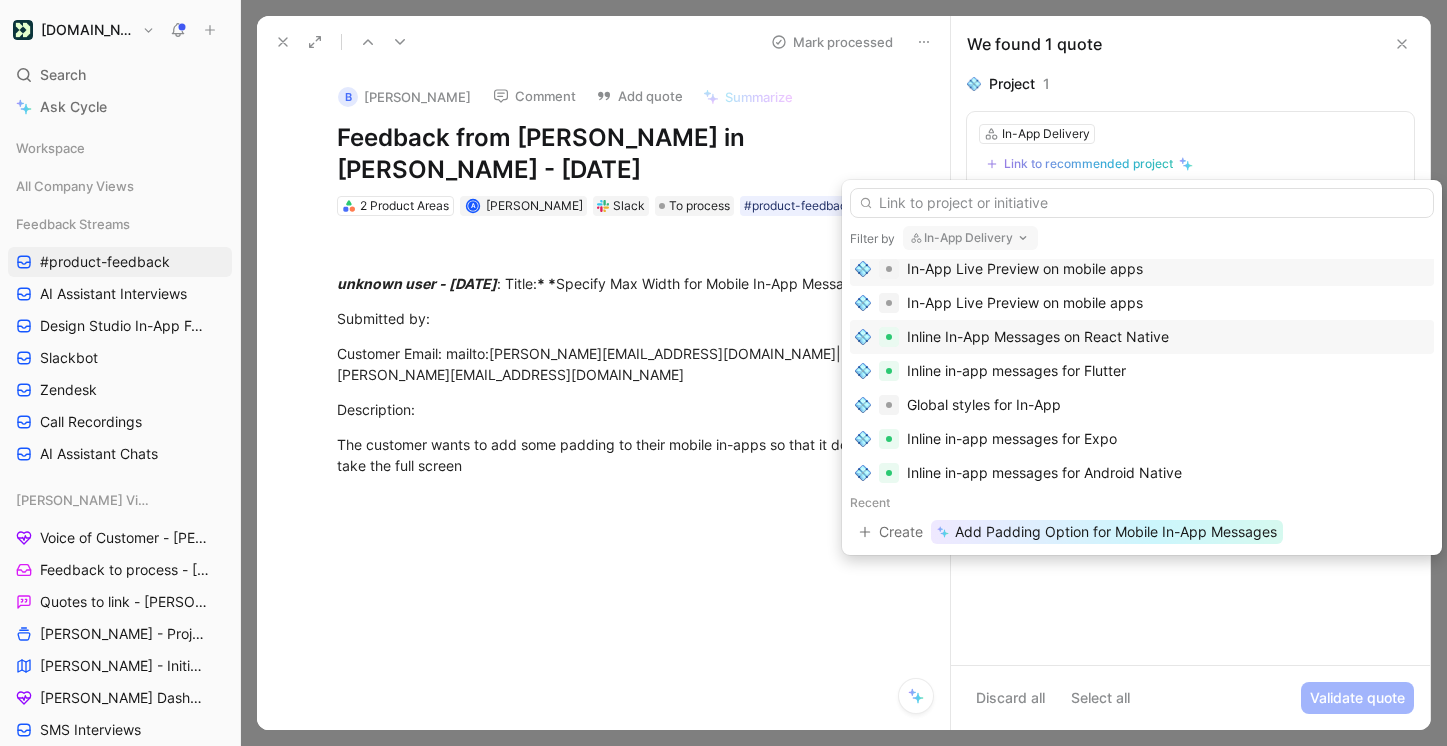 scroll, scrollTop: 29, scrollLeft: 0, axis: vertical 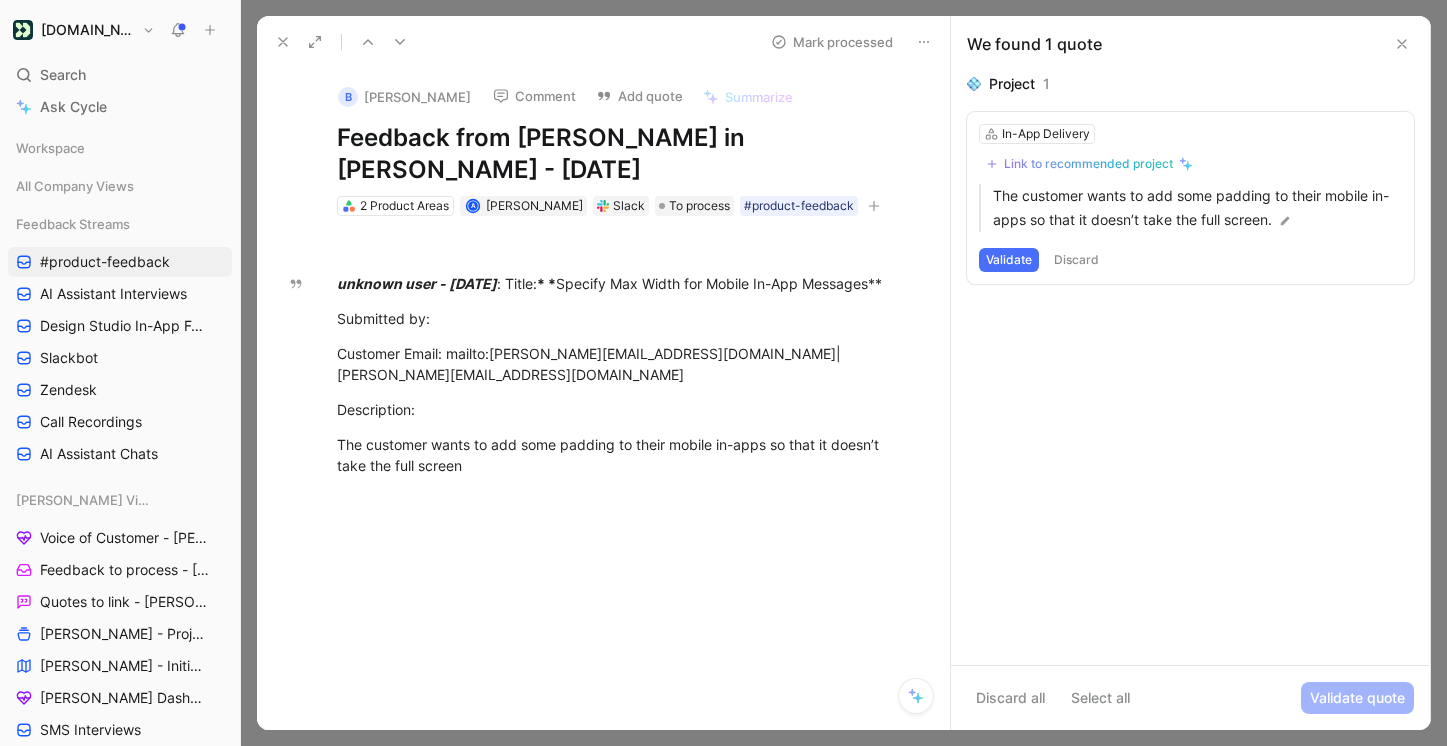 click on "Validate" at bounding box center [1009, 260] 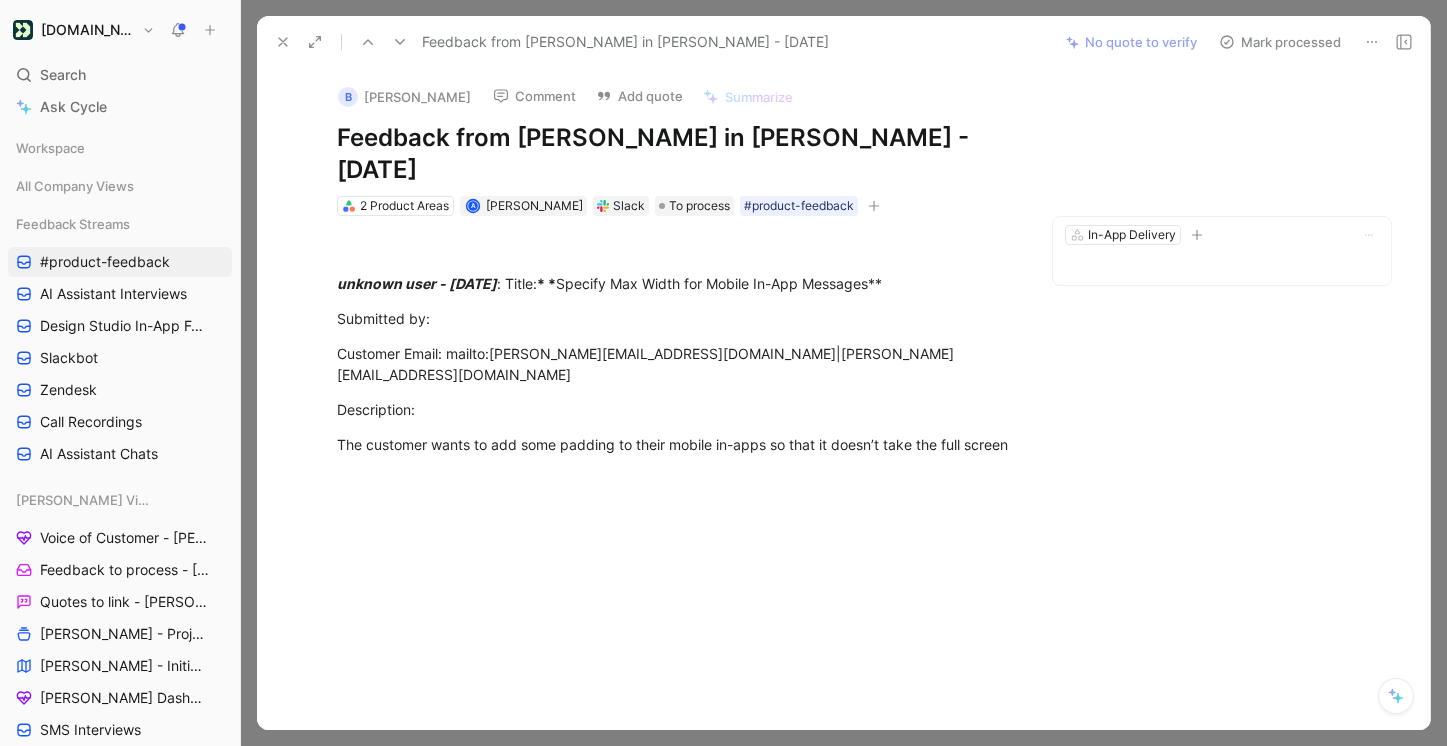 click 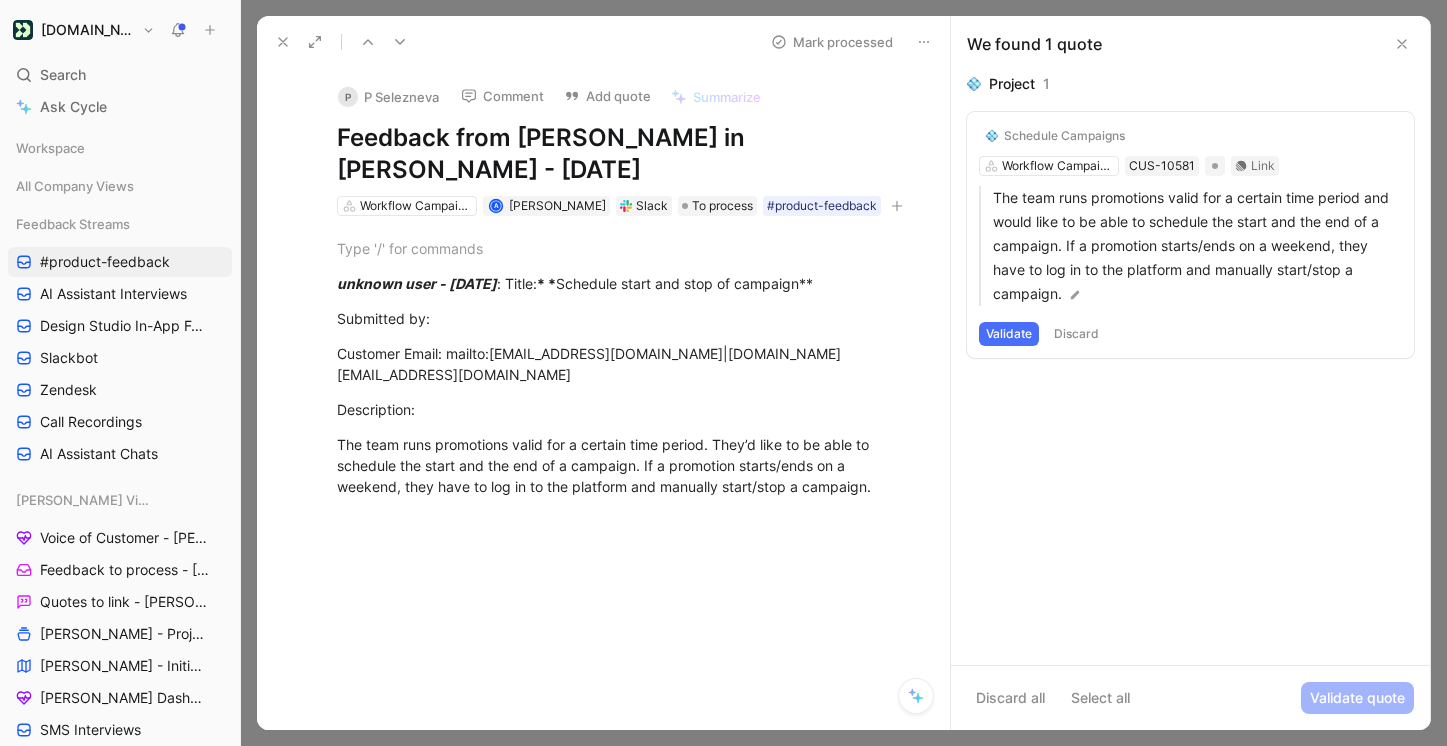 click at bounding box center (924, 42) 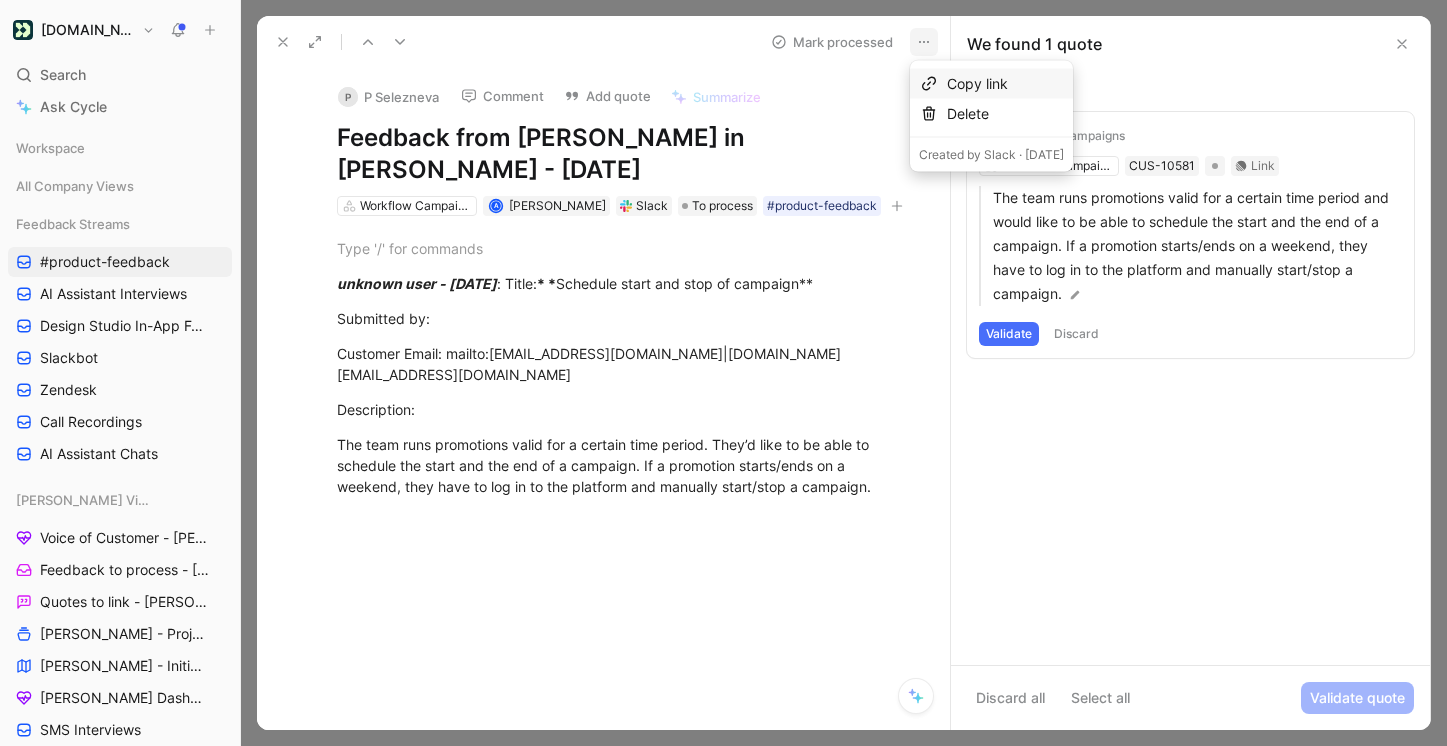 click on "Copy link" at bounding box center [1005, 84] 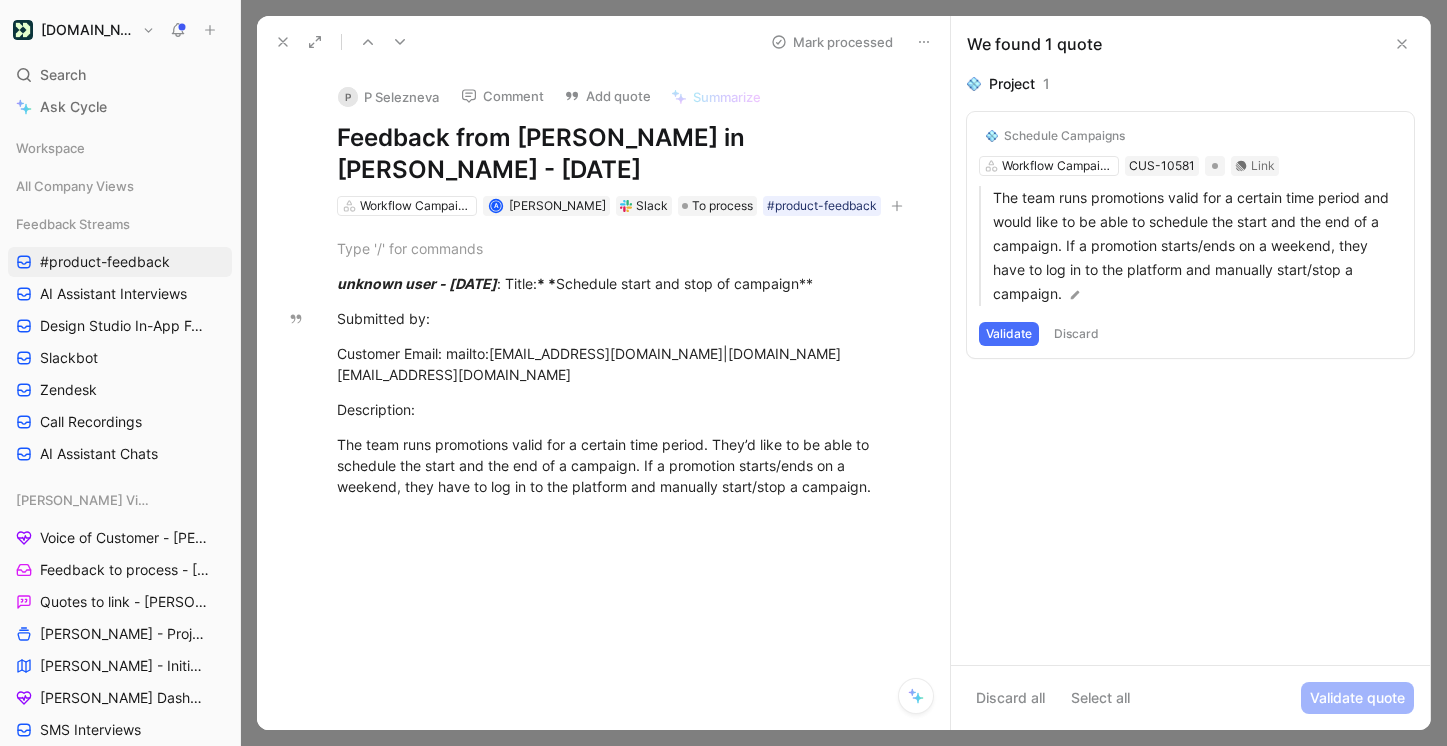 click on "Validate" at bounding box center (1009, 334) 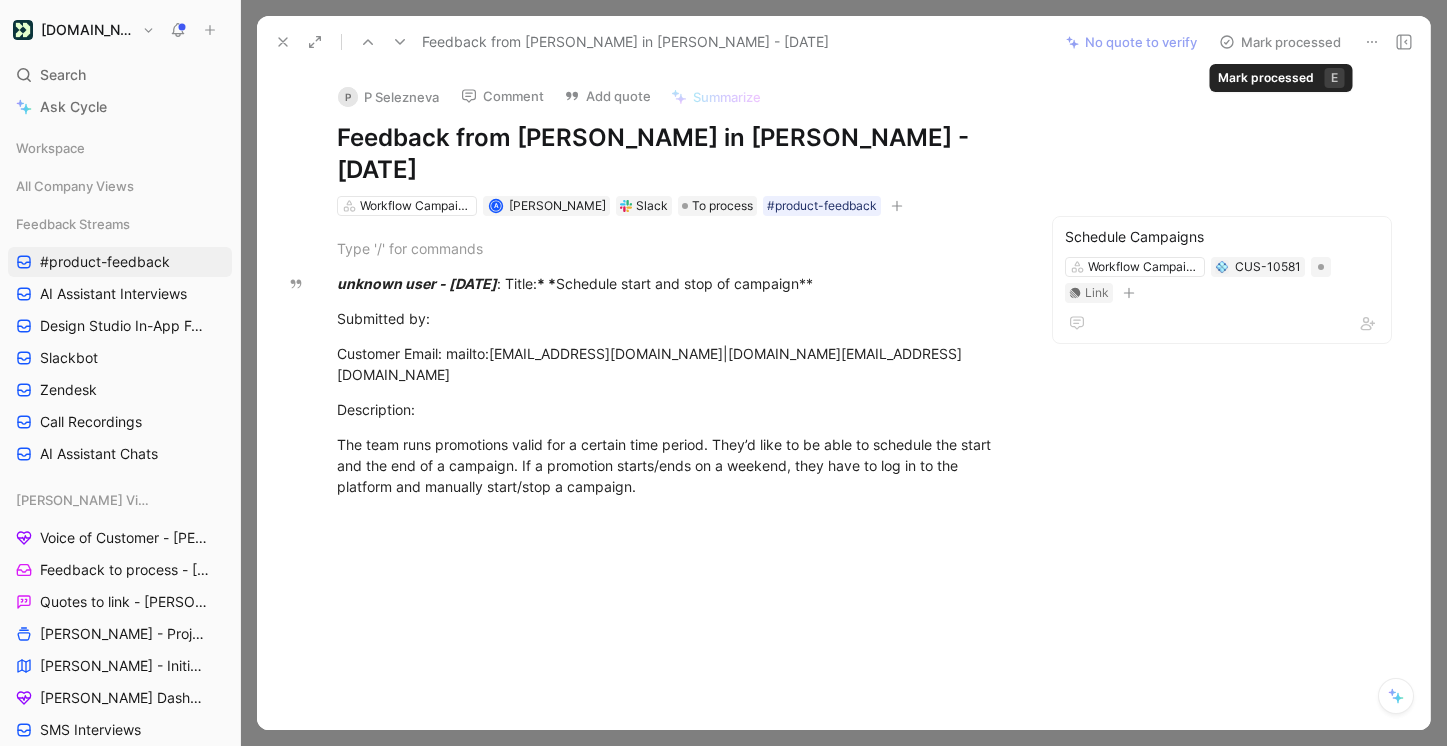 click on "Mark processed" at bounding box center (1280, 42) 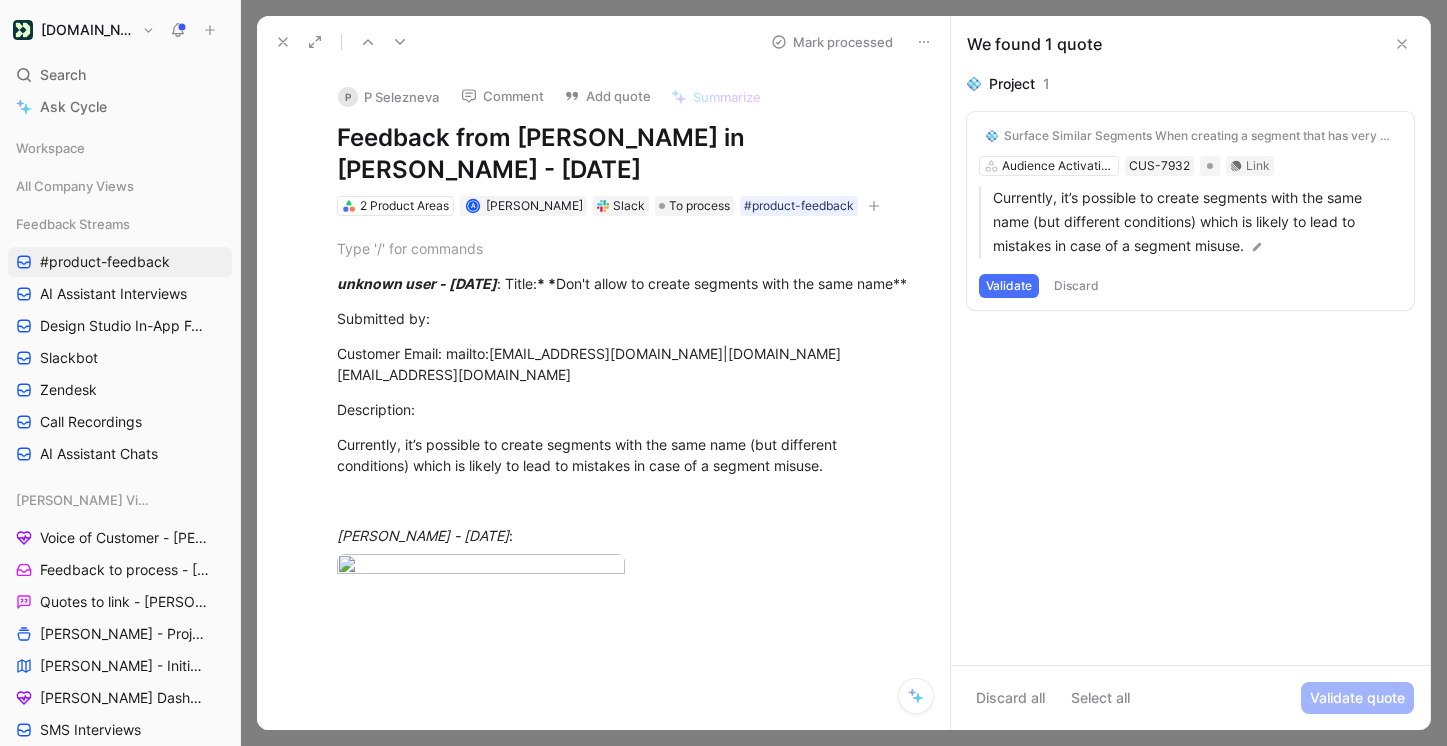 click 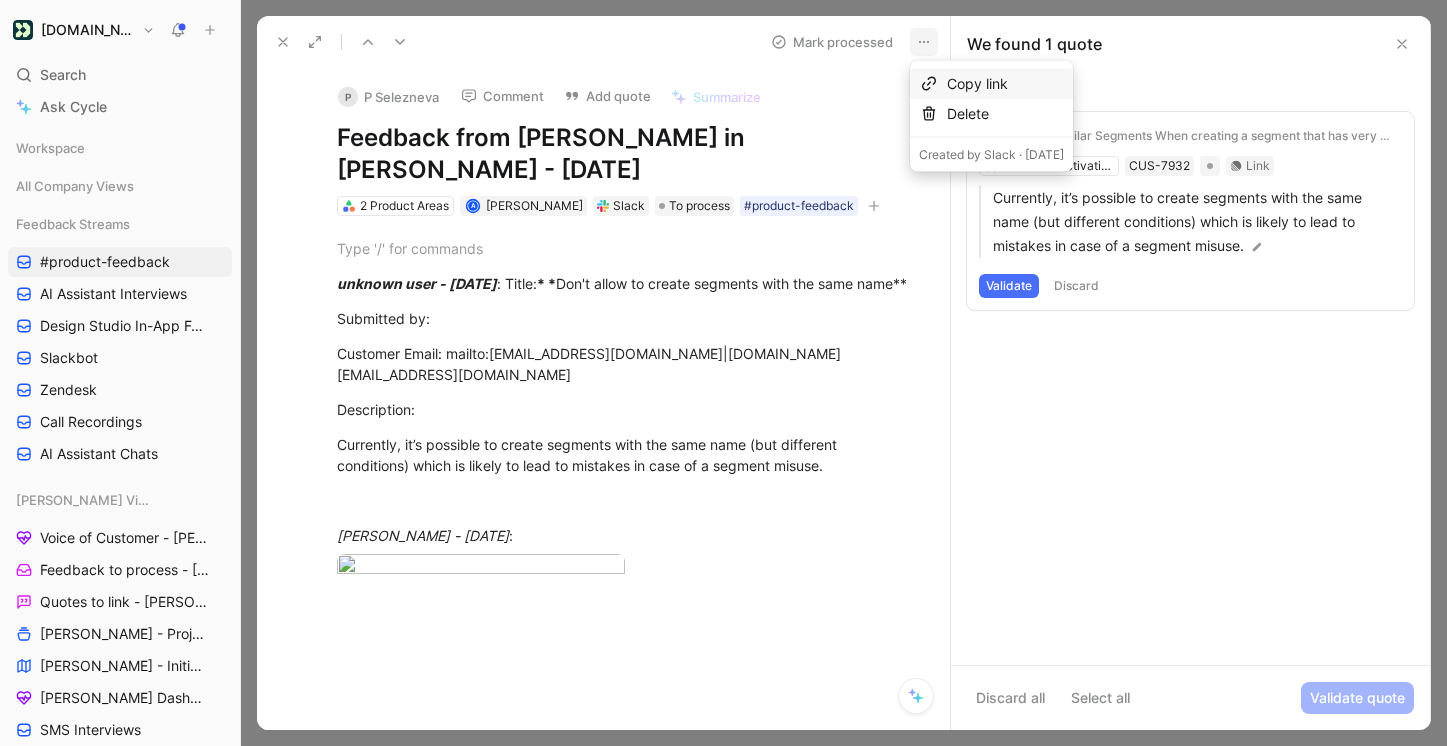 click on "Copy link" at bounding box center (1005, 84) 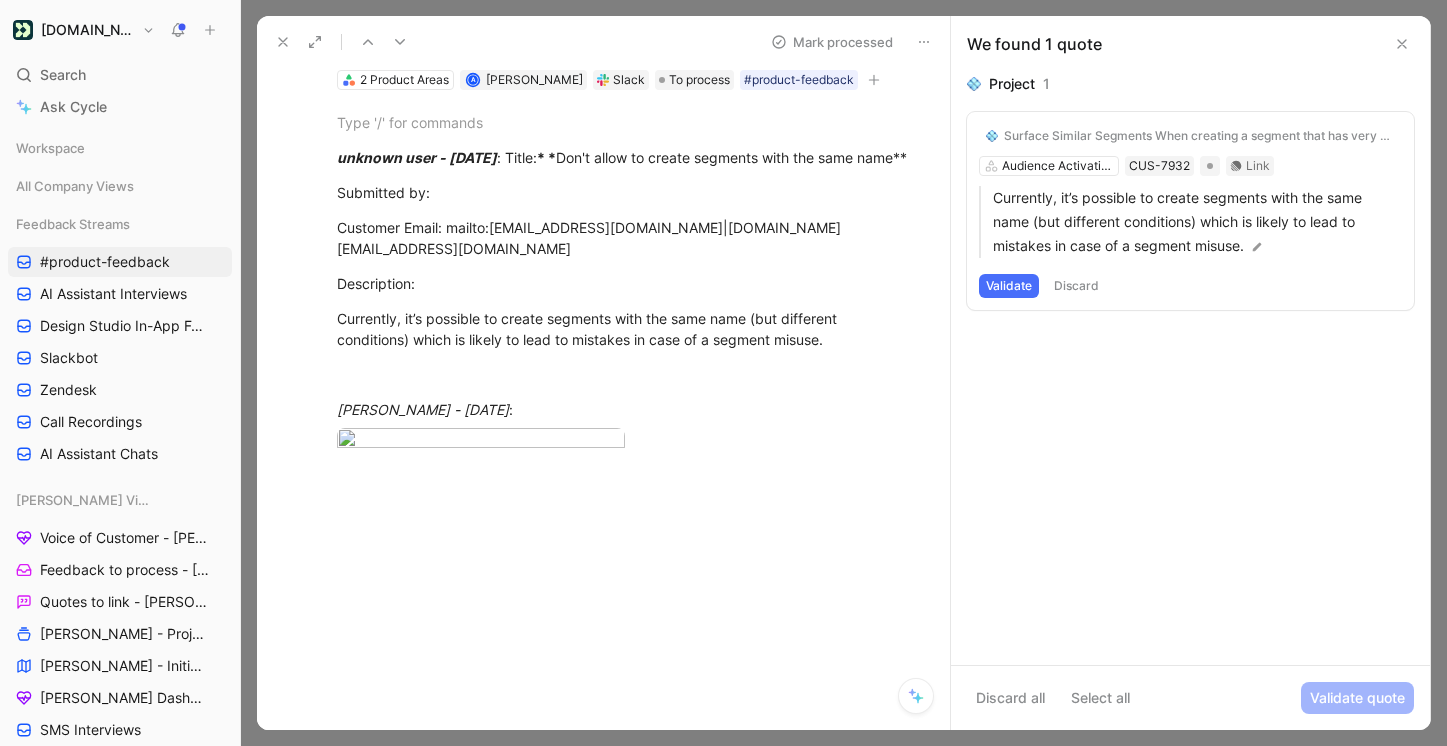 scroll, scrollTop: 0, scrollLeft: 0, axis: both 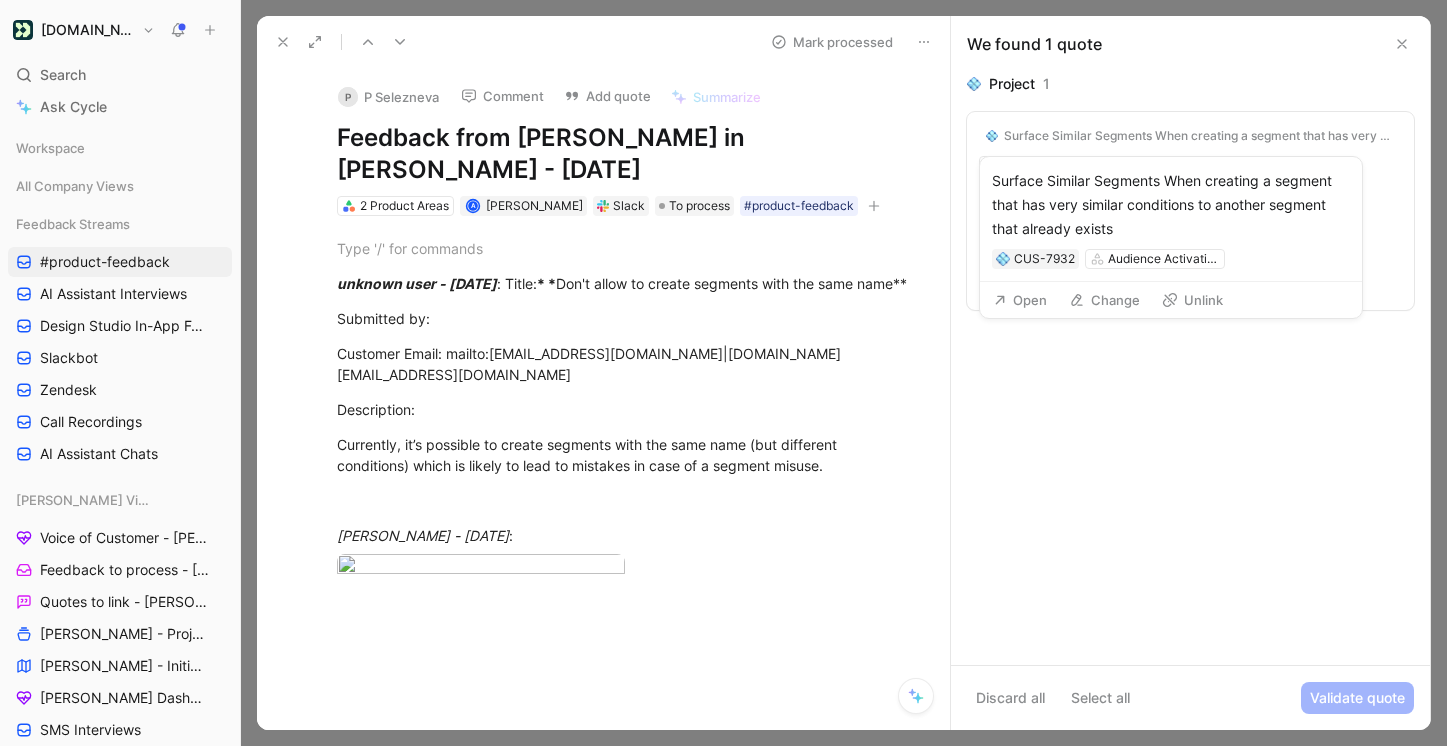 drag, startPoint x: 1116, startPoint y: 234, endPoint x: 993, endPoint y: 183, distance: 133.15405 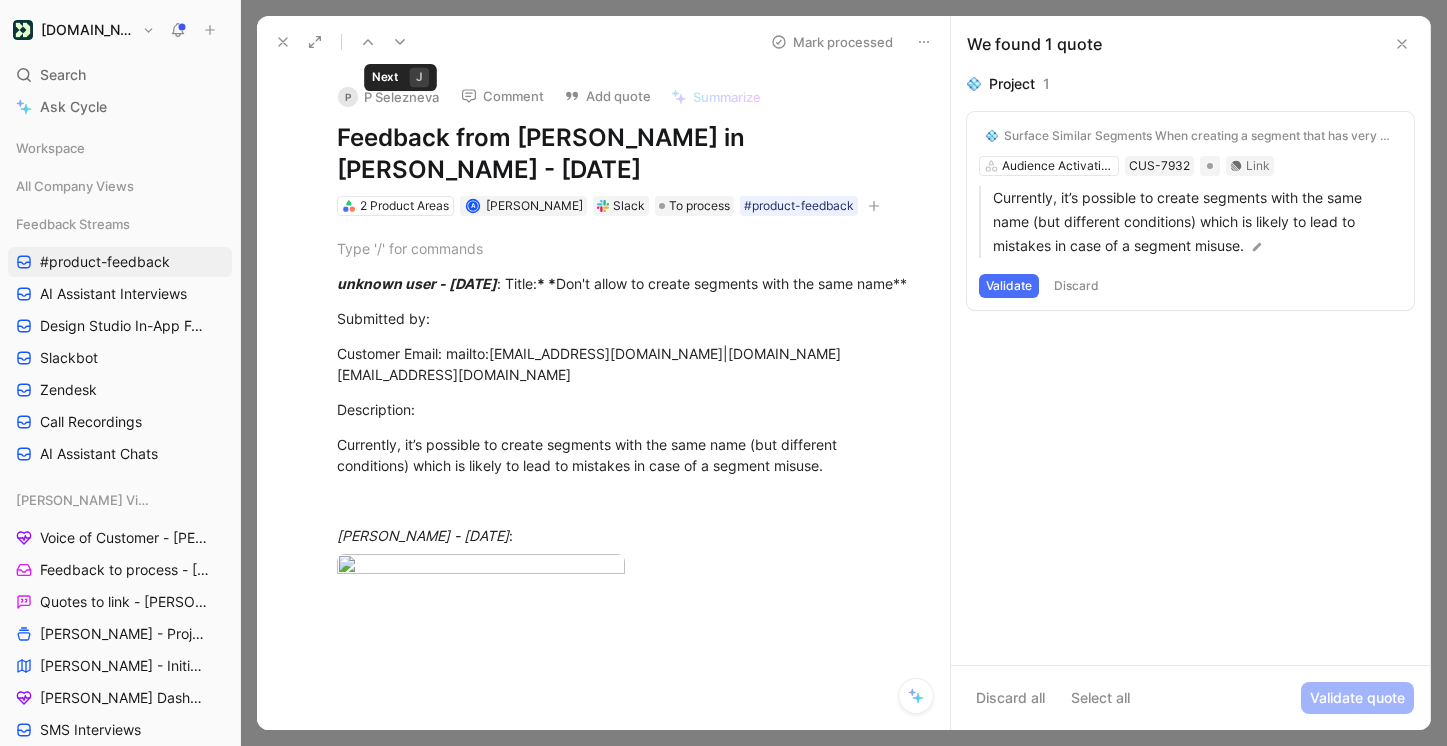 click 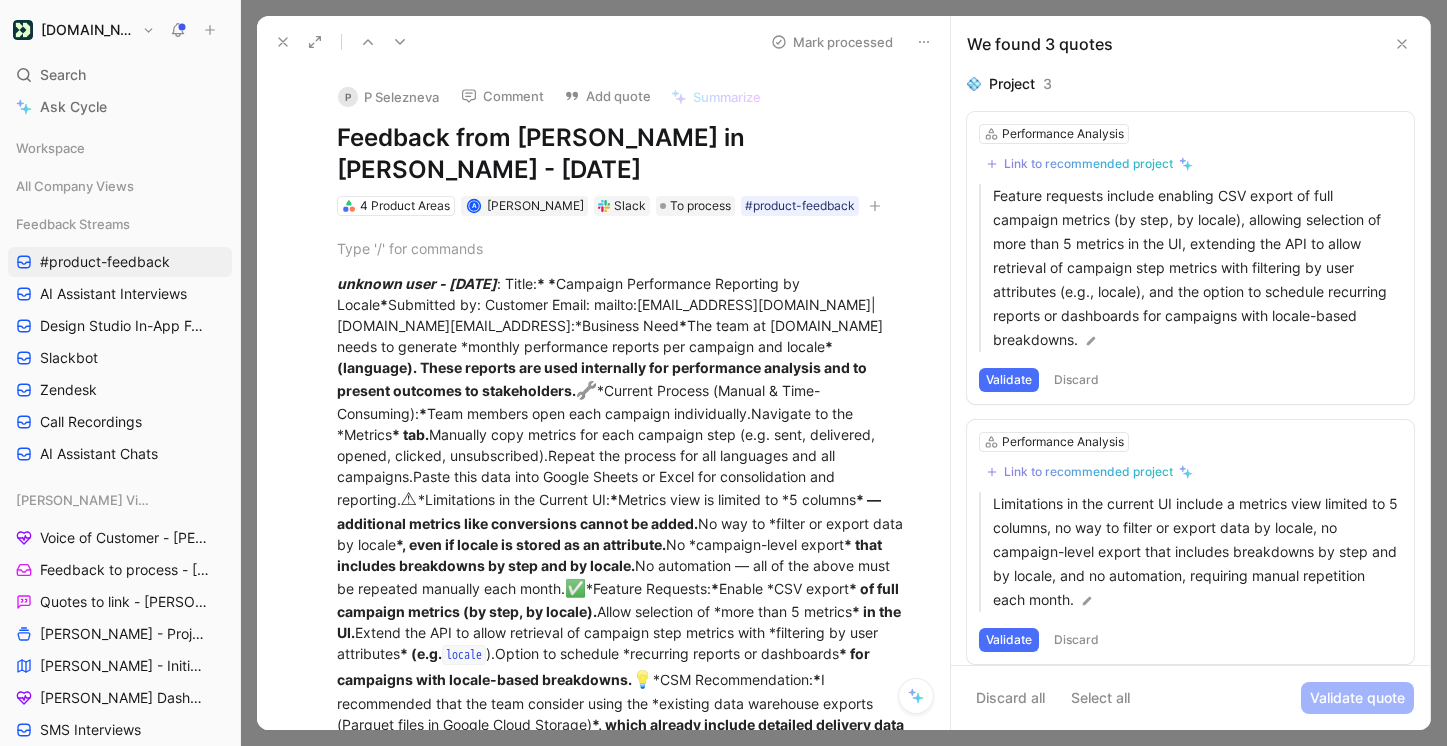 click 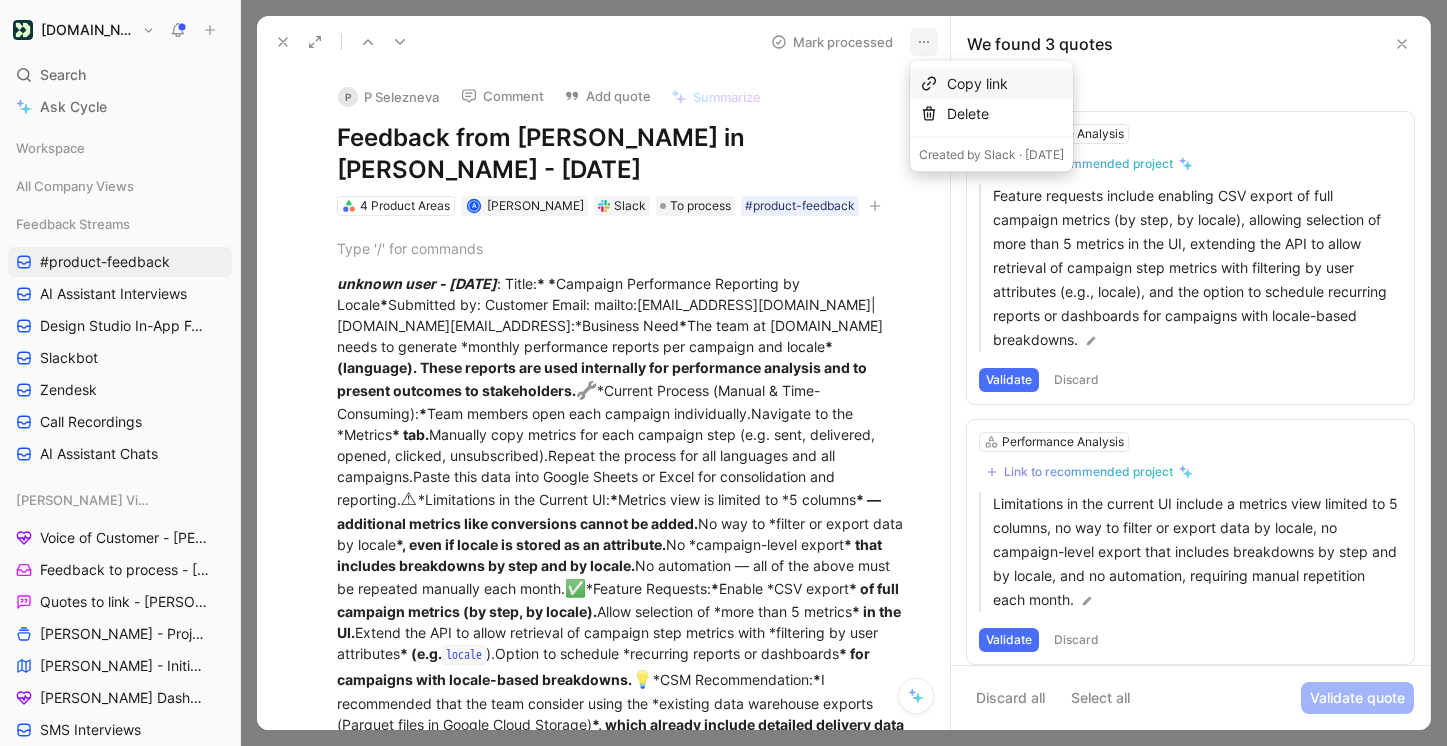click on "Copy link" at bounding box center (1005, 84) 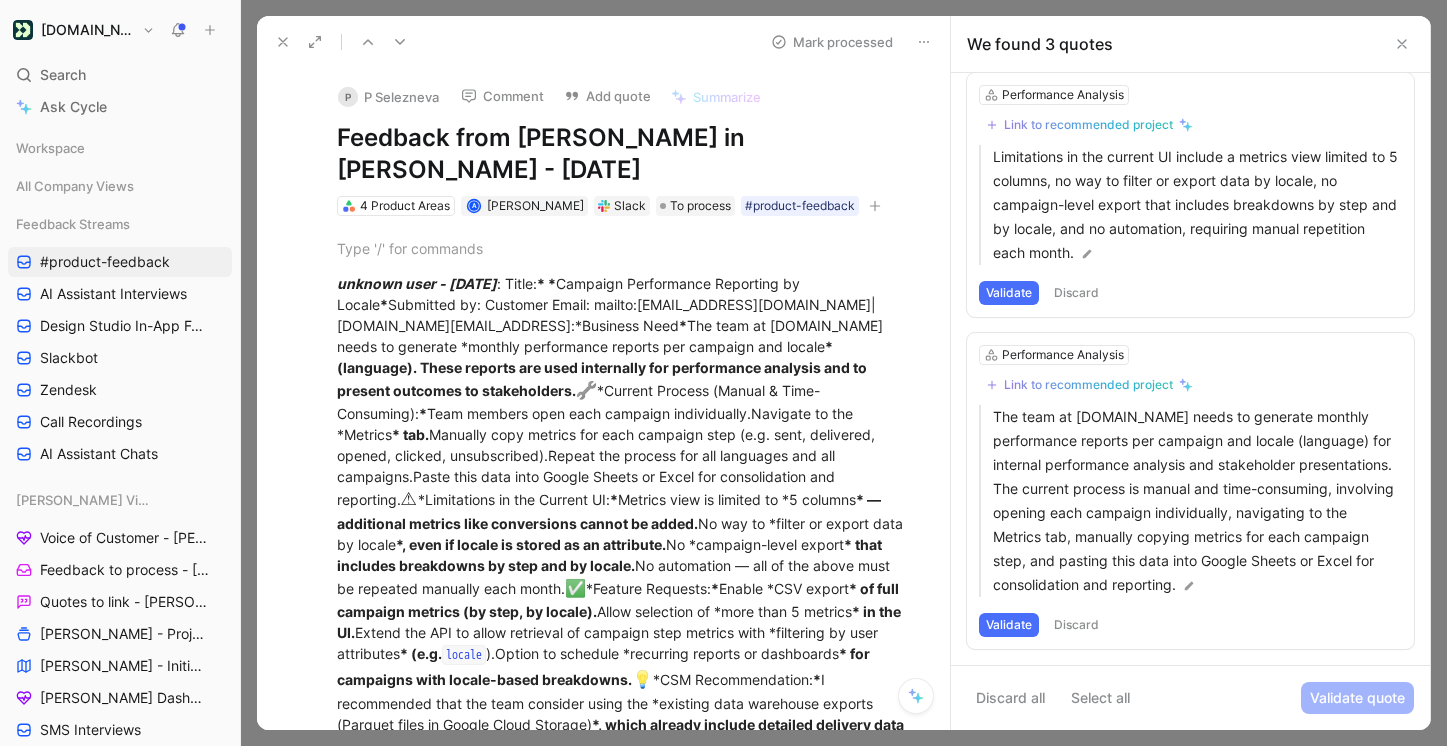 scroll, scrollTop: 0, scrollLeft: 0, axis: both 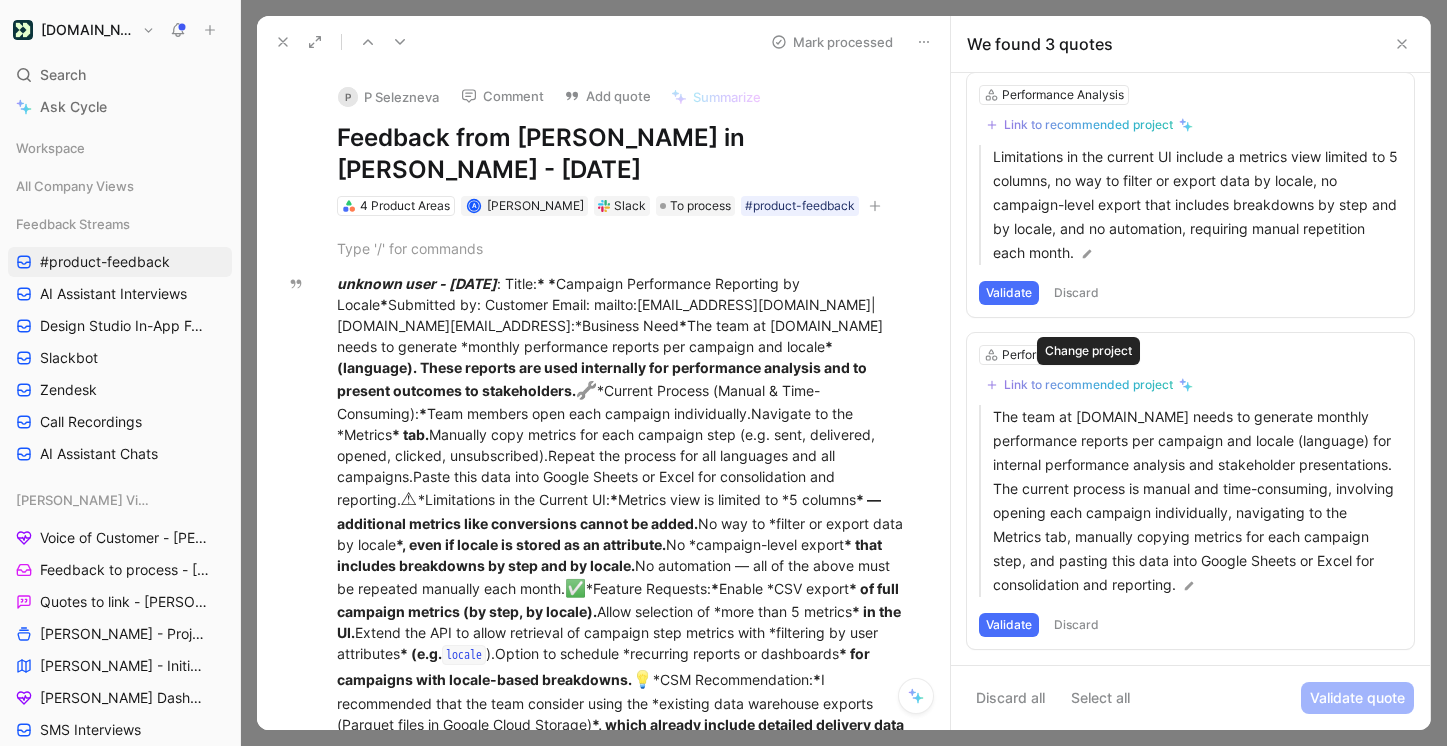 click on "Link to recommended project" at bounding box center (1089, 385) 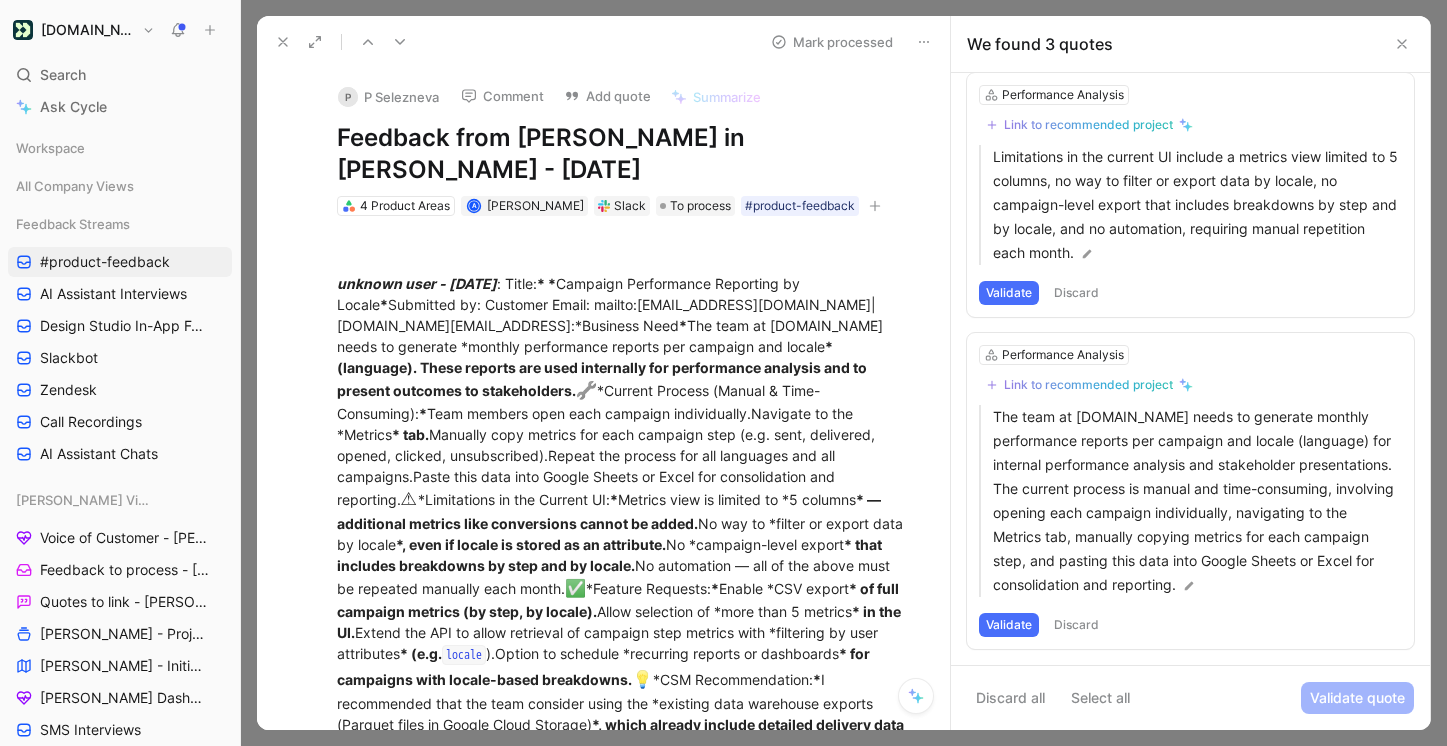 scroll, scrollTop: 0, scrollLeft: 0, axis: both 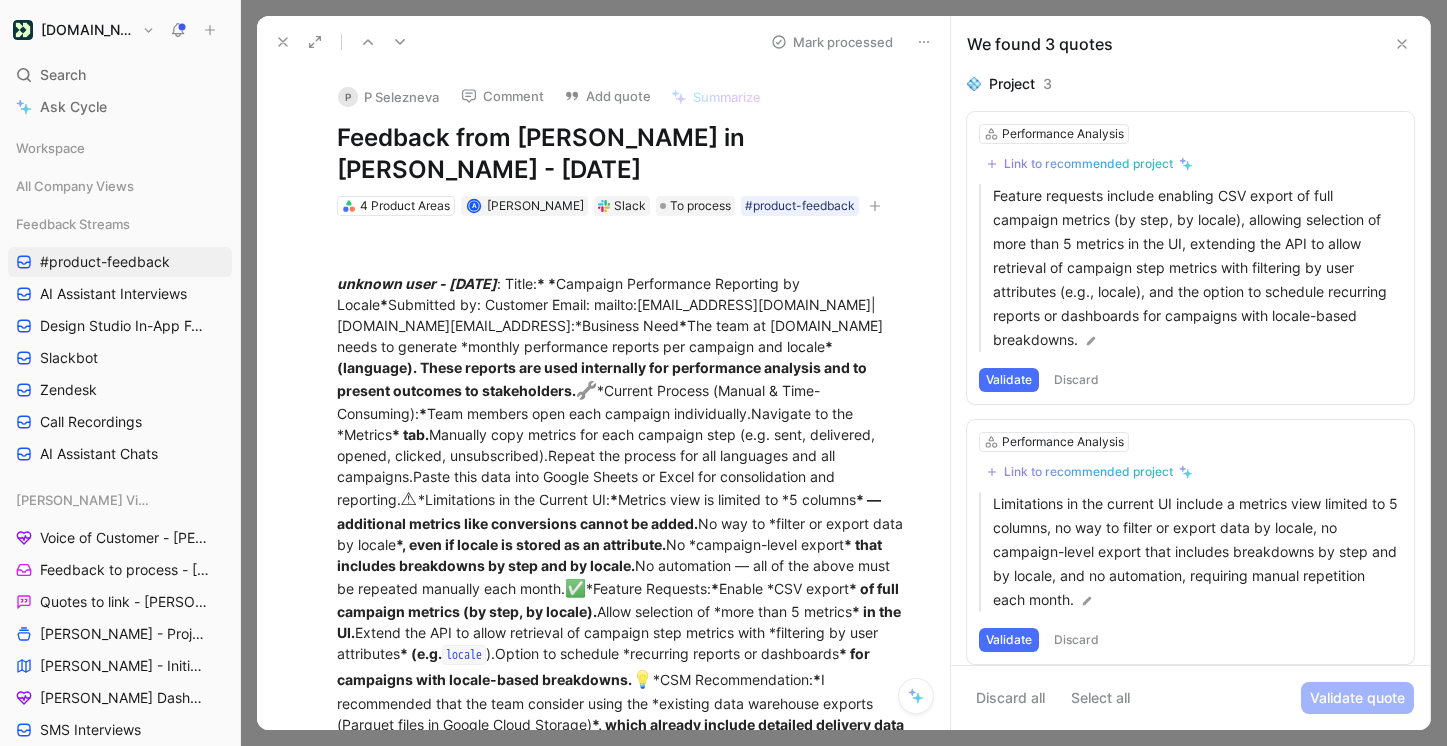 click on "Link to recommended project" at bounding box center (1088, 164) 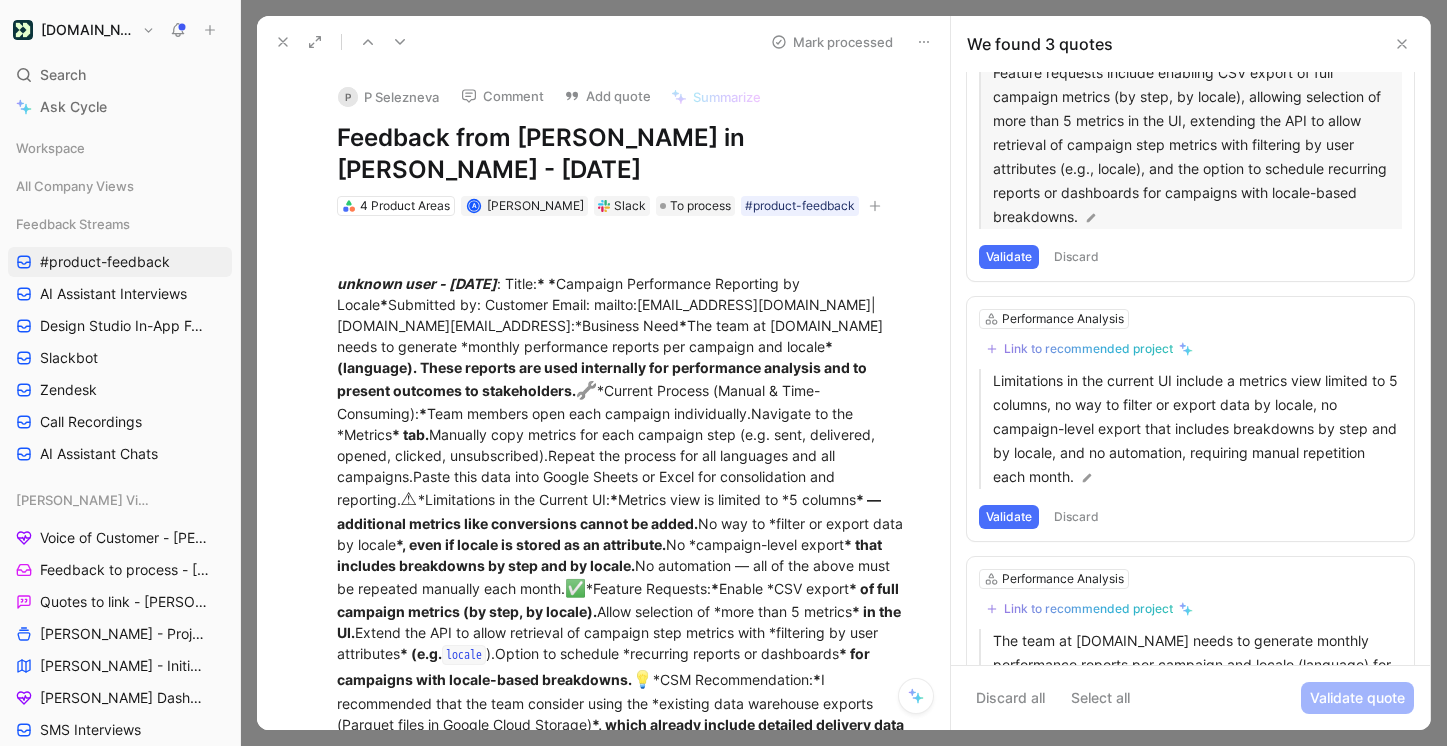 scroll, scrollTop: 133, scrollLeft: 0, axis: vertical 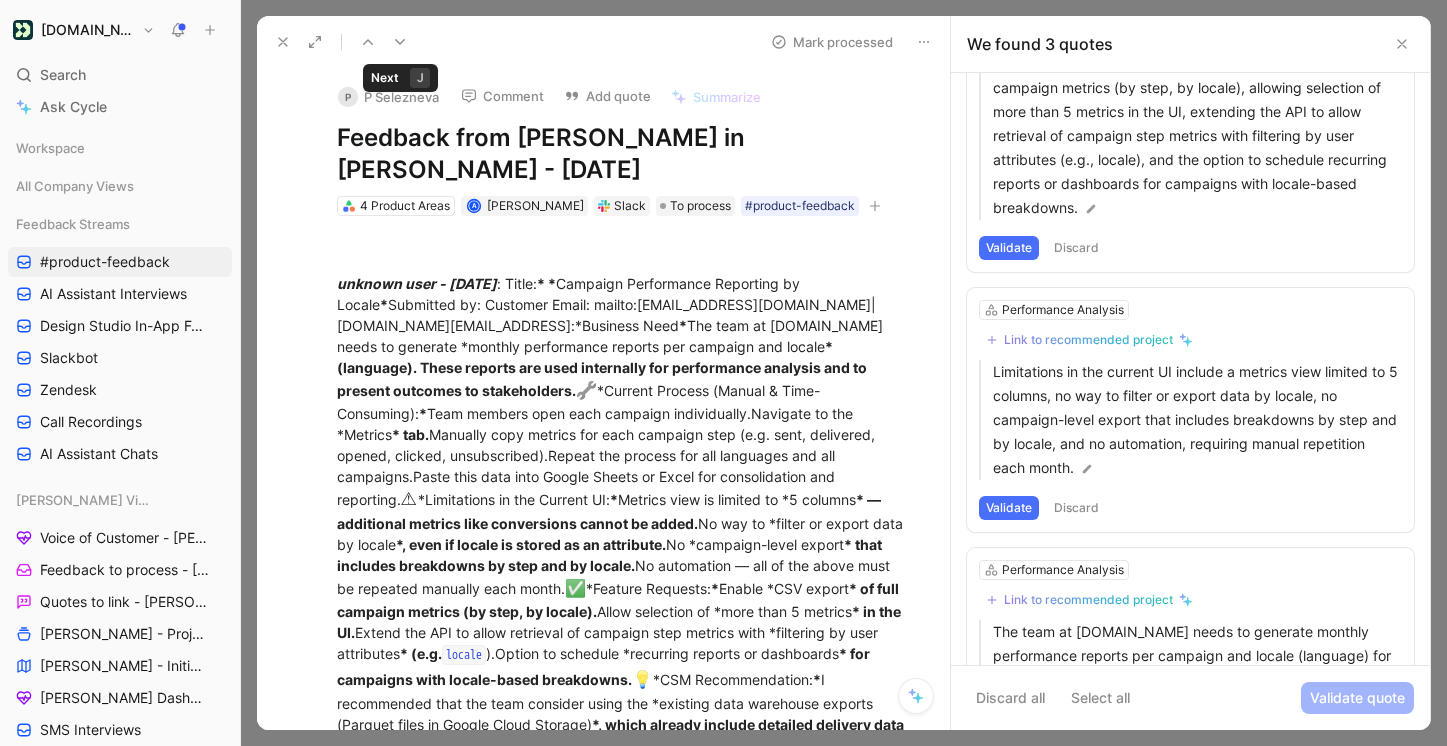 click 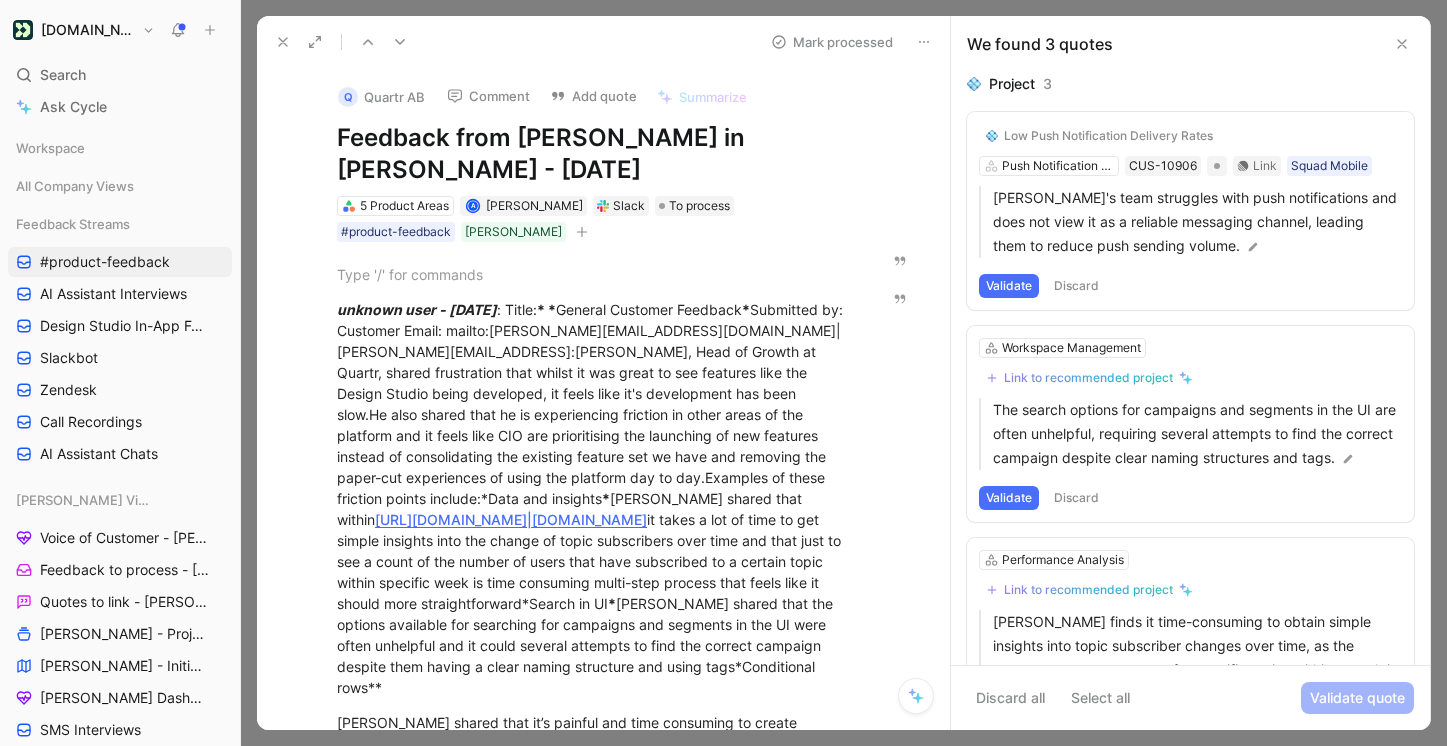 click 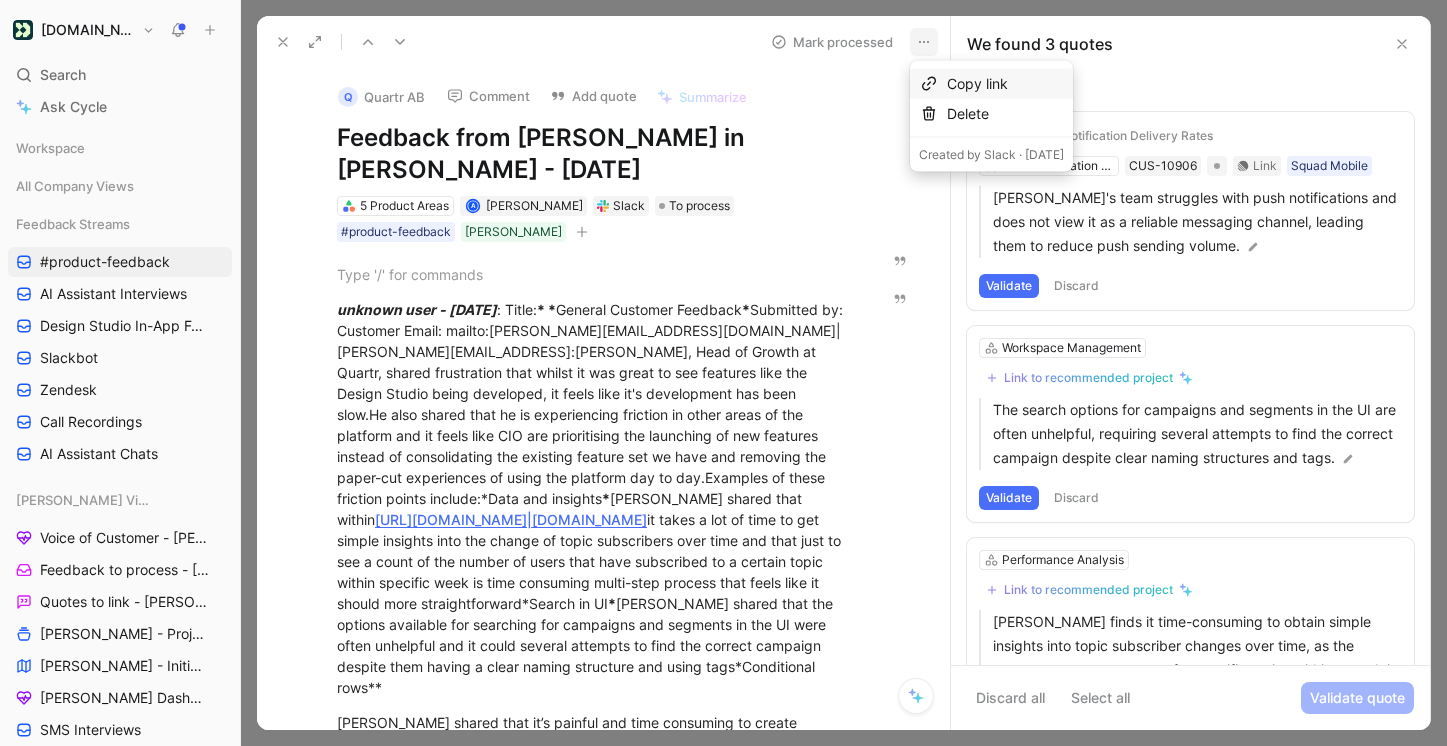 click on "Copy link" at bounding box center (1005, 84) 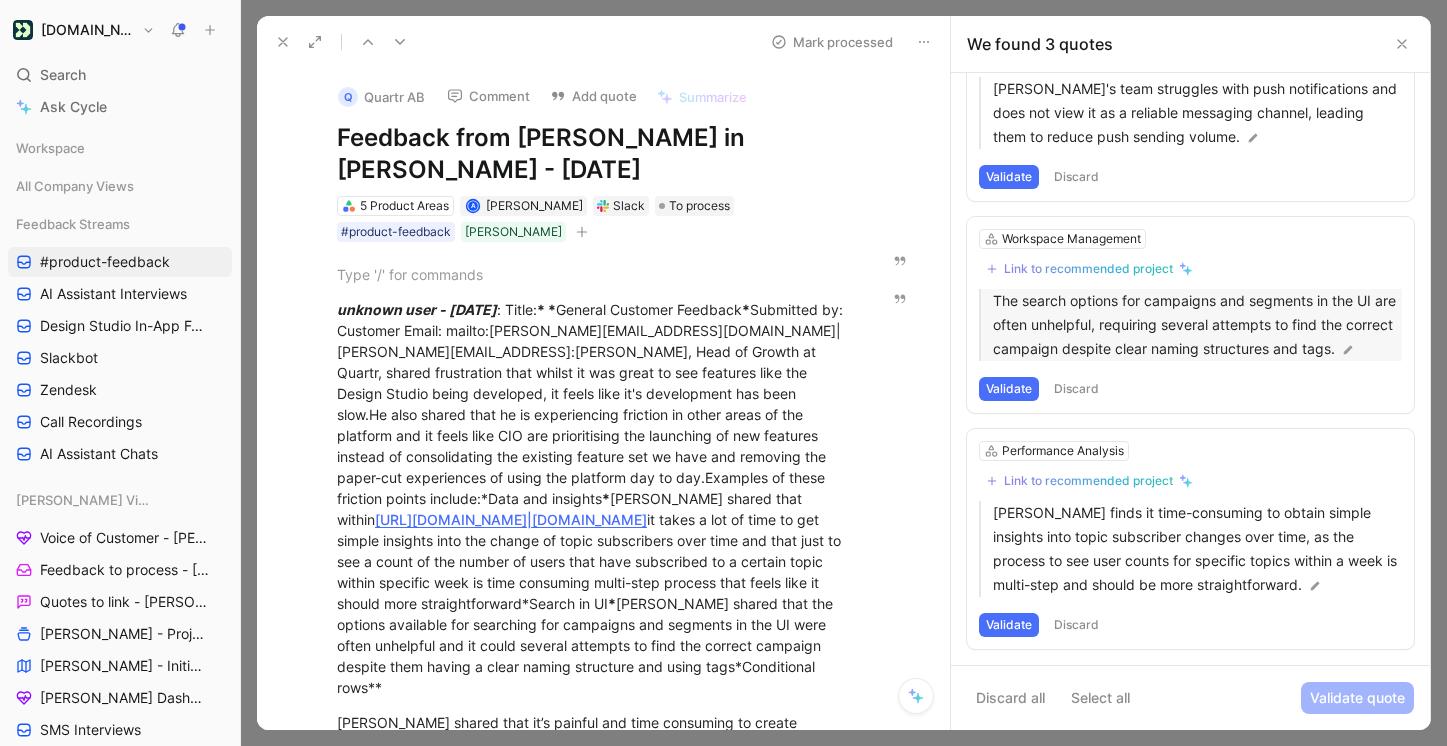scroll, scrollTop: 0, scrollLeft: 0, axis: both 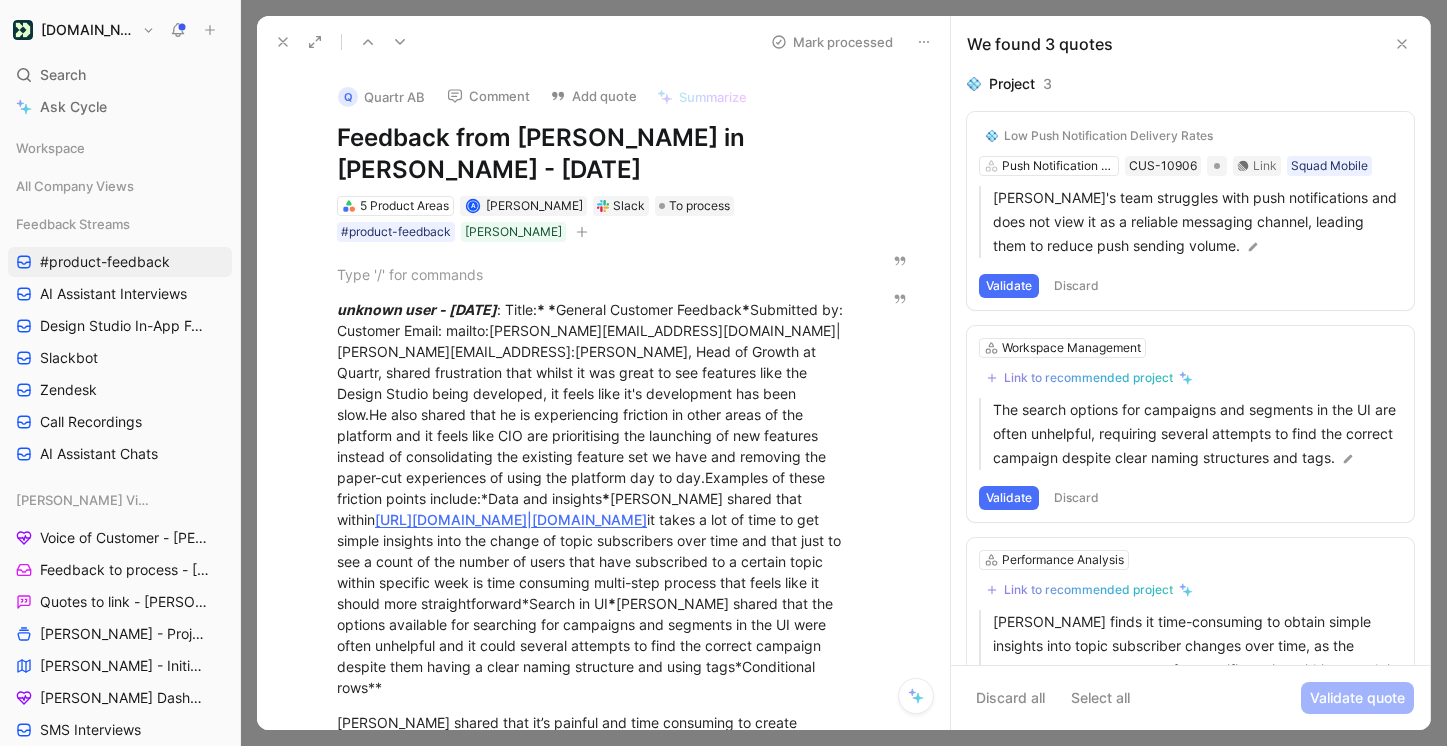 click on "Validate" at bounding box center (1009, 286) 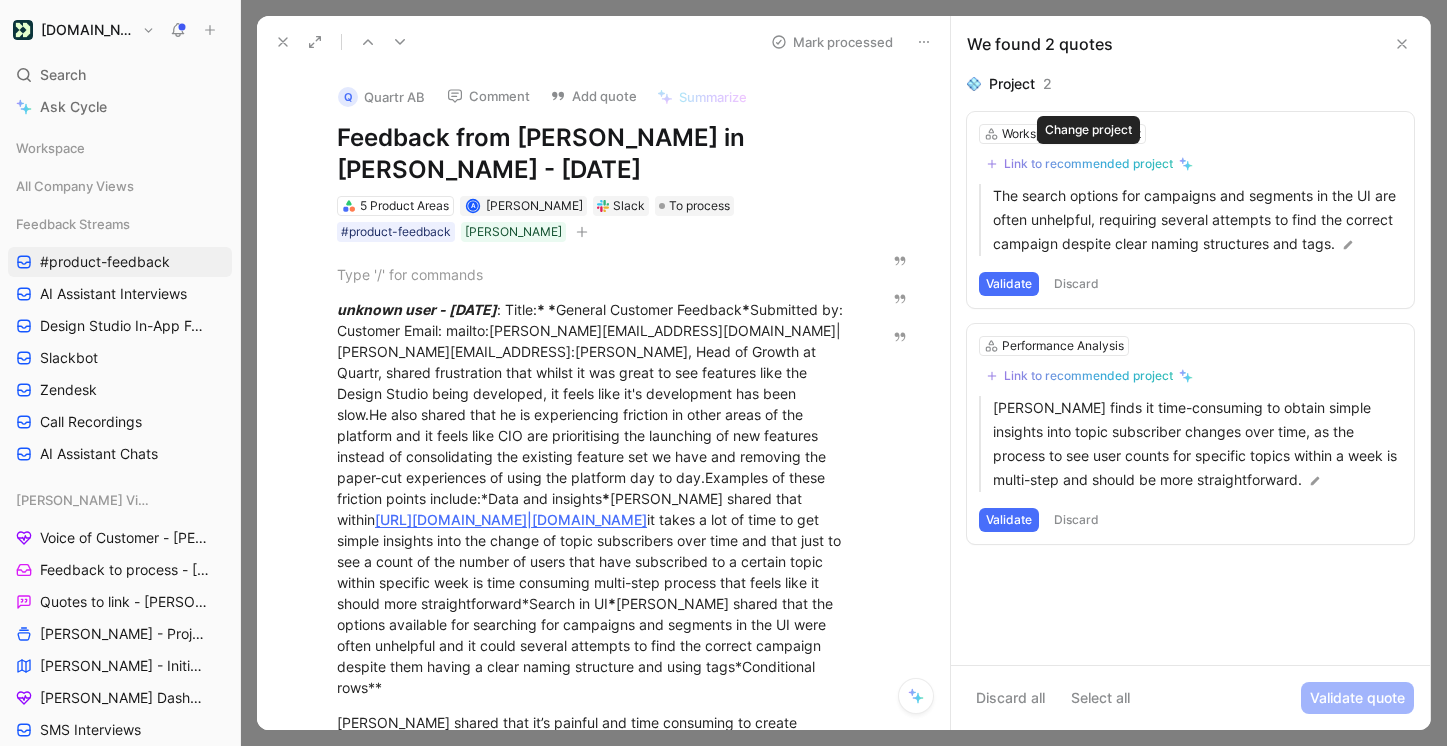 click on "Link to recommended project" at bounding box center (1088, 164) 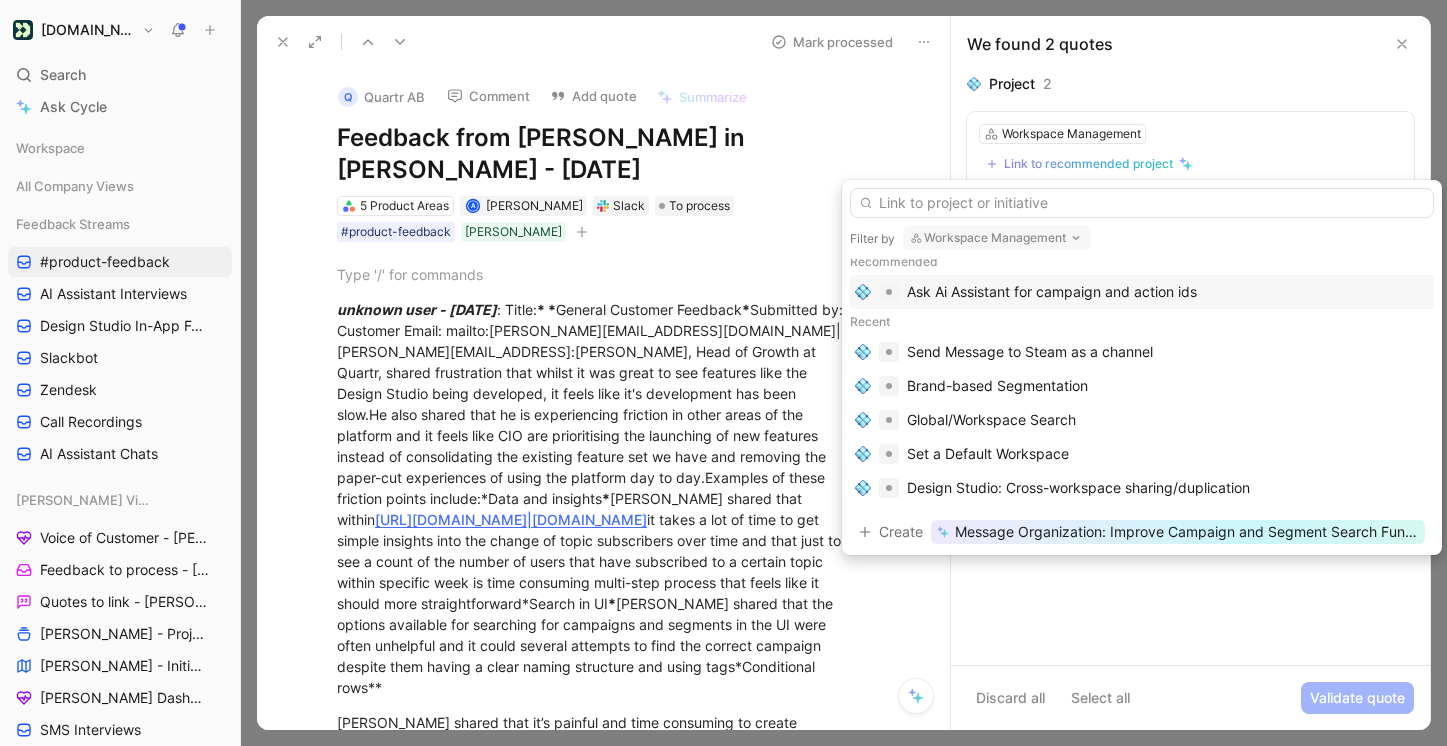scroll, scrollTop: 0, scrollLeft: 0, axis: both 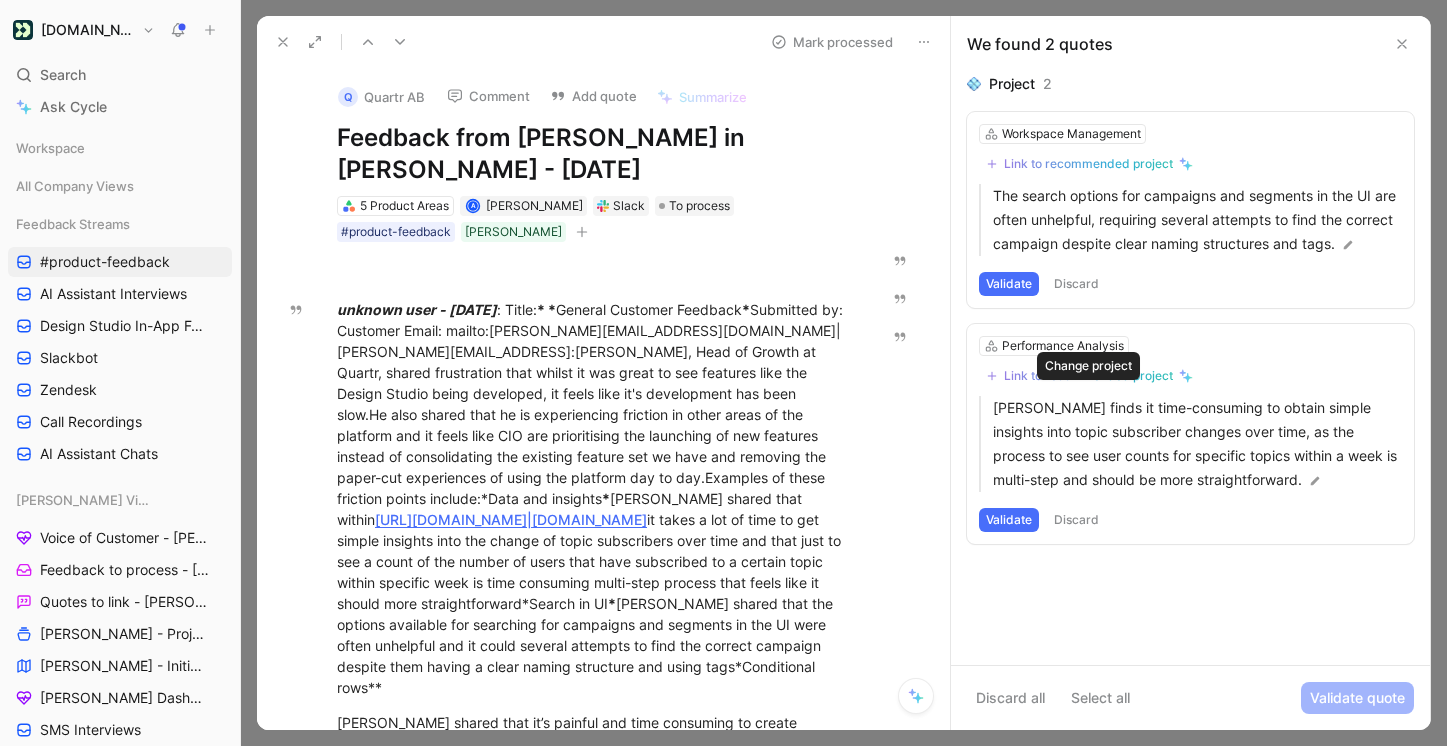 click on "Link to recommended project" at bounding box center (1088, 376) 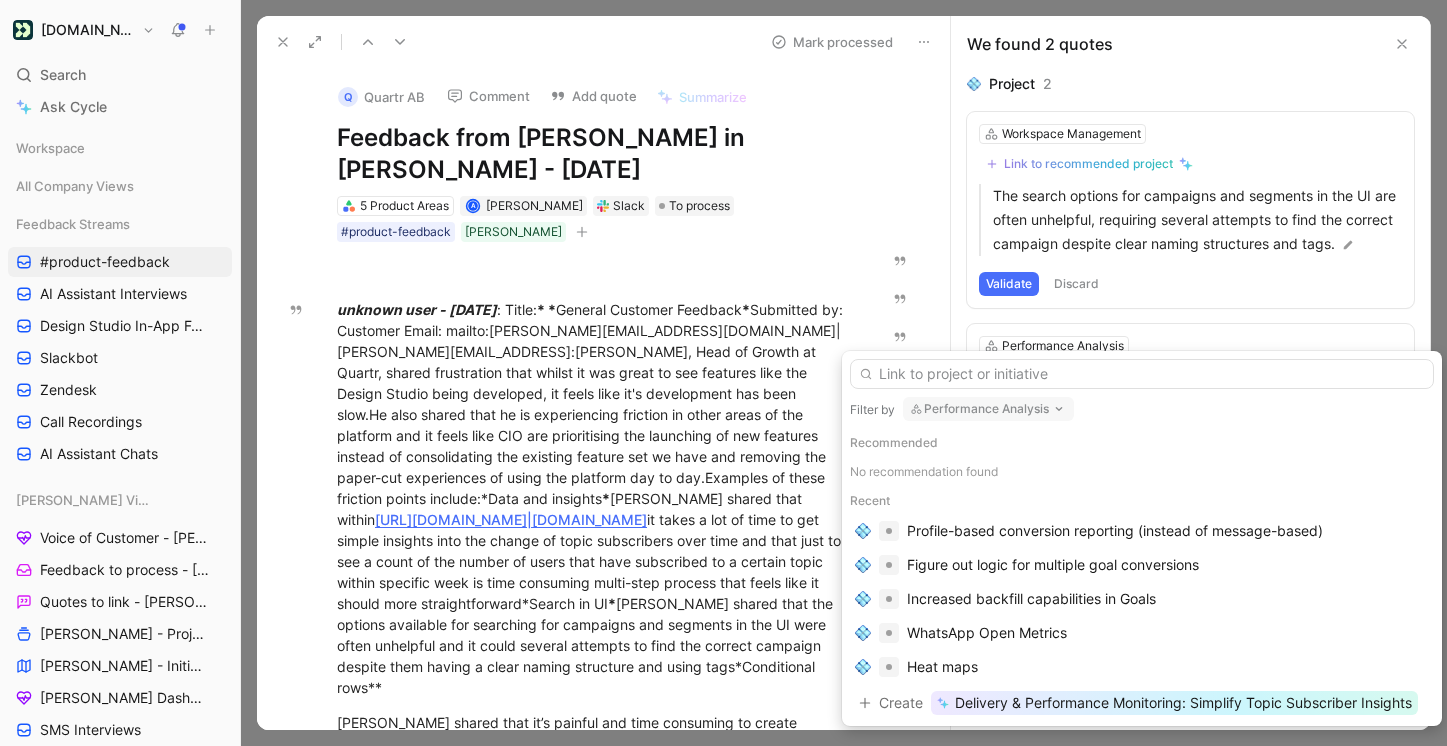 scroll, scrollTop: 38, scrollLeft: 0, axis: vertical 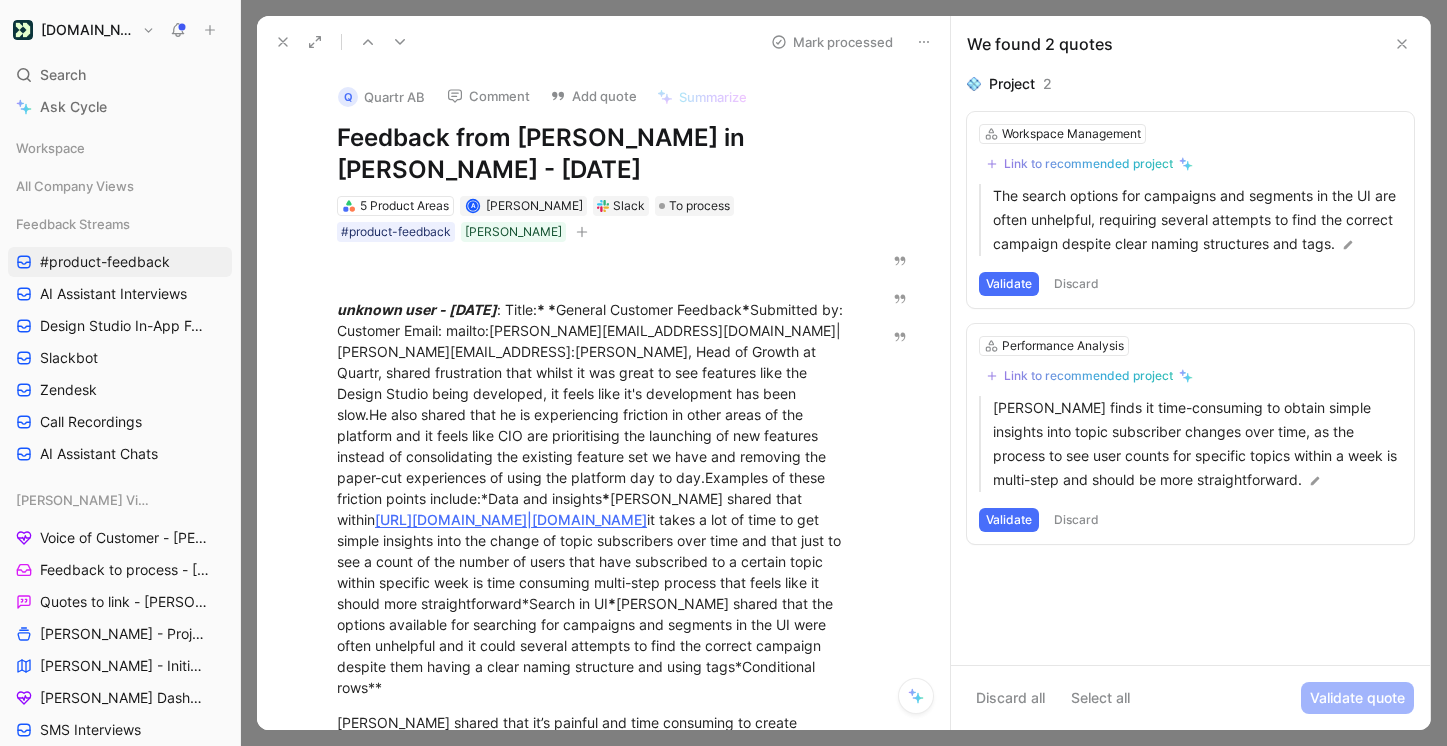 click at bounding box center (400, 42) 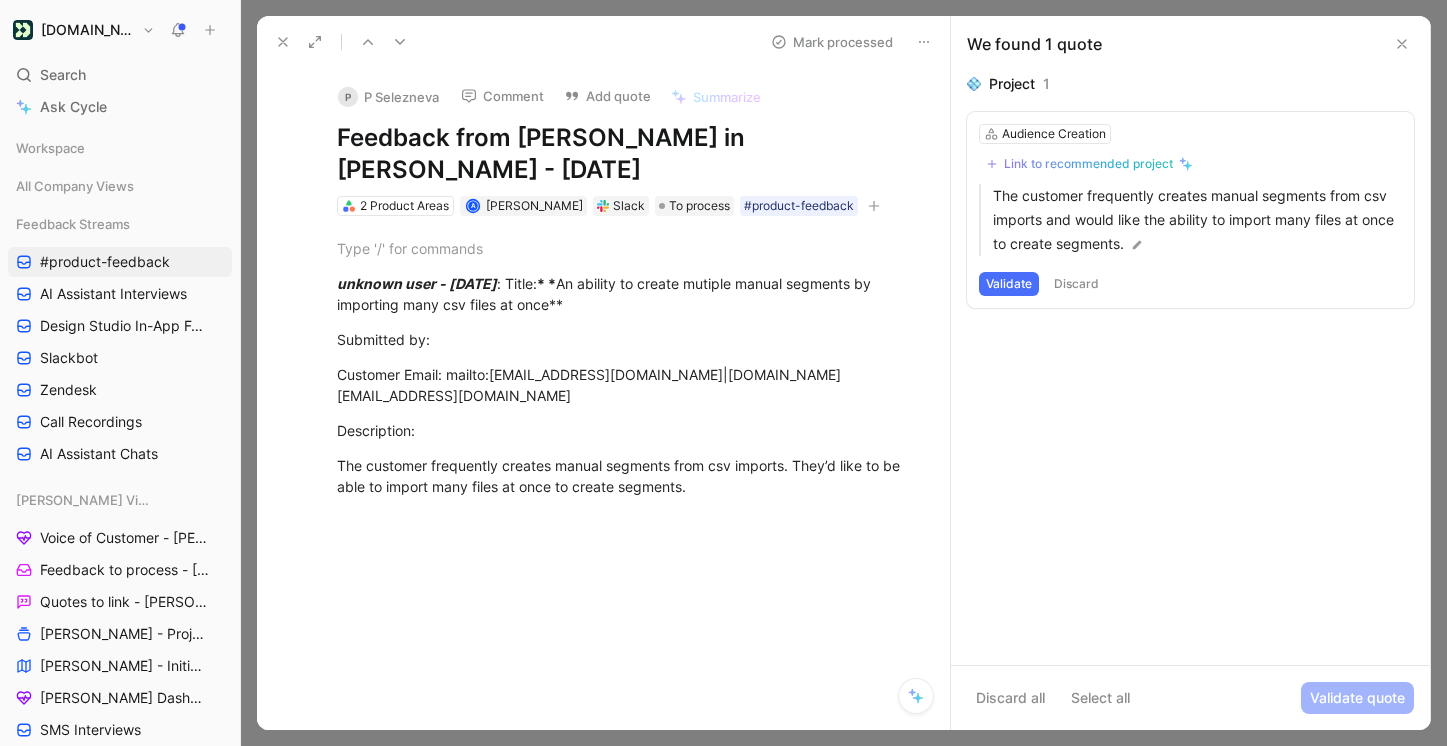 click on "Link to recommended project" at bounding box center [1088, 164] 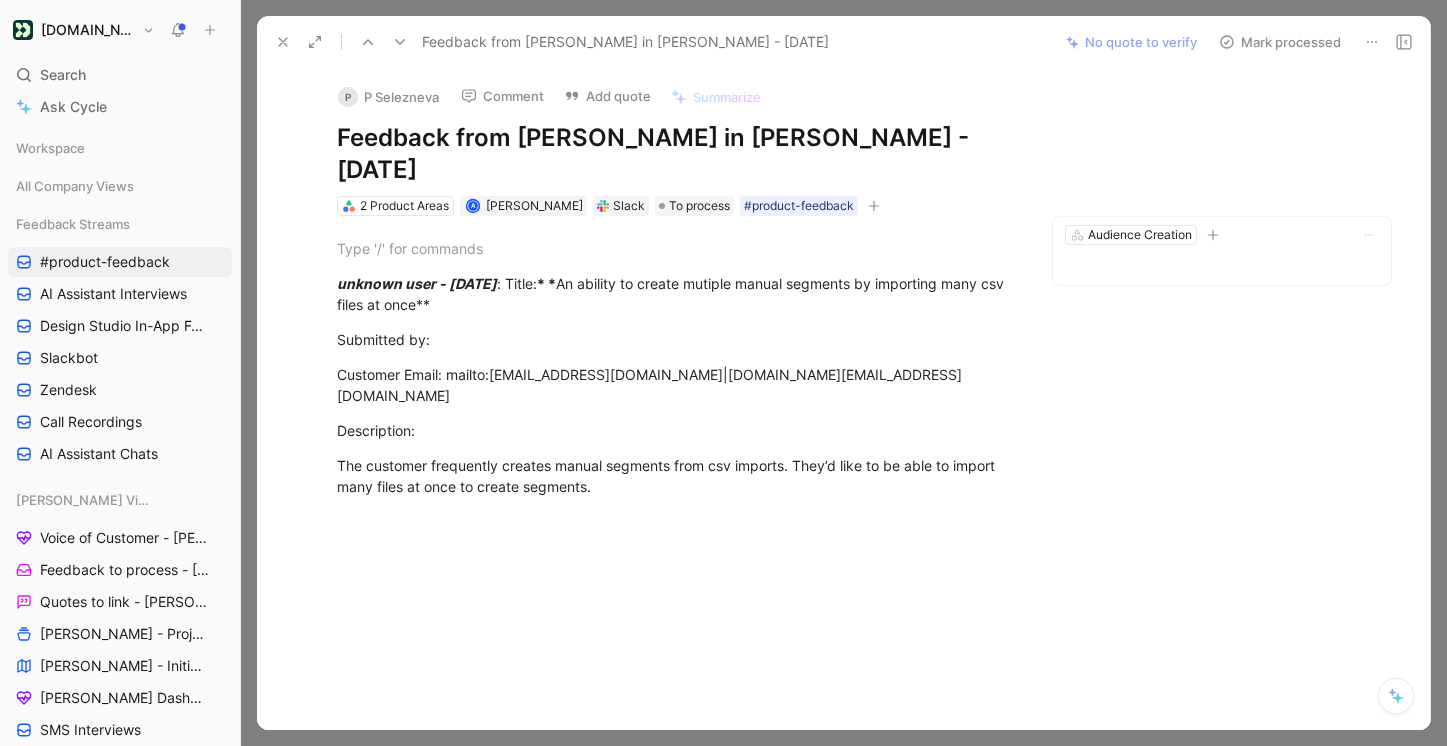 drag, startPoint x: 1292, startPoint y: 37, endPoint x: 975, endPoint y: 64, distance: 318.14777 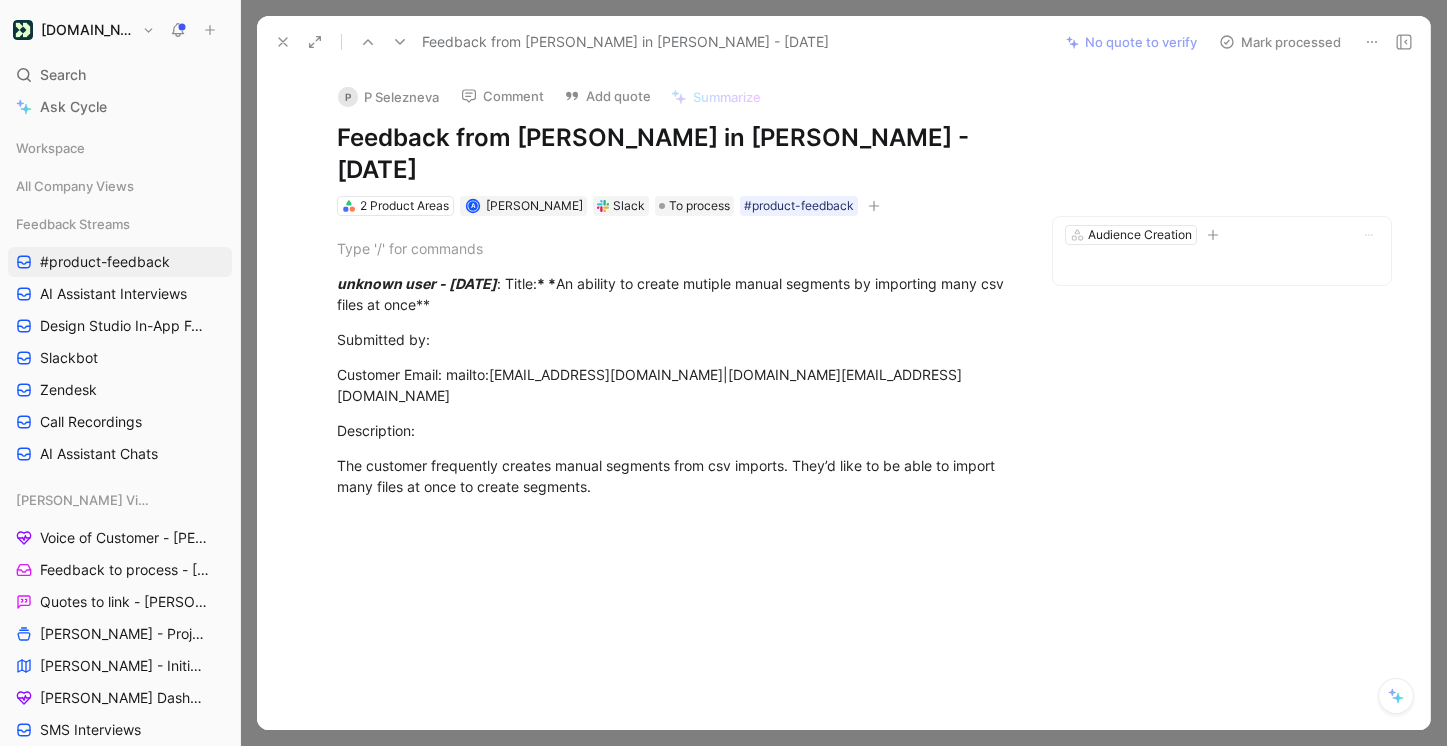 click 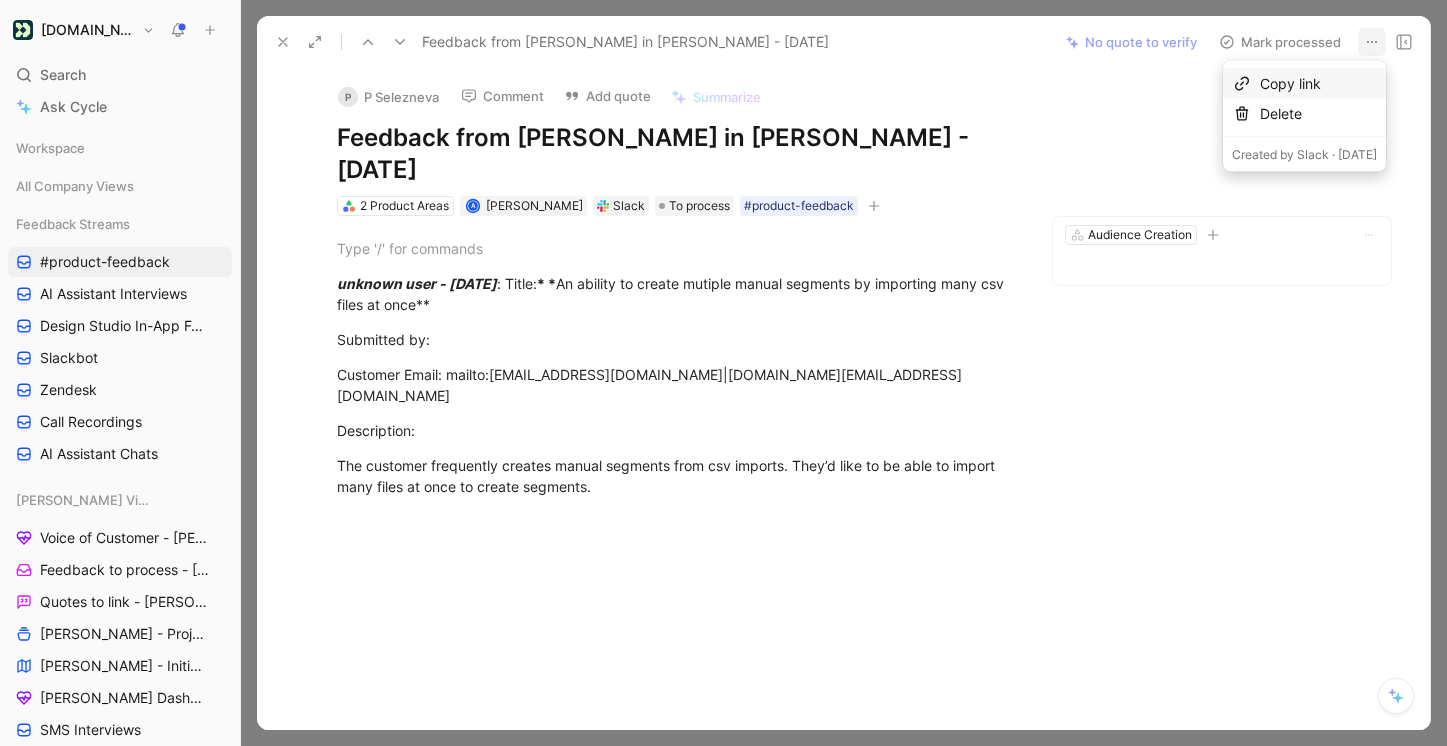click on "Copy link" at bounding box center (1318, 84) 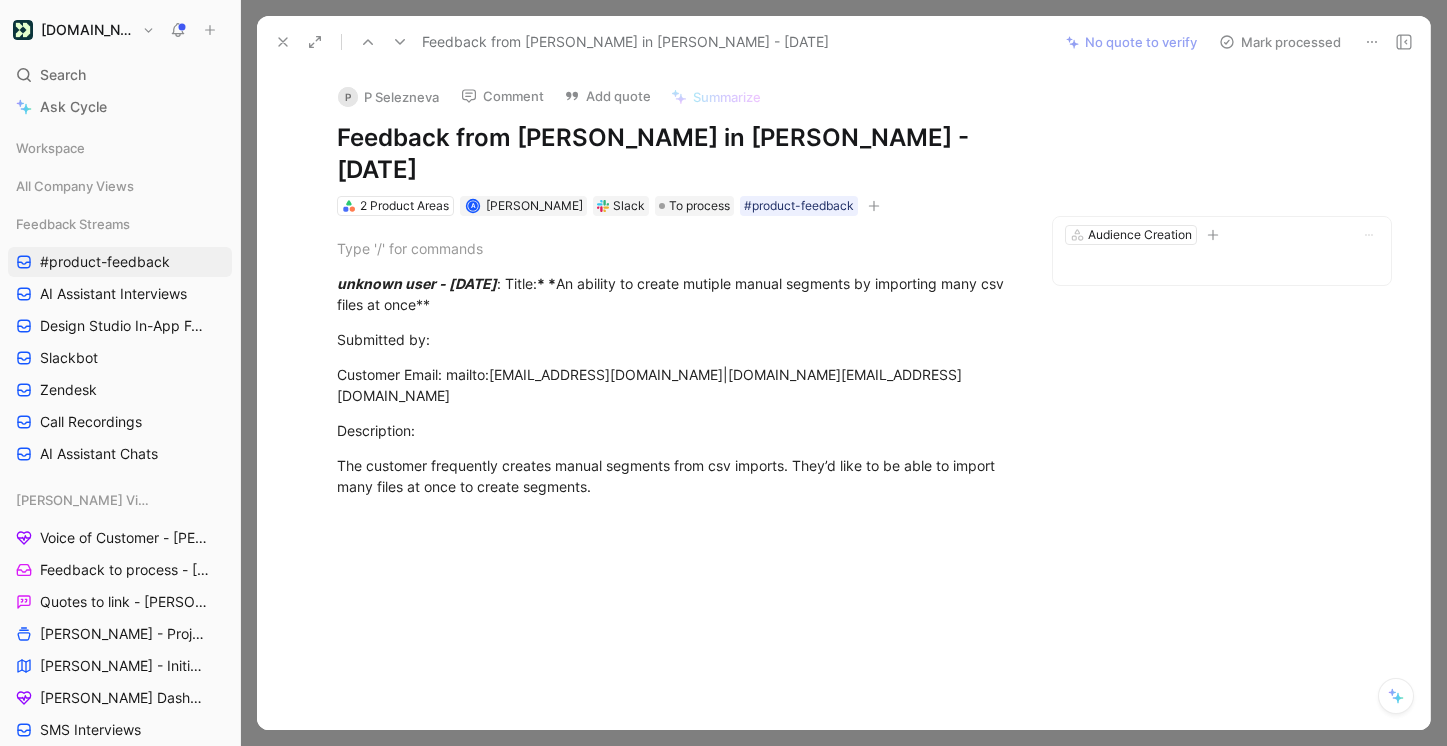 click 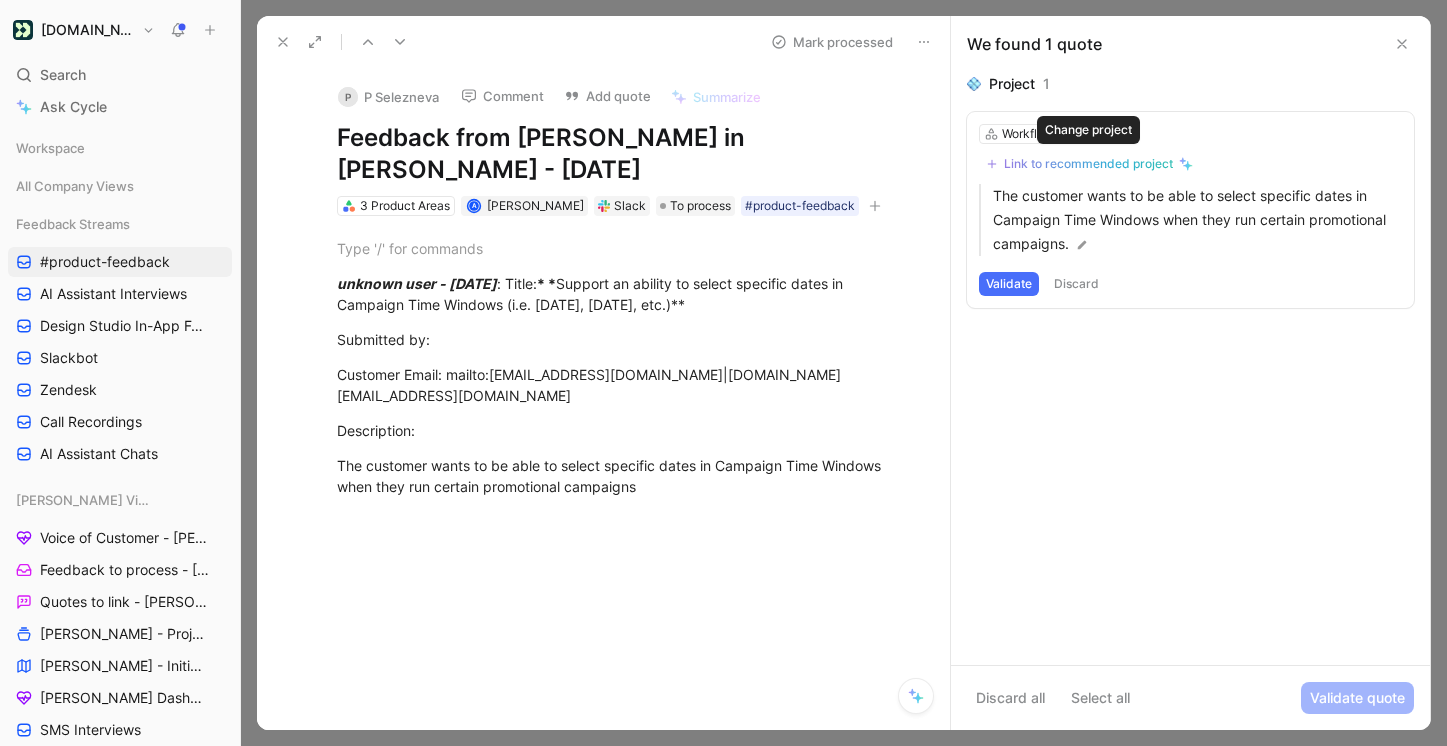 click on "Link to recommended project" at bounding box center (1088, 164) 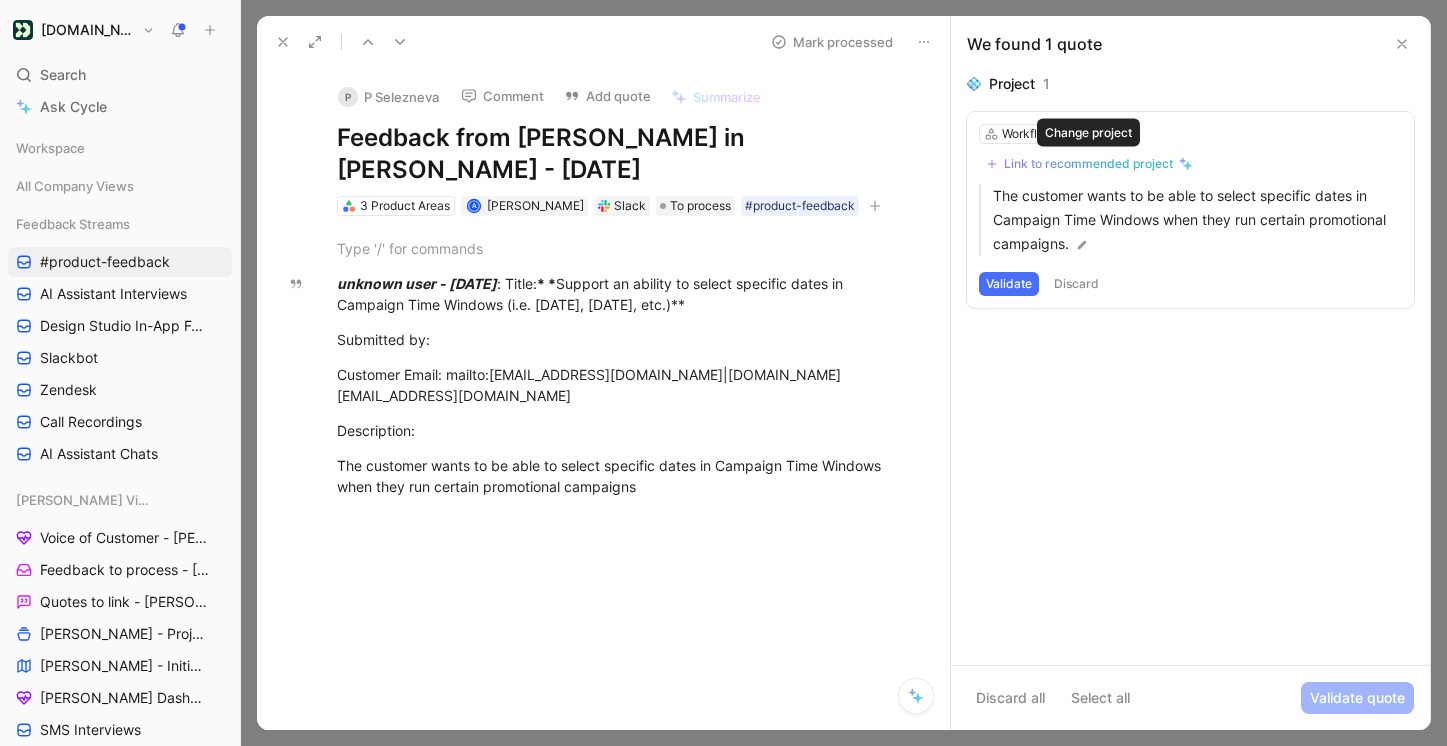 click on "Link to recommended project" at bounding box center (1088, 164) 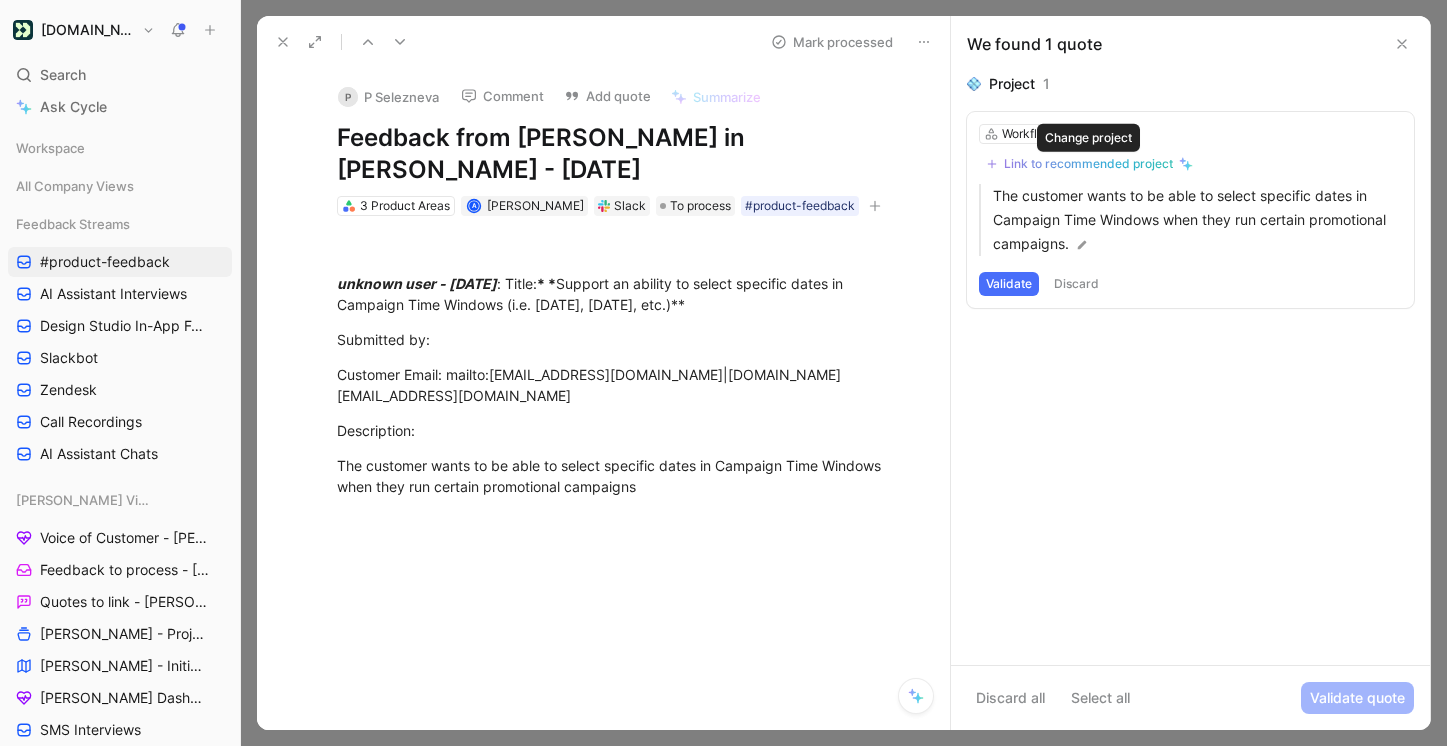 click on "Link to recommended project" at bounding box center [1088, 164] 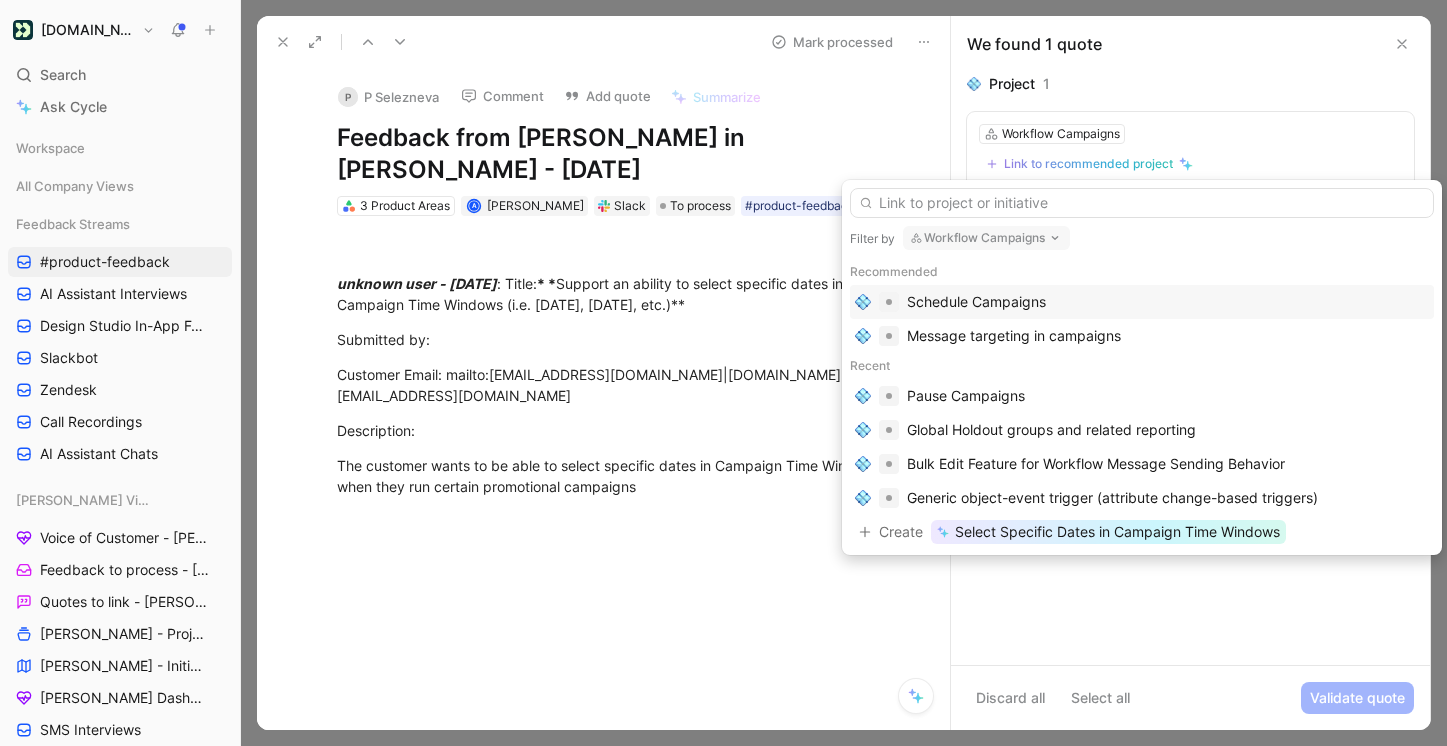 click on "Schedule Campaigns" at bounding box center (976, 302) 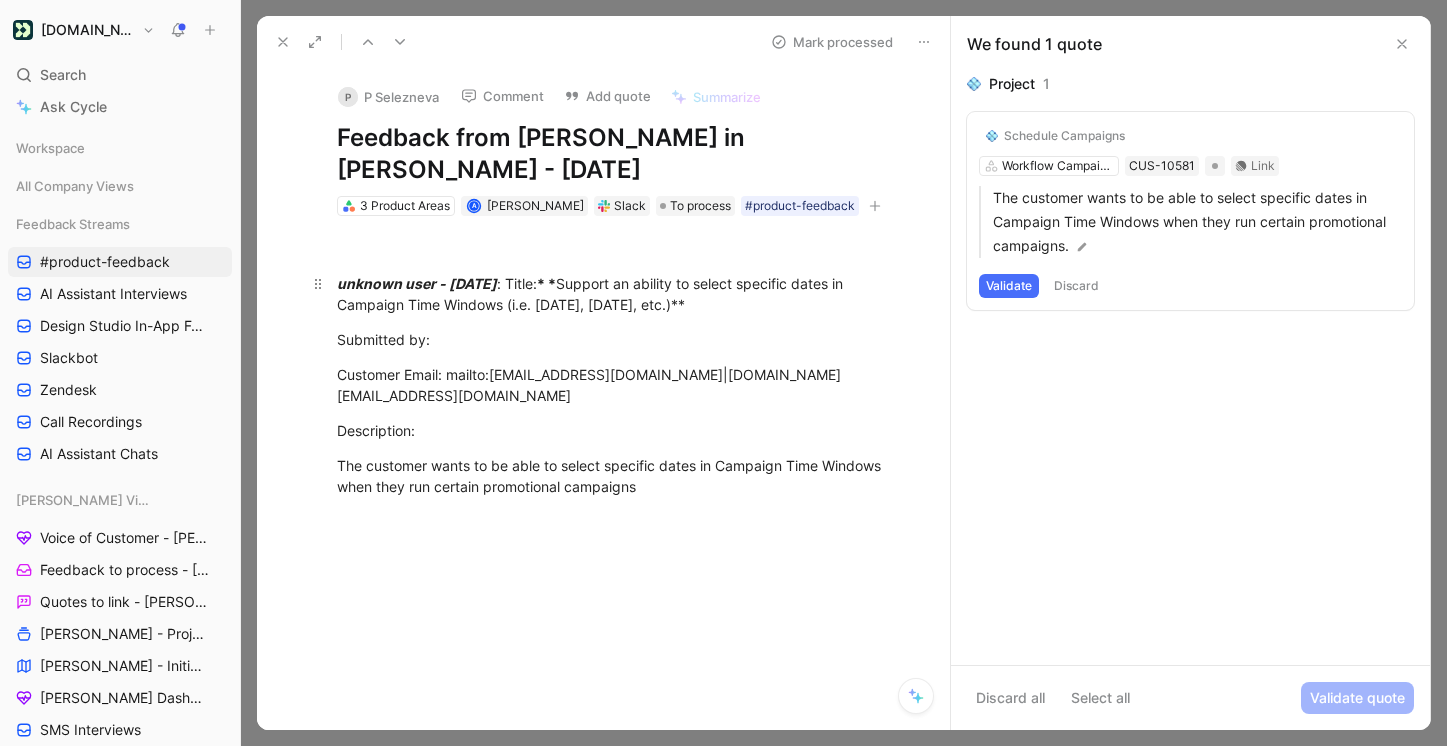 drag, startPoint x: 1023, startPoint y: 285, endPoint x: 911, endPoint y: 284, distance: 112.00446 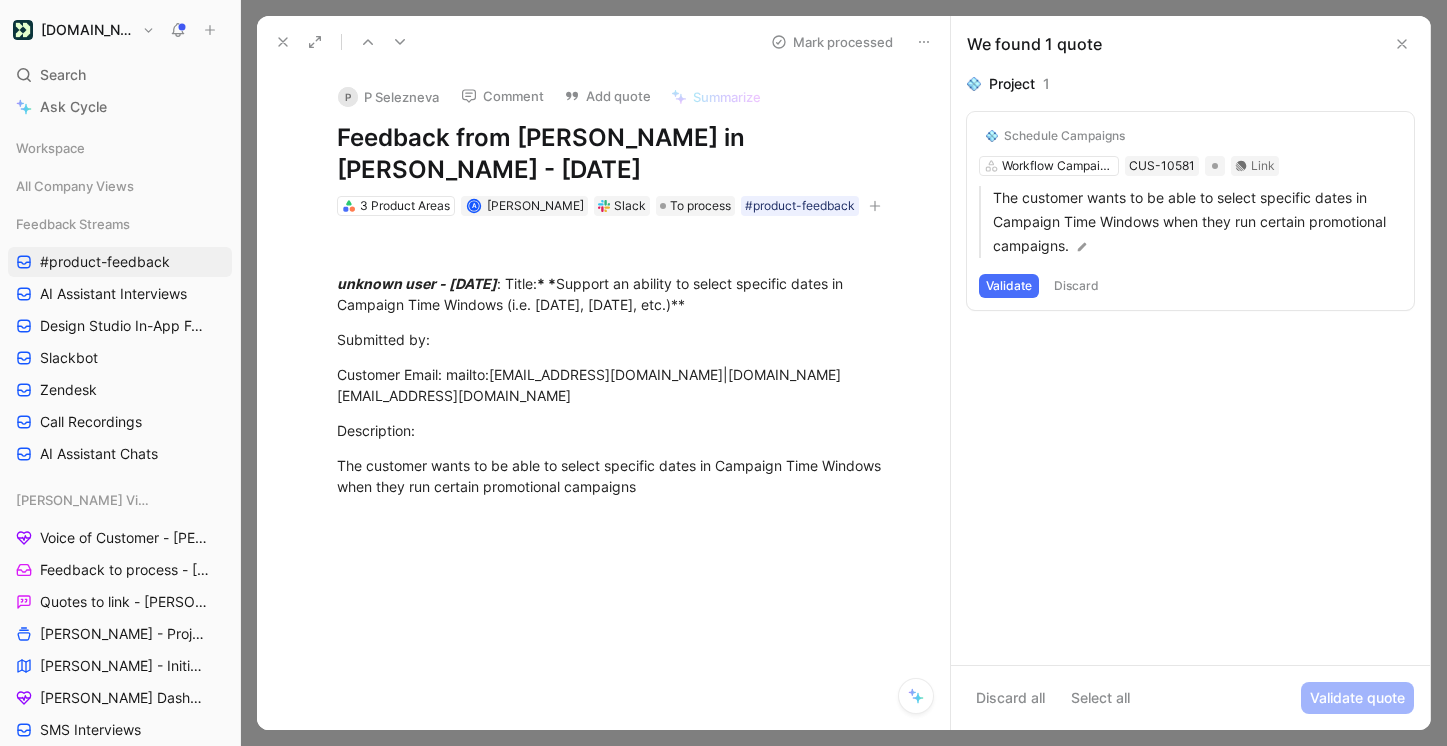 click 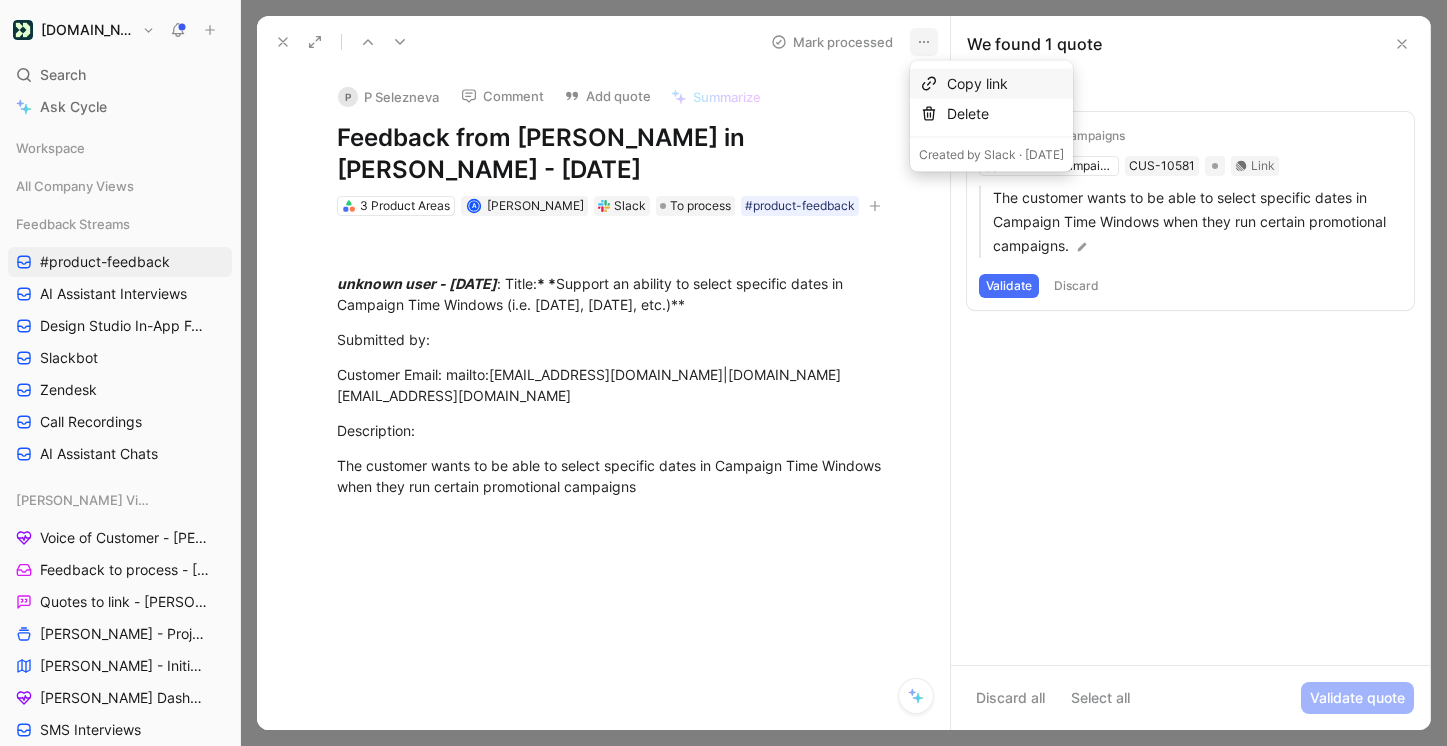 click on "Copy link" at bounding box center (991, 84) 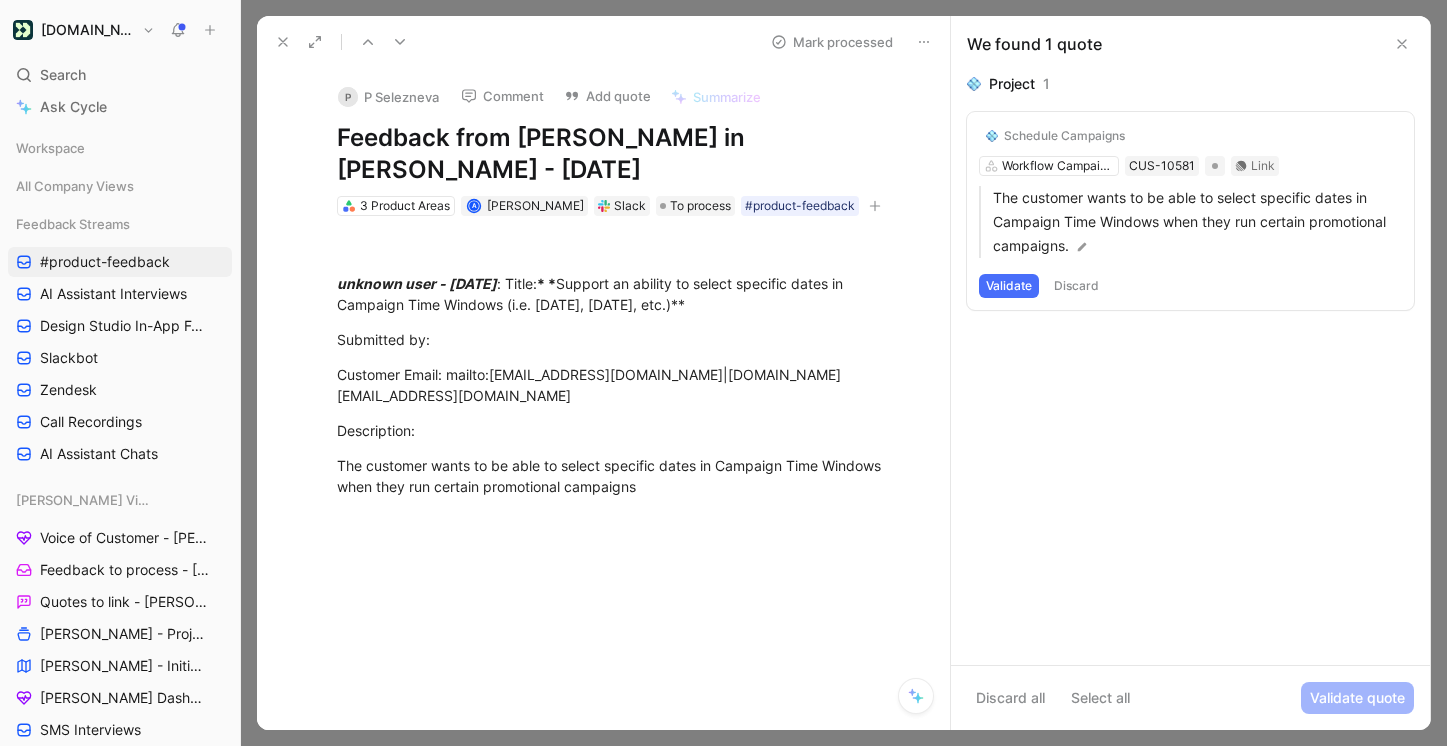 click on "Validate" at bounding box center (1009, 286) 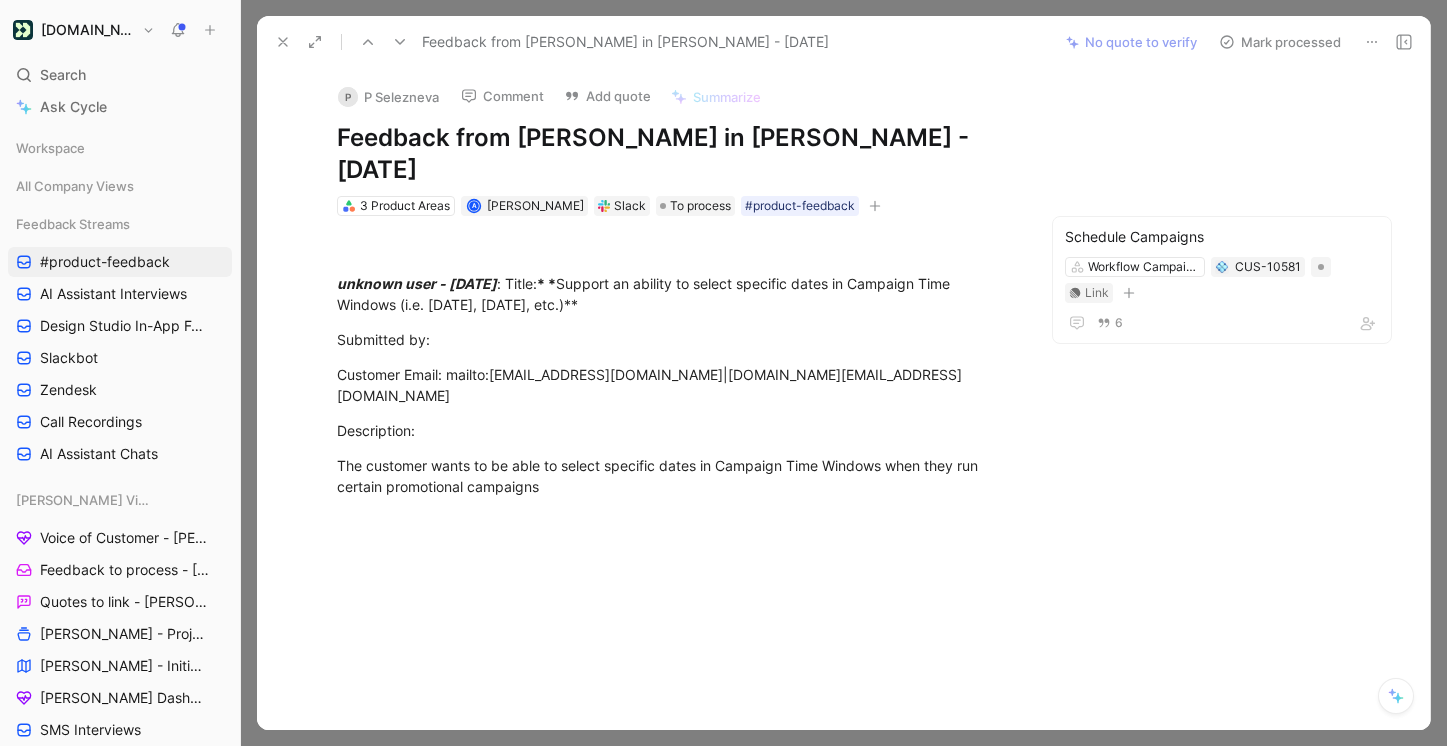 click on "Mark processed" at bounding box center [1280, 42] 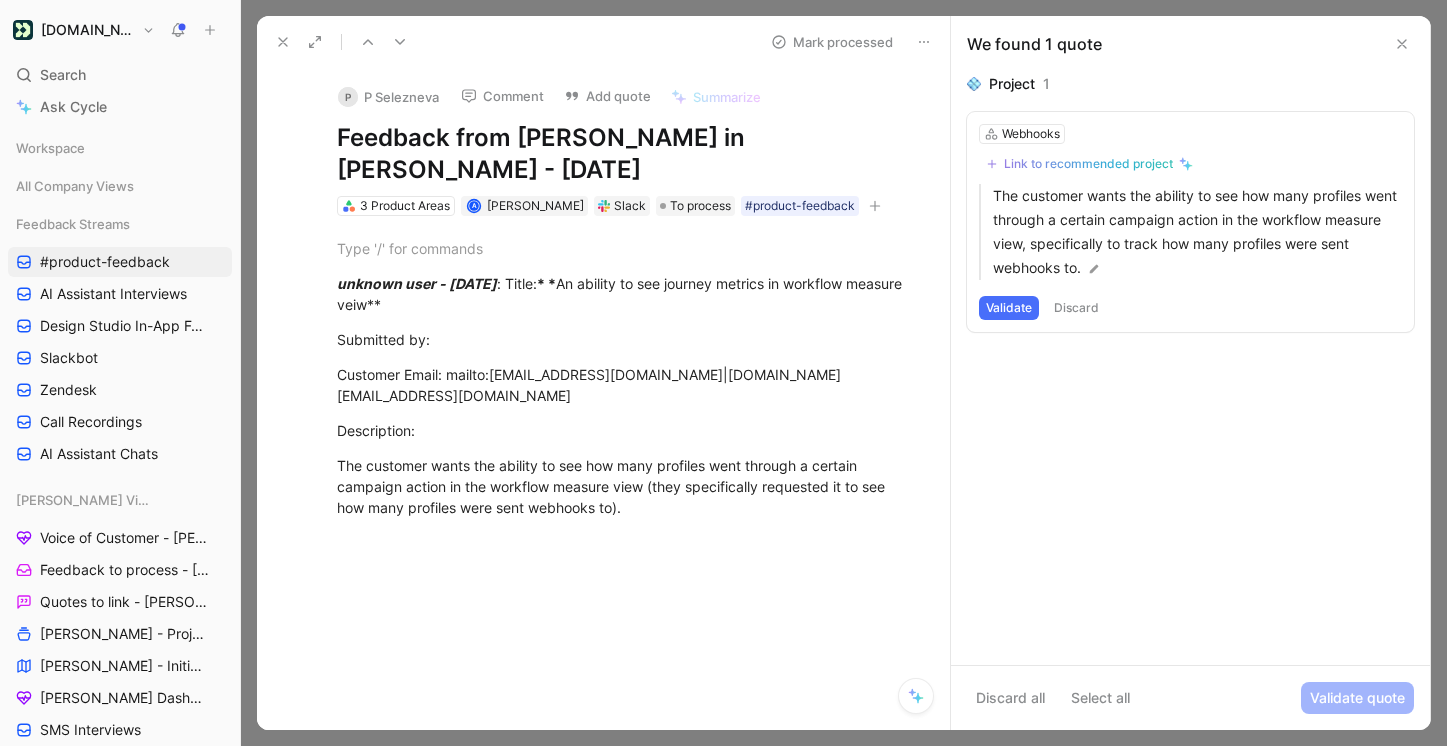 click 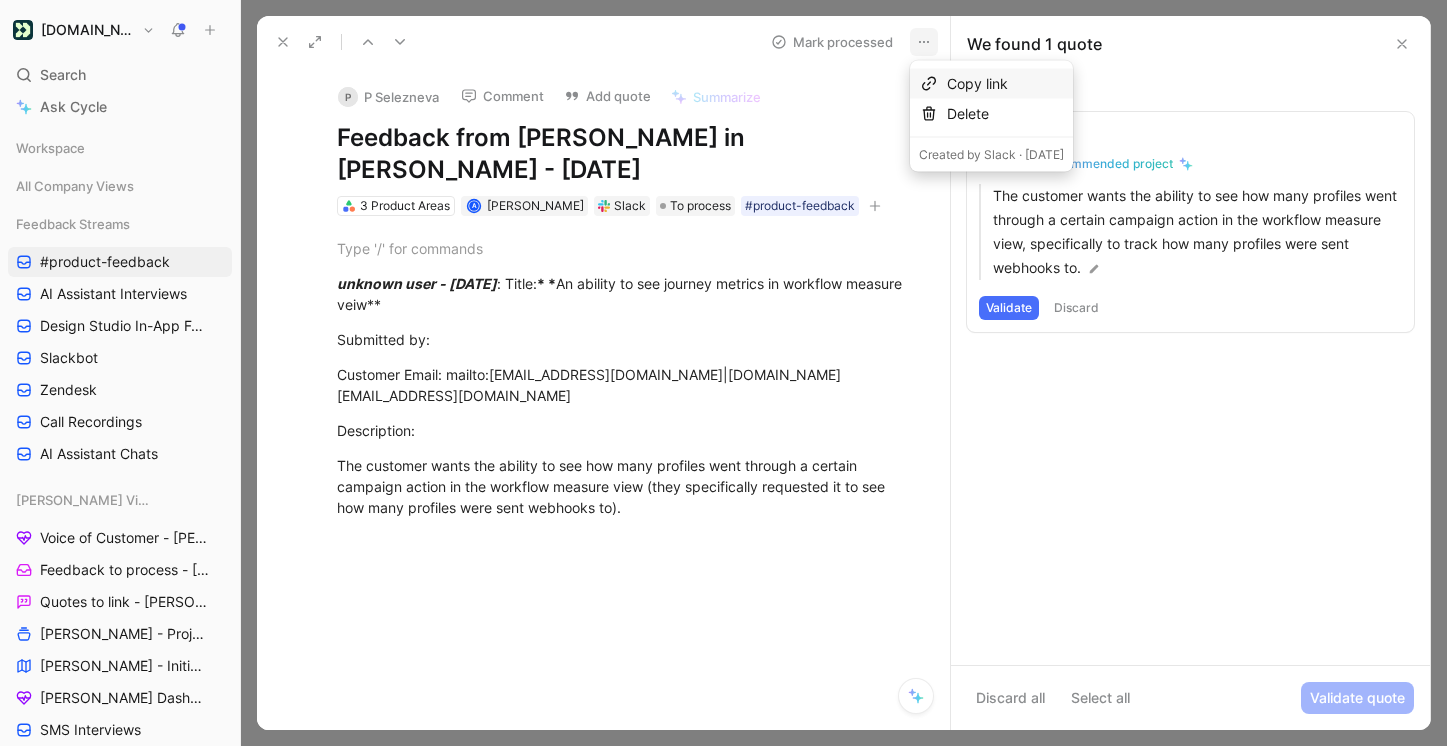 click on "Copy link" at bounding box center [1005, 84] 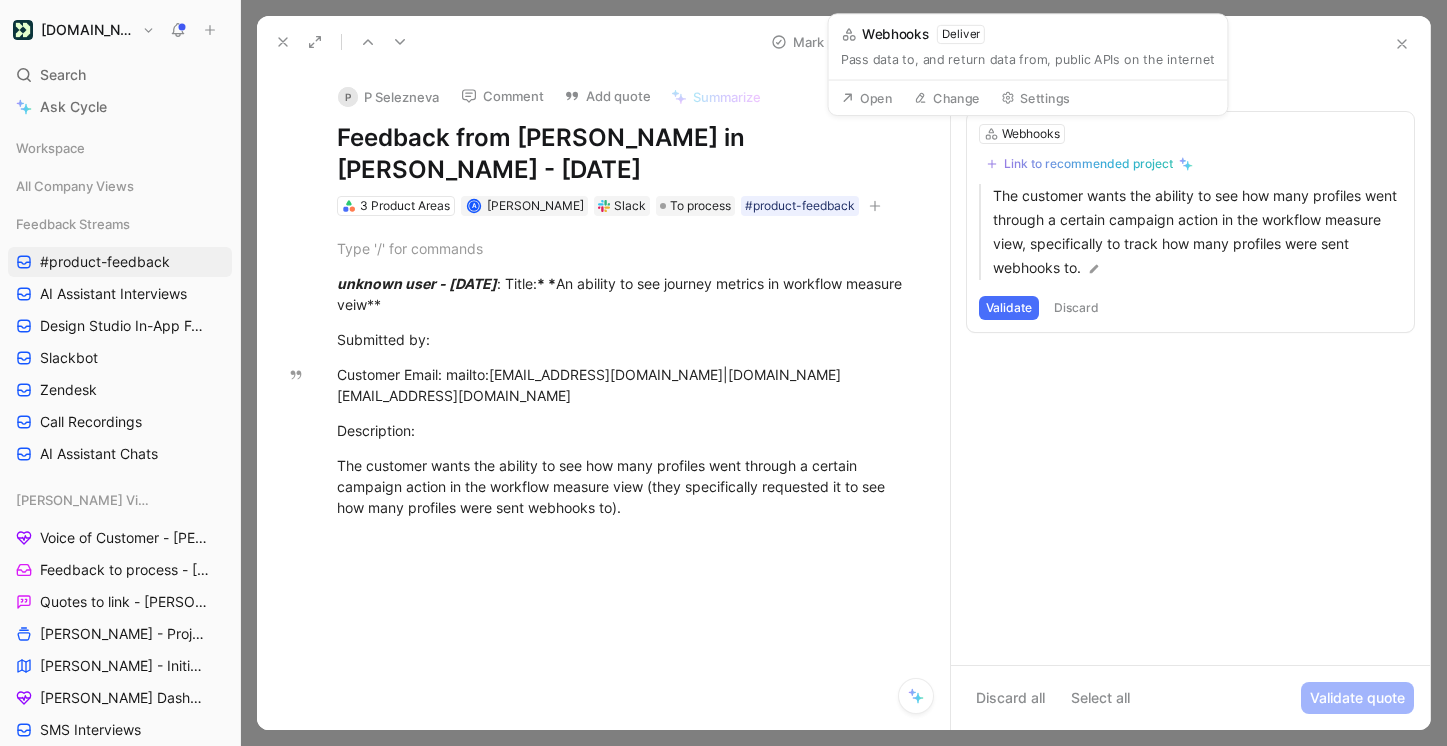 click on "Link to recommended project" at bounding box center [1088, 164] 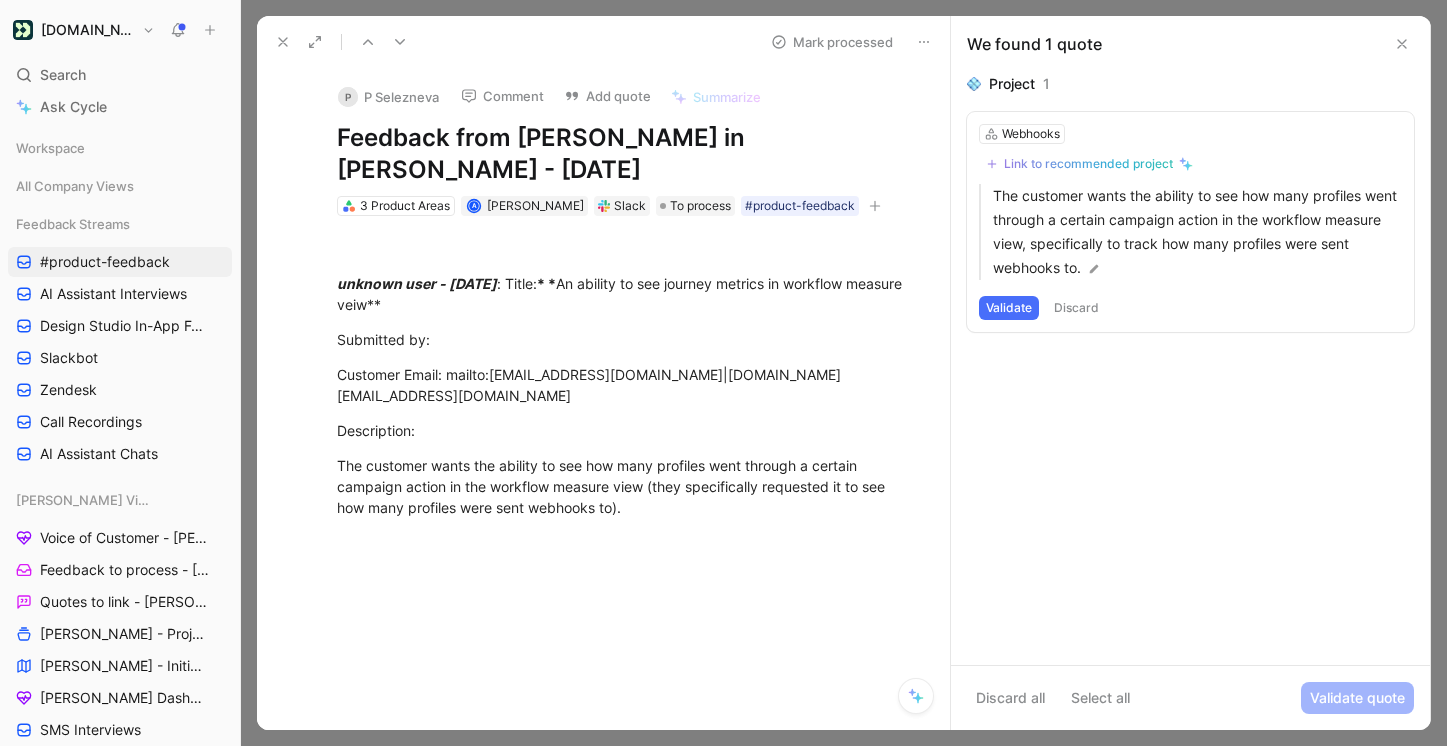 click 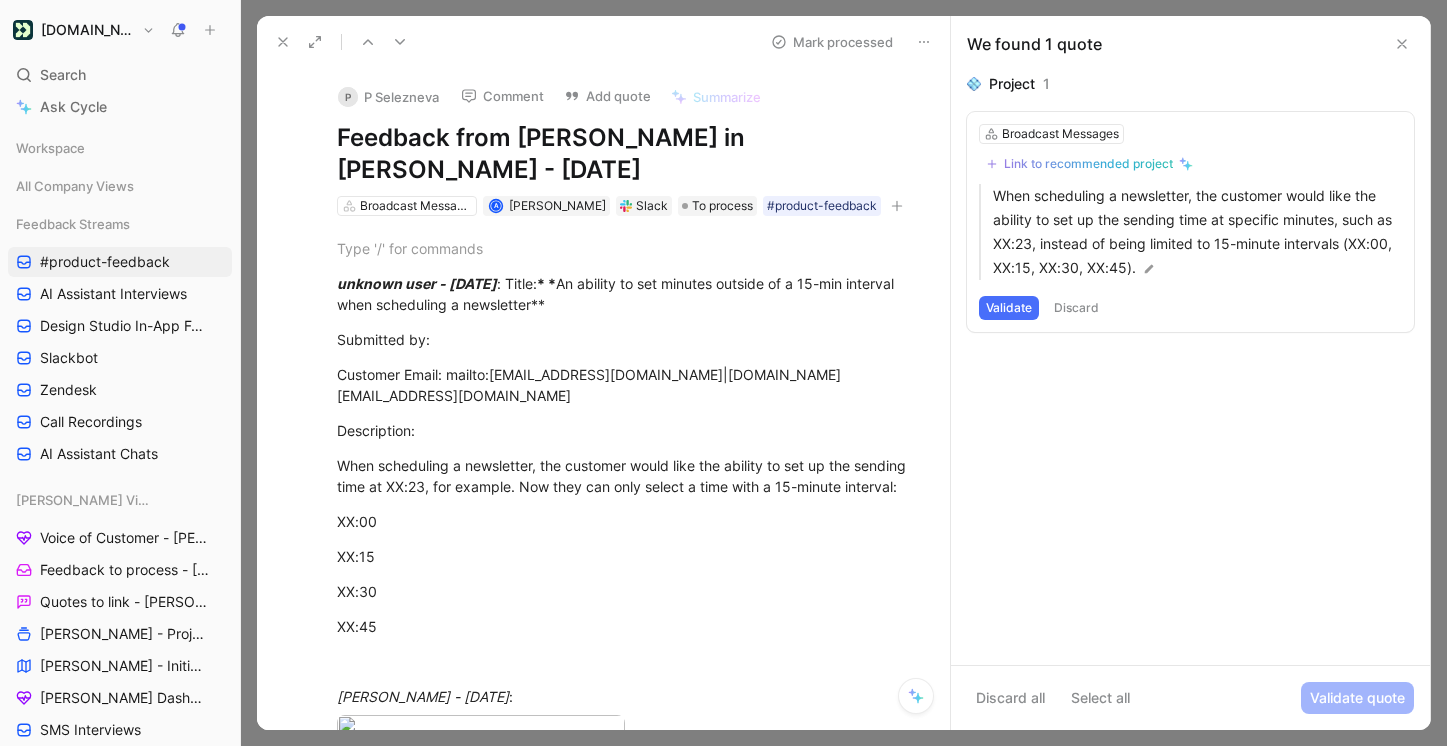 click on "Link to recommended project" at bounding box center [1088, 164] 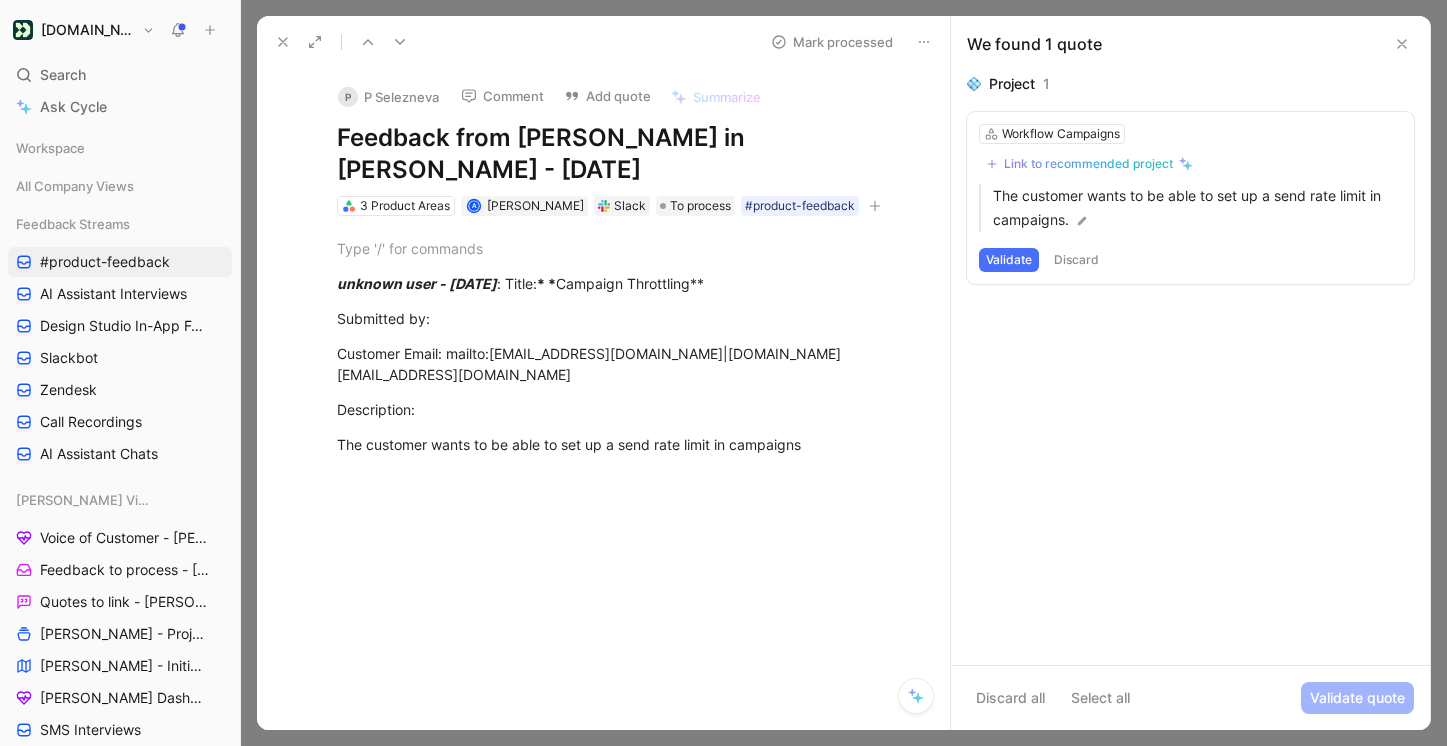 click on "Link to recommended project" at bounding box center [1088, 164] 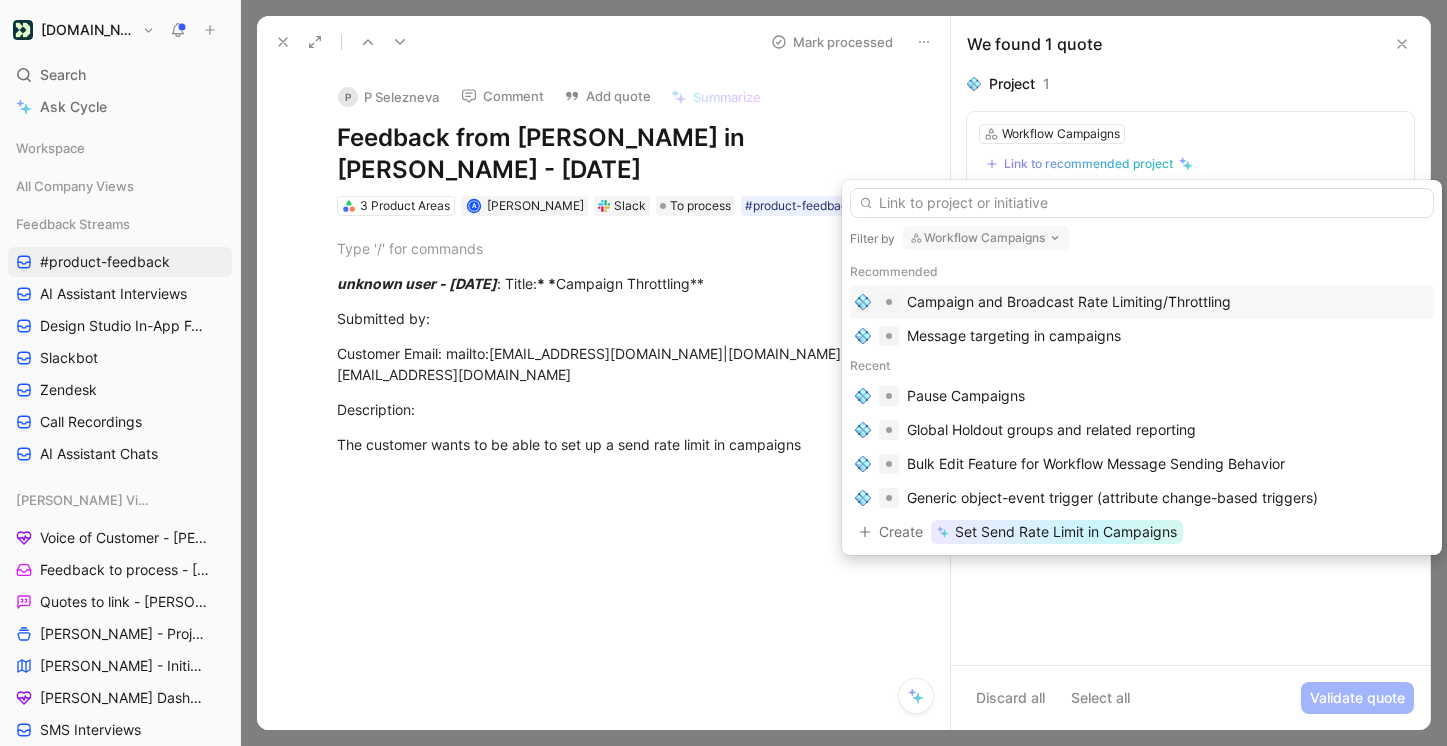 click on "Campaign and Broadcast Rate Limiting/Throttling" at bounding box center [1069, 302] 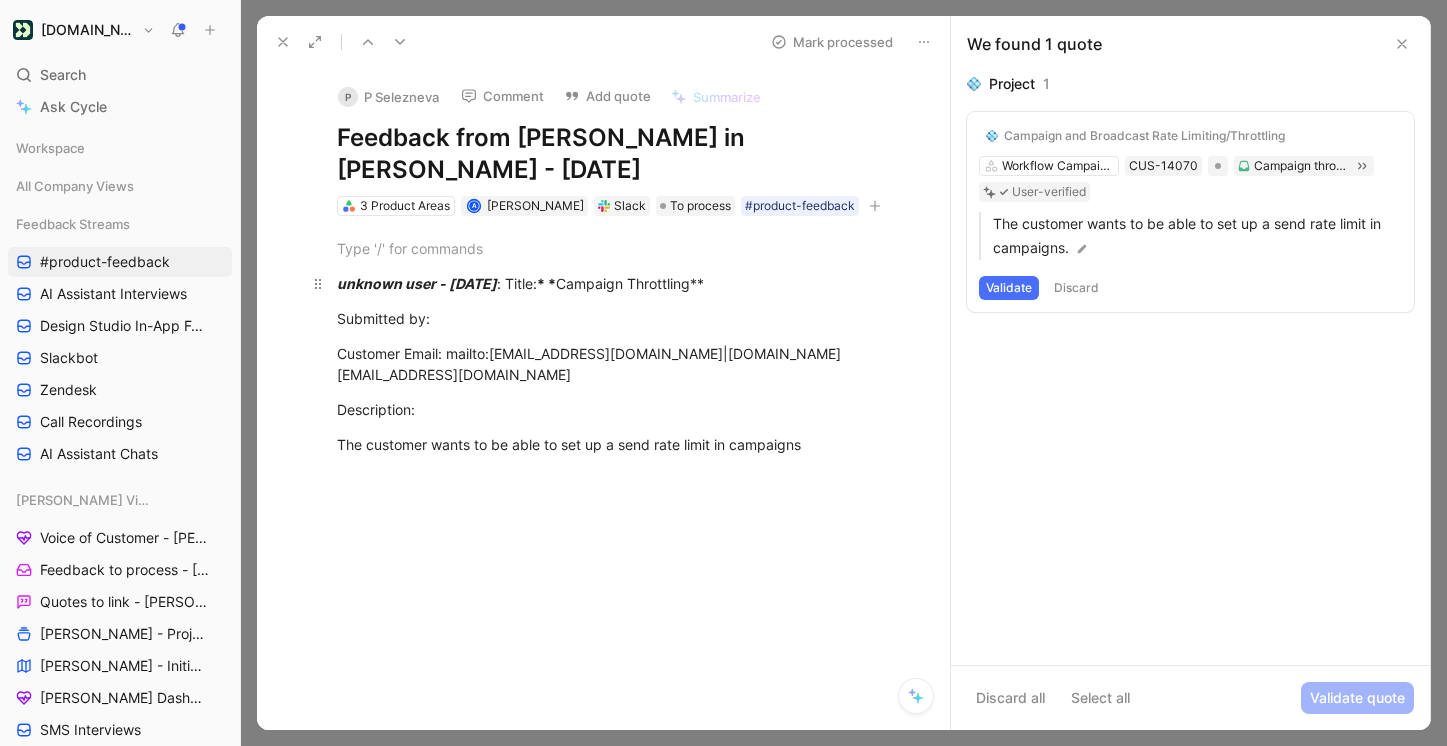 drag, startPoint x: 1017, startPoint y: 294, endPoint x: 920, endPoint y: 266, distance: 100.96039 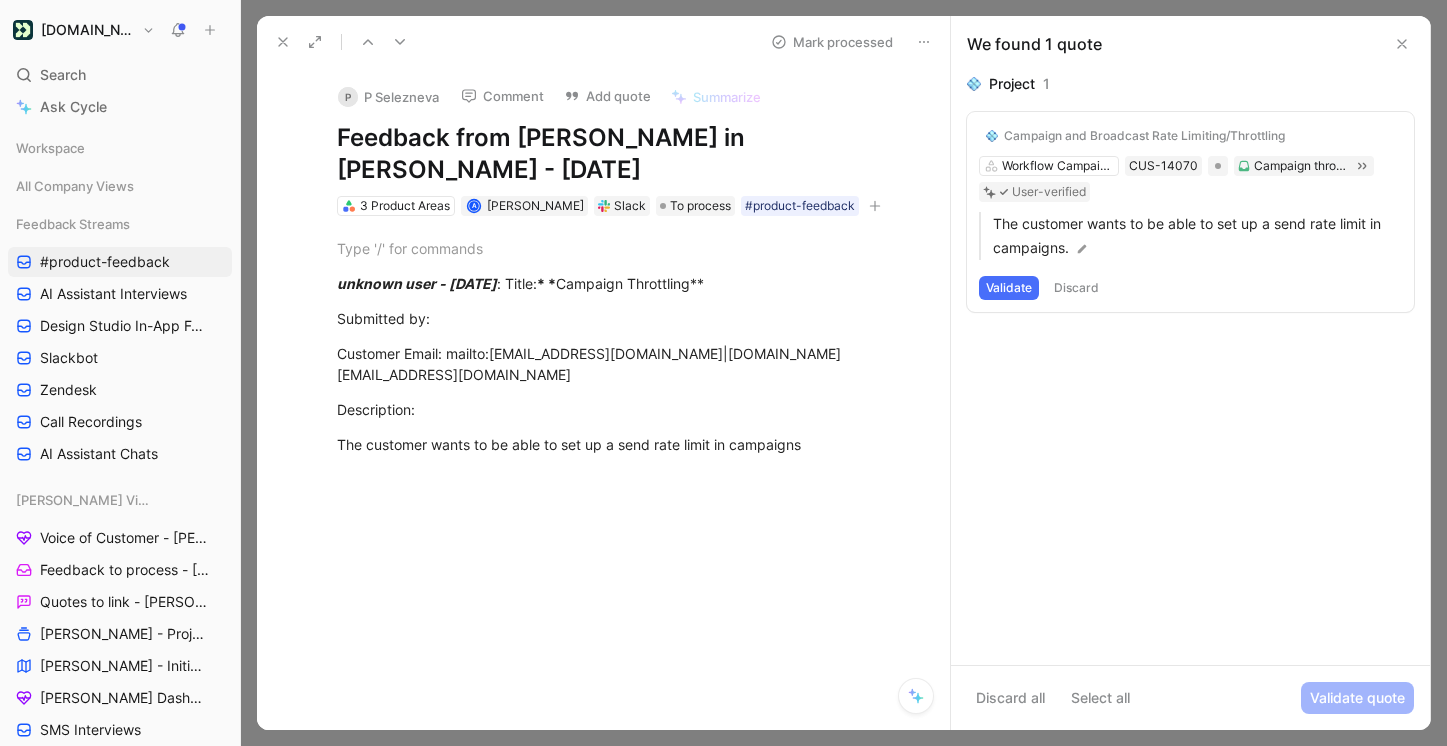 click 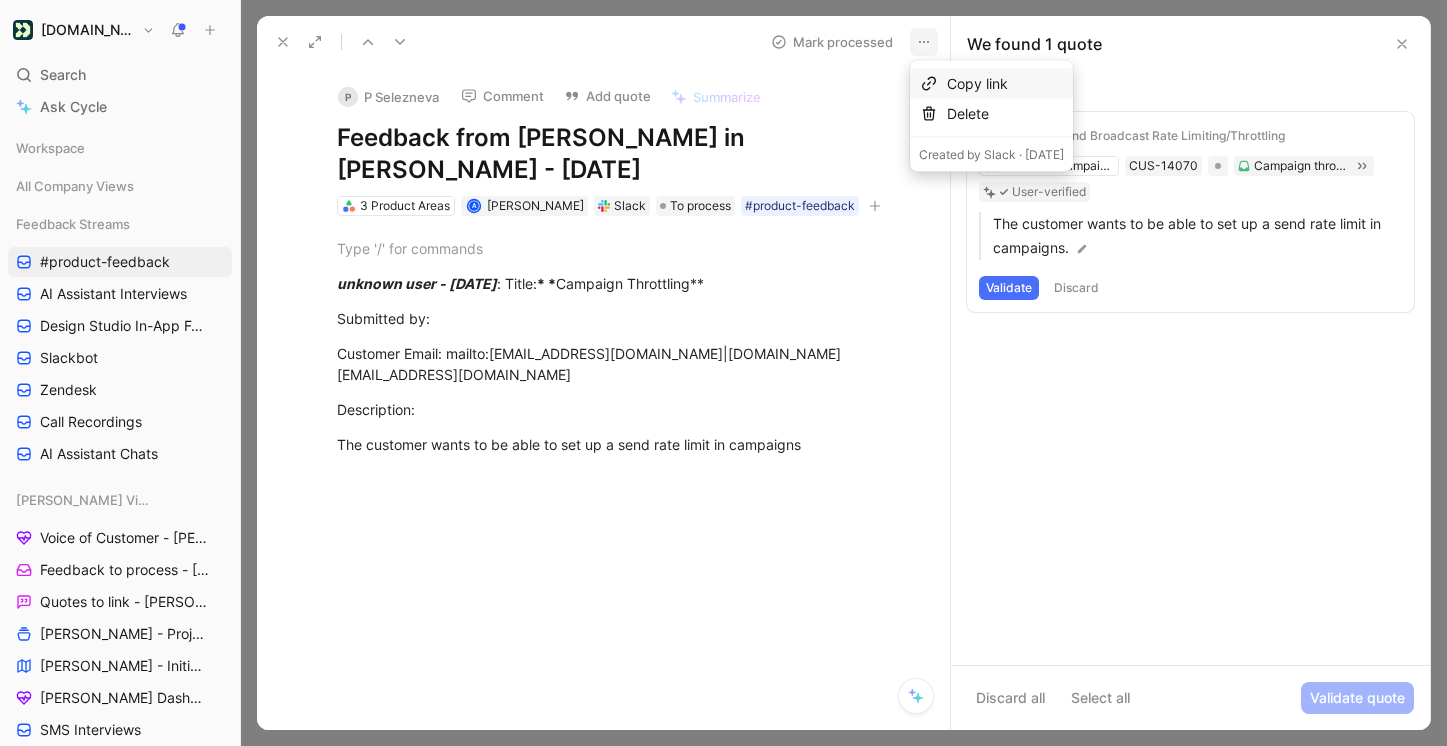 click on "Copy link" at bounding box center [1005, 84] 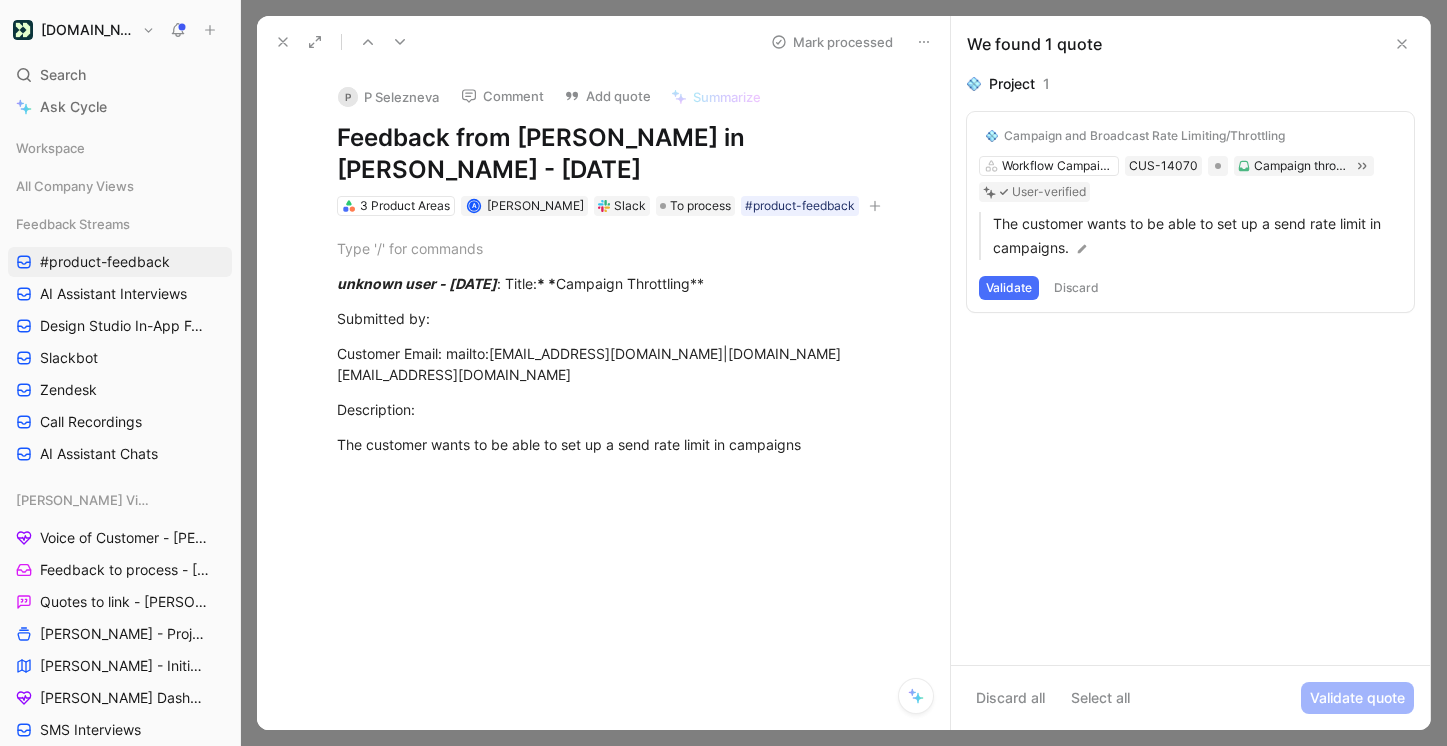 click on "Mark processed" at bounding box center [832, 42] 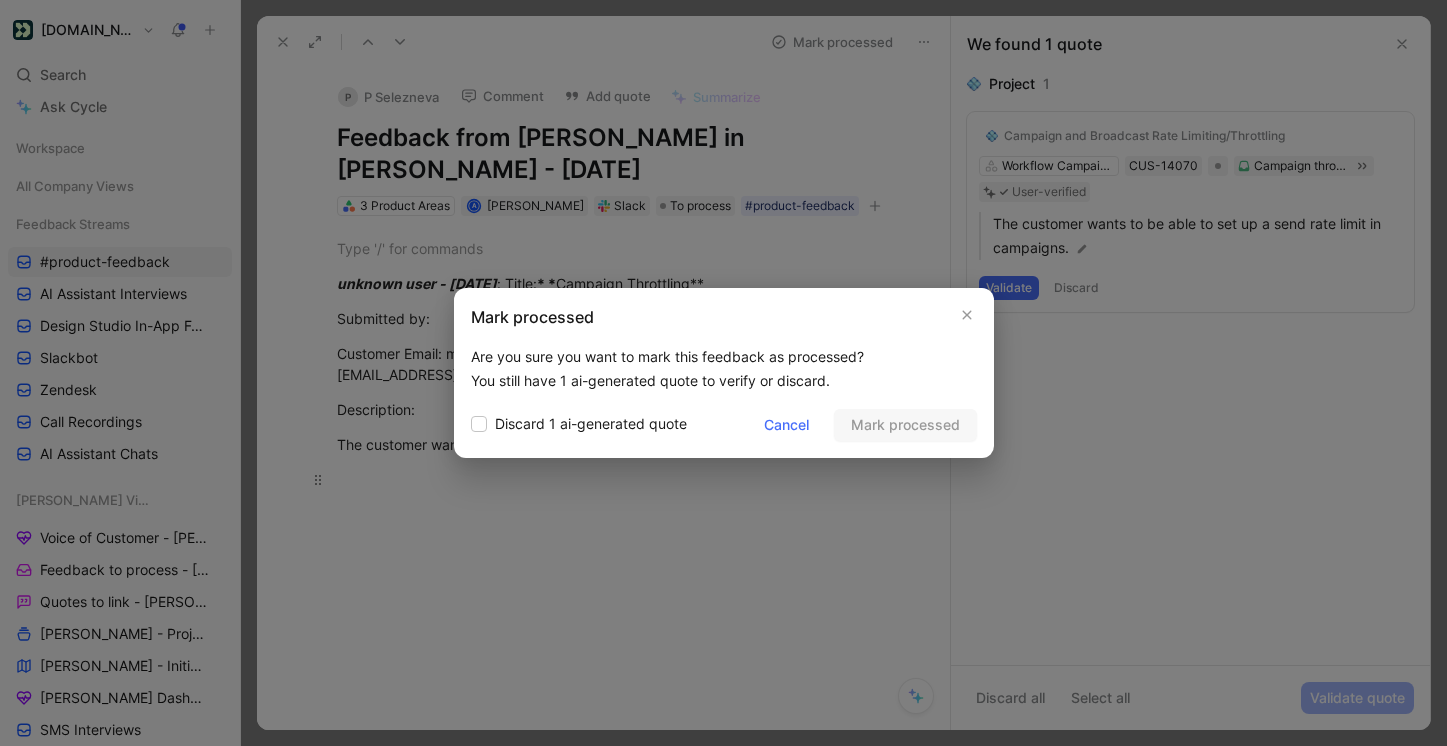 click on "Cancel" at bounding box center (786, 425) 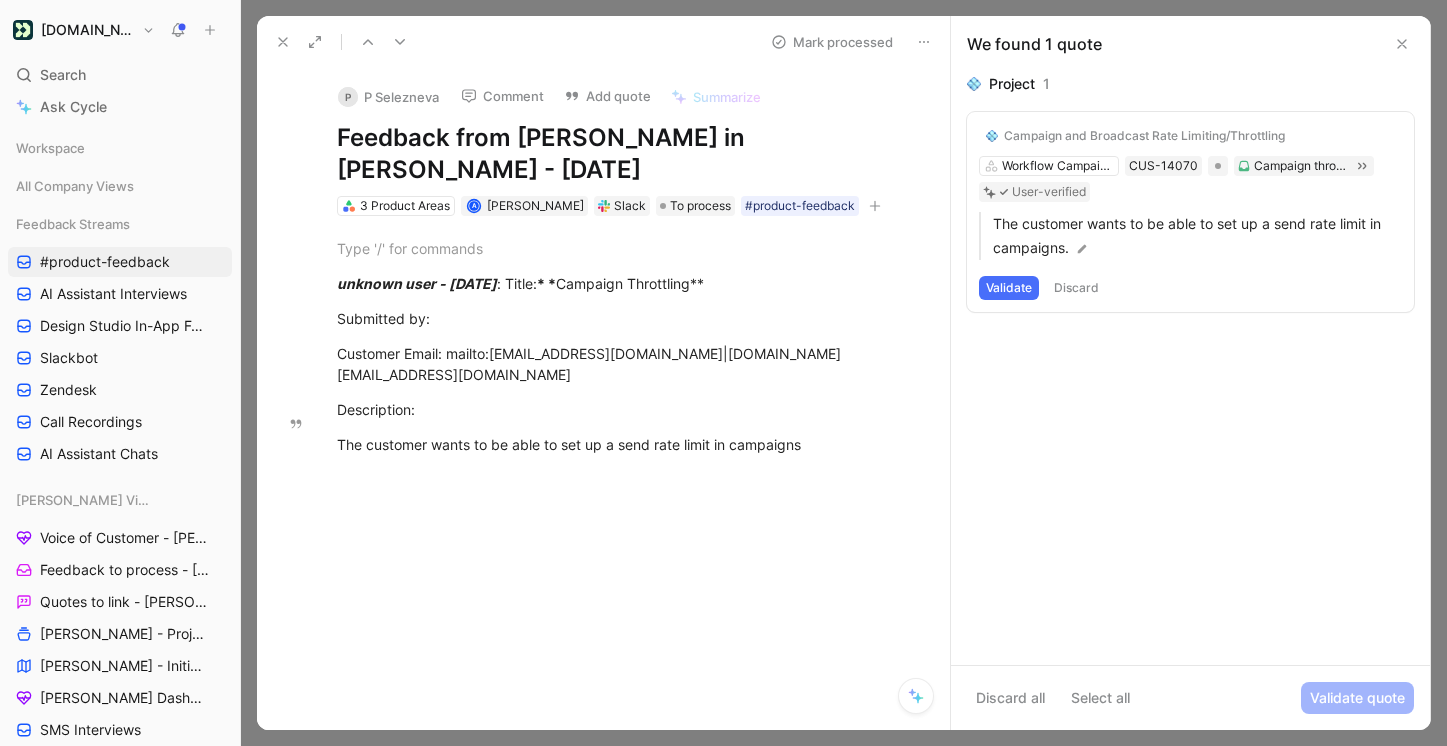 click on "Validate" at bounding box center [1009, 288] 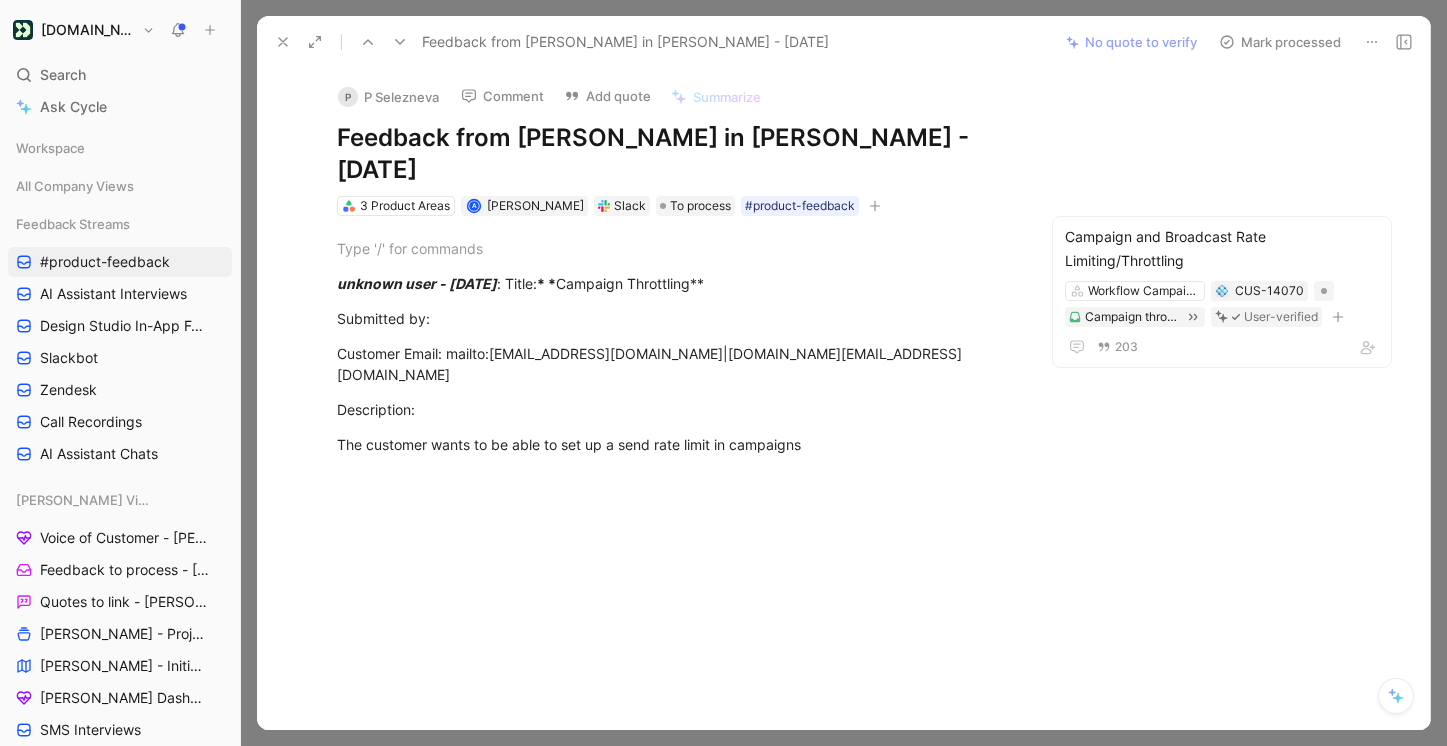 click on "Mark processed" at bounding box center [1280, 42] 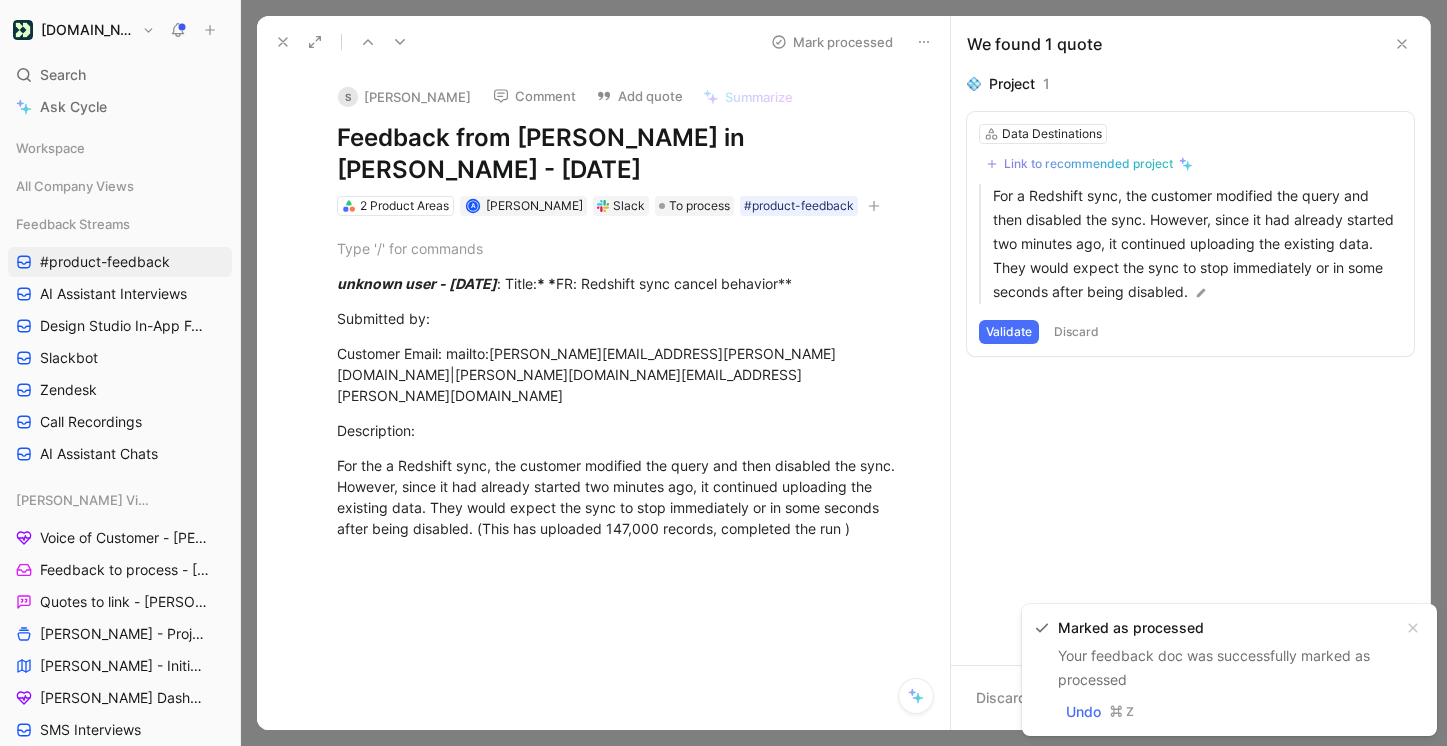 click 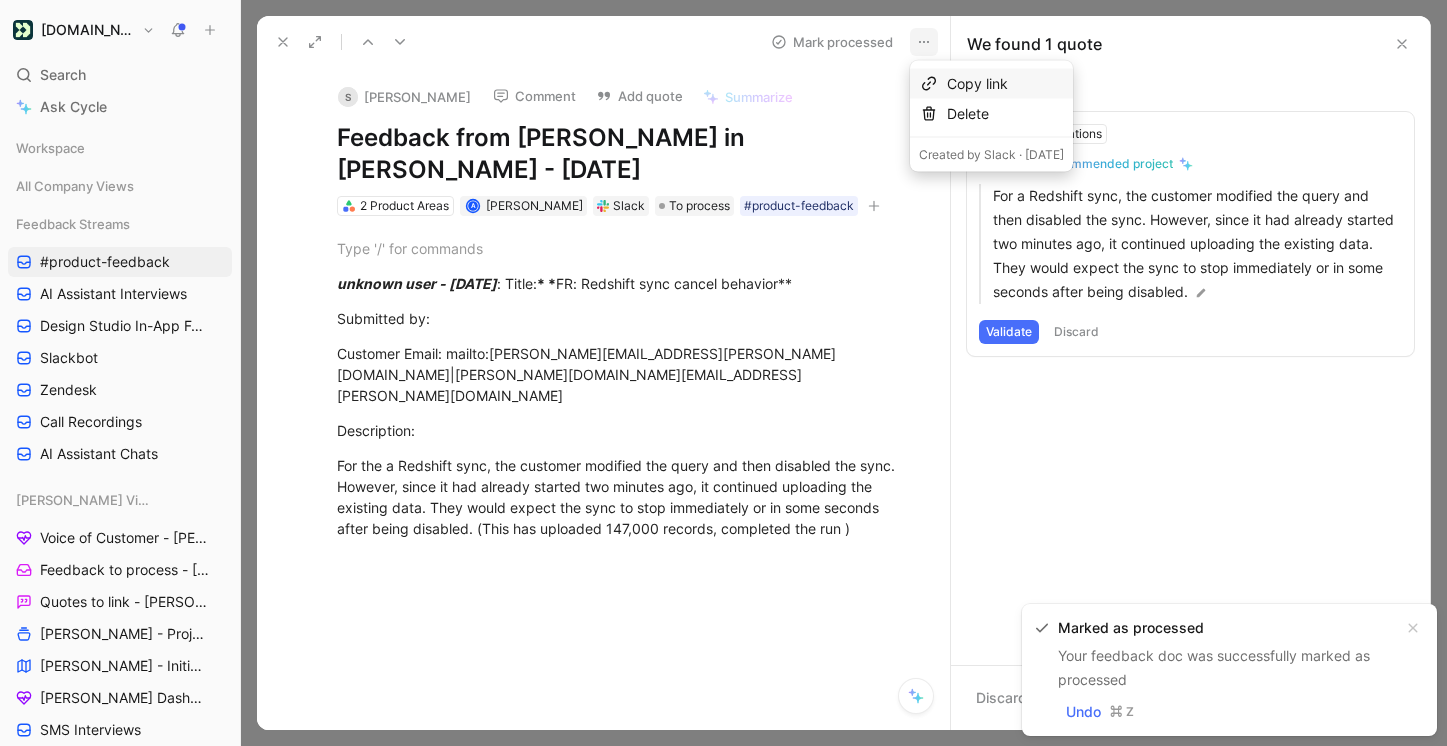 click on "Copy link" at bounding box center (1005, 84) 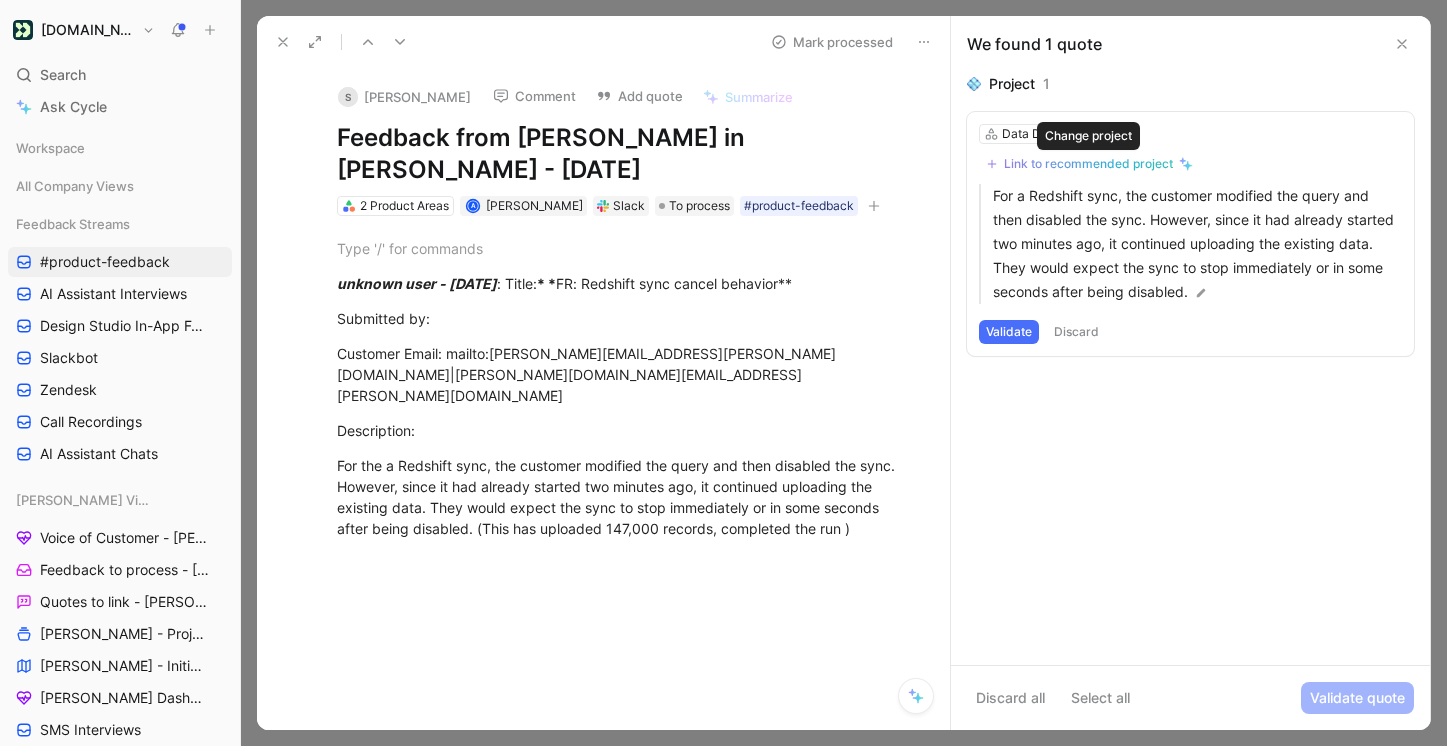 click on "Link to recommended project" at bounding box center [1089, 164] 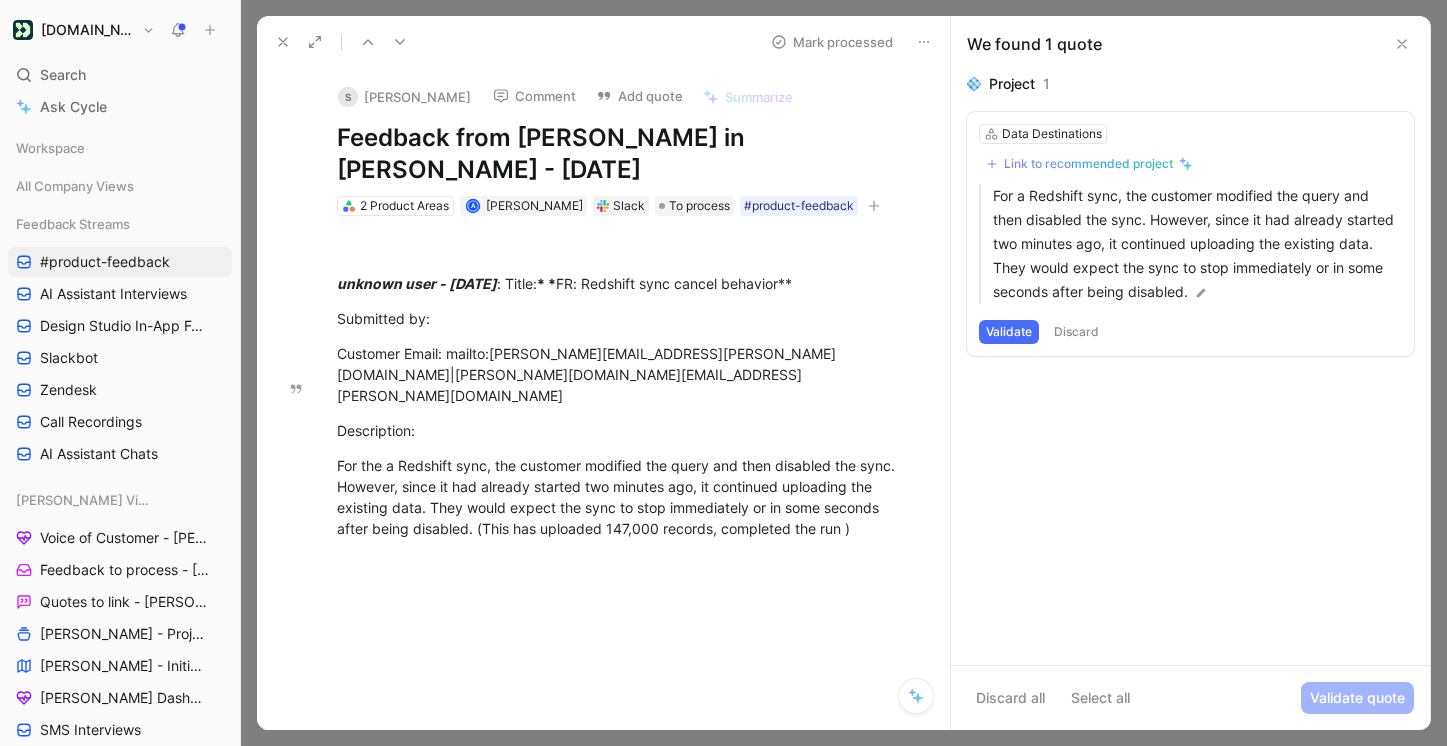 click on "Validate" at bounding box center (1009, 332) 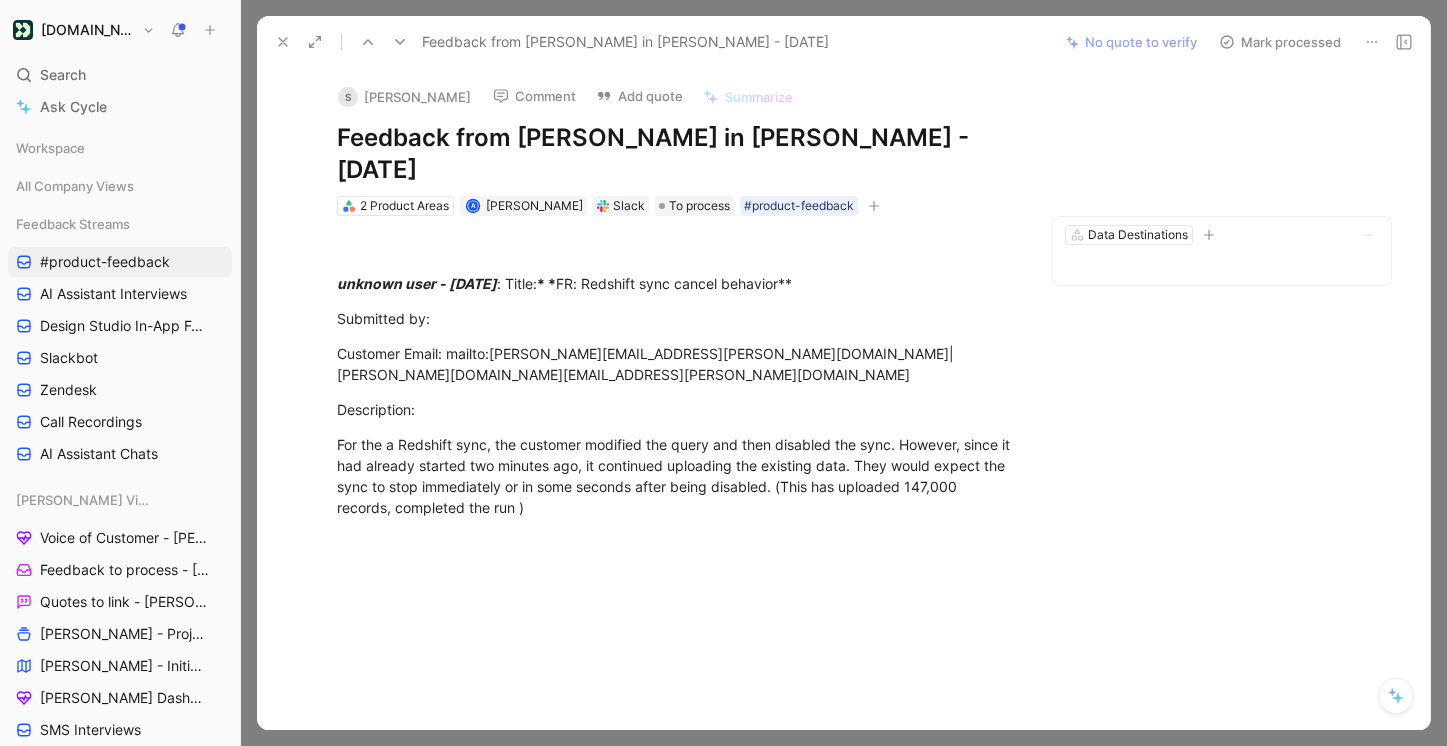 click 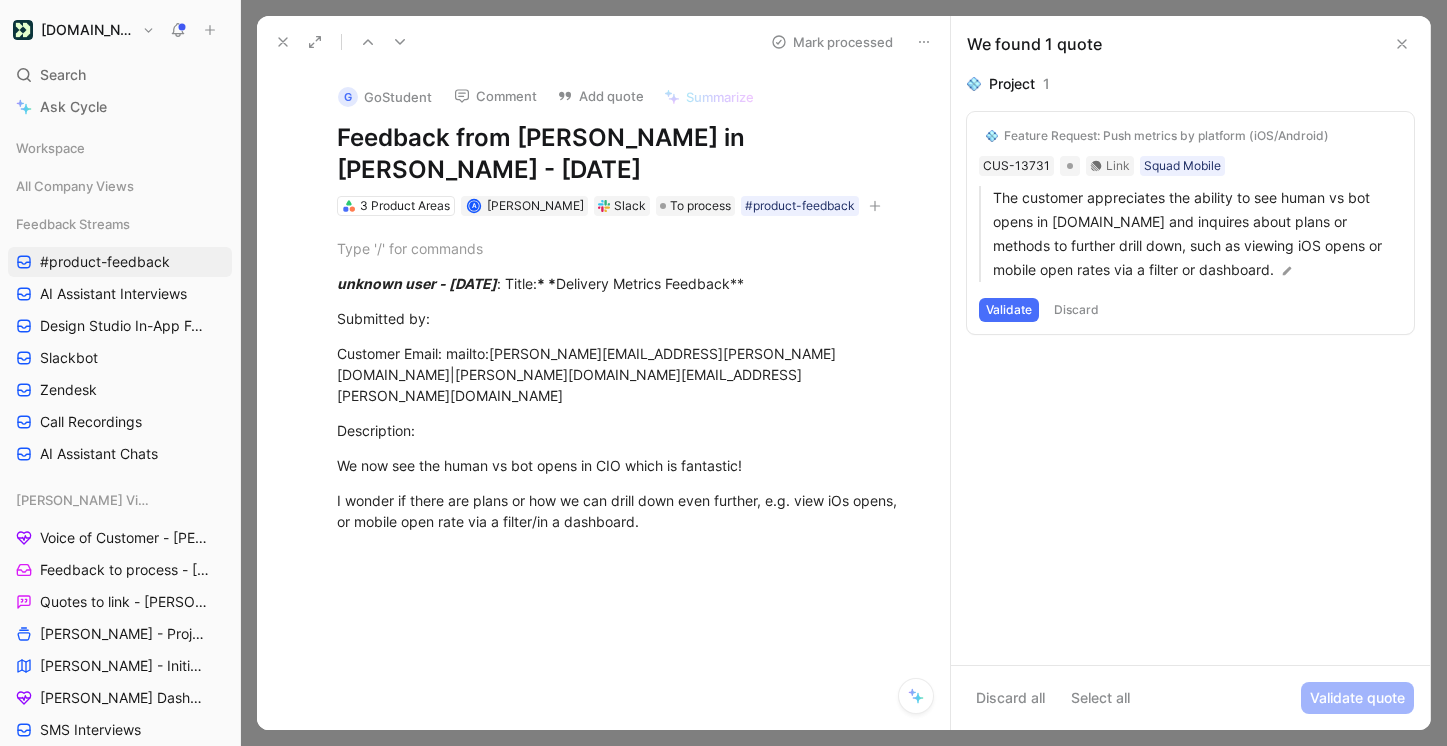 click 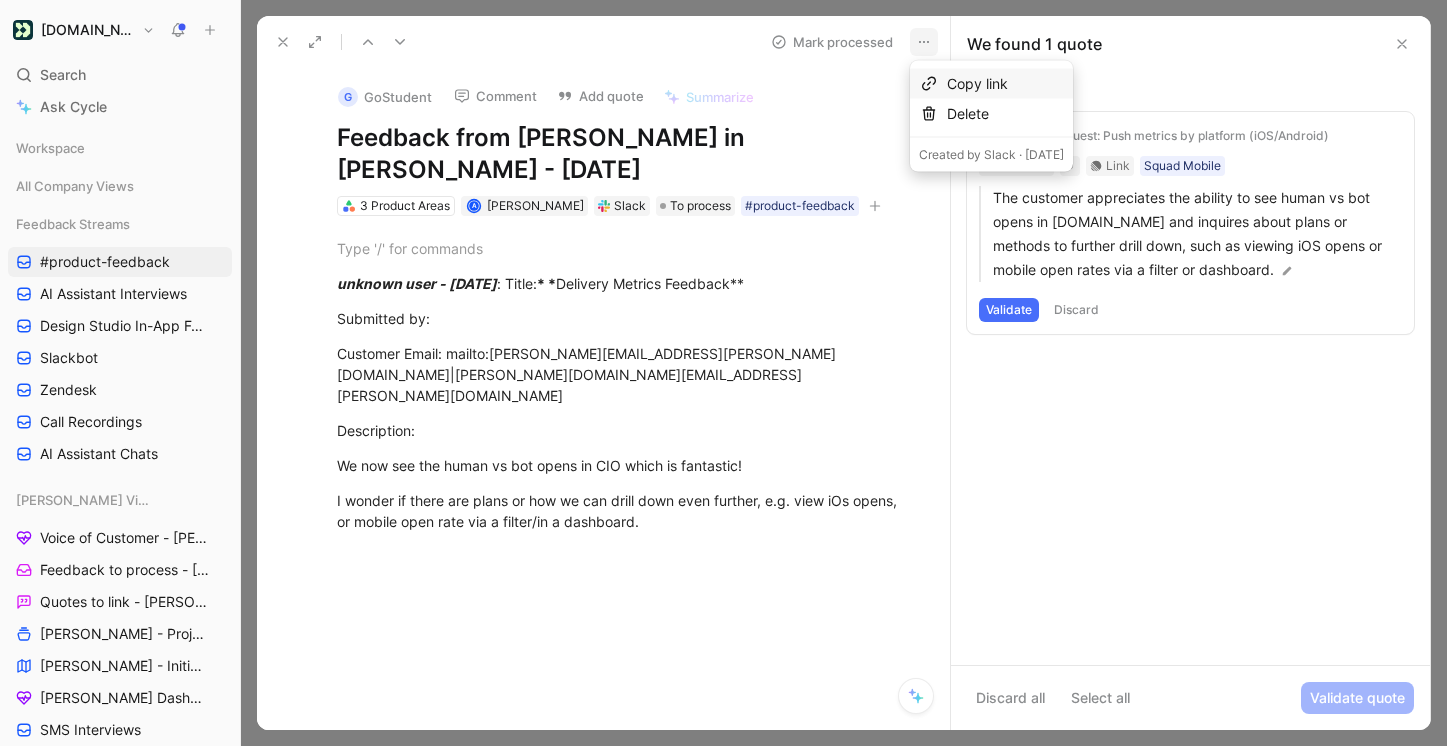 click on "Copy link" at bounding box center [1005, 84] 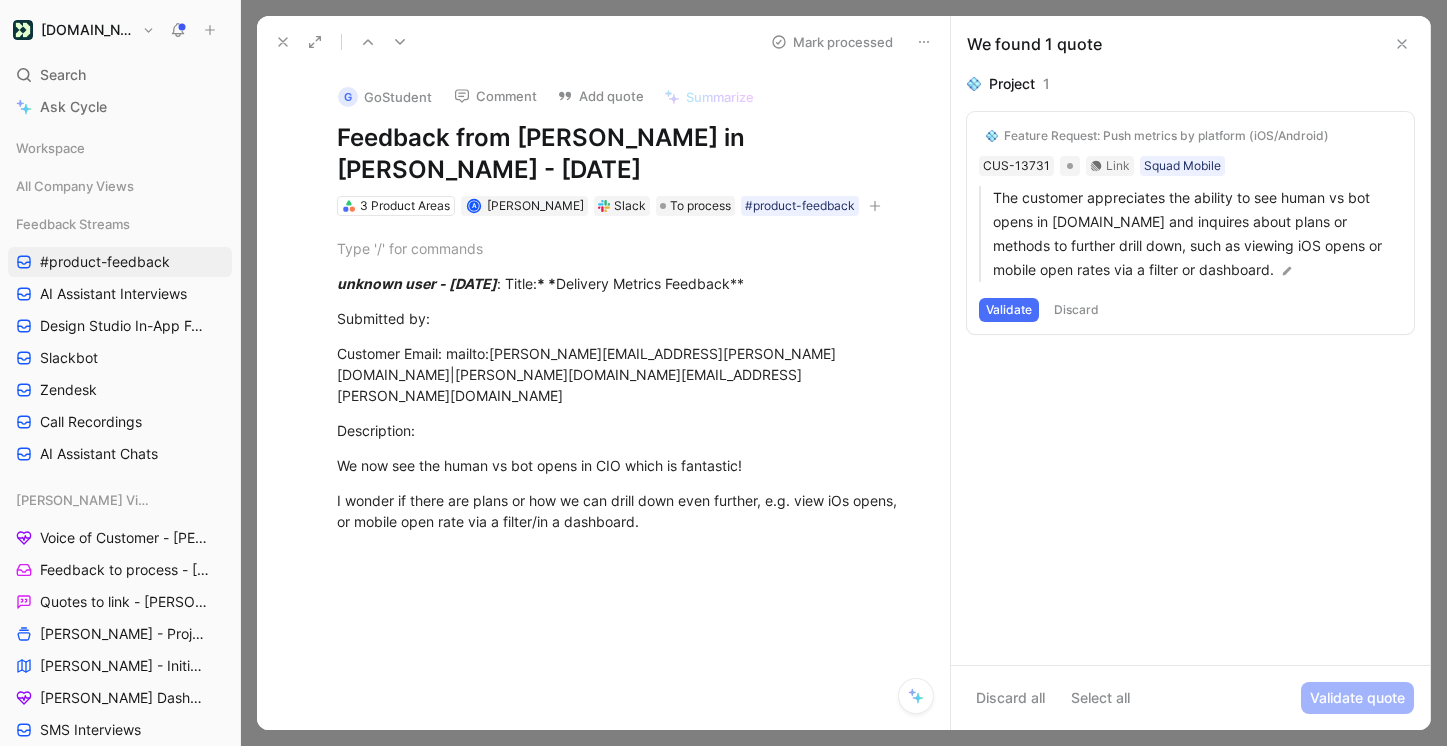 click on "Validate" at bounding box center [1009, 310] 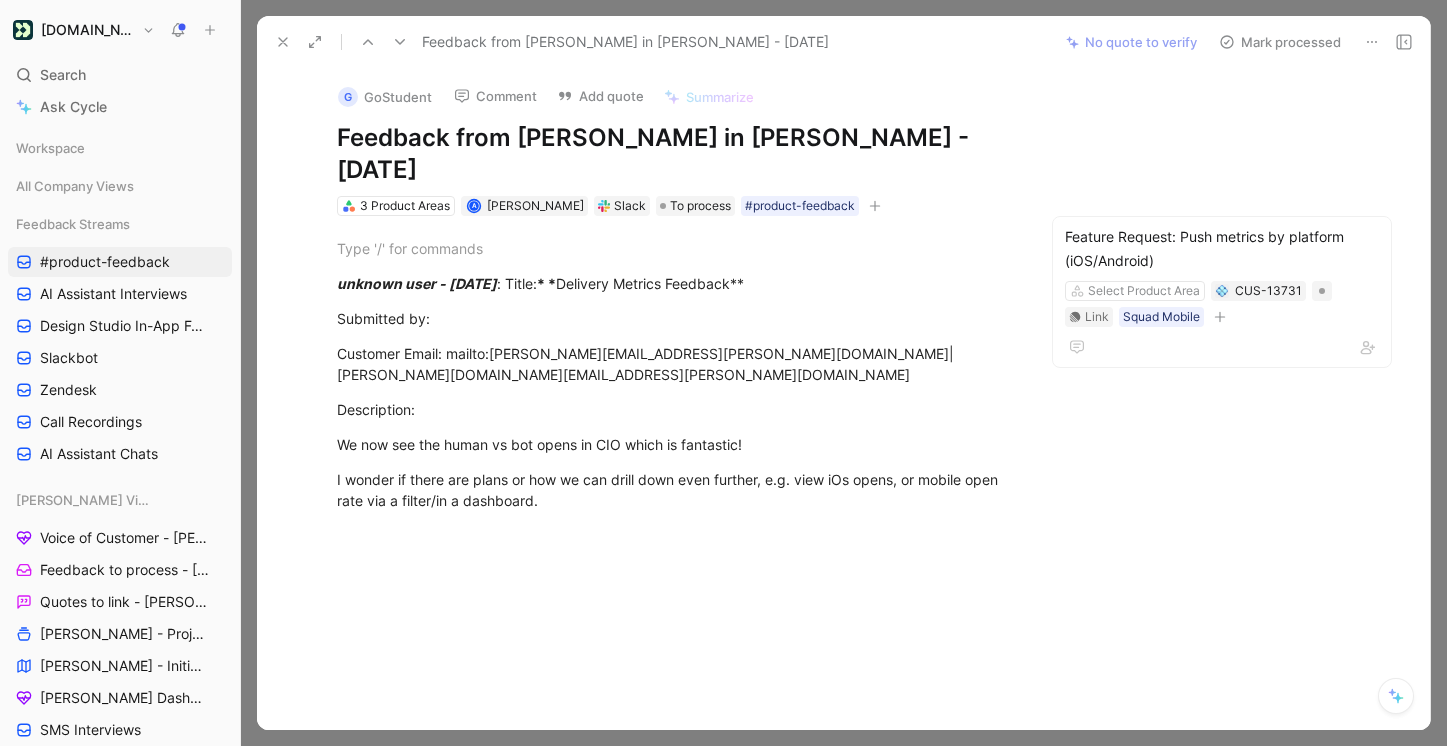 click on "Mark processed" at bounding box center (1280, 42) 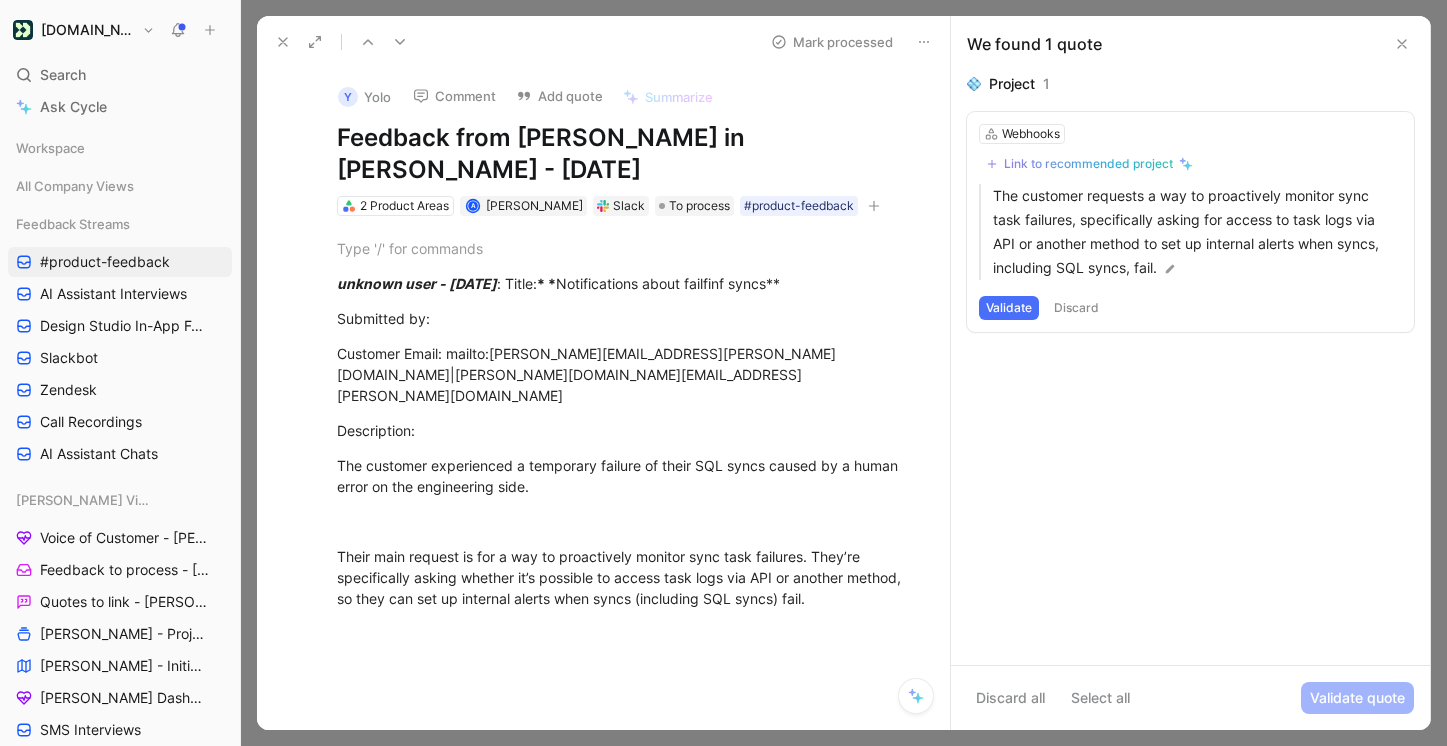 click 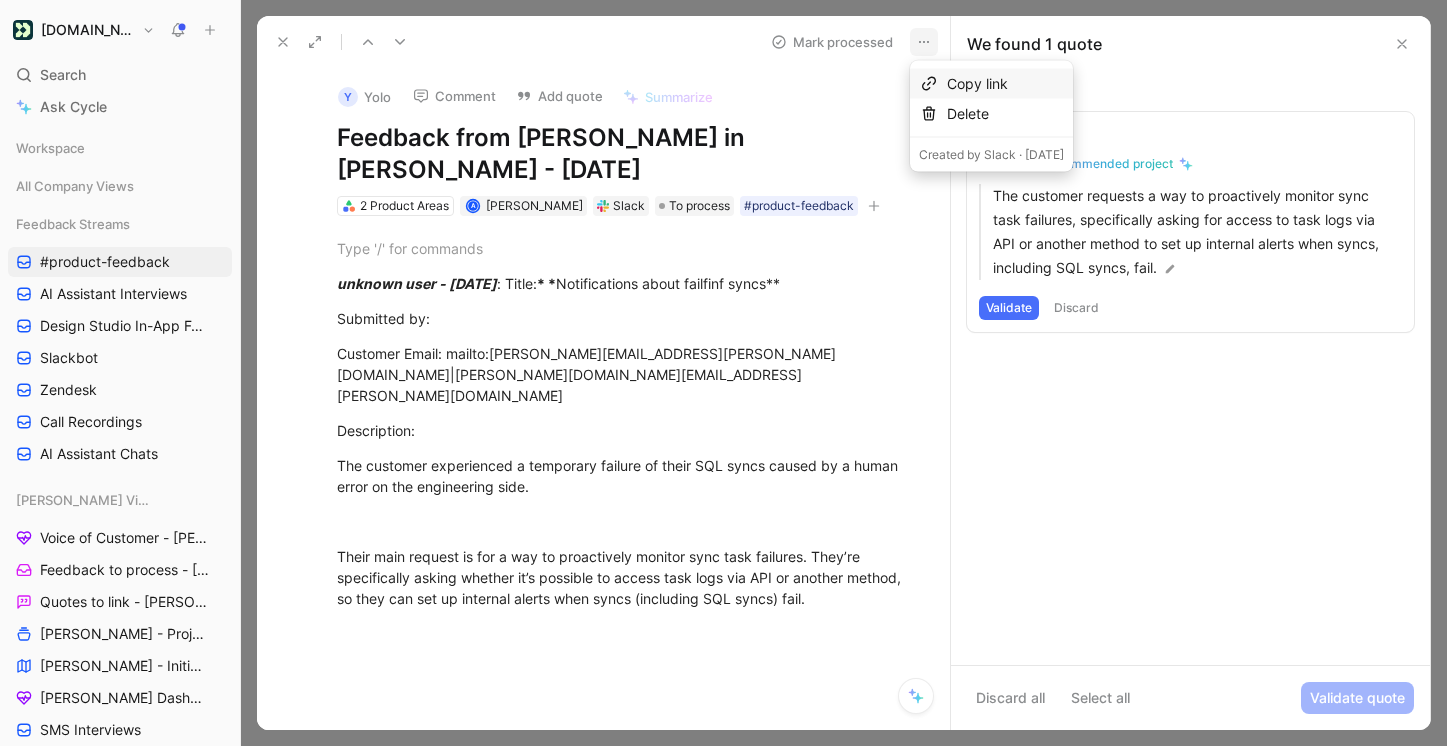 click on "Copy link" at bounding box center [1005, 84] 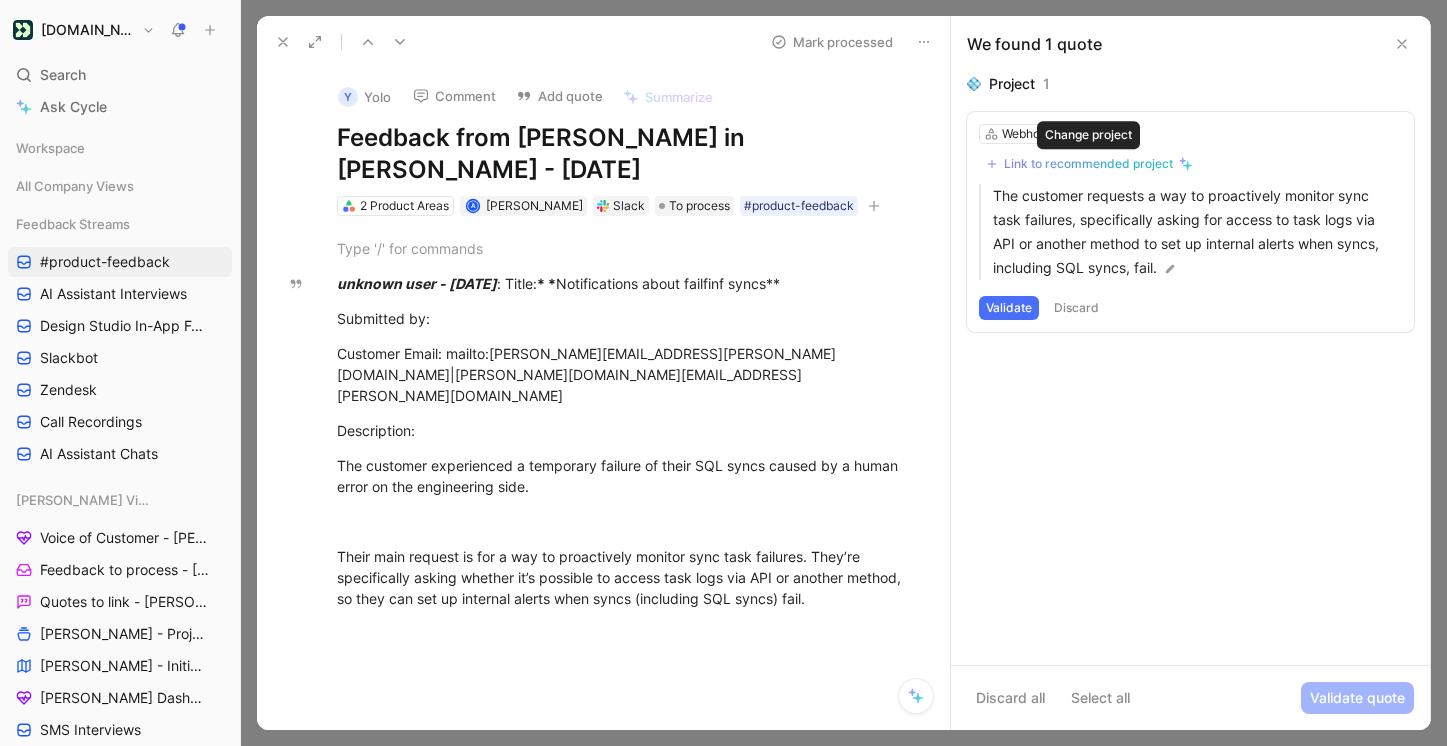 click on "Link to recommended project" at bounding box center [1088, 164] 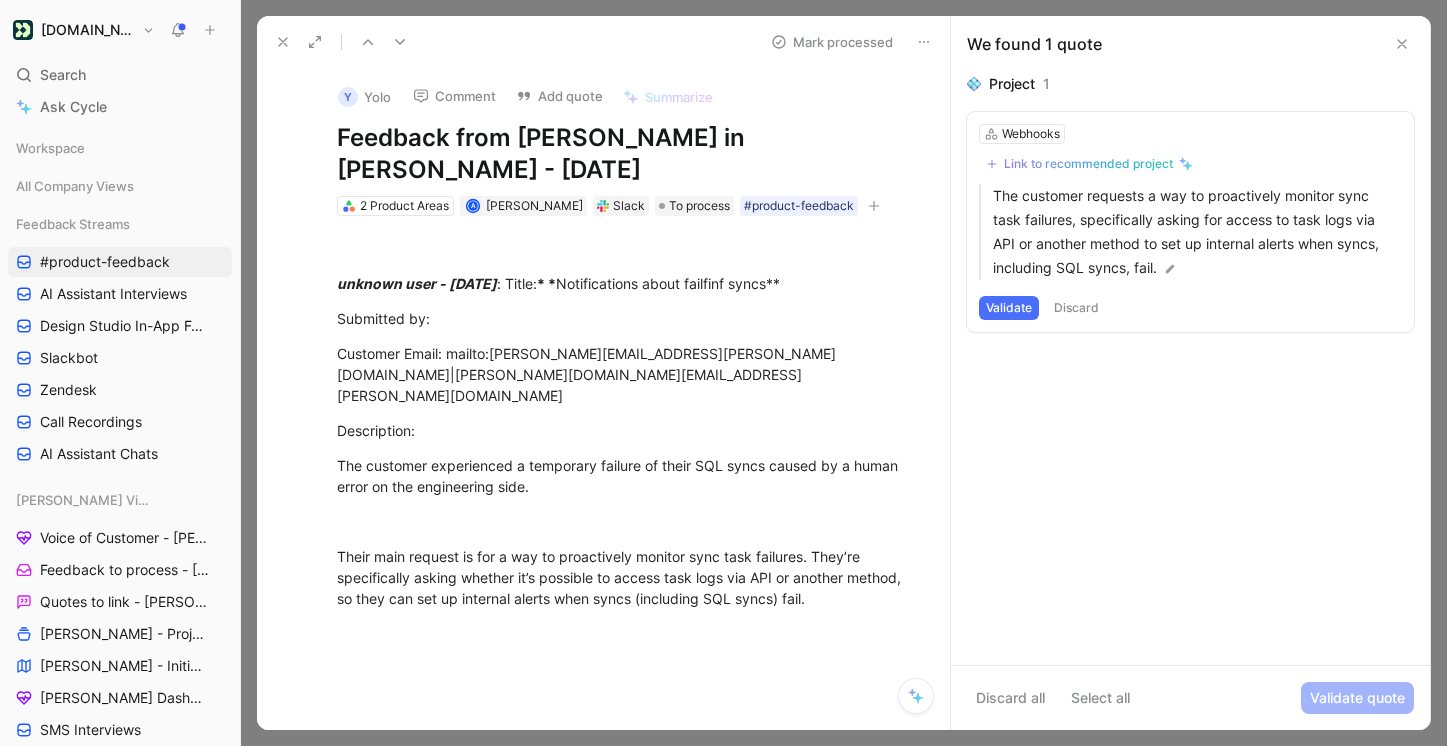 click 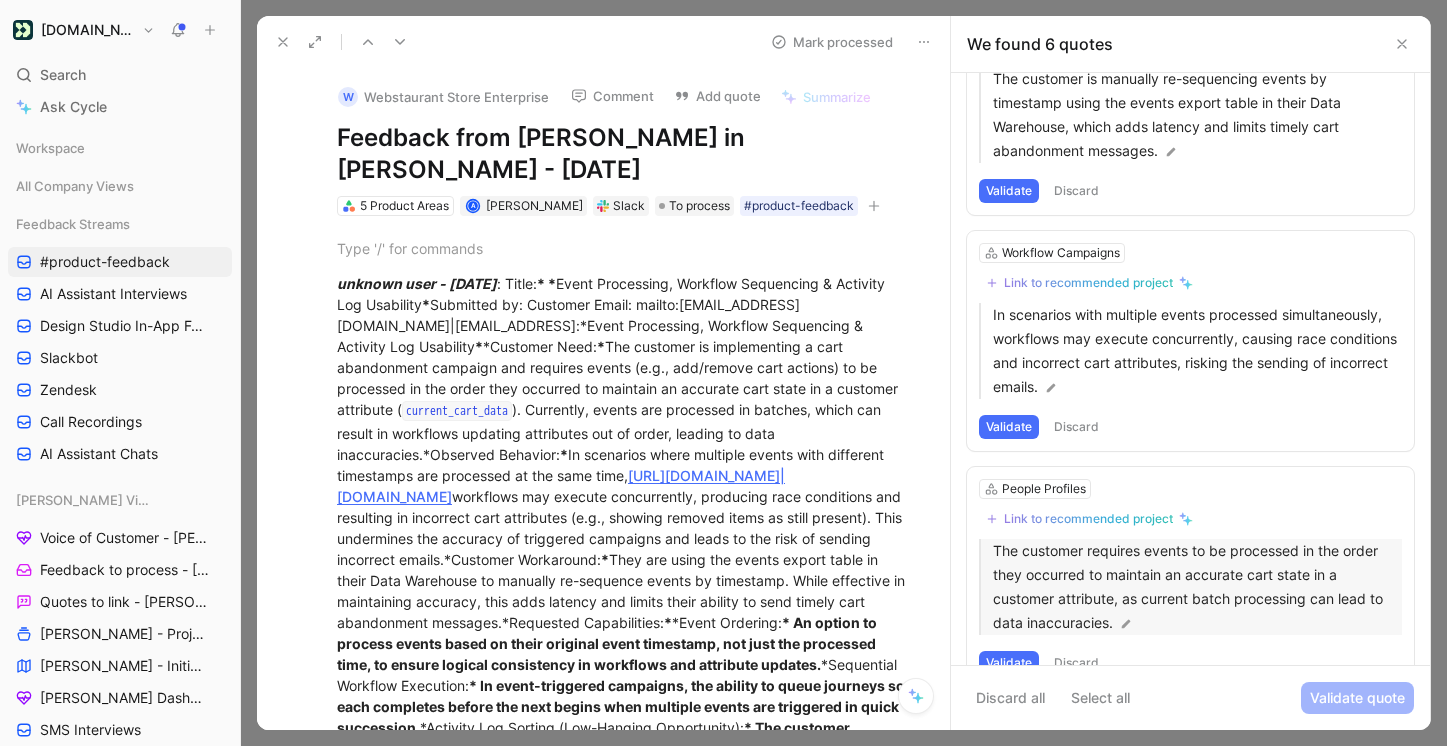 scroll, scrollTop: 770, scrollLeft: 0, axis: vertical 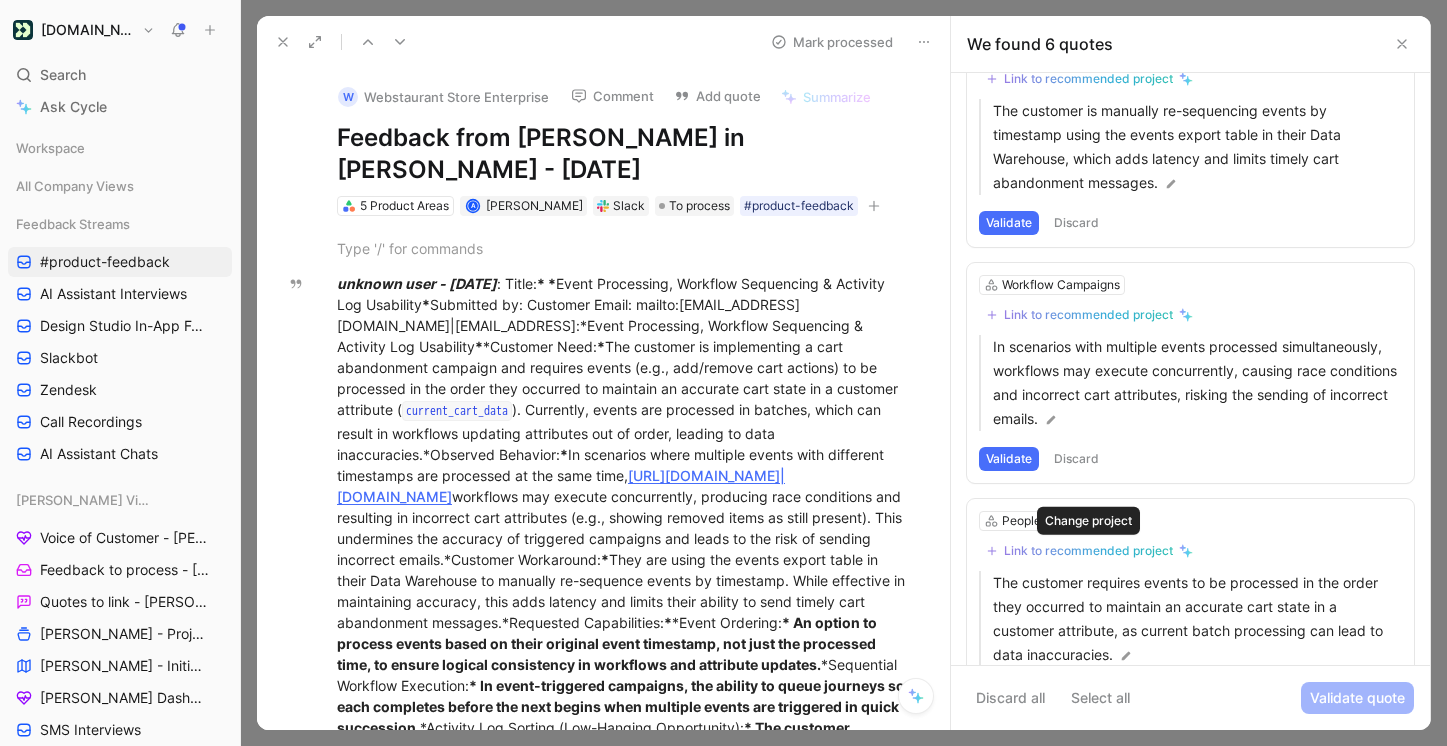 click on "Link to recommended project" at bounding box center [1088, 551] 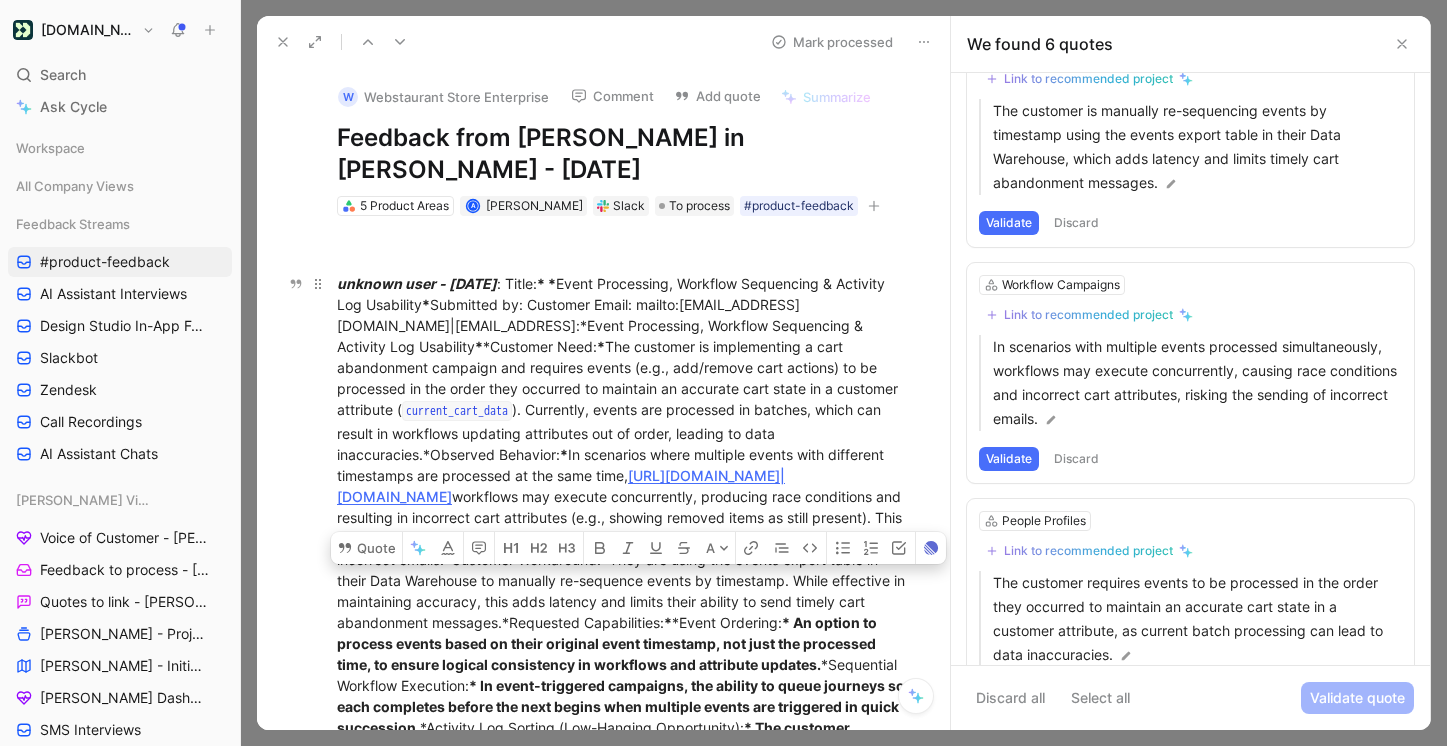 drag, startPoint x: 785, startPoint y: 506, endPoint x: 750, endPoint y: 455, distance: 61.854668 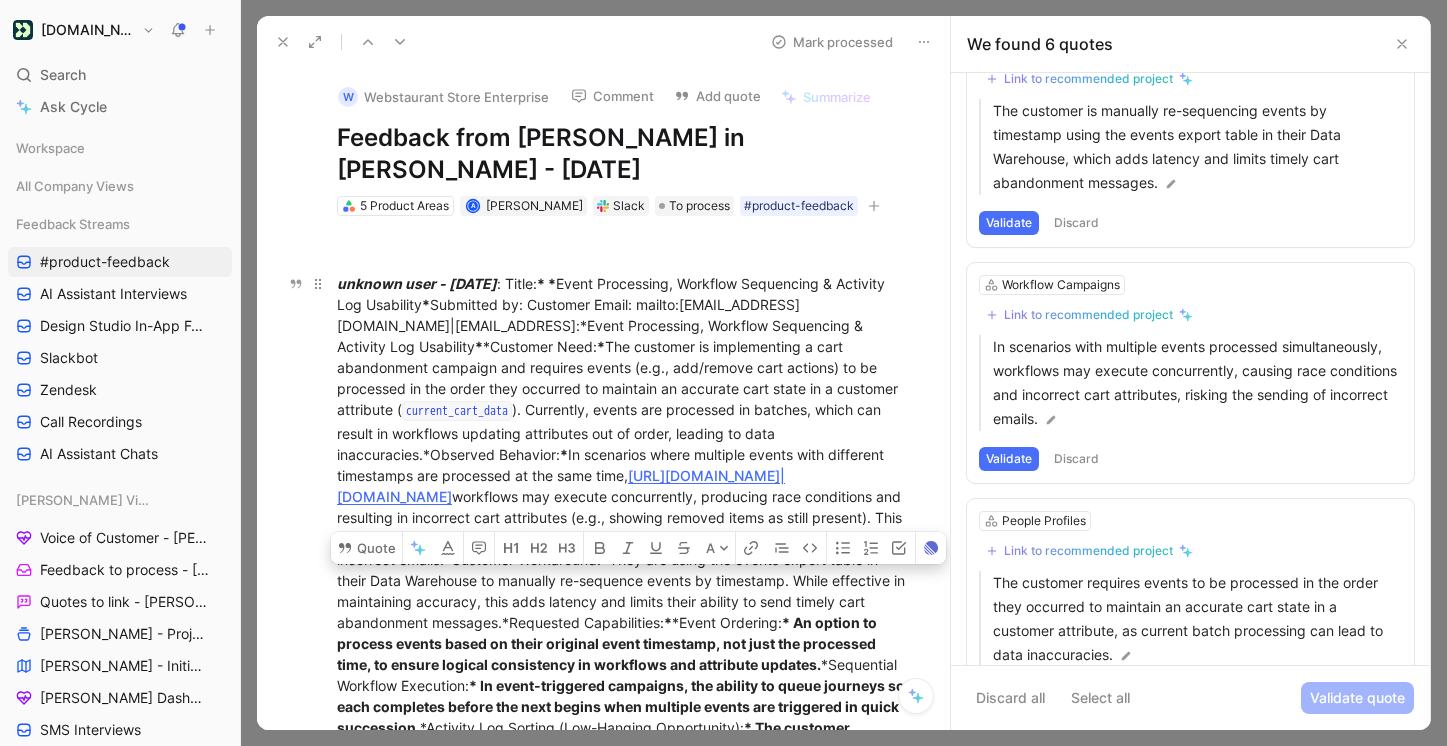 click on "Quote A unknown user - Mon May 26 2025 : Title: * * Event Processing, Workflow Sequencing & Activity Log Usability * Submitted by: Customer Email: mailto:mkeenan@webstaurantstore.com|mkeenan@webstaurantstore.comDescription:*Event Processing, Workflow Sequencing & Activity Log Usability * *Customer Need: * The customer is implementing a cart abandonment campaign and requires events (e.g., add/remove cart actions) to be processed in the order they occurred to maintain an accurate cart state in a customer attribute ( current_cart_data ). Currently, events are processed in batches, which can result in workflows updating attributes out of order, leading to data inaccuracies.*Observed Behavior: * In scenarios where multiple events with different timestamps are processed at the same time,  http://Customer.io|Customer.io * * *Event Ordering: * An option to process events based on their original event timestamp, not just the processed time, to ensure logical consistency in workflows and attribute updates.  or" at bounding box center (624, 596) 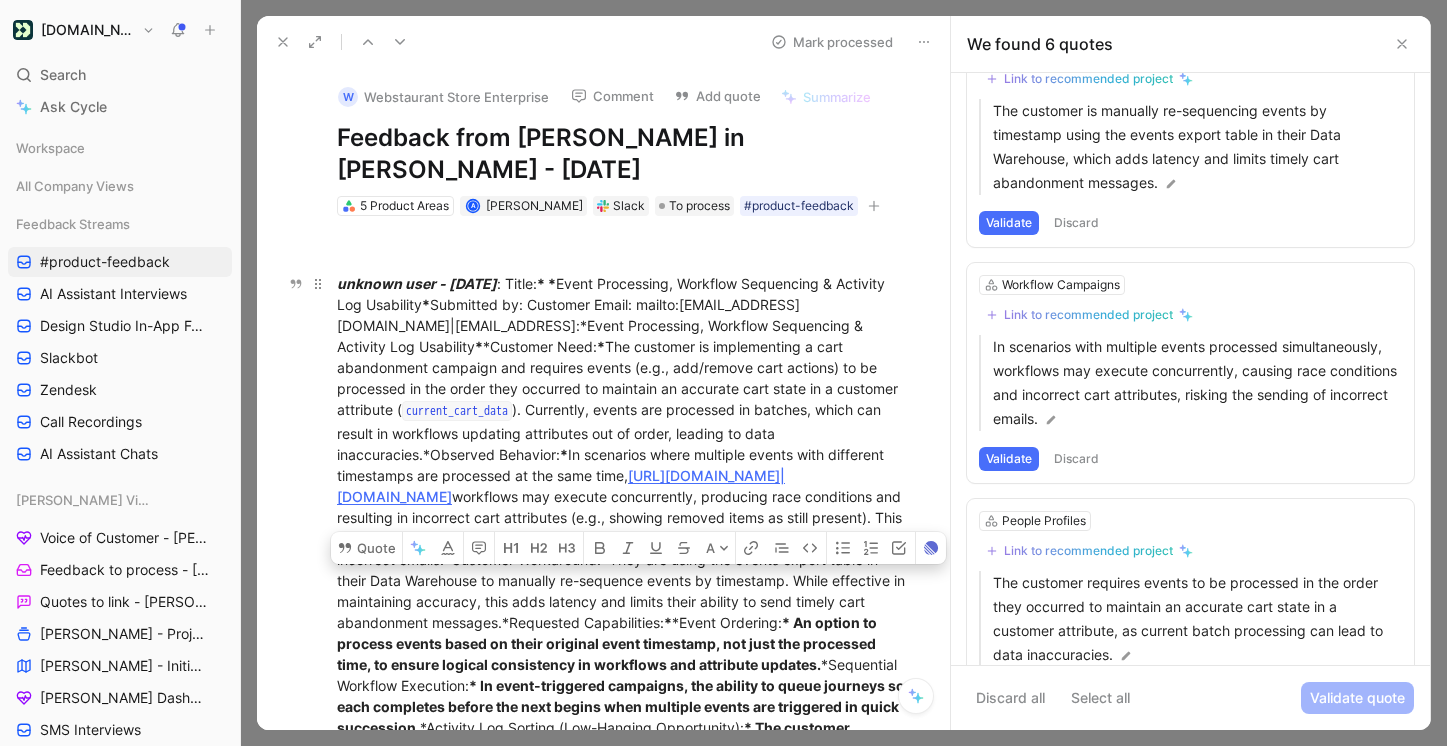click on "unknown user - Mon May 26 2025 : Title: * * Event Processing, Workflow Sequencing & Activity Log Usability * Submitted by: Customer Email: mailto:mkeenan@webstaurantstore.com|mkeenan@webstaurantstore.comDescription:*Event Processing, Workflow Sequencing & Activity Log Usability * *Customer Need: * The customer is implementing a cart abandonment campaign and requires events (e.g., add/remove cart actions) to be processed in the order they occurred to maintain an accurate cart state in a customer attribute ( current_cart_data ). Currently, events are processed in batches, which can result in workflows updating attributes out of order, leading to data inaccuracies.*Observed Behavior: * In scenarios where multiple events with different timestamps are processed at the same time,  http://Customer.io|Customer.io * * *Event Ordering: * An option to process events based on their original event timestamp, not just the processed time, to ensure logical consistency in workflows and attribute updates. Processed Time  or" at bounding box center [624, 558] 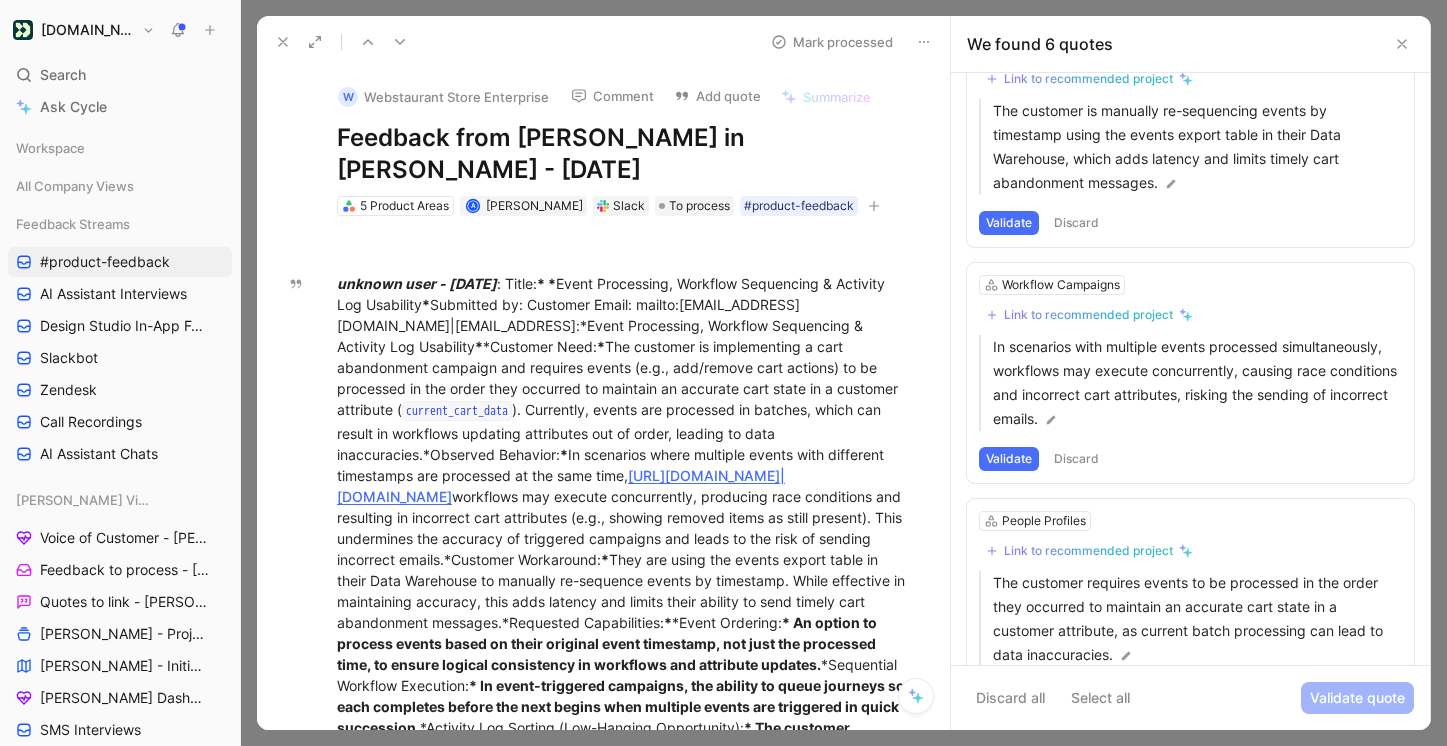 click on "Link to recommended project" at bounding box center [1088, 315] 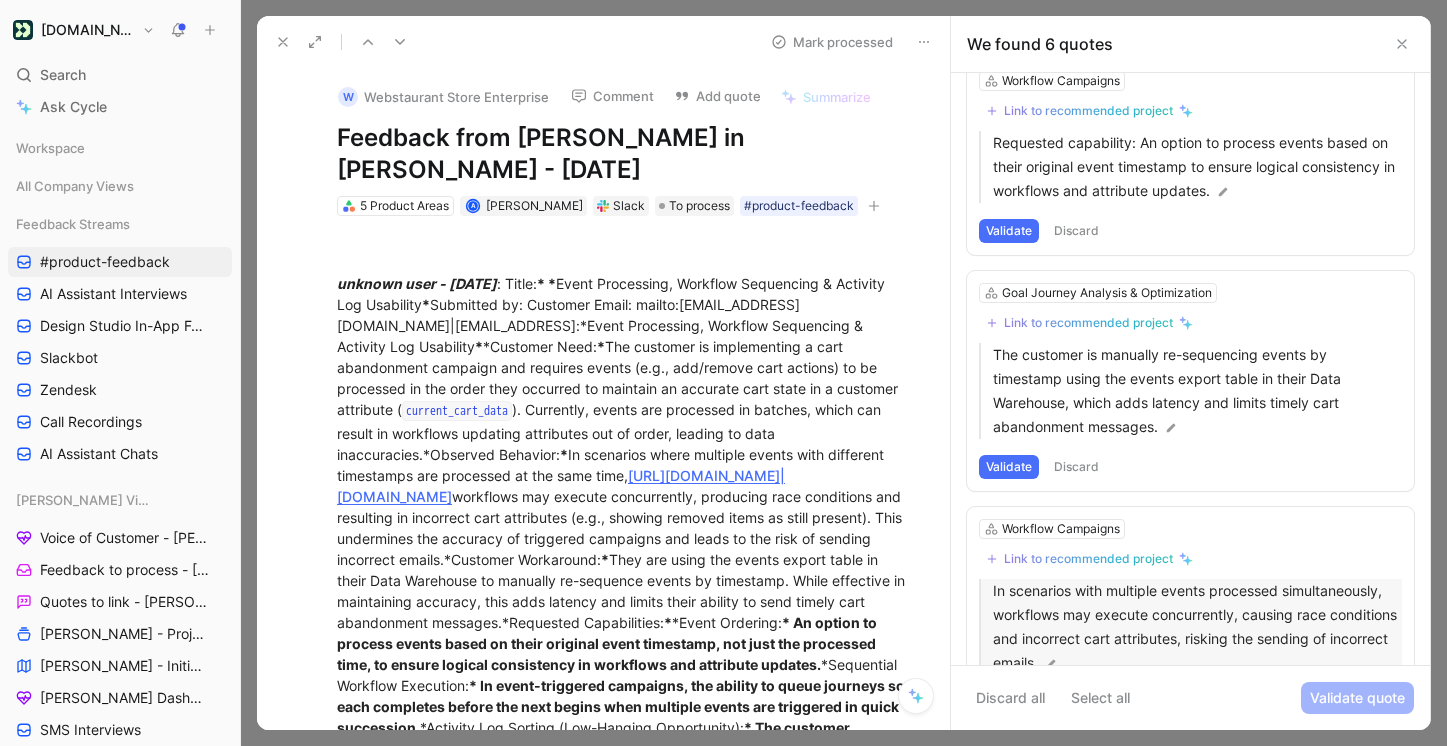 scroll, scrollTop: 515, scrollLeft: 0, axis: vertical 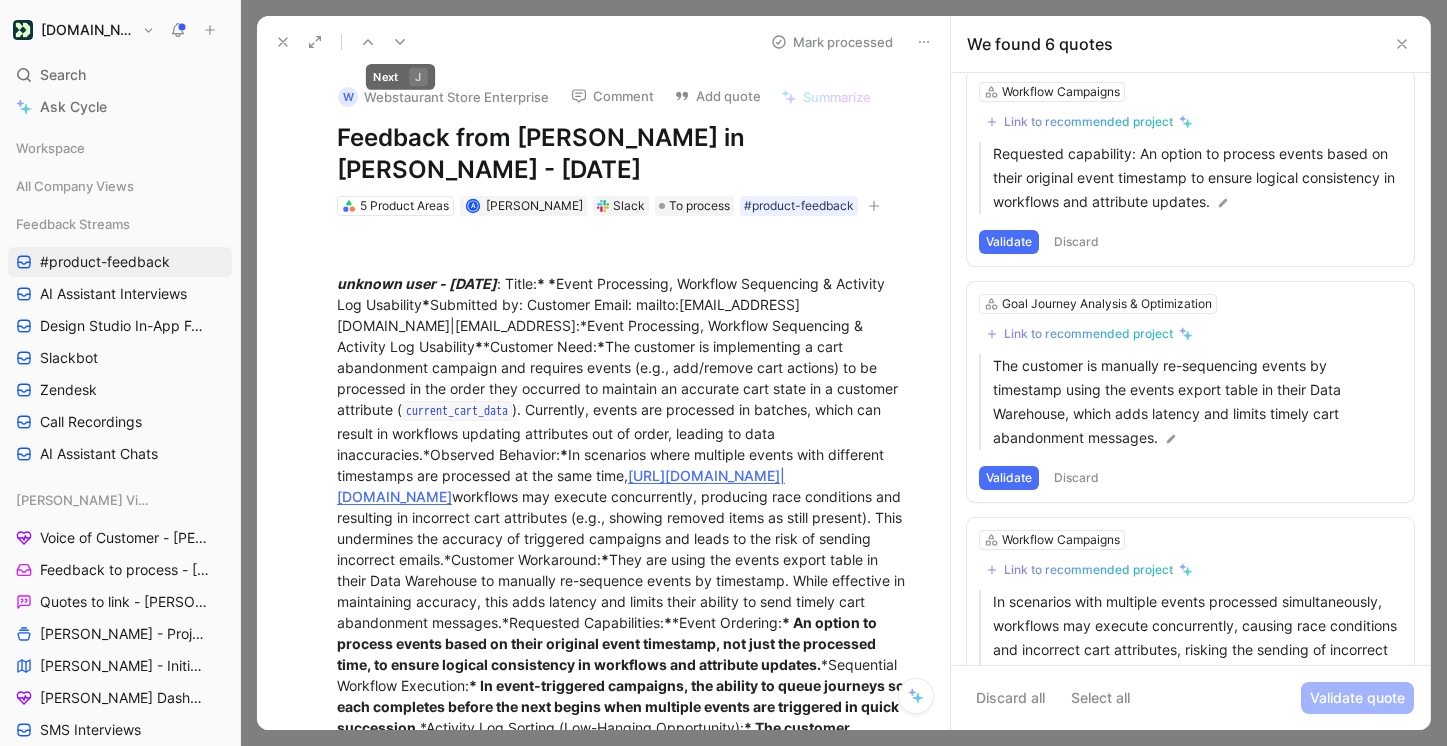 click 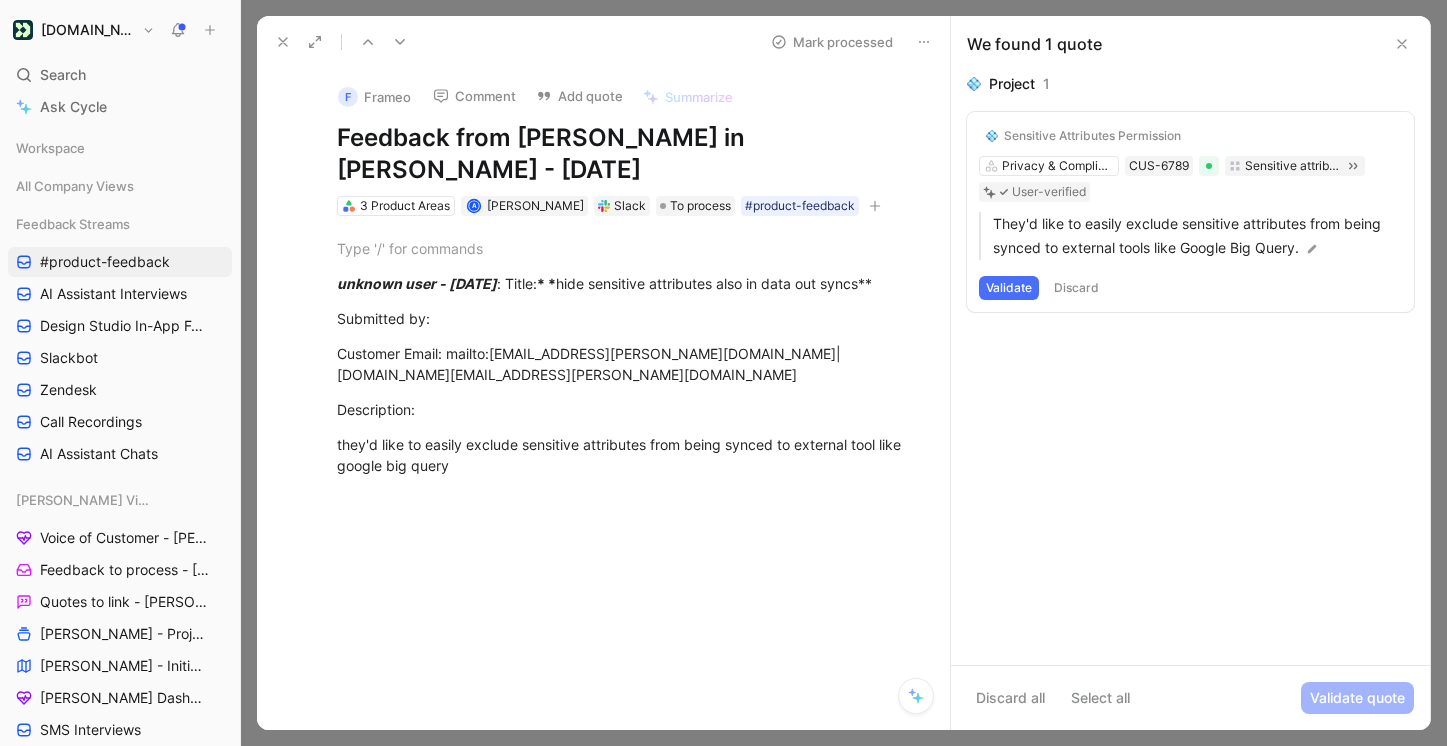 click 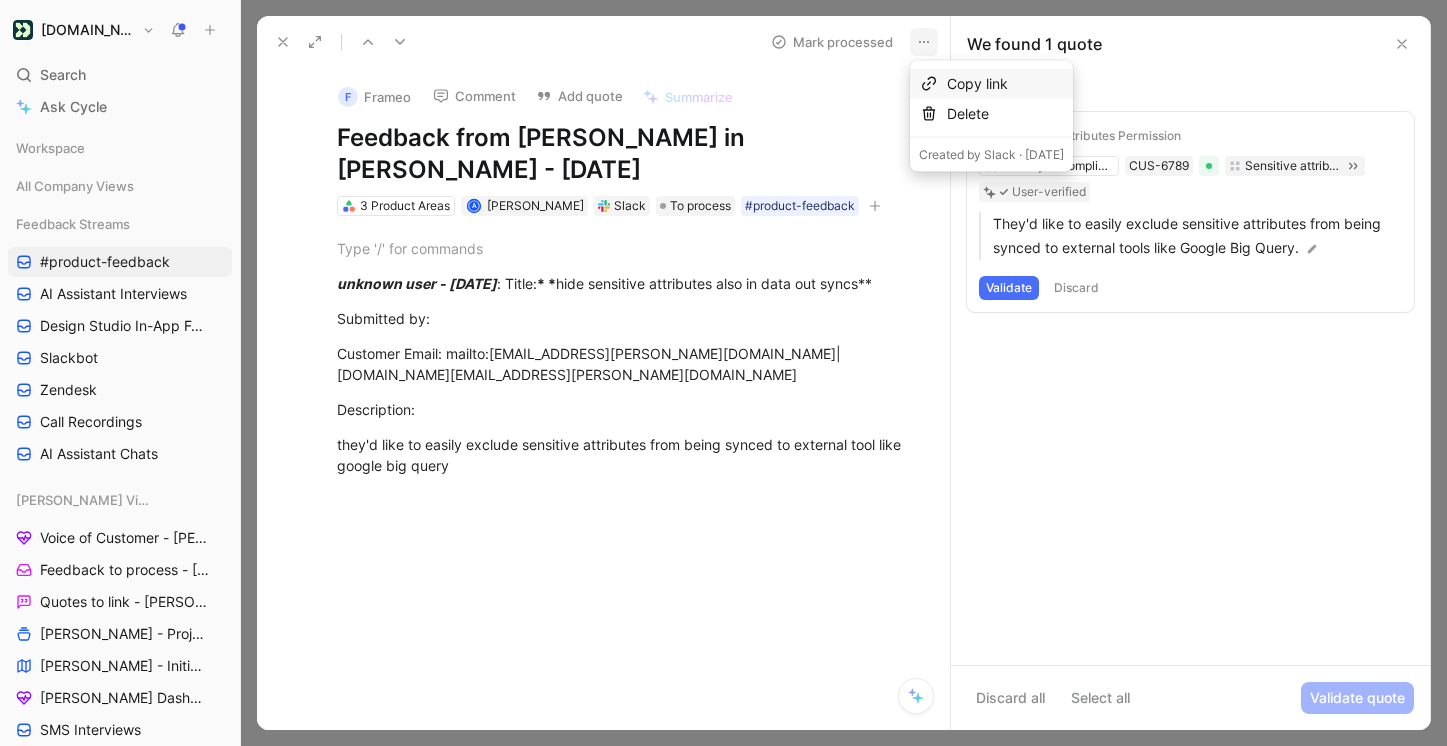 click on "Copy link" at bounding box center [1005, 84] 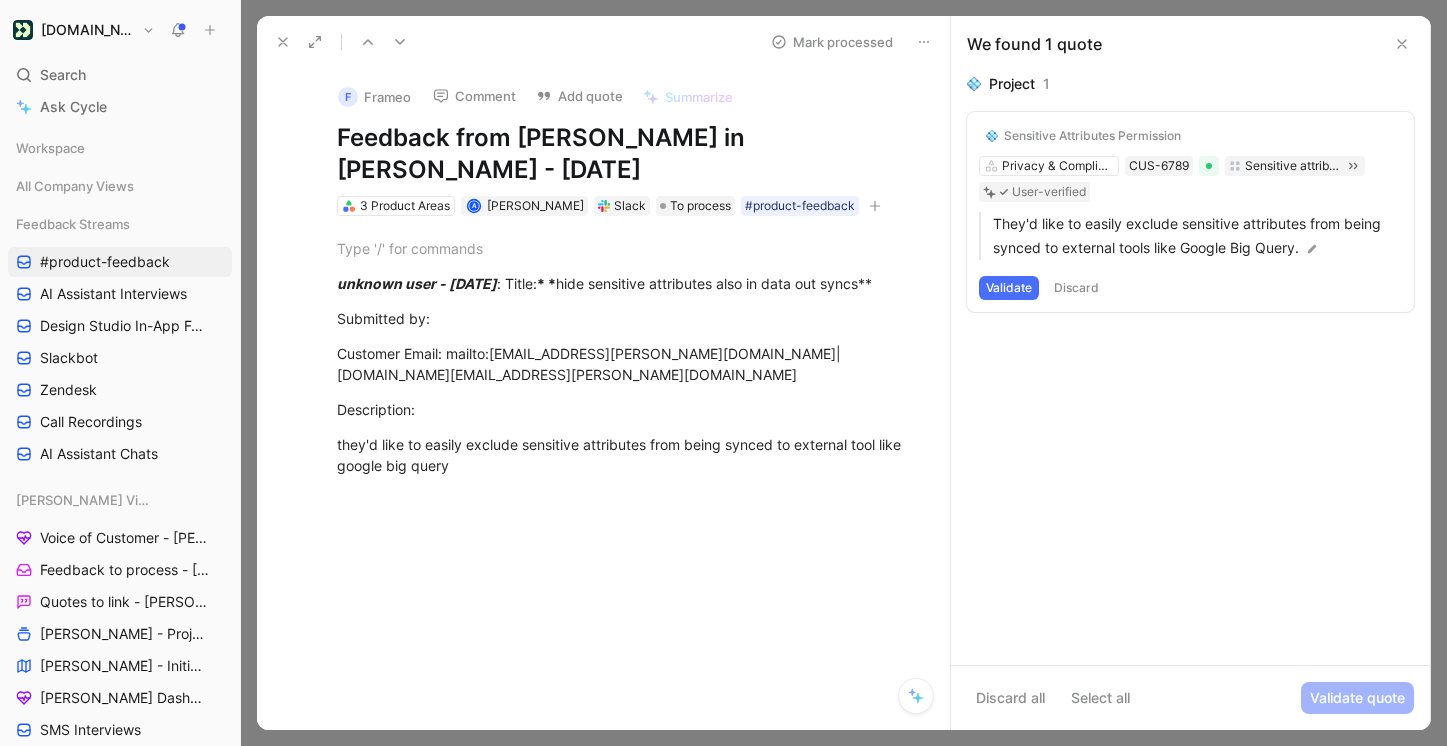 click on "Validate" at bounding box center (1009, 288) 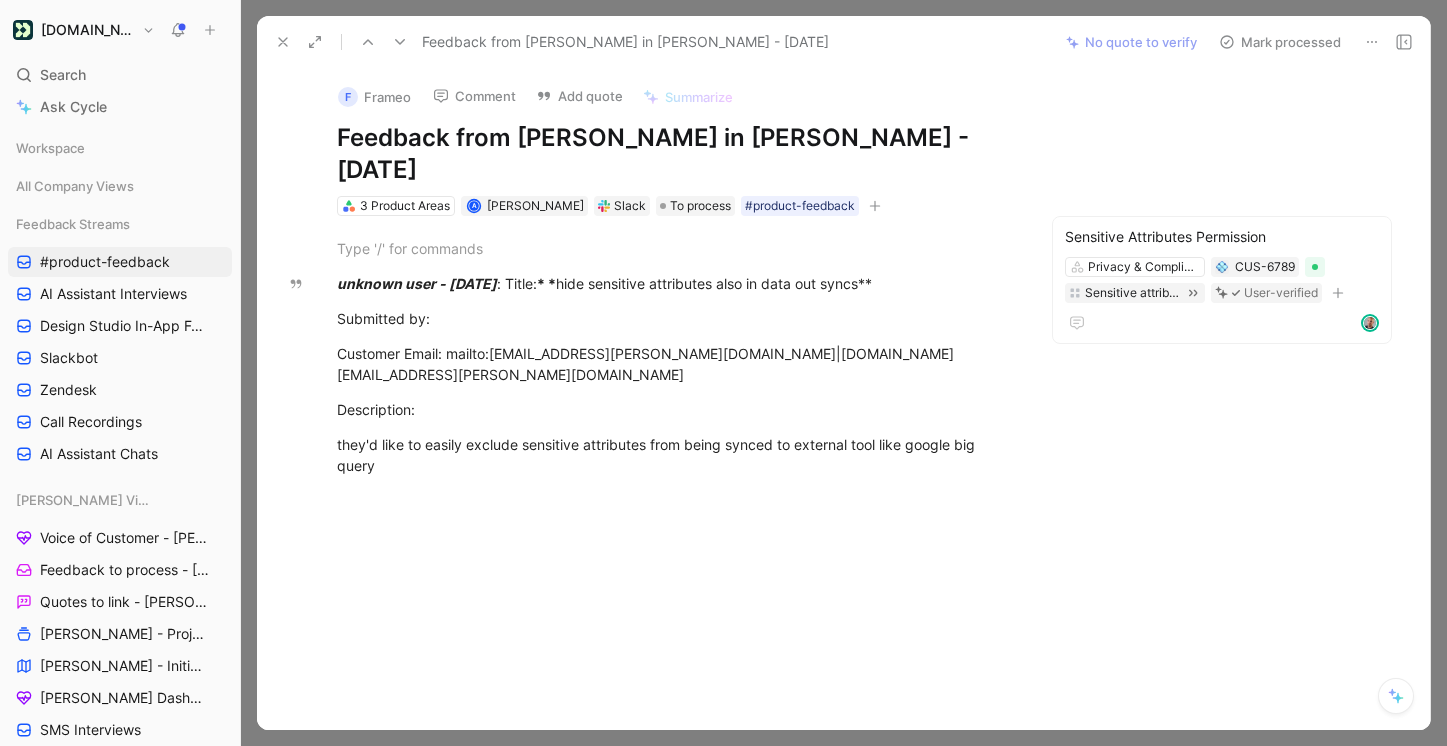 click on "Mark processed" at bounding box center (1280, 42) 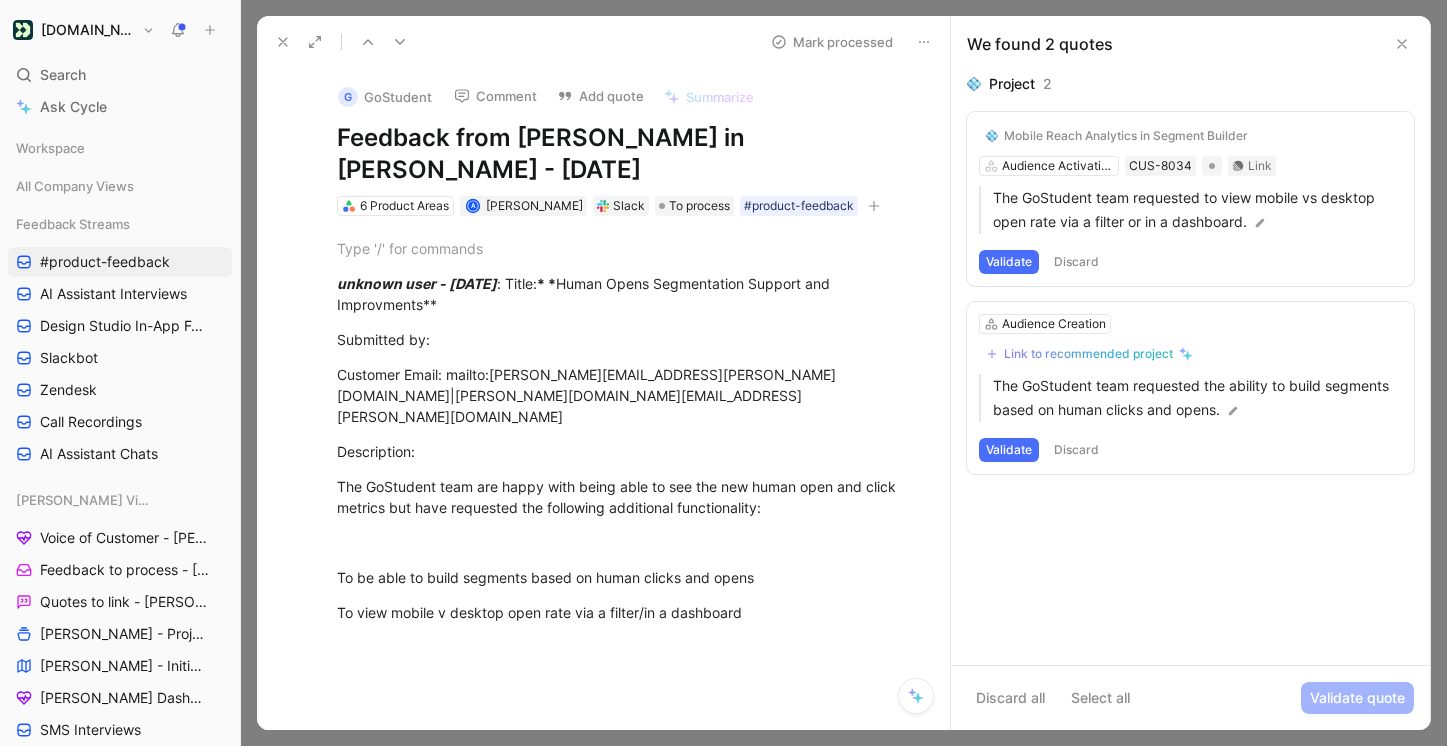 click 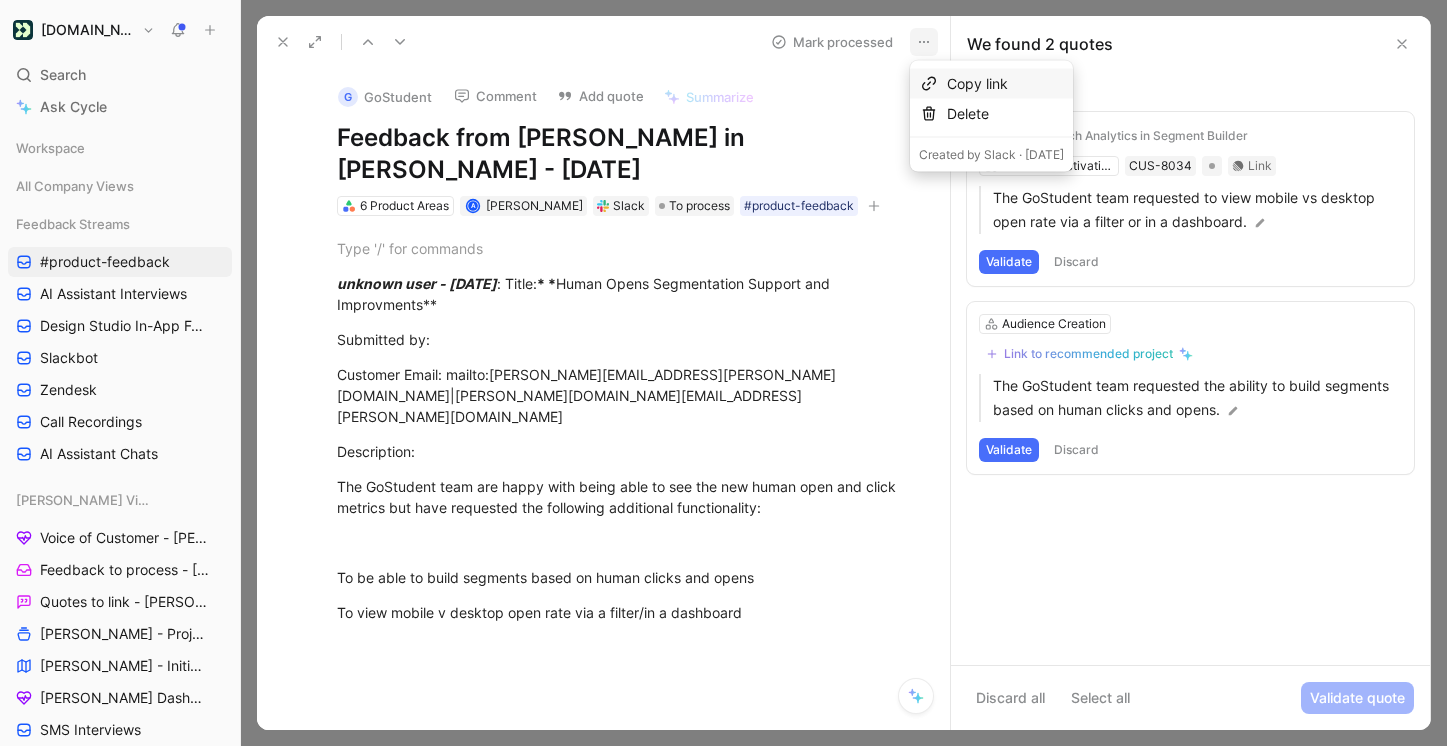 click on "Copy link" at bounding box center [1005, 84] 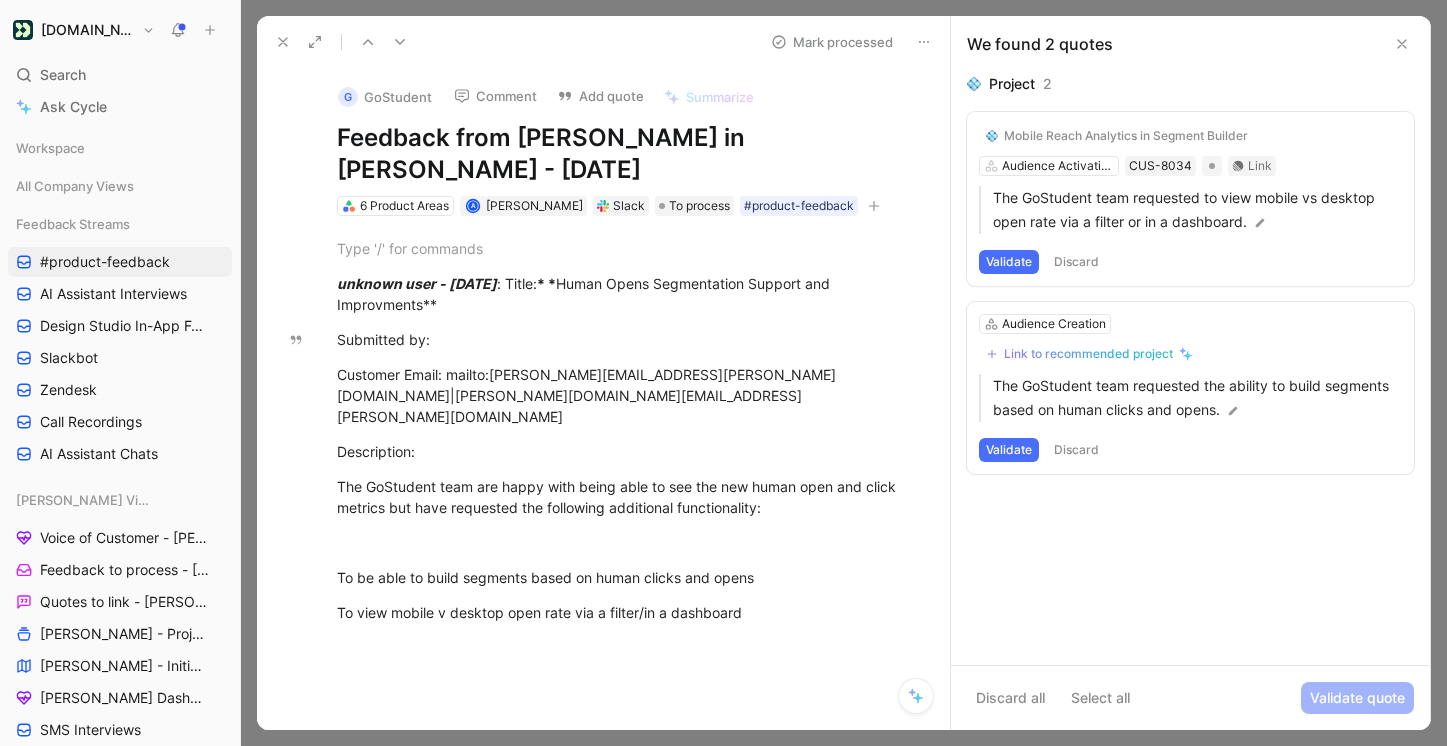click on "Validate" at bounding box center (1009, 262) 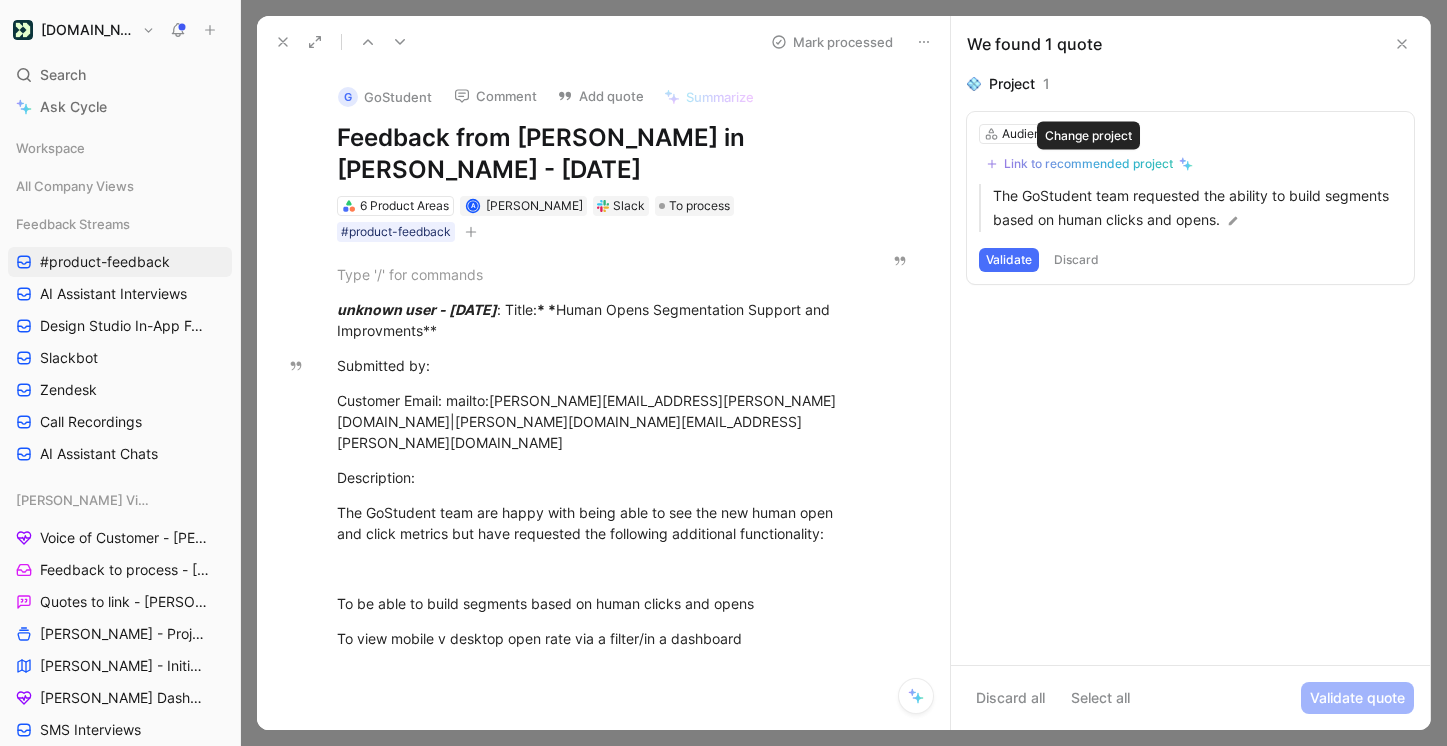 click on "Link to recommended project" at bounding box center [1088, 164] 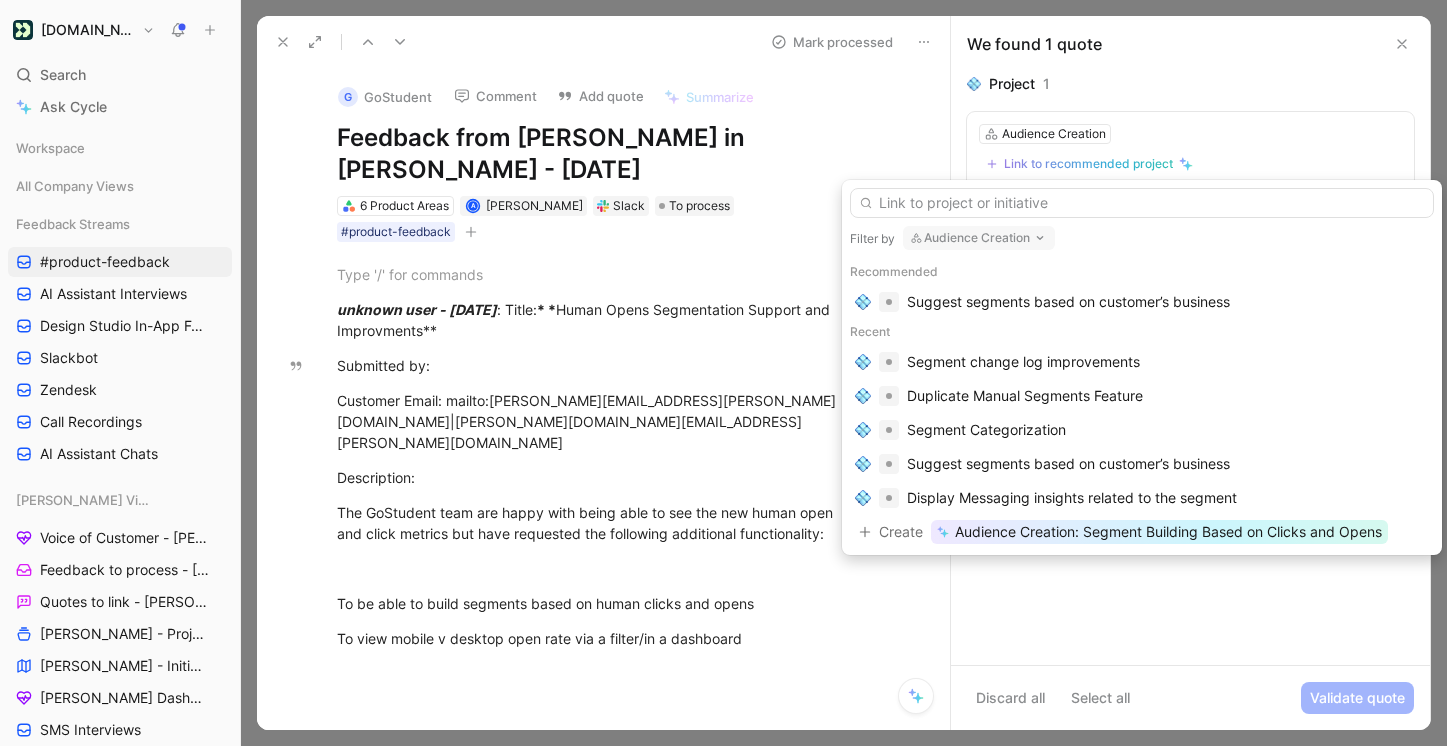 drag, startPoint x: 1023, startPoint y: 316, endPoint x: 944, endPoint y: 321, distance: 79.15807 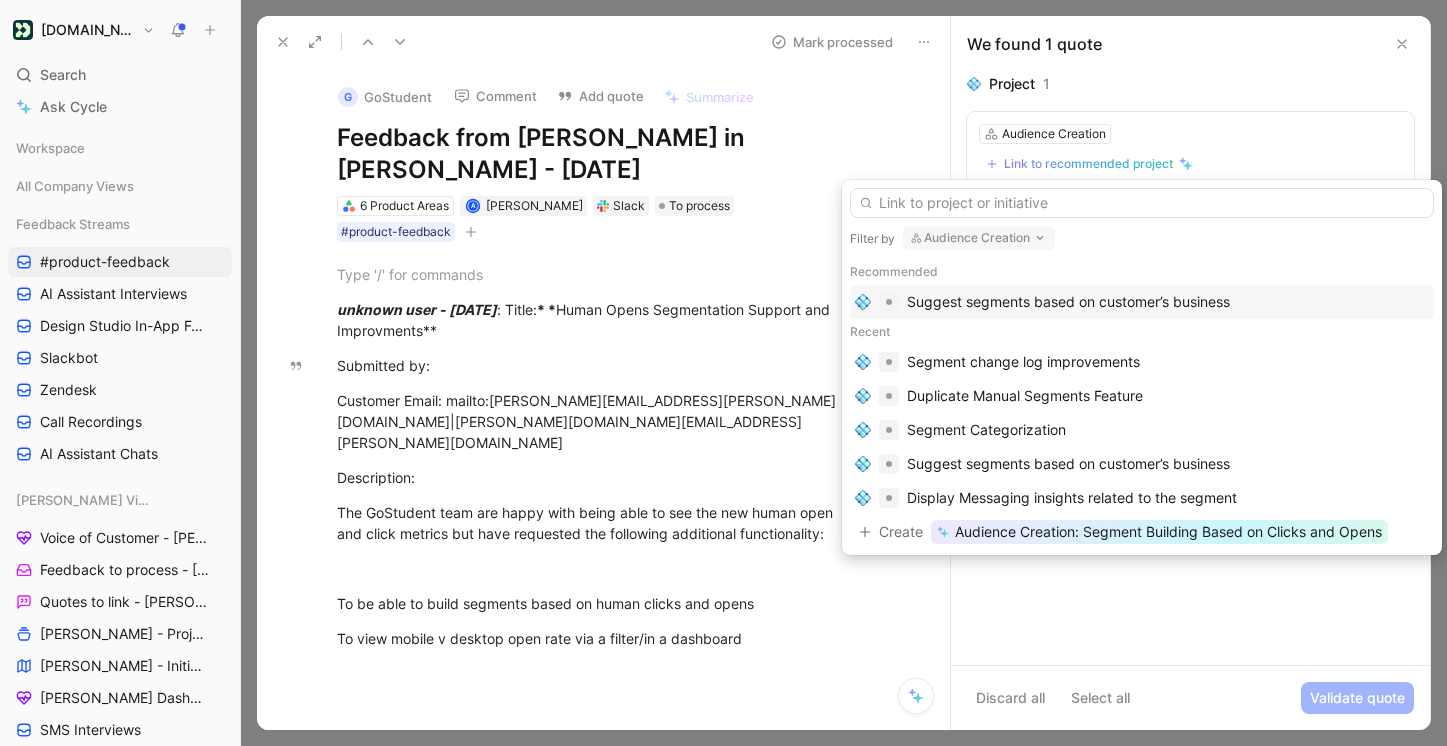 click on "Suggest segments based on customer’s business" at bounding box center (1068, 302) 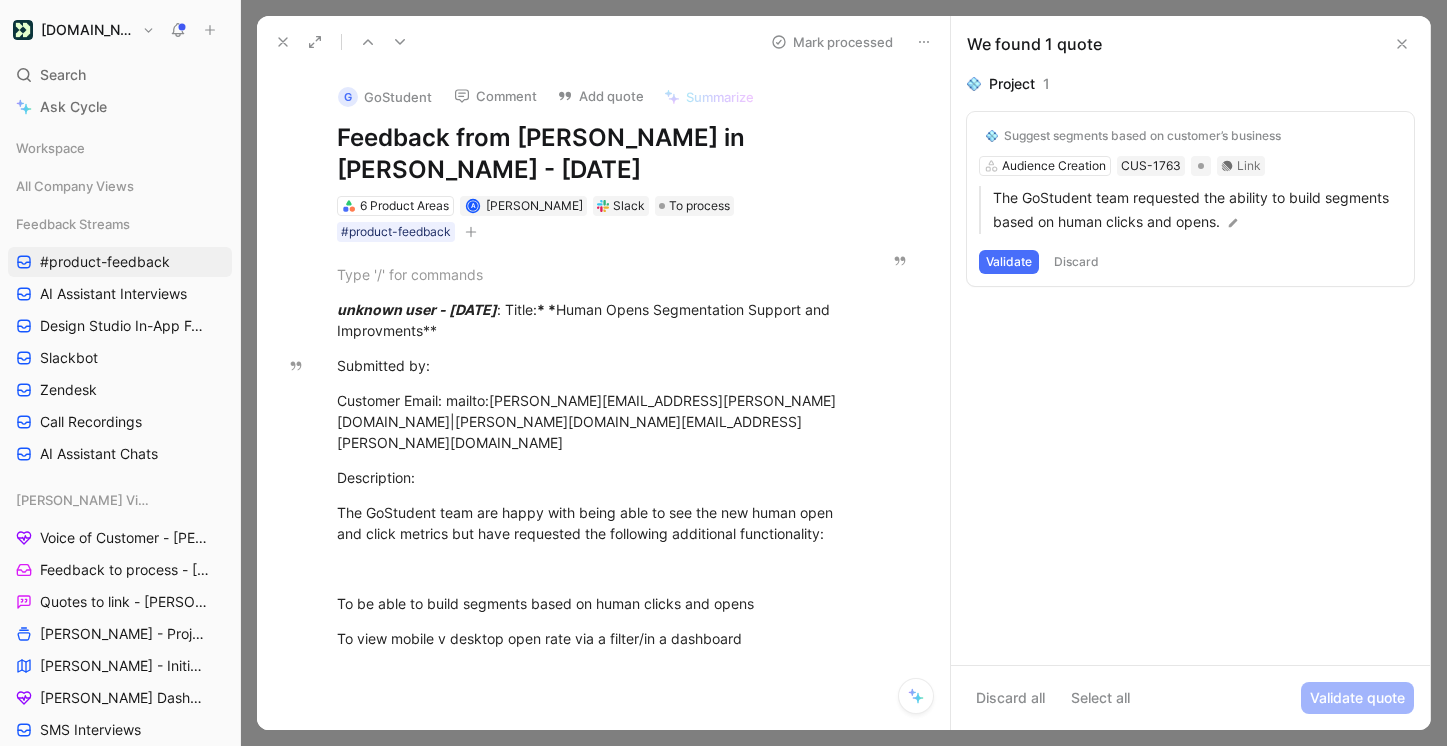 click on "Validate" at bounding box center [1009, 262] 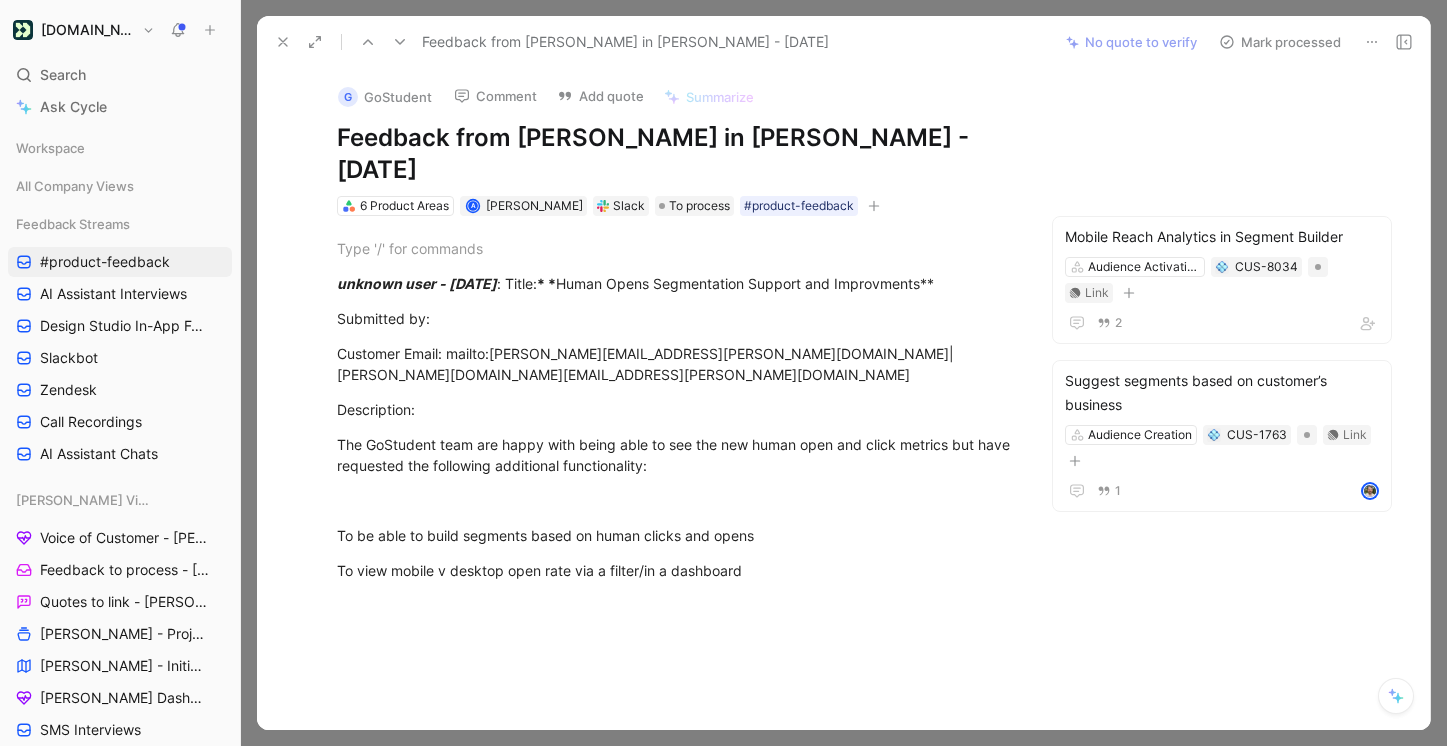 click on "Mark processed" at bounding box center [1280, 42] 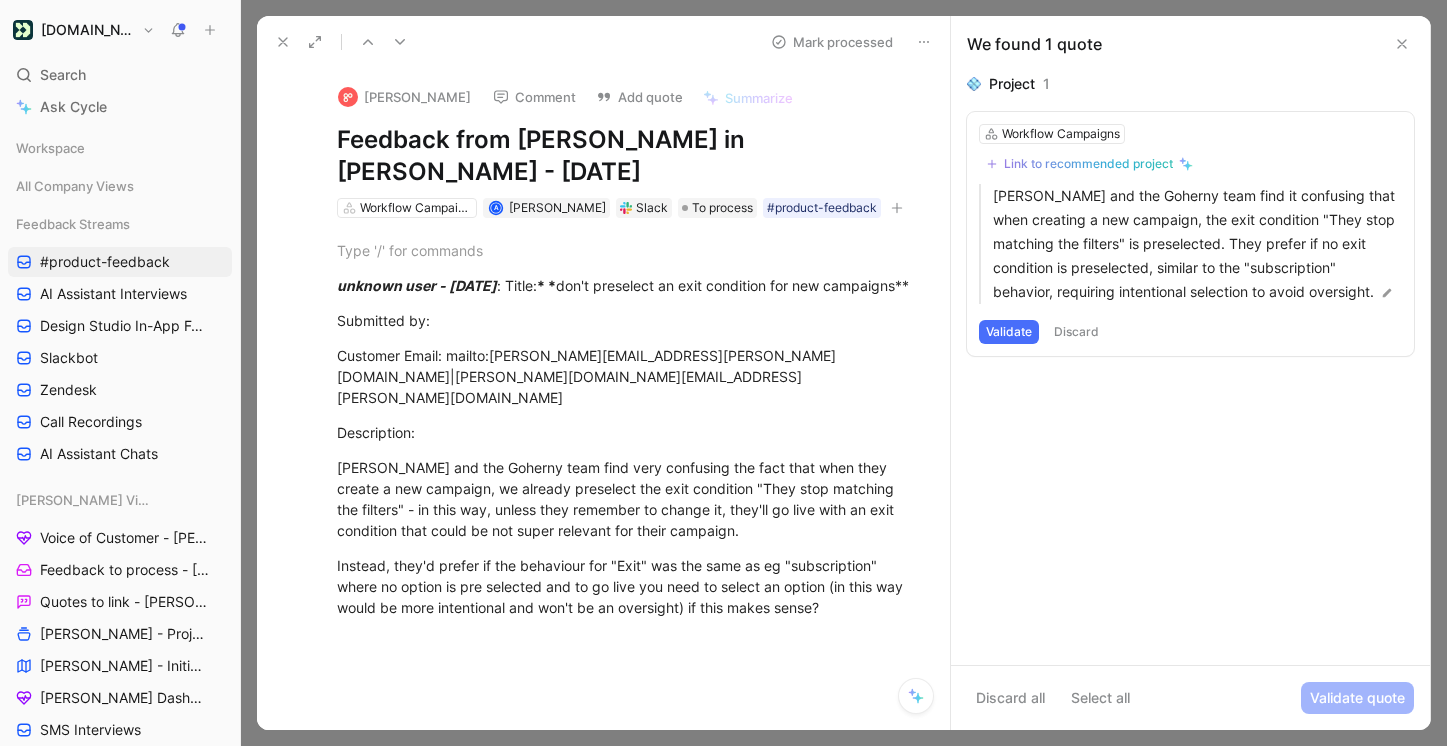 click 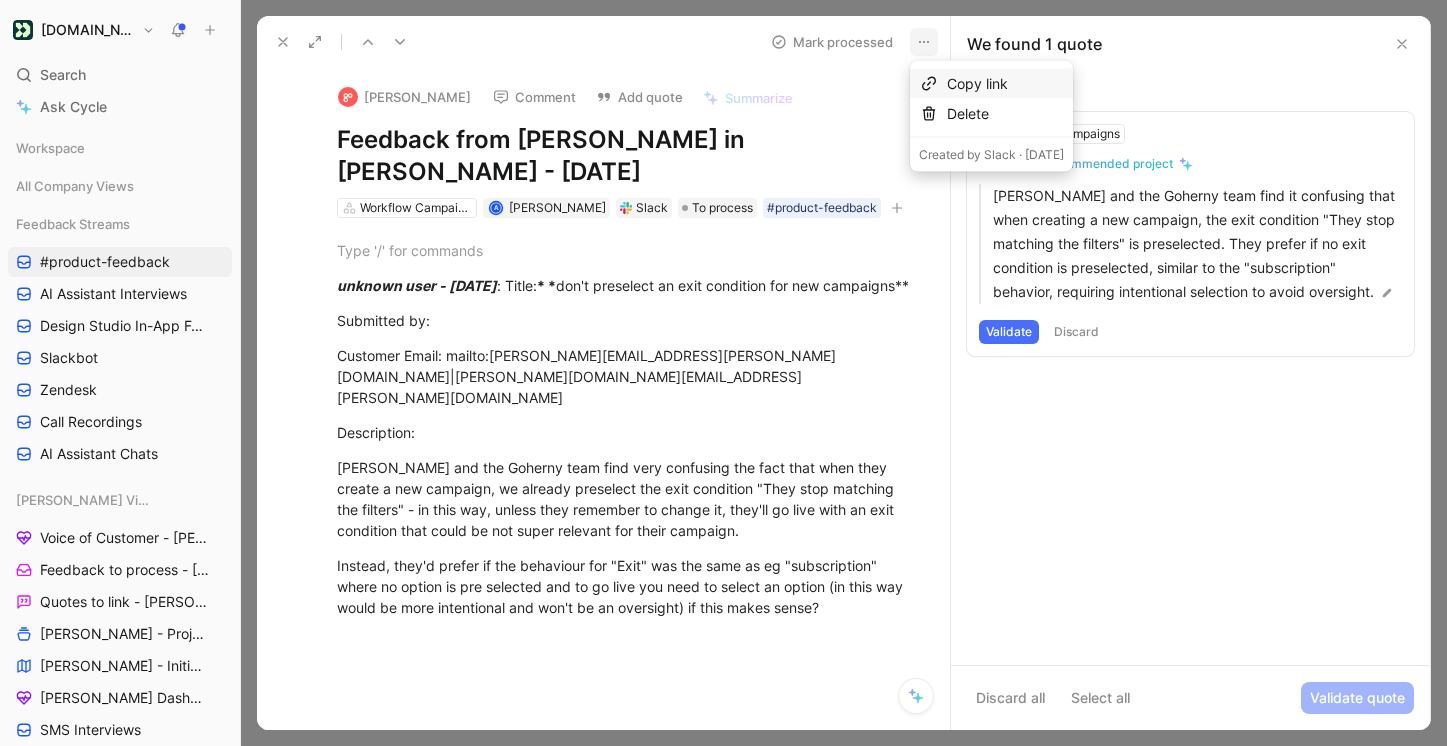 click on "Copy link" at bounding box center [1005, 84] 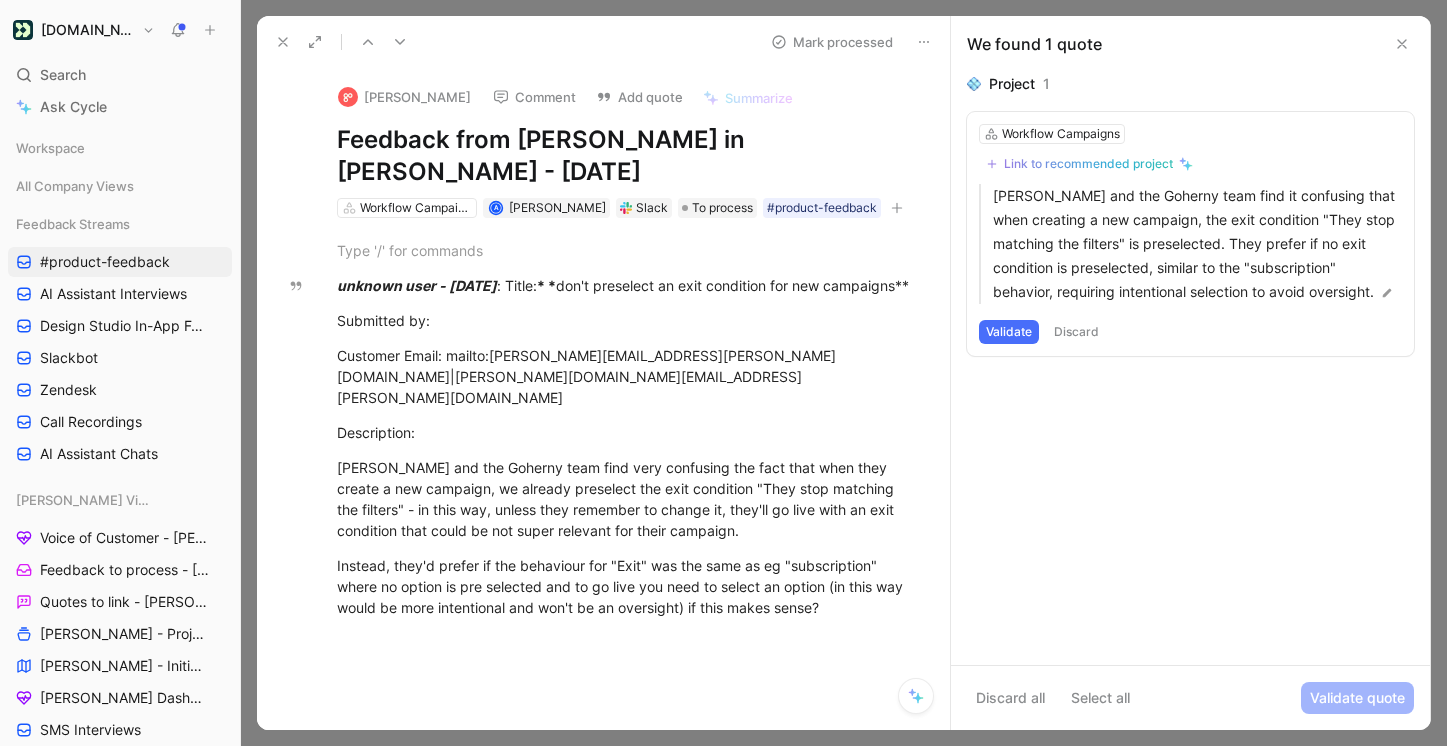 click on "Link to recommended project" at bounding box center [1088, 164] 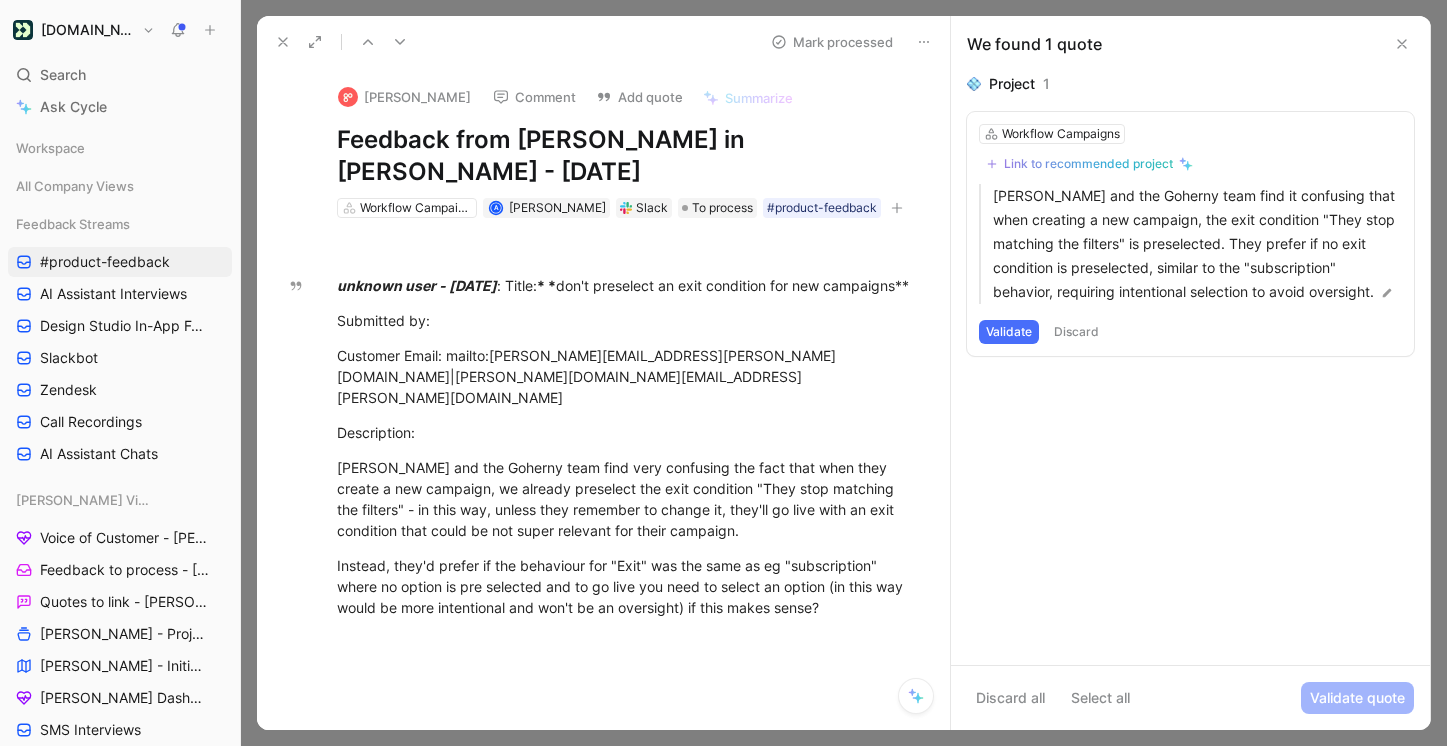 click on "Link to recommended project" at bounding box center (1088, 164) 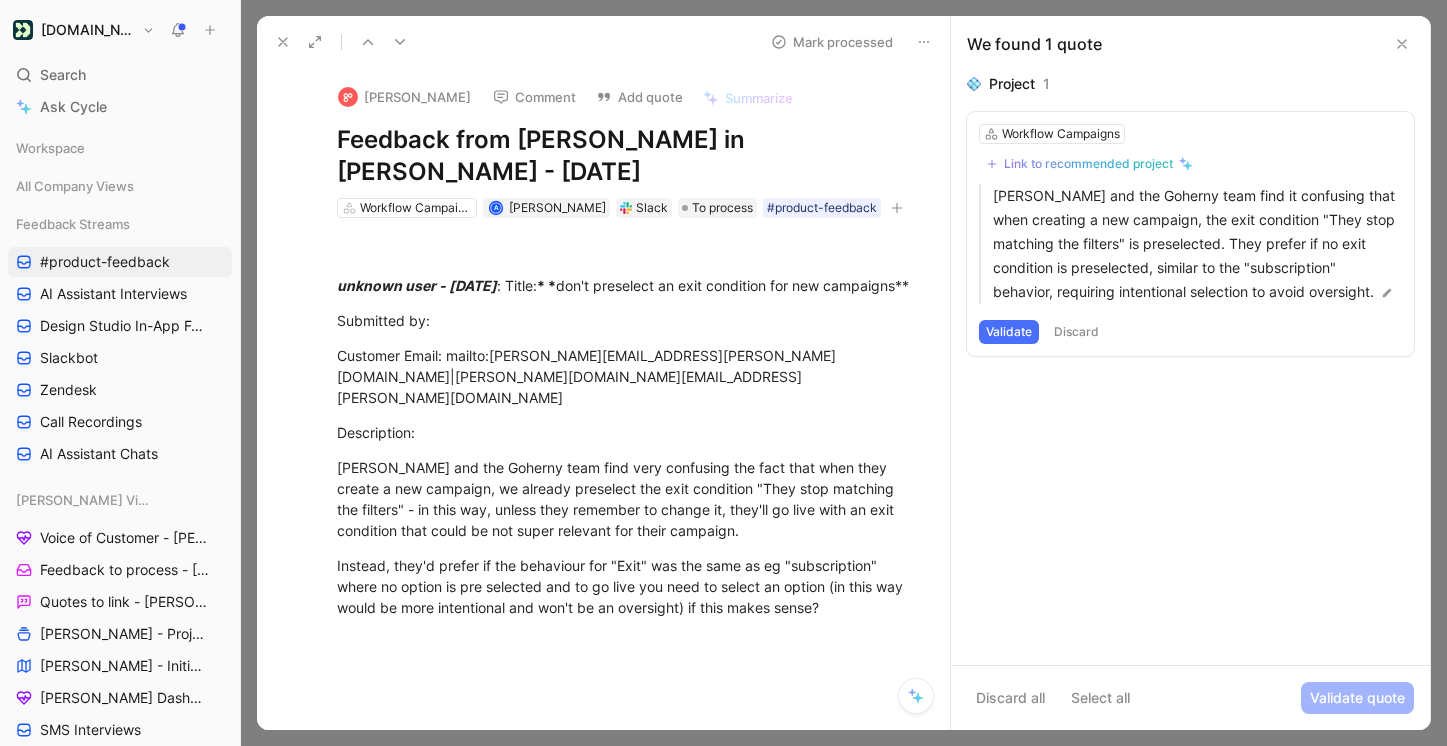 click 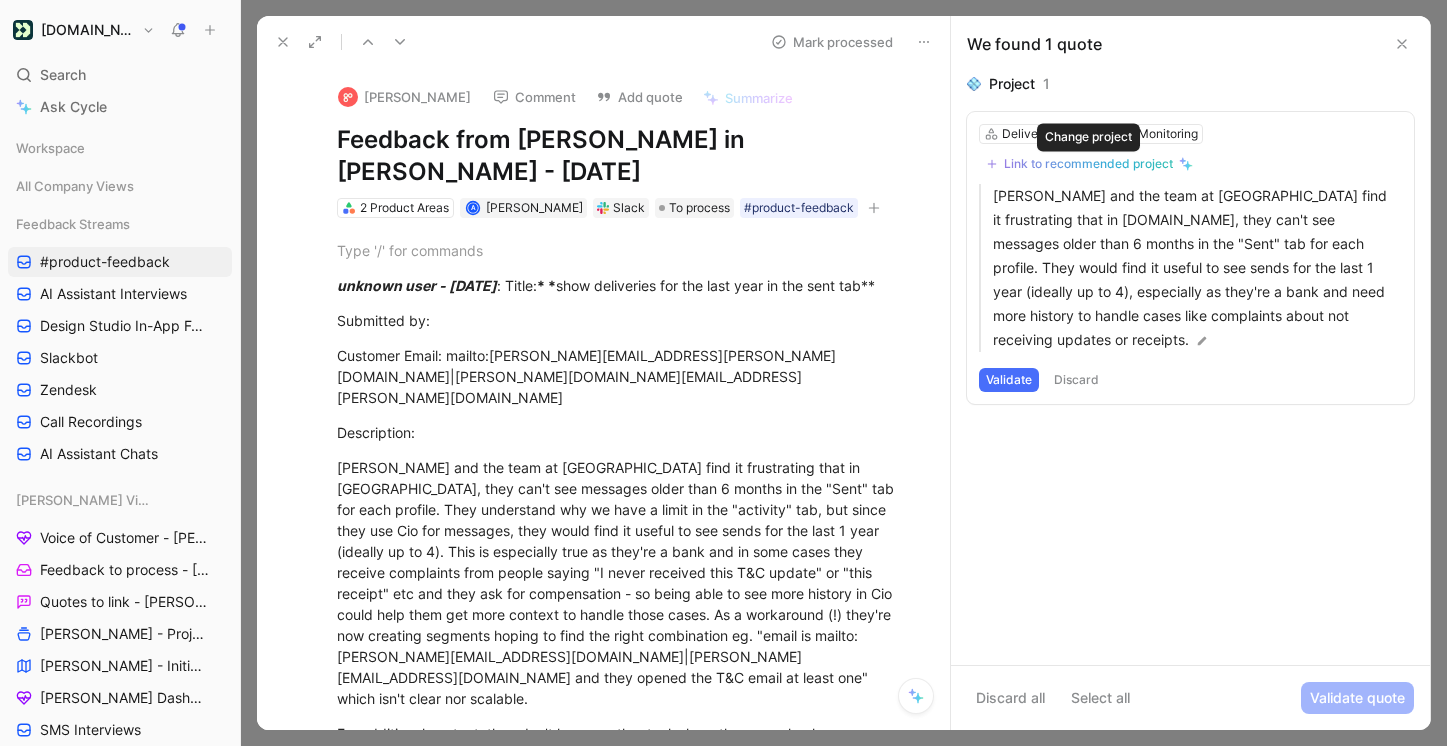 click on "Link to recommended project" at bounding box center [1088, 164] 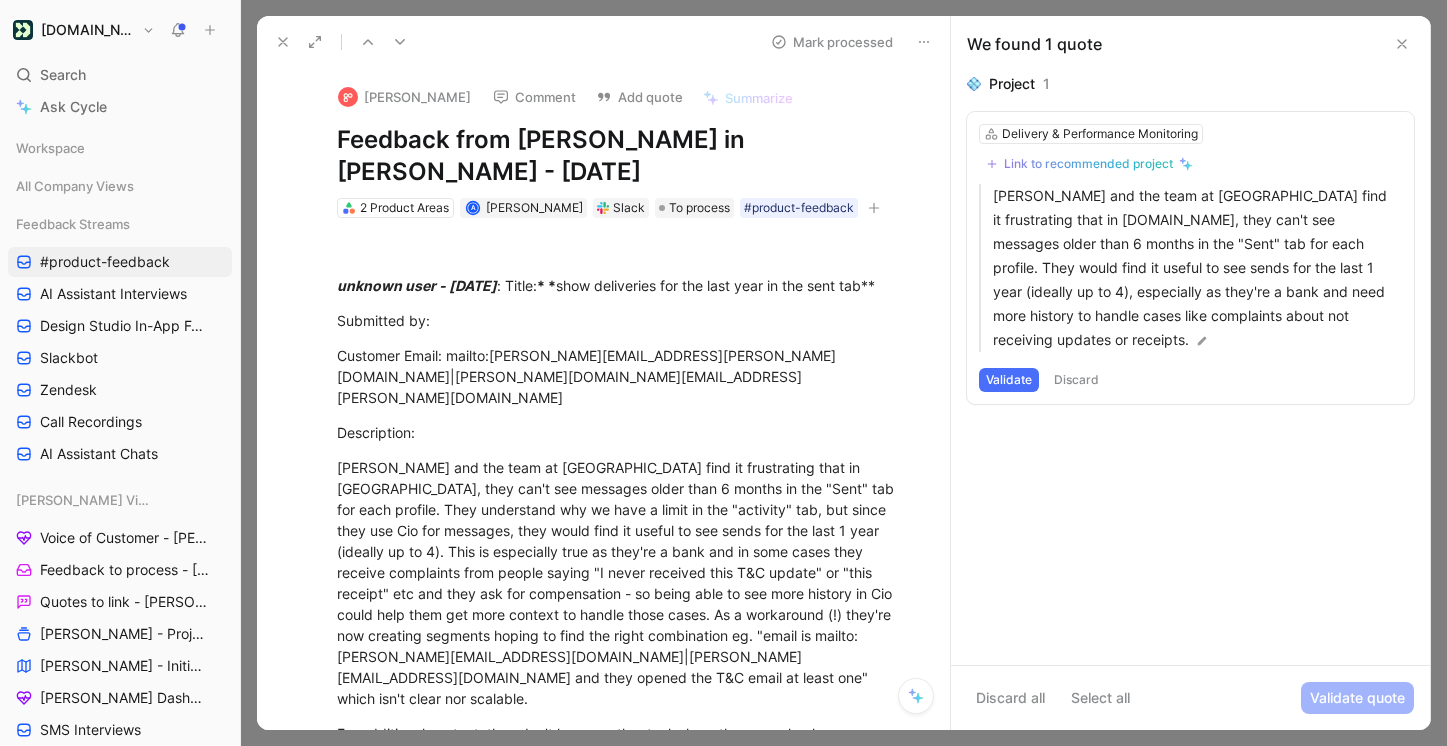 click at bounding box center (400, 42) 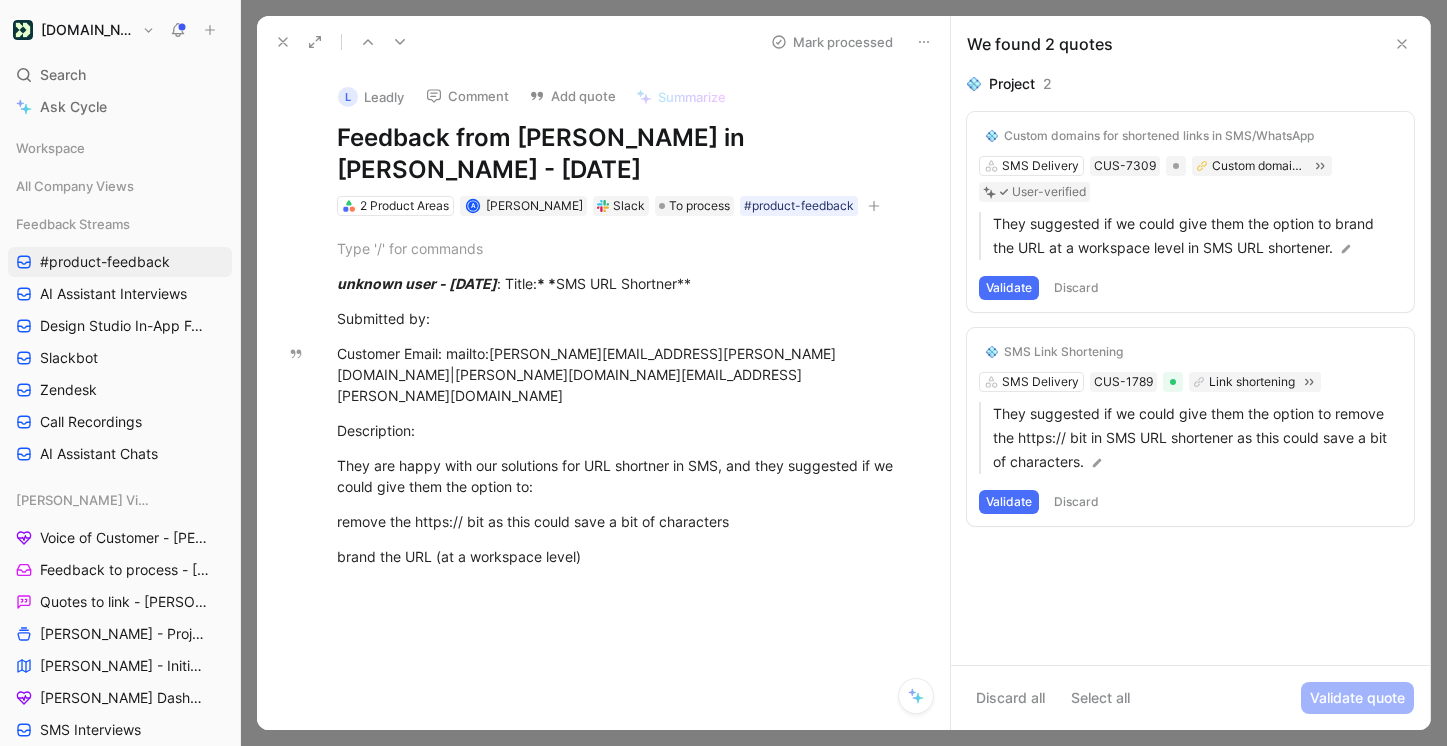 click on "Validate" at bounding box center (1009, 288) 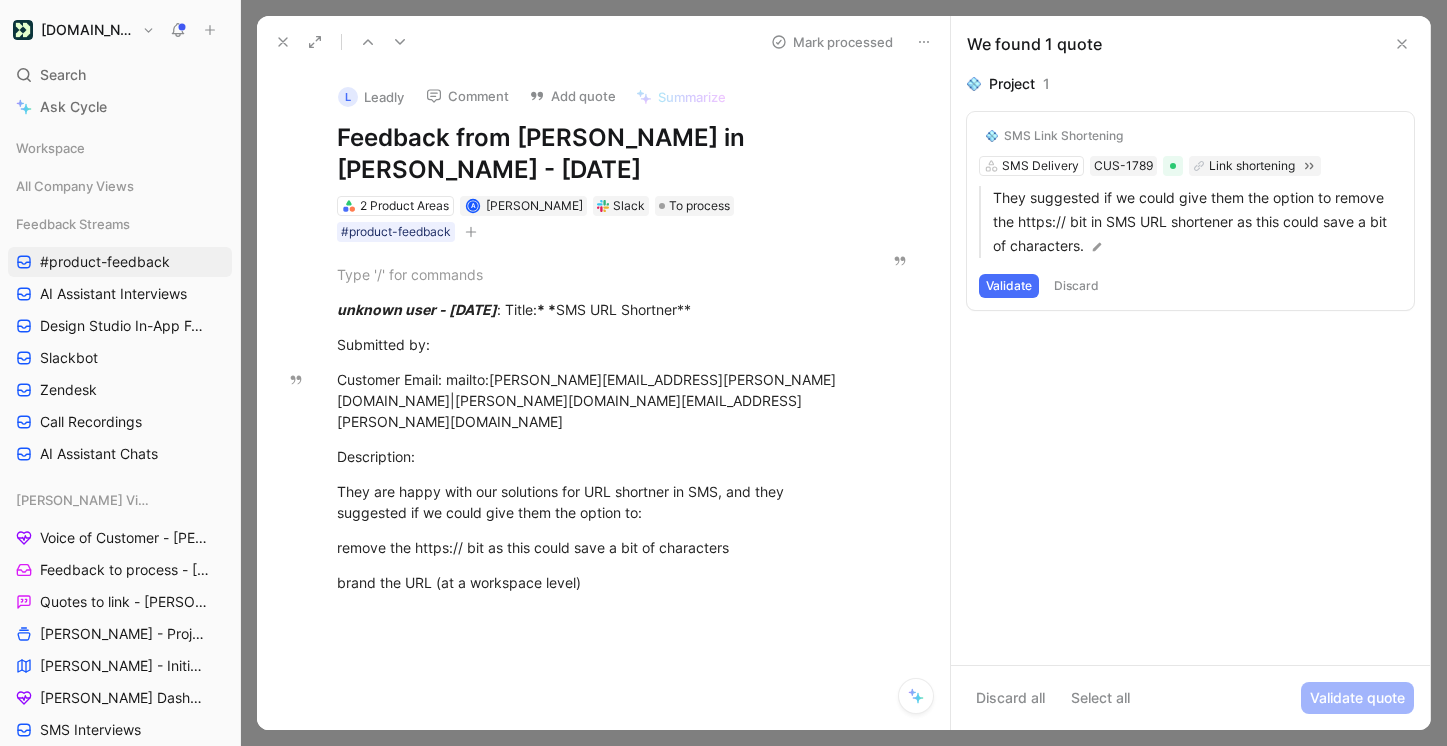 click on "Validate" at bounding box center [1009, 286] 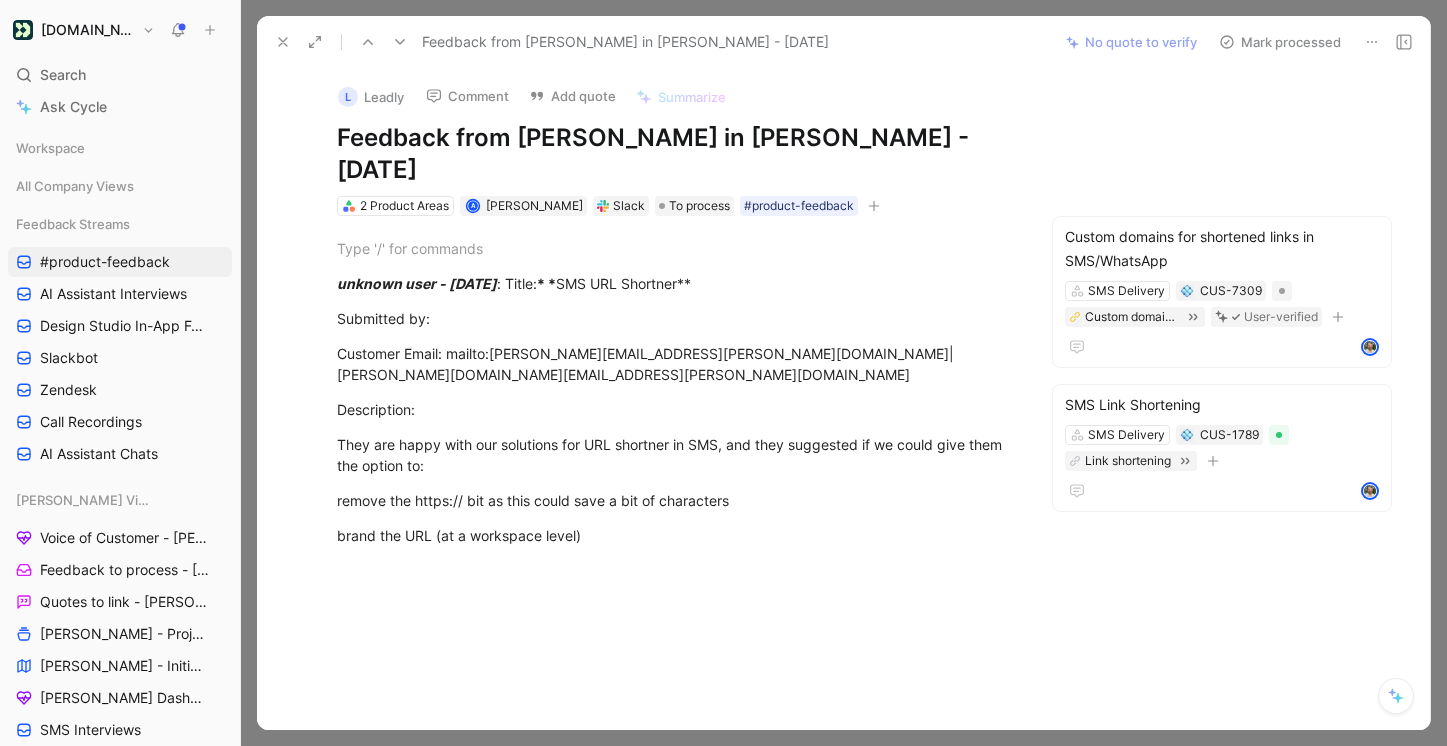drag, startPoint x: 1326, startPoint y: 47, endPoint x: 1041, endPoint y: 69, distance: 285.84787 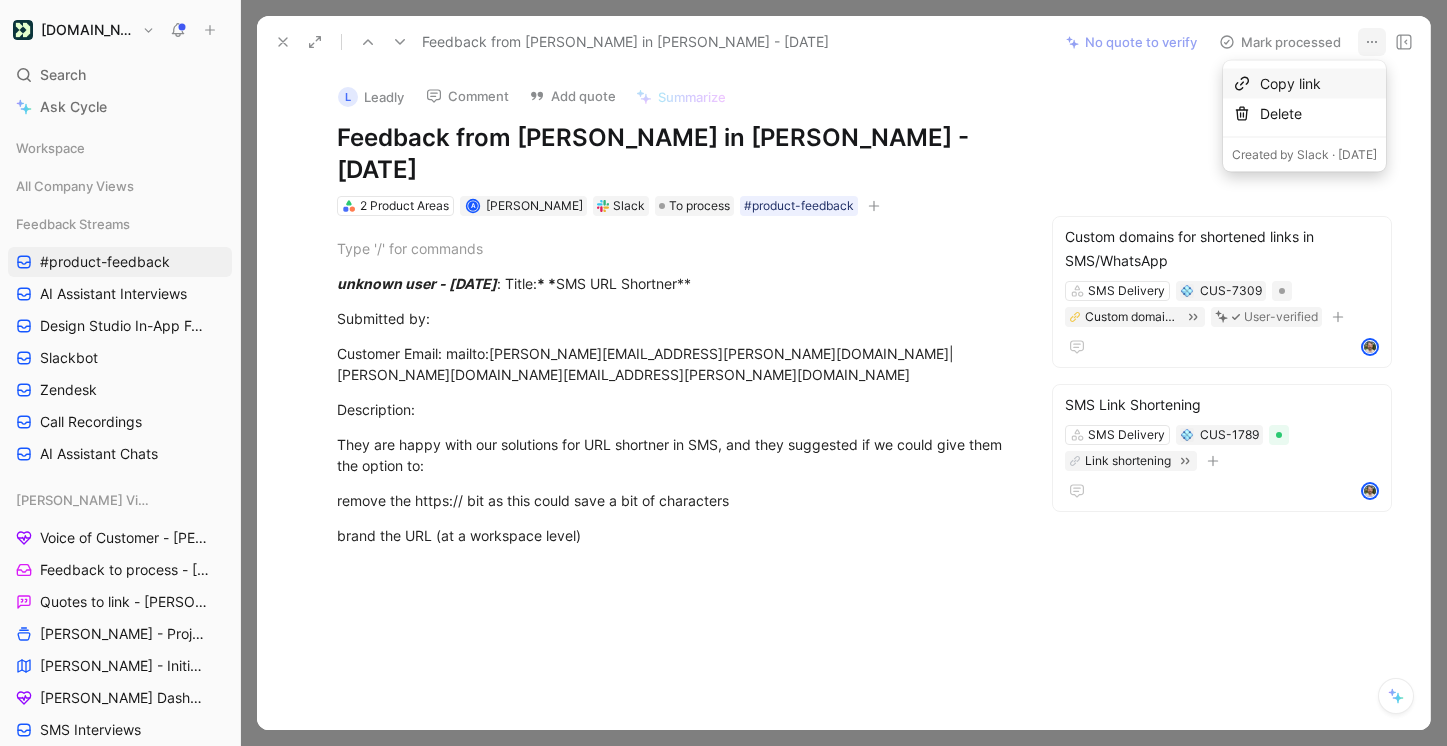 click on "Copy link" at bounding box center (1318, 84) 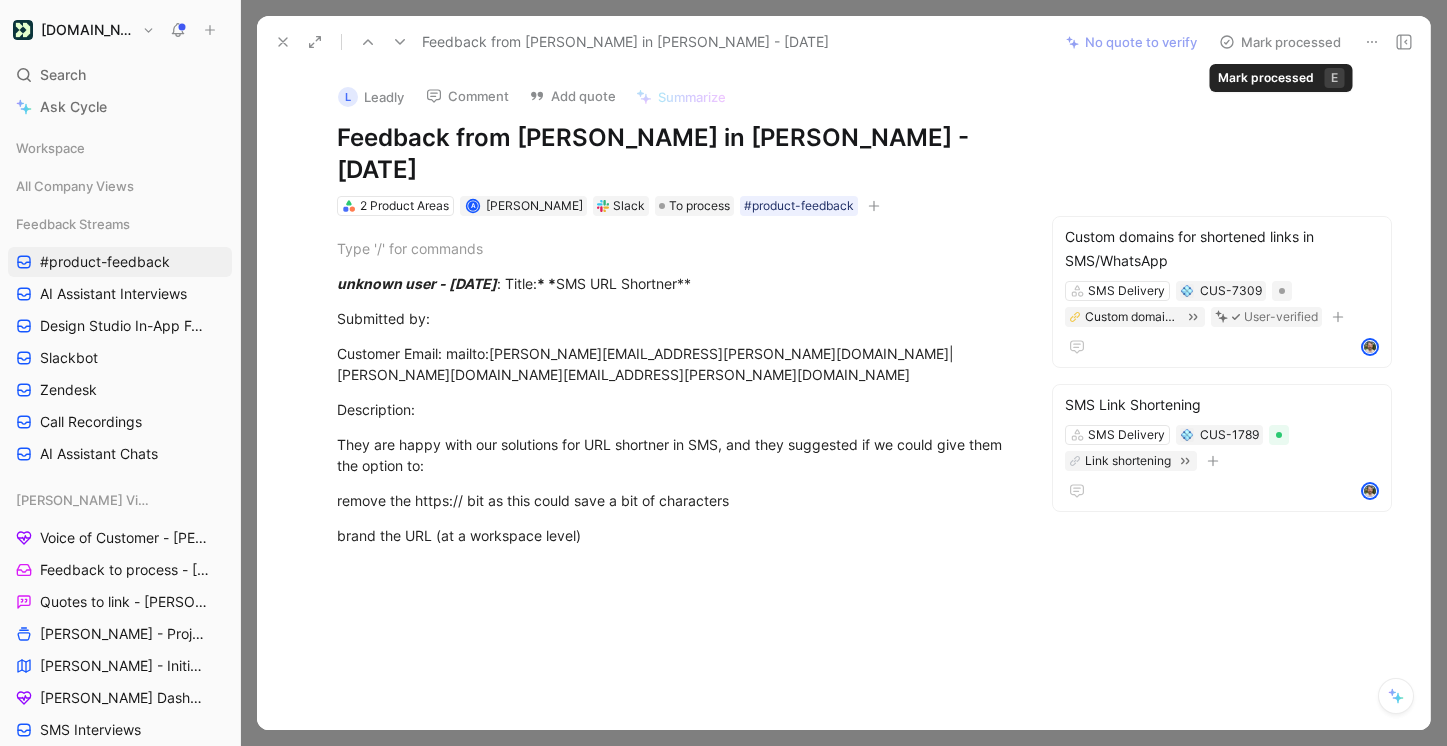 click on "Mark processed" at bounding box center [1280, 42] 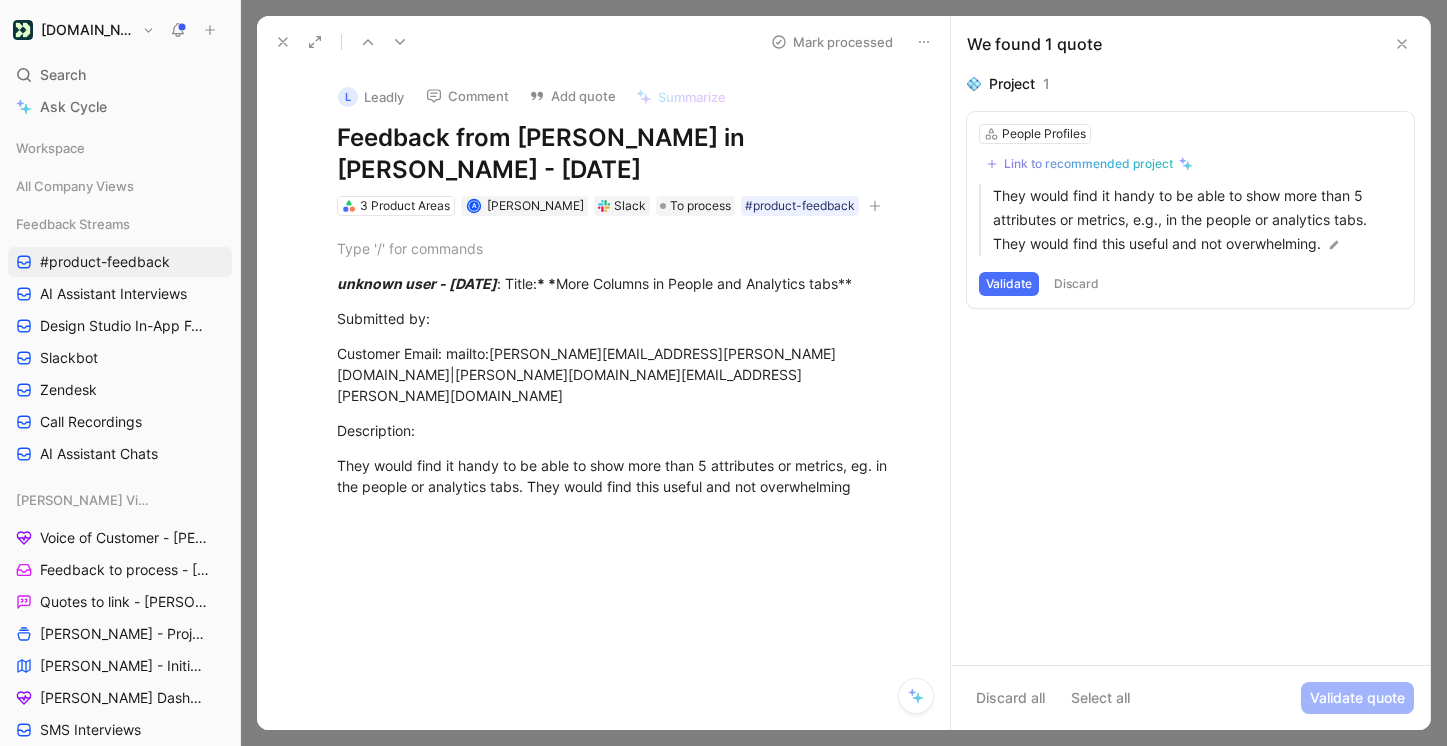 click at bounding box center (924, 42) 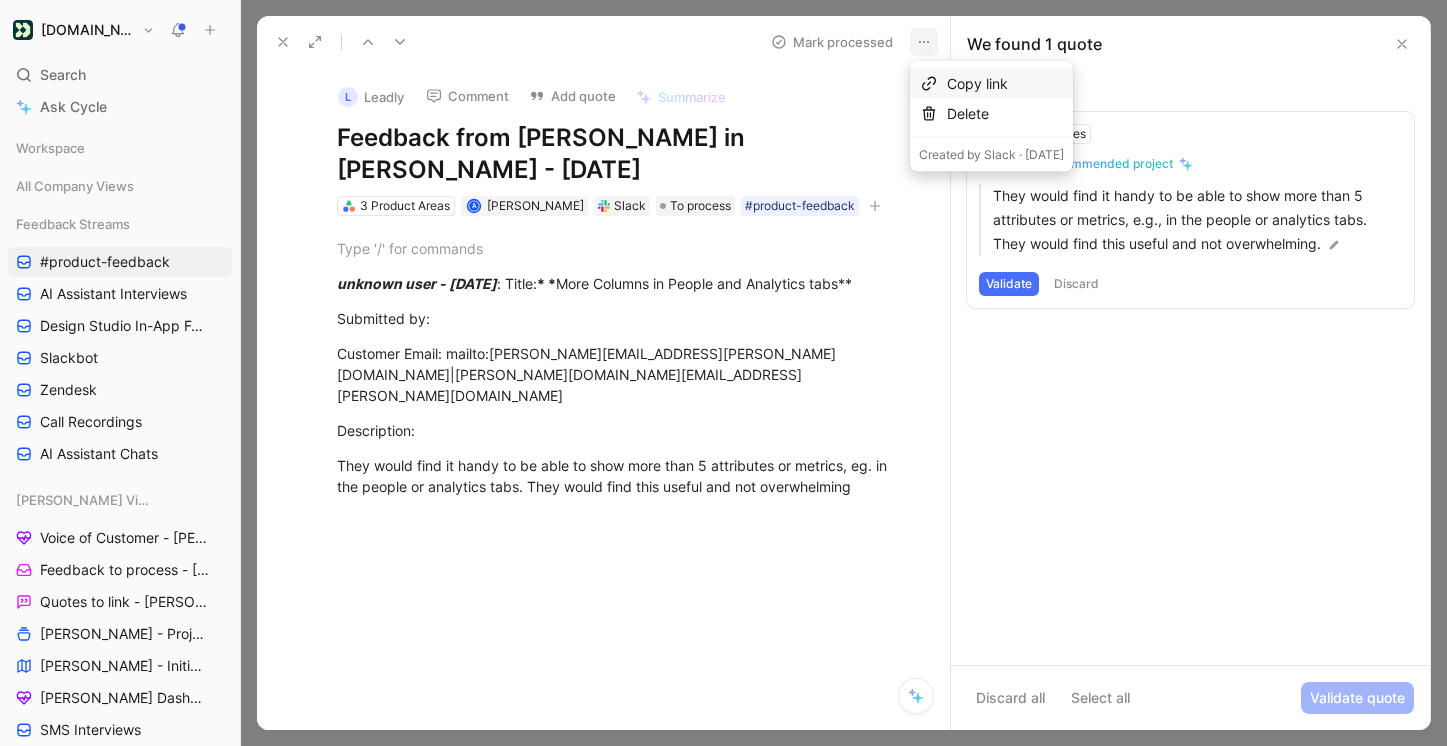 click on "Copy link" at bounding box center [1005, 84] 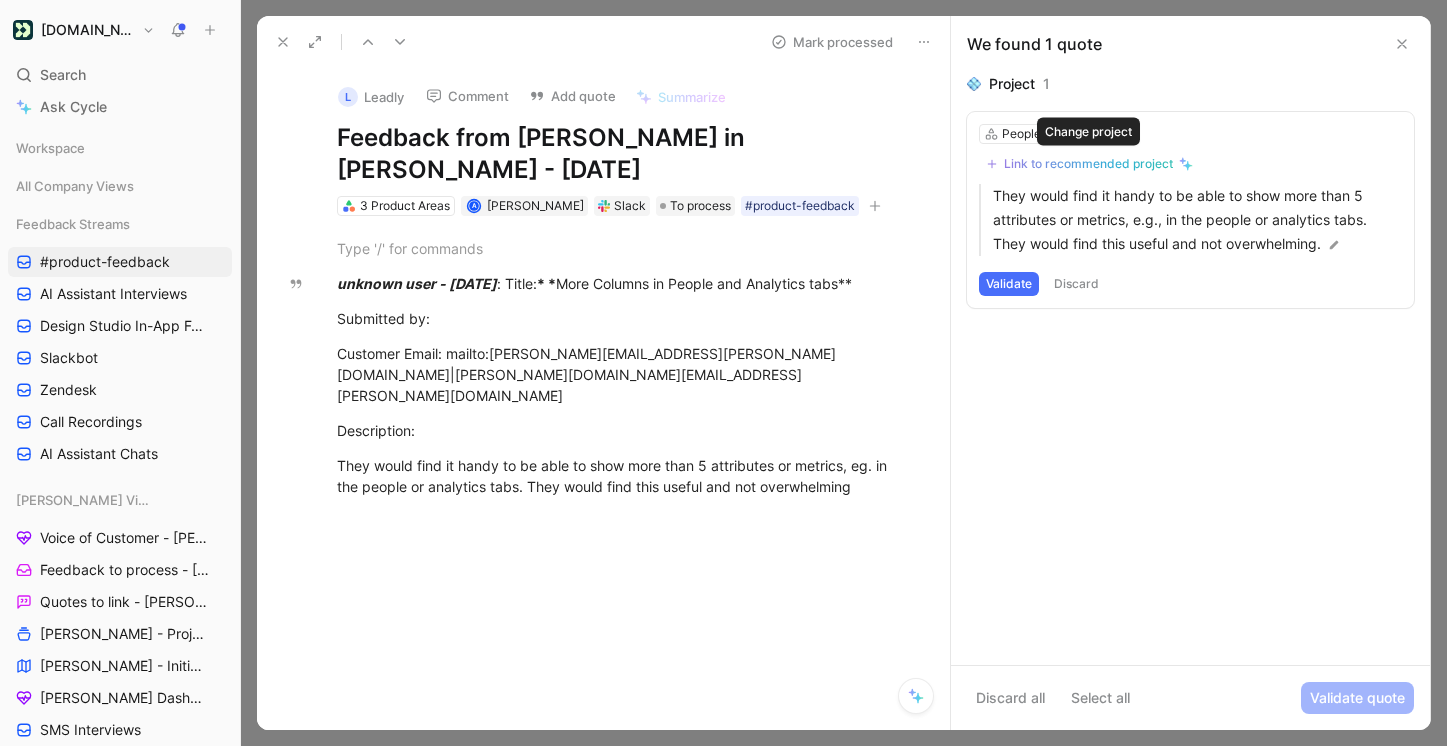click on "Link to recommended project" at bounding box center [1088, 164] 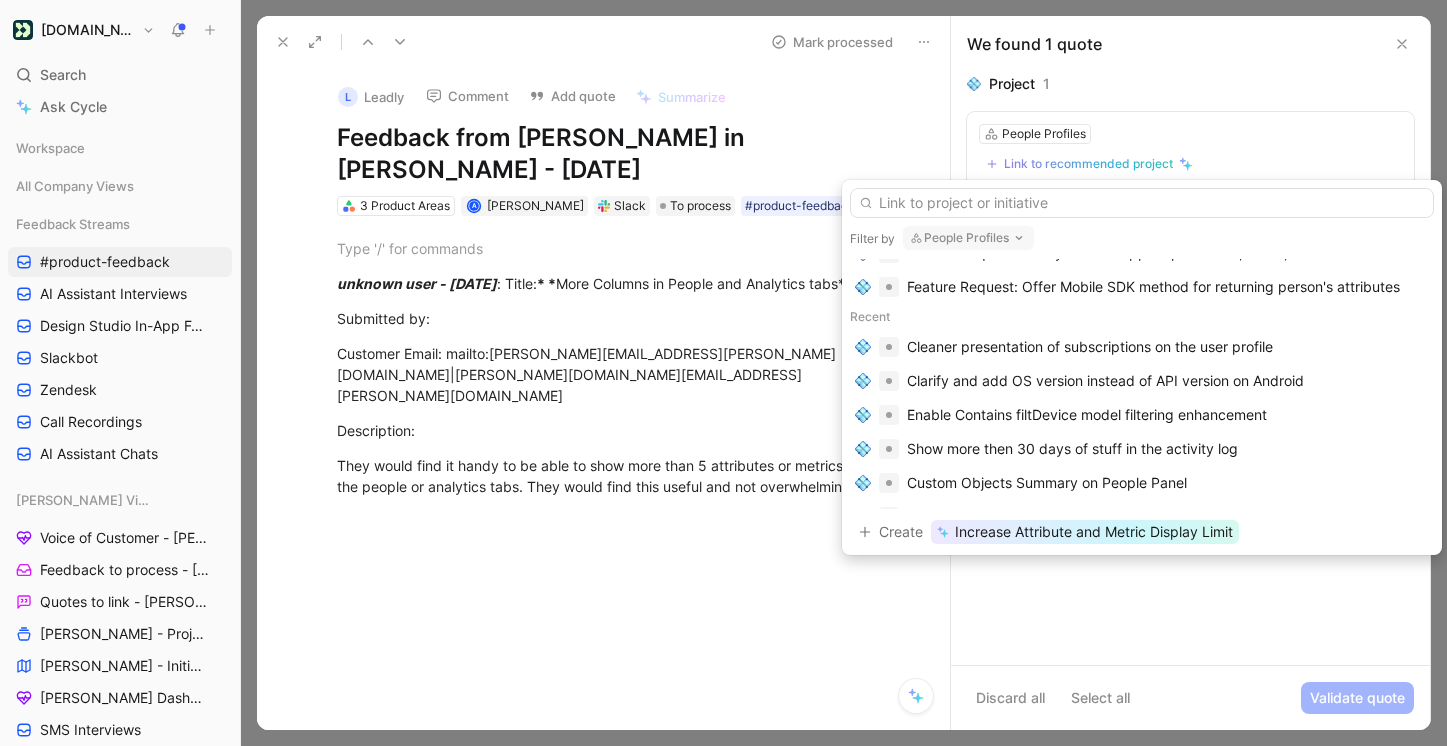 scroll, scrollTop: 108, scrollLeft: 0, axis: vertical 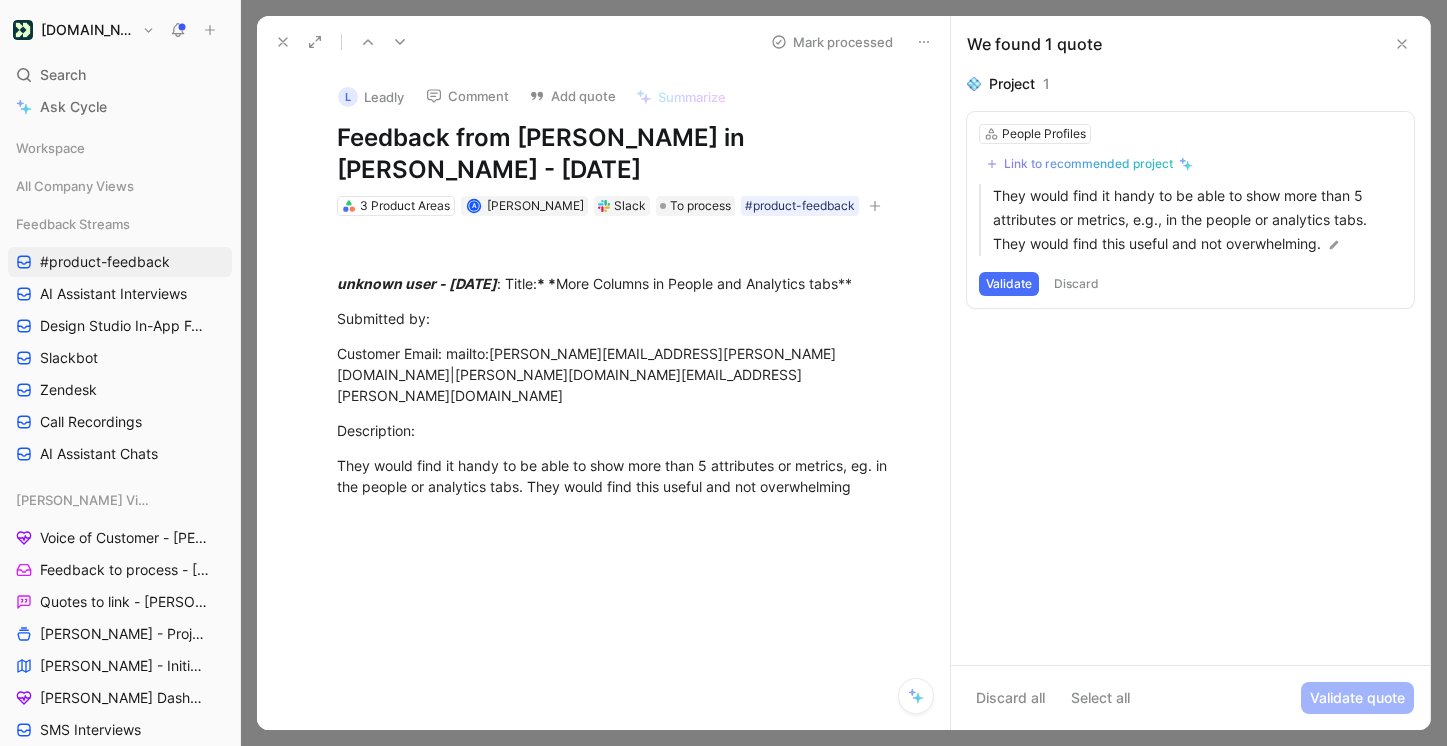 click 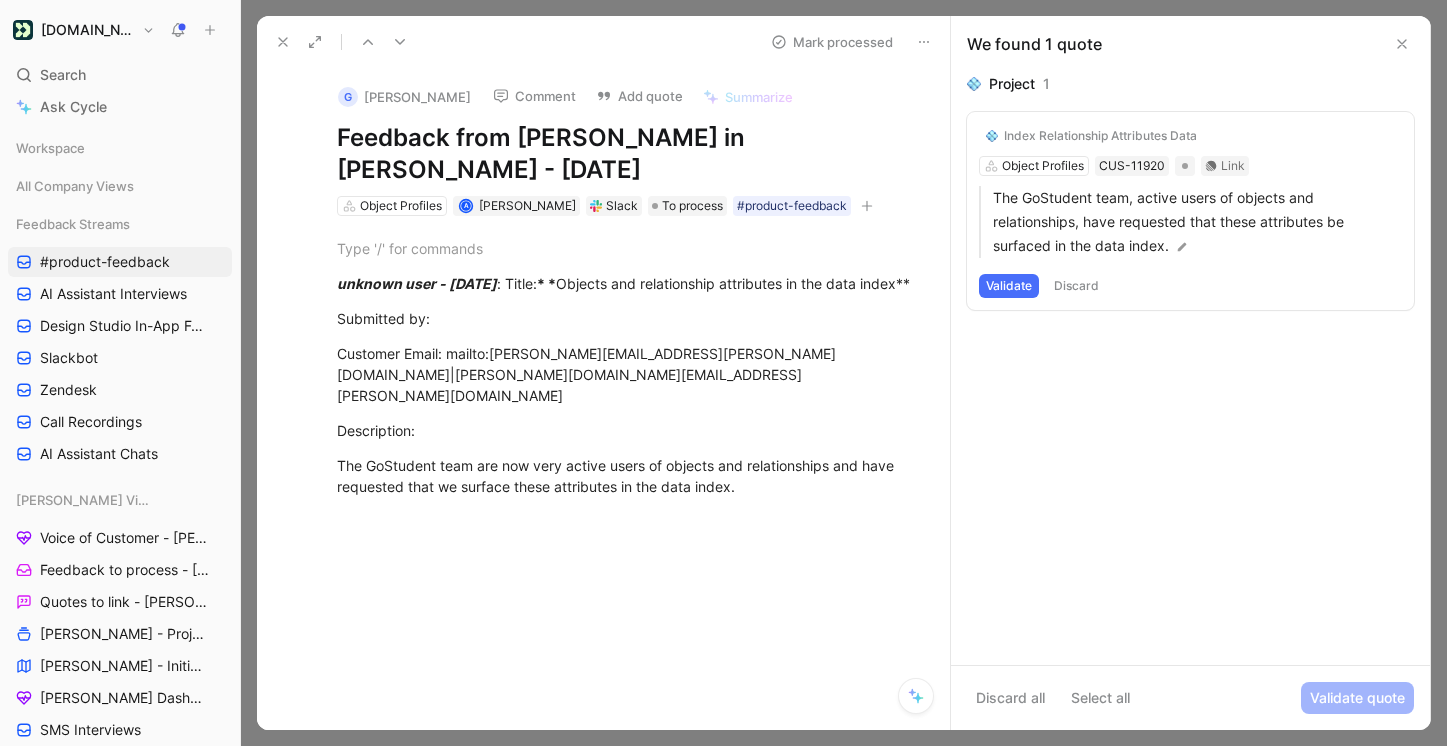 click 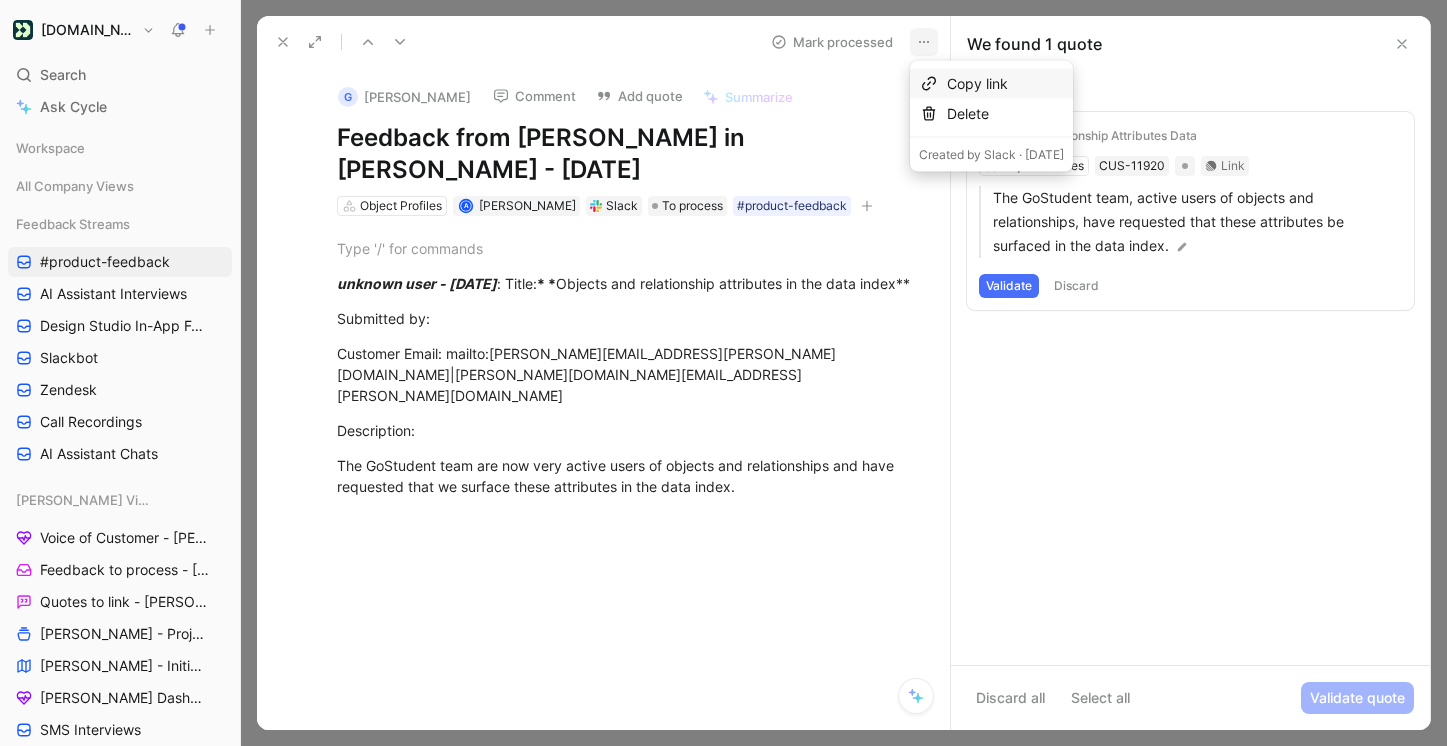 click on "Copy link" at bounding box center (991, 84) 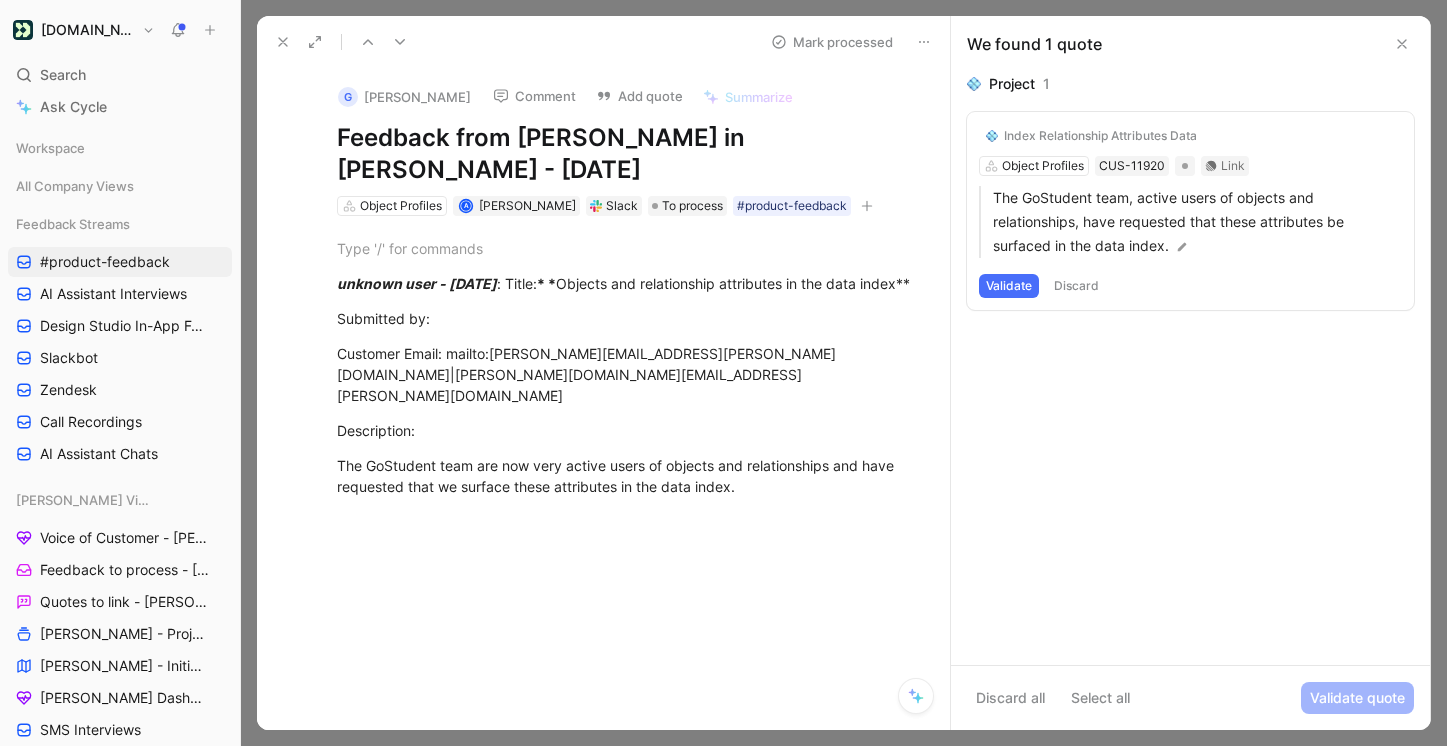 click on "Validate" at bounding box center [1009, 286] 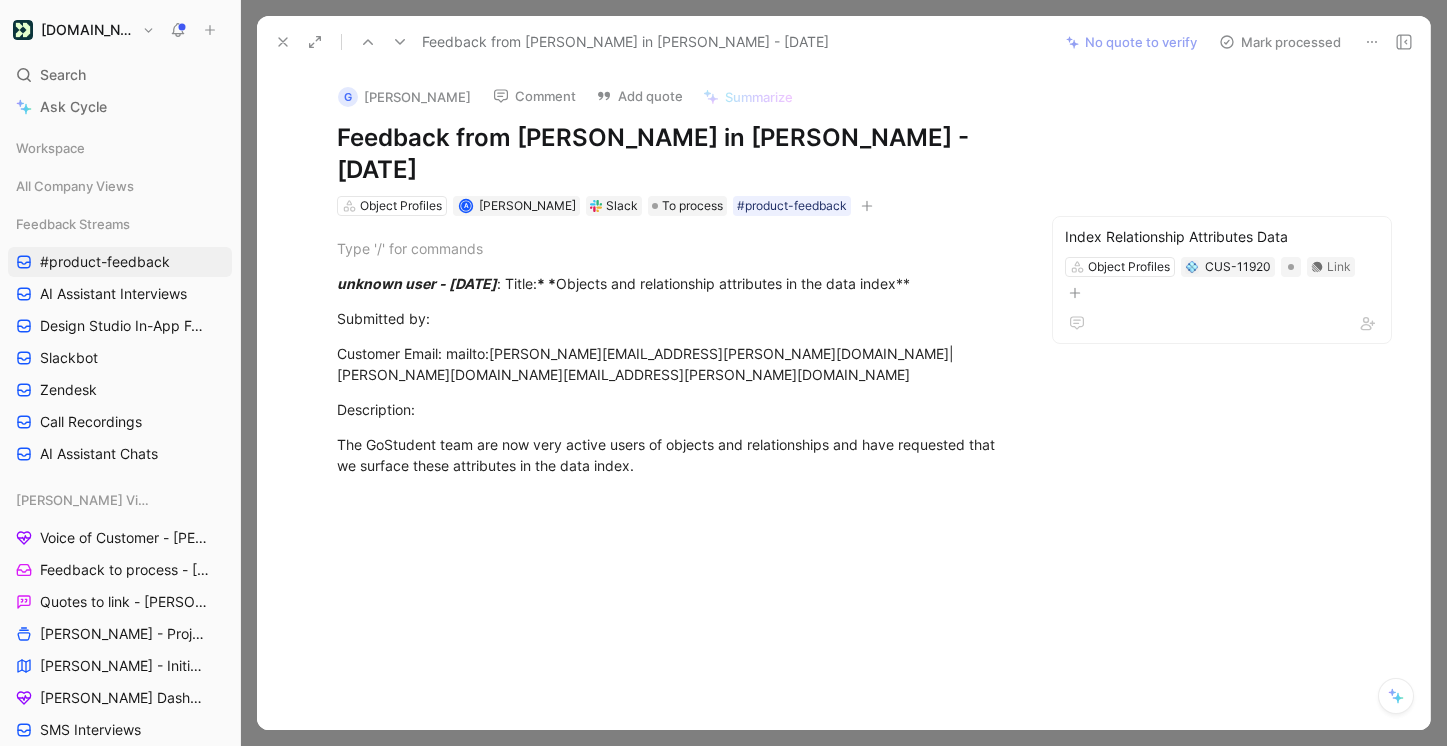 click on "Mark processed" at bounding box center (1280, 42) 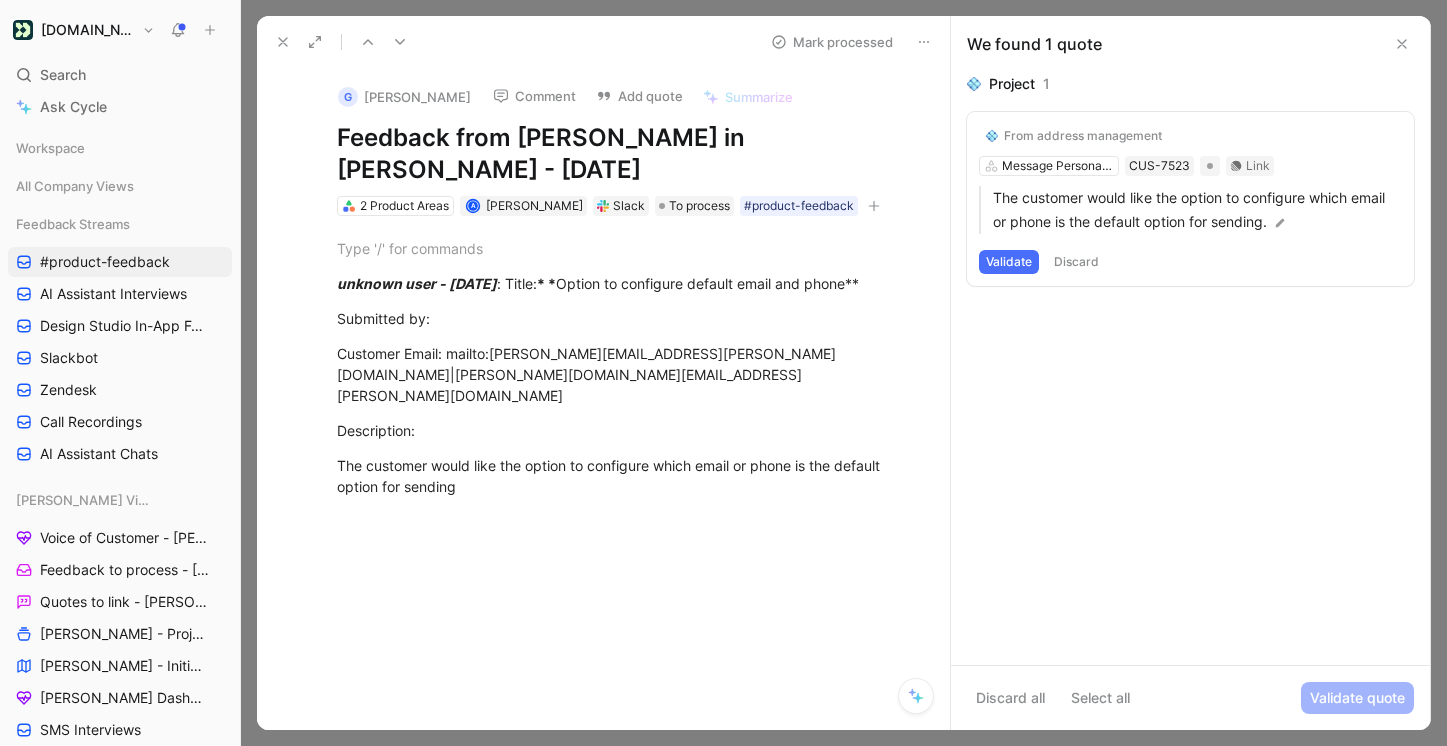 click at bounding box center (924, 42) 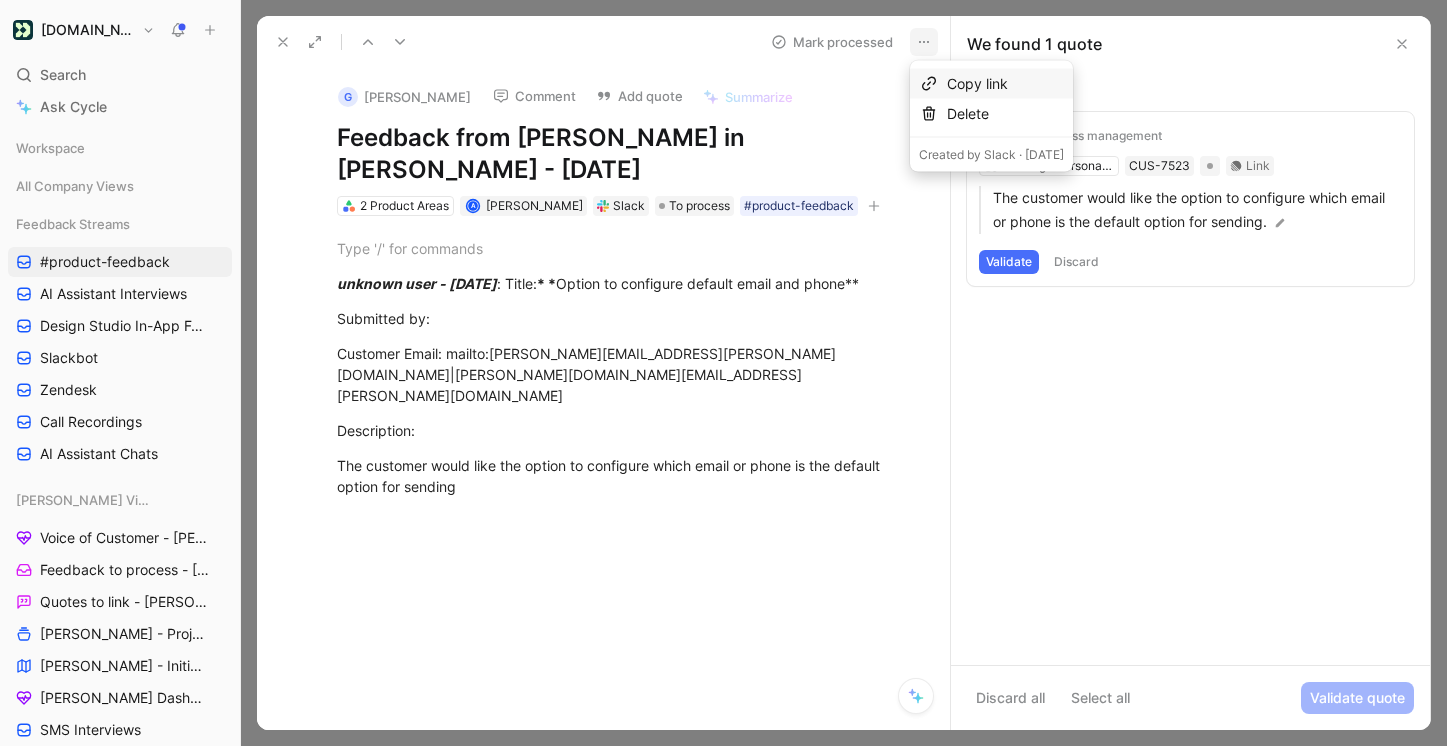 click on "Copy link" at bounding box center (991, 84) 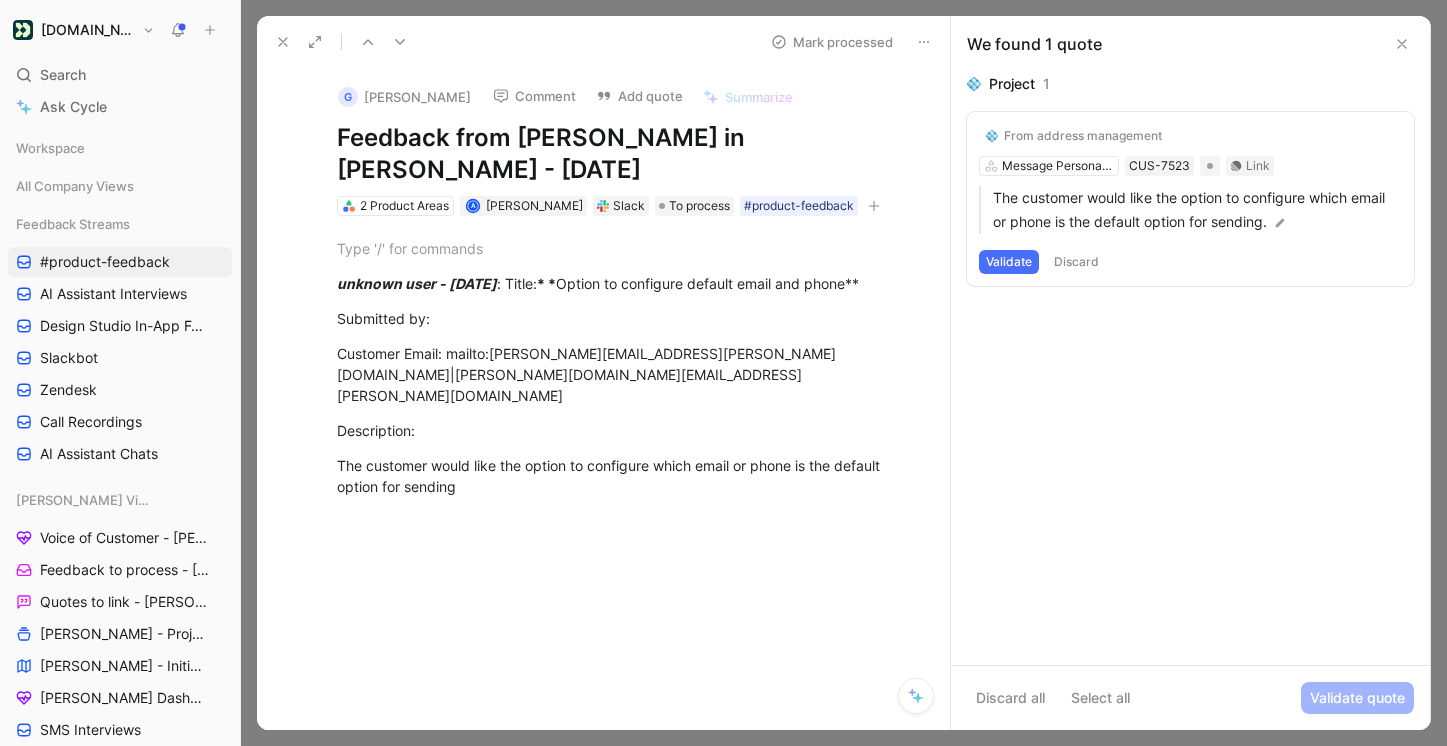 click on "Validate" at bounding box center [1009, 262] 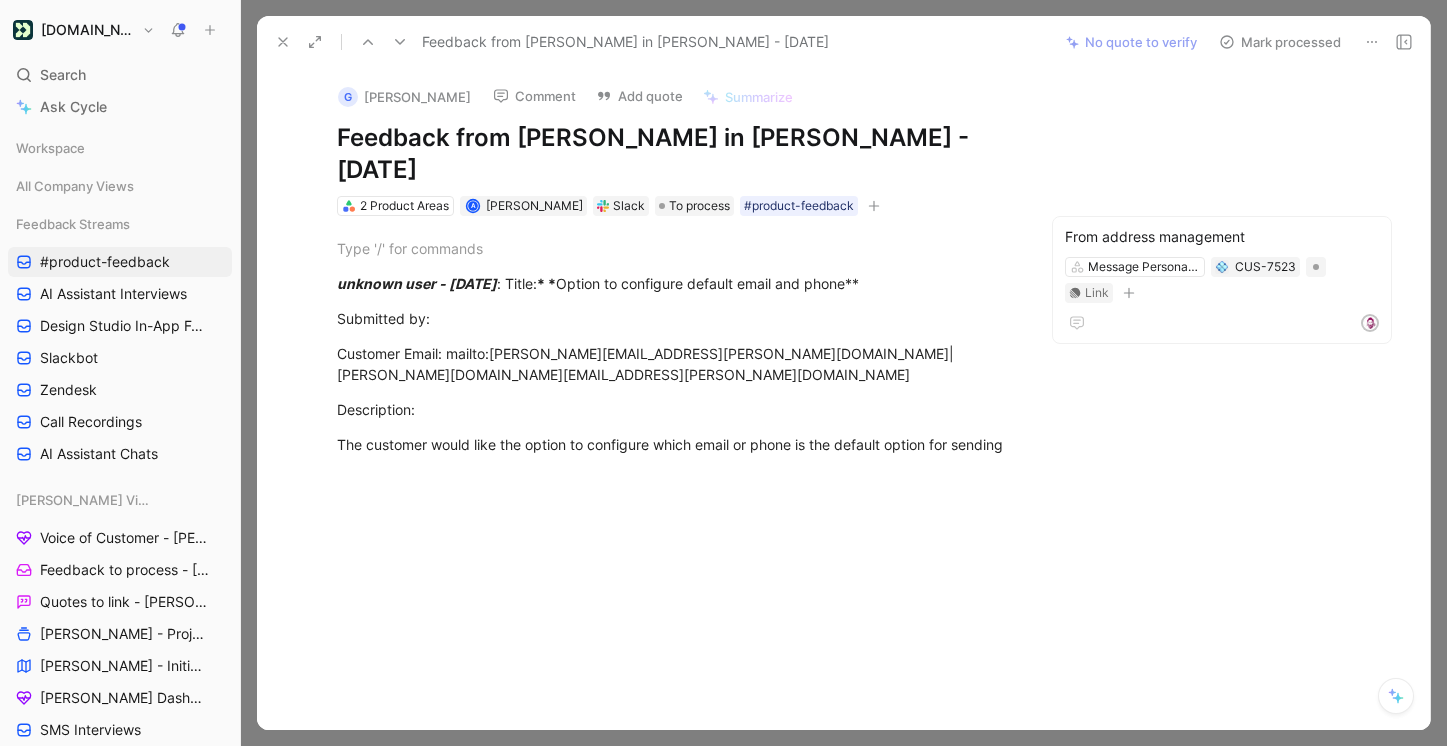 click on "Mark processed" at bounding box center [1280, 42] 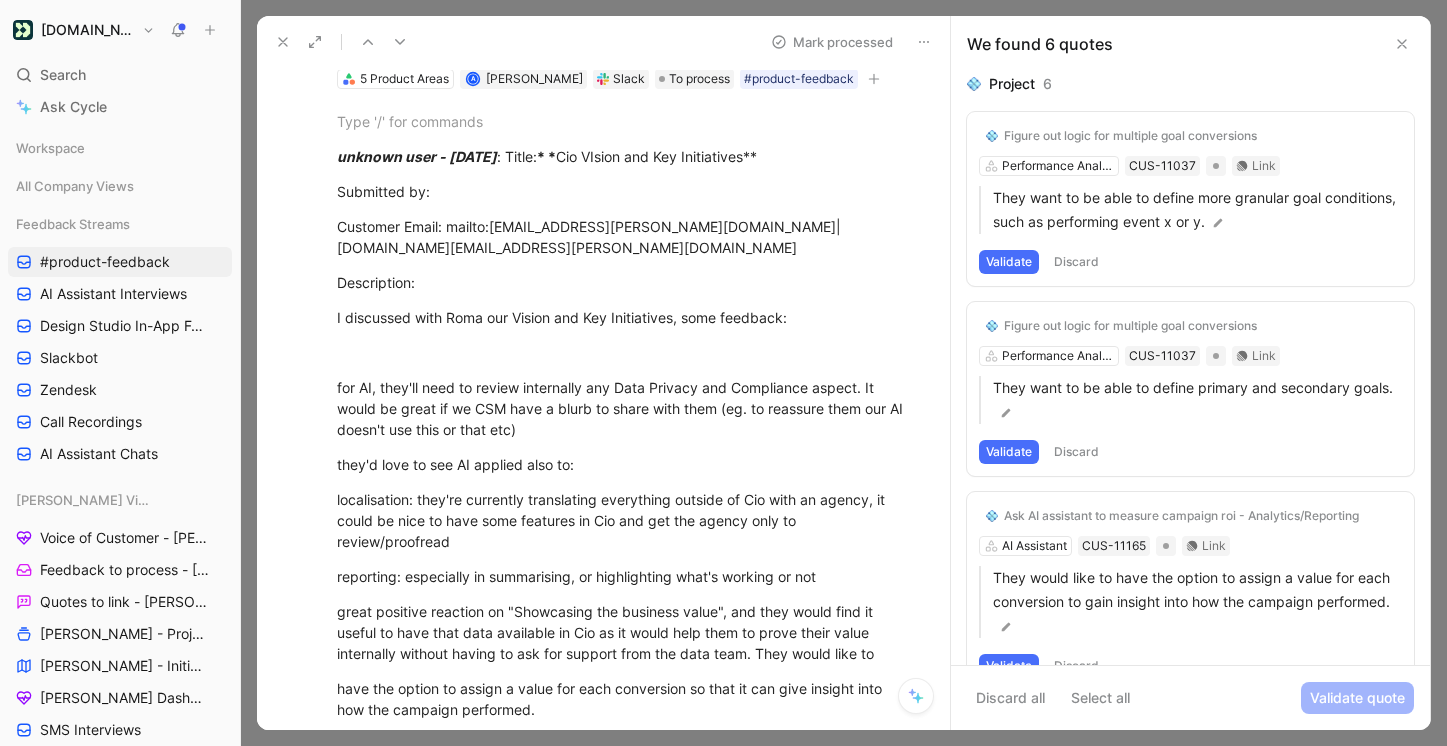 scroll, scrollTop: 0, scrollLeft: 0, axis: both 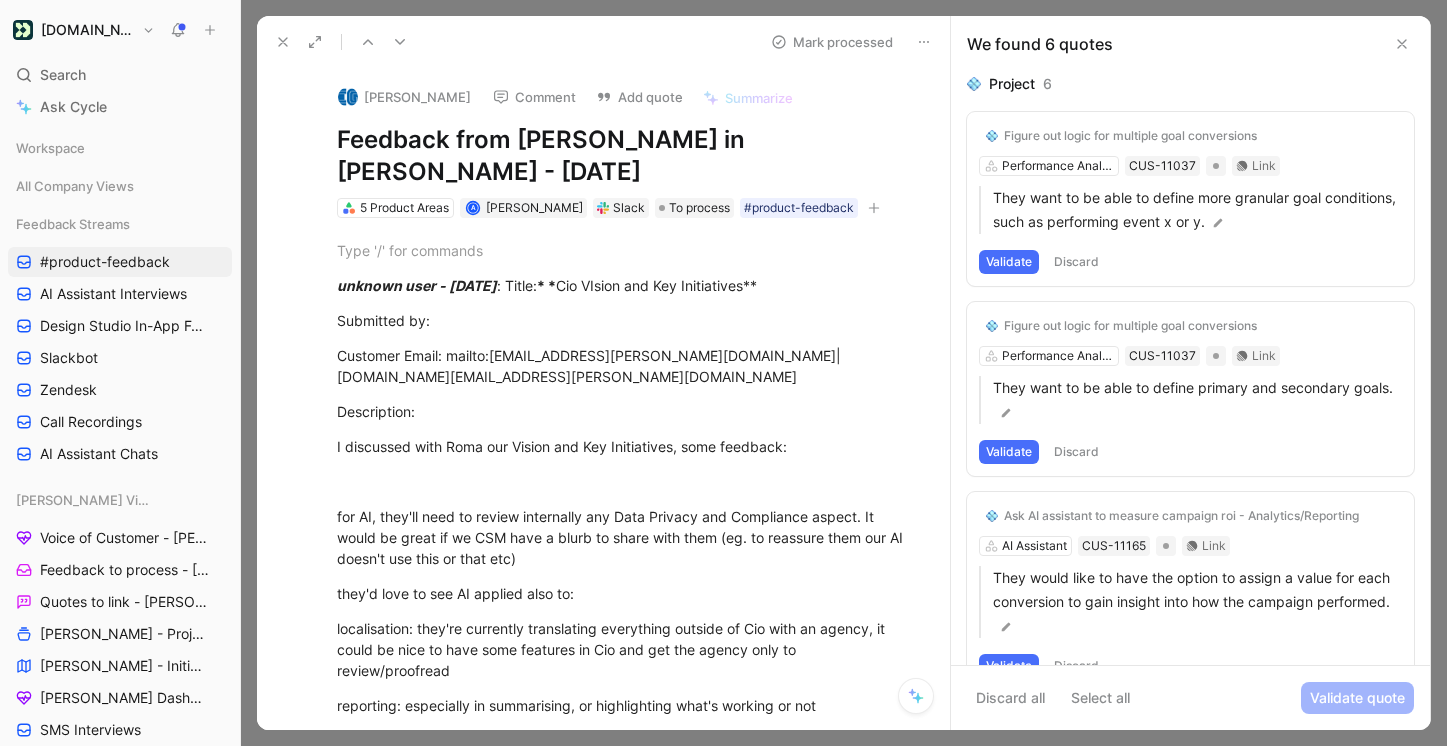 click 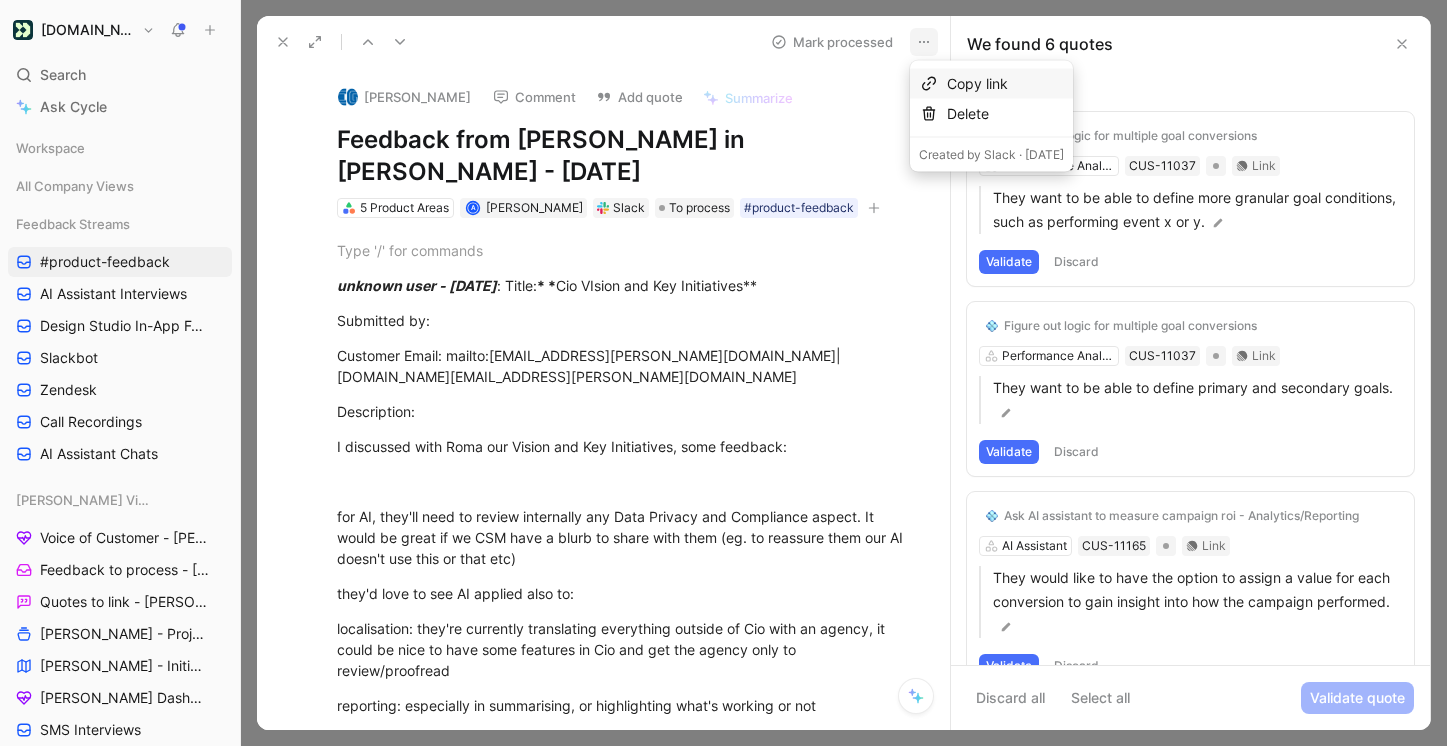 click on "Copy link" at bounding box center (1005, 84) 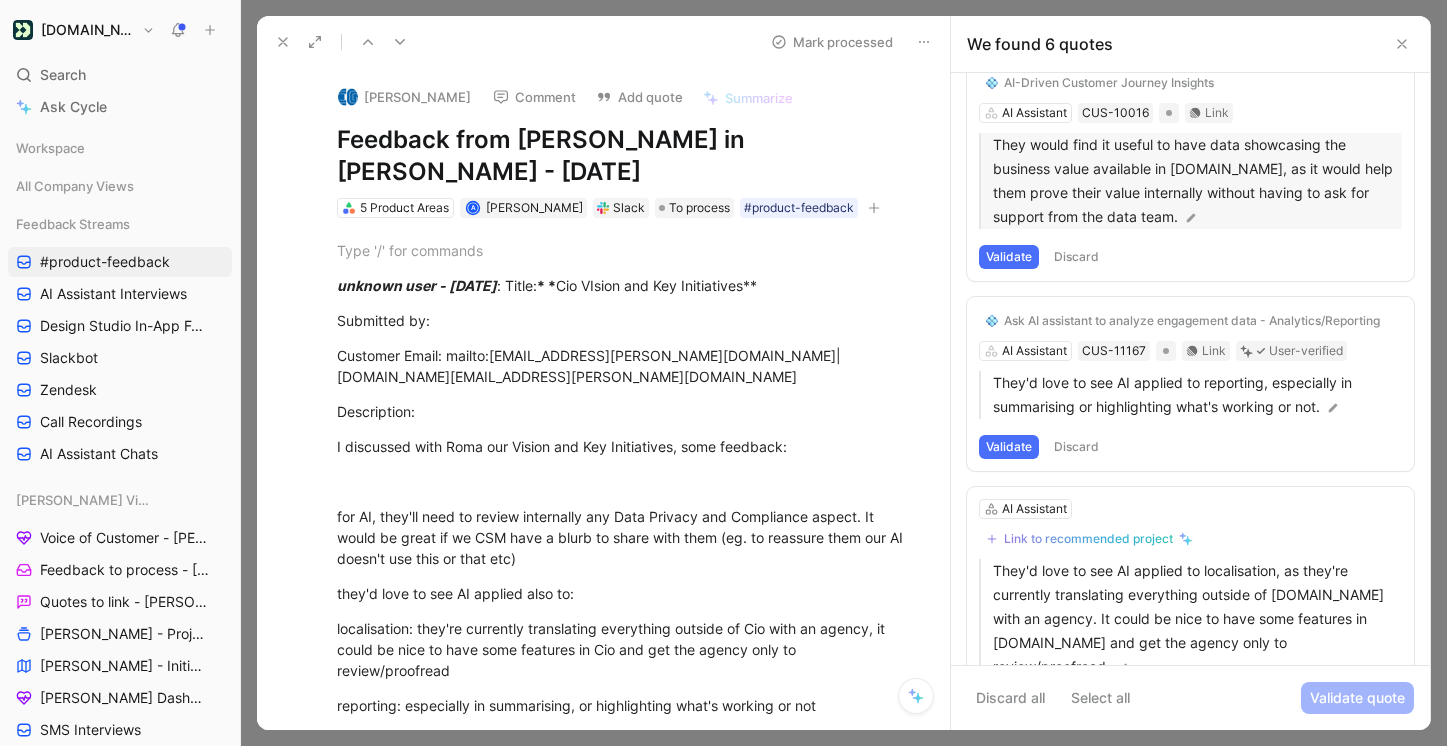 scroll, scrollTop: 706, scrollLeft: 0, axis: vertical 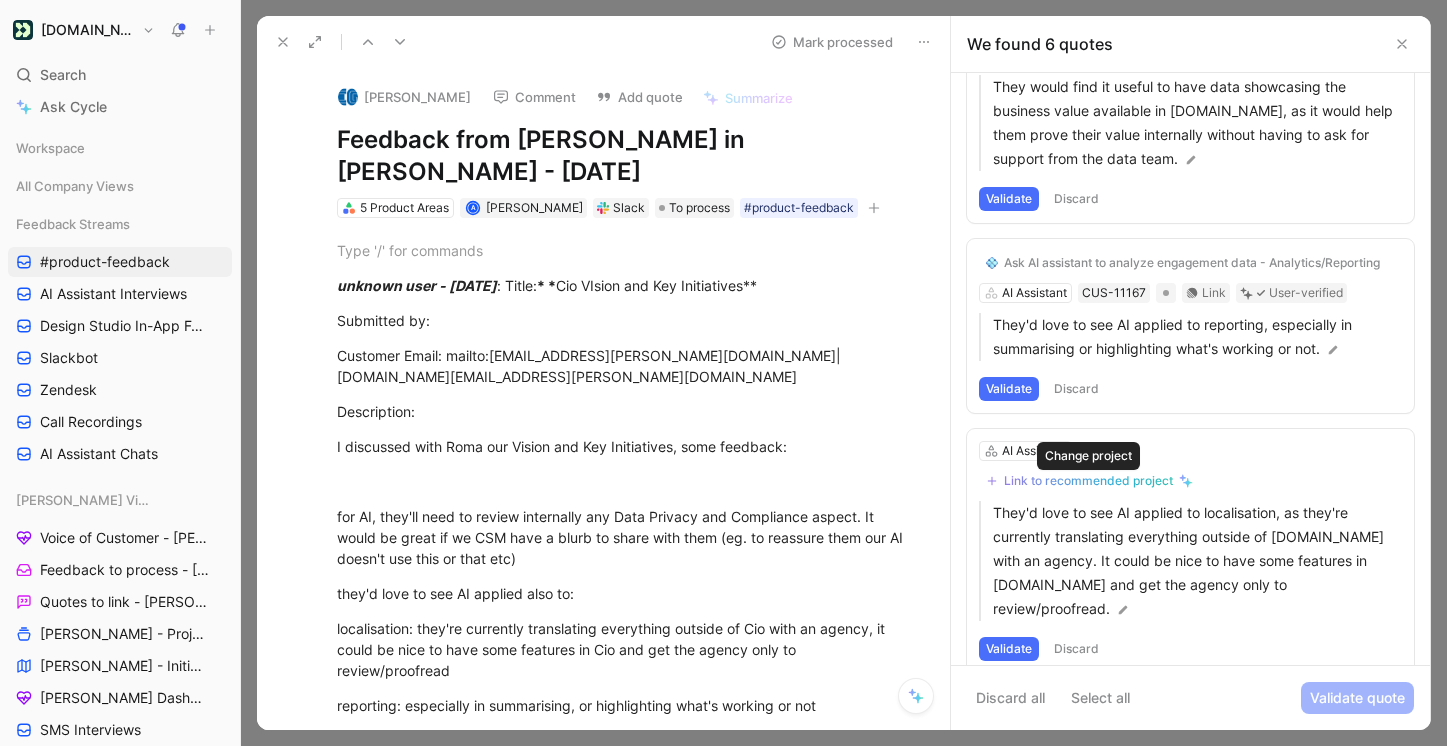click on "Link to recommended project" at bounding box center (1088, 481) 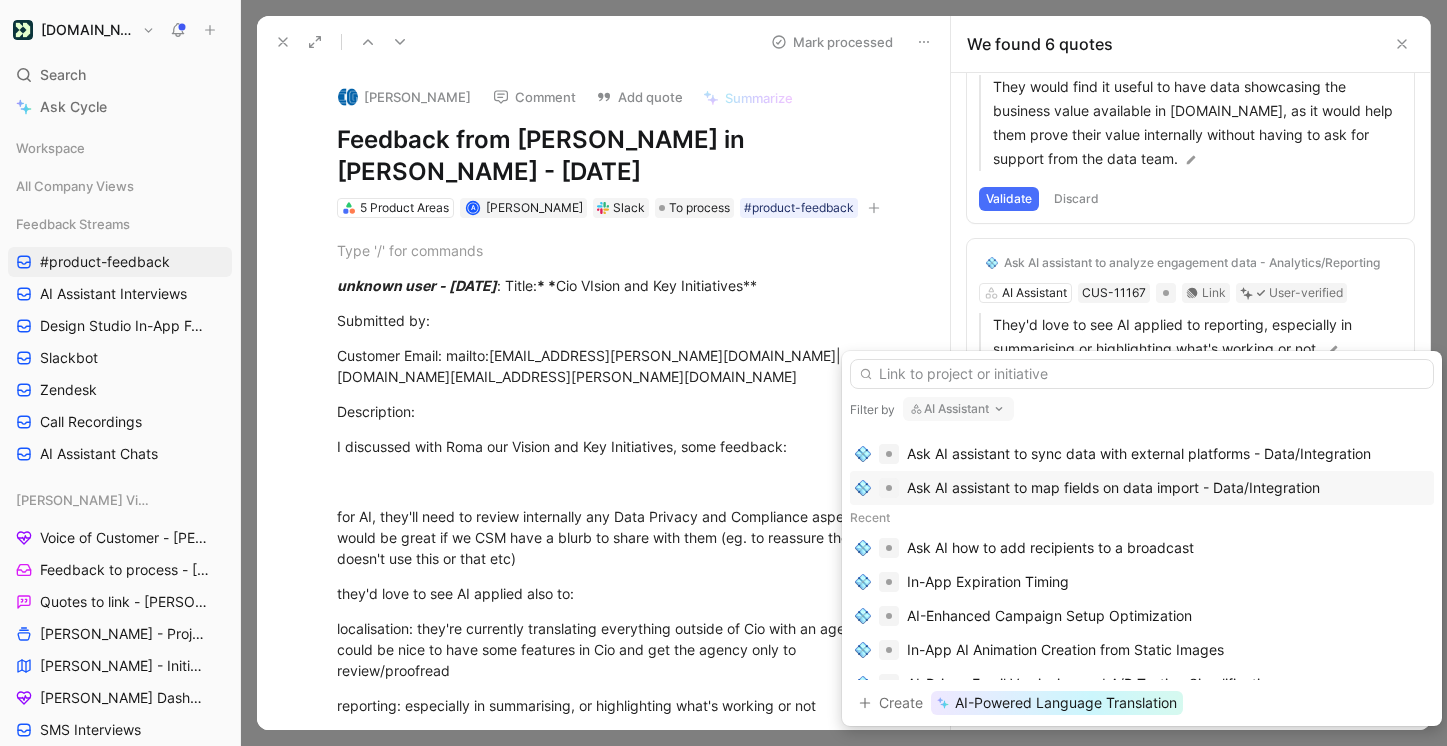 scroll, scrollTop: 79, scrollLeft: 0, axis: vertical 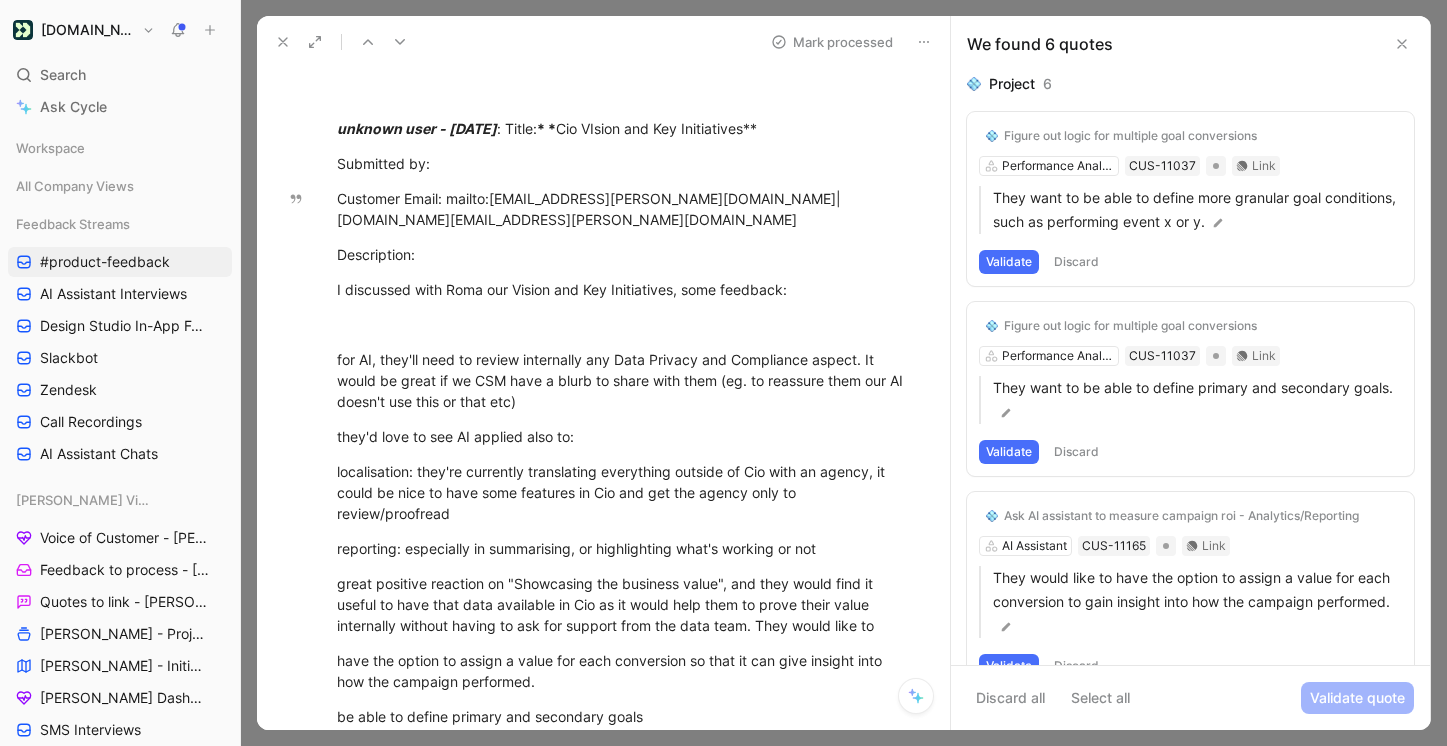 click on "Validate" at bounding box center (1009, 262) 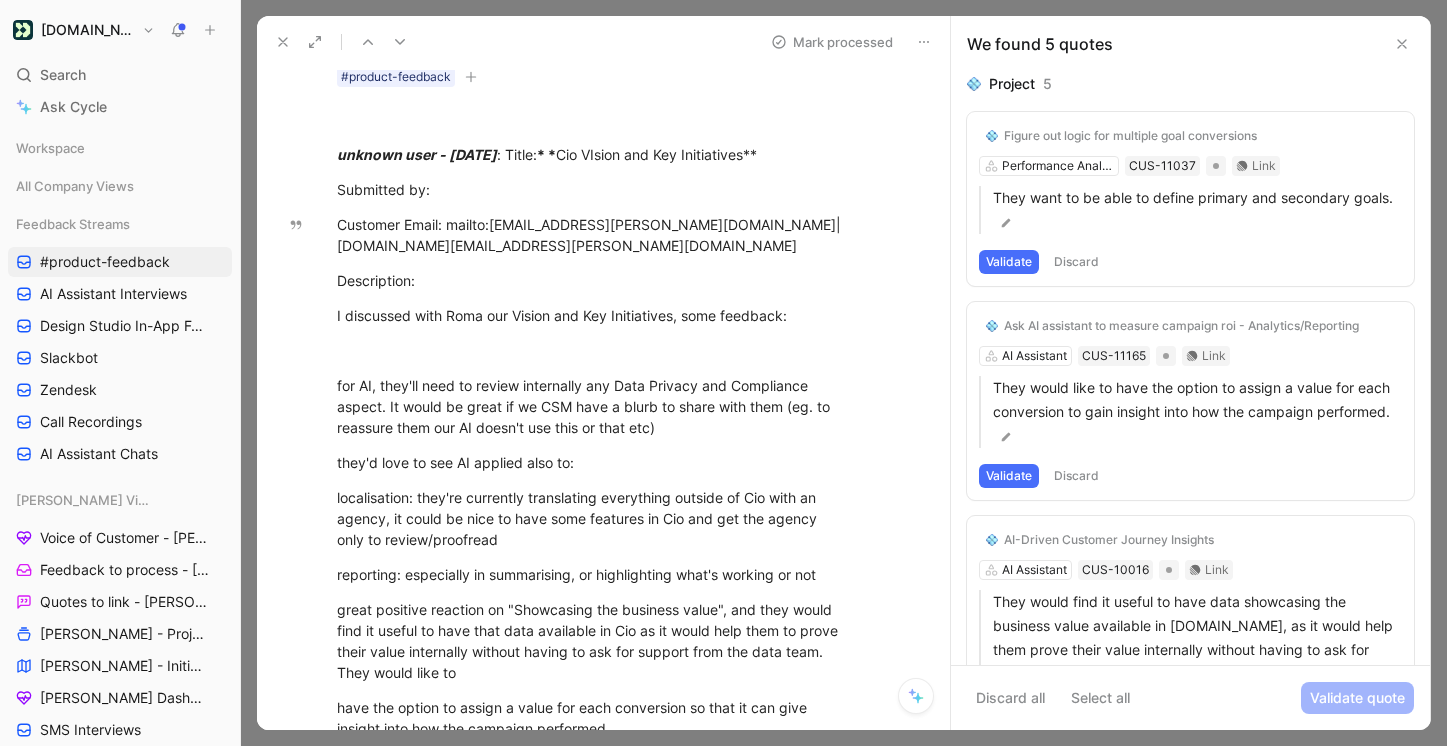 click on "Validate" at bounding box center [1009, 262] 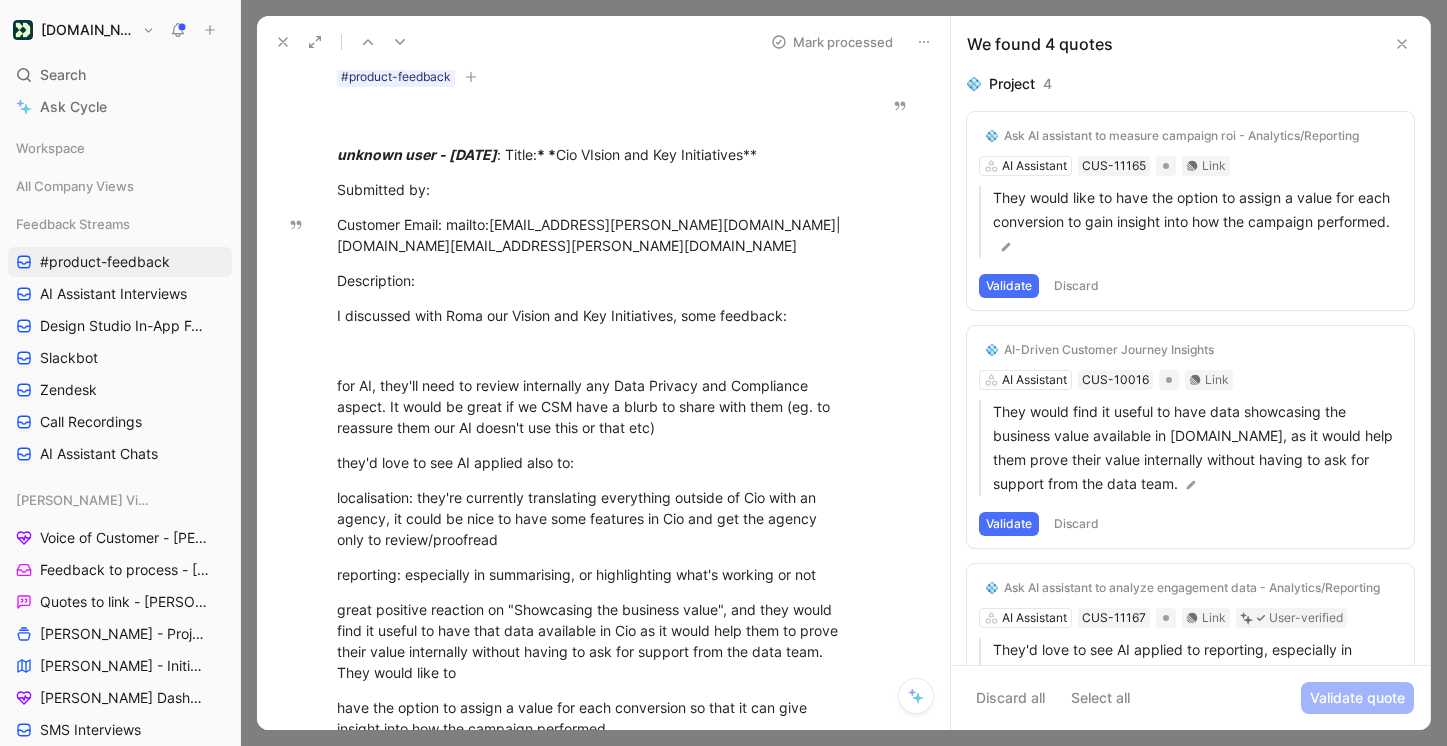 click on "Validate" at bounding box center [1009, 286] 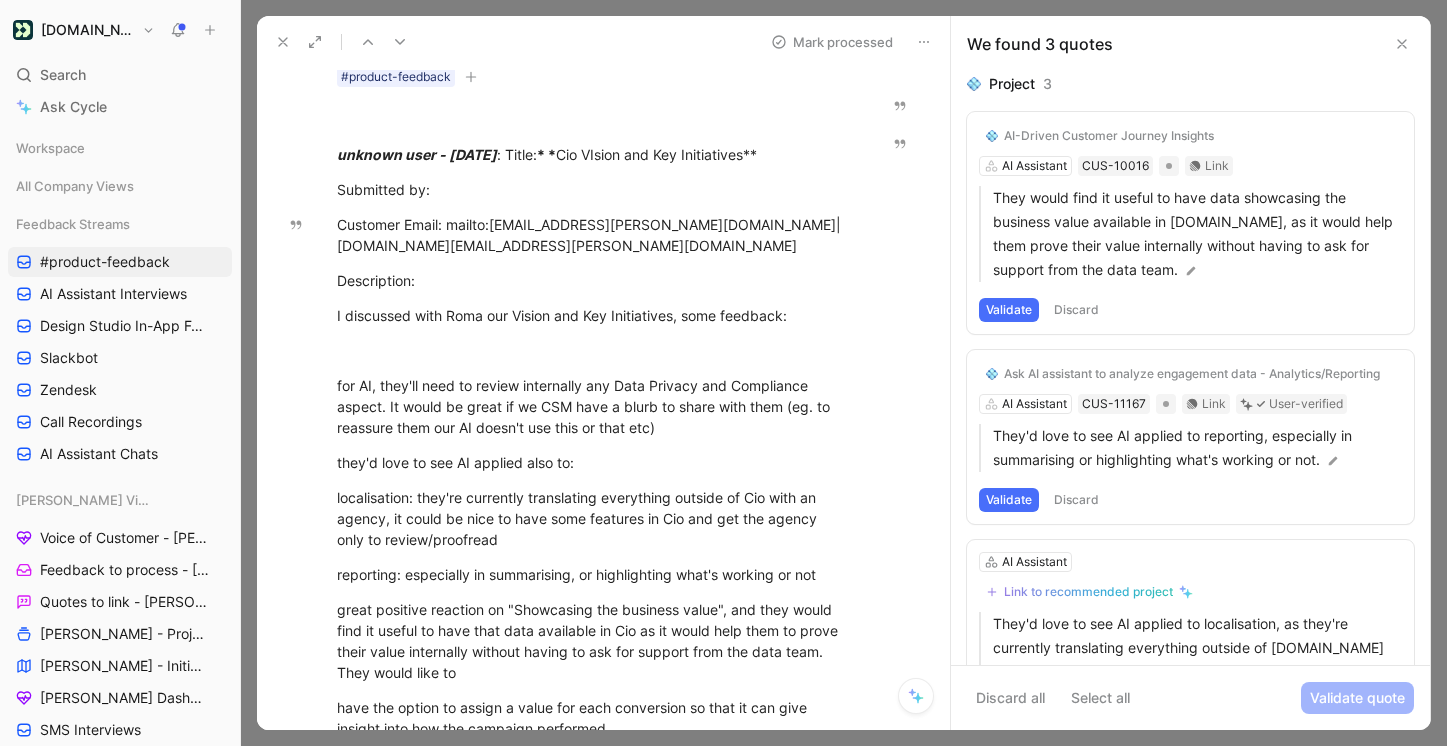 click on "AI-Driven Customer Journey Insights AI Assistant CUS-10016 Link They would find it useful to have data showcasing the business value available in Customer.io, as it would help them prove their value internally without having to ask for support from the data team. Validate Discard" at bounding box center (1190, 223) 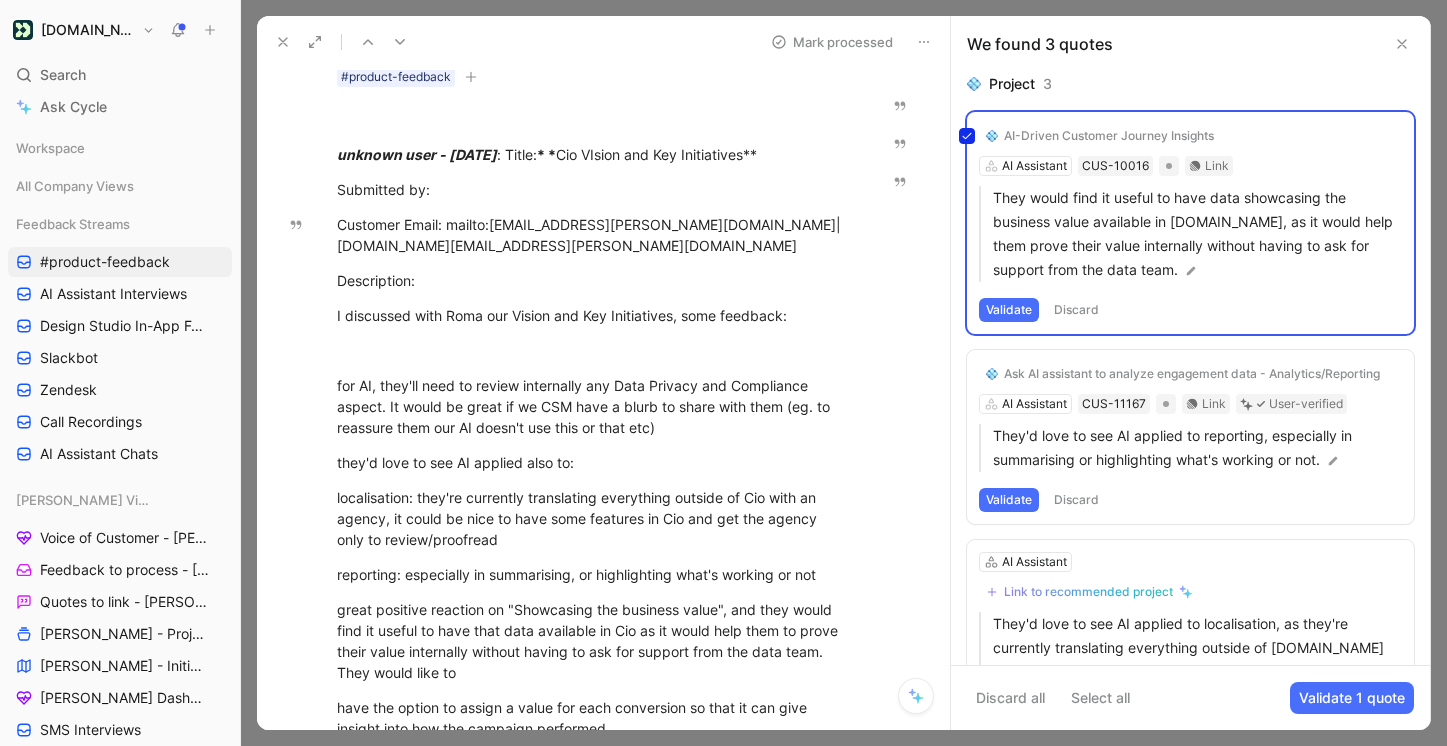 click on "AI-Driven Customer Journey Insights AI Assistant CUS-10016 Link They would find it useful to have data showcasing the business value available in Customer.io, as it would help them prove their value internally without having to ask for support from the data team. Validate Discard" at bounding box center (1190, 223) 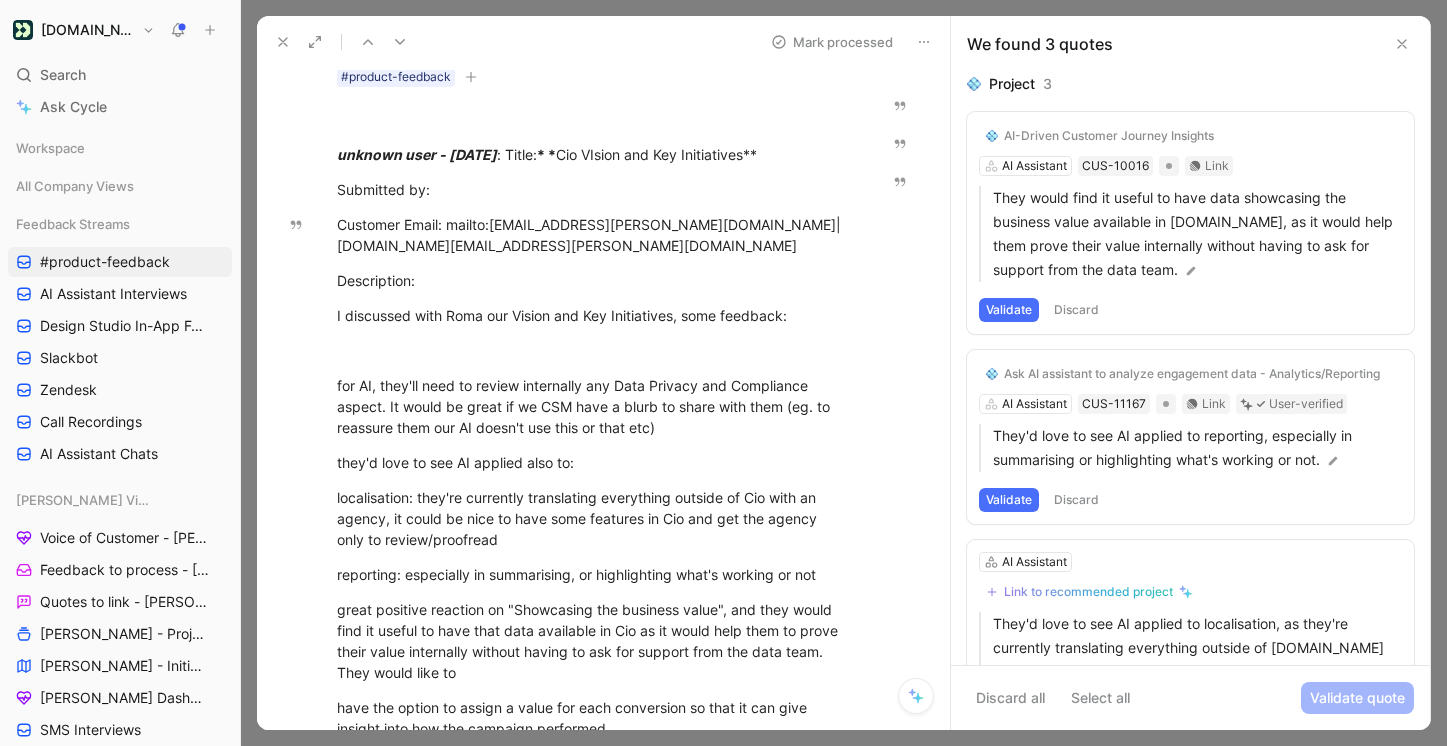 click on "Validate" at bounding box center (1009, 310) 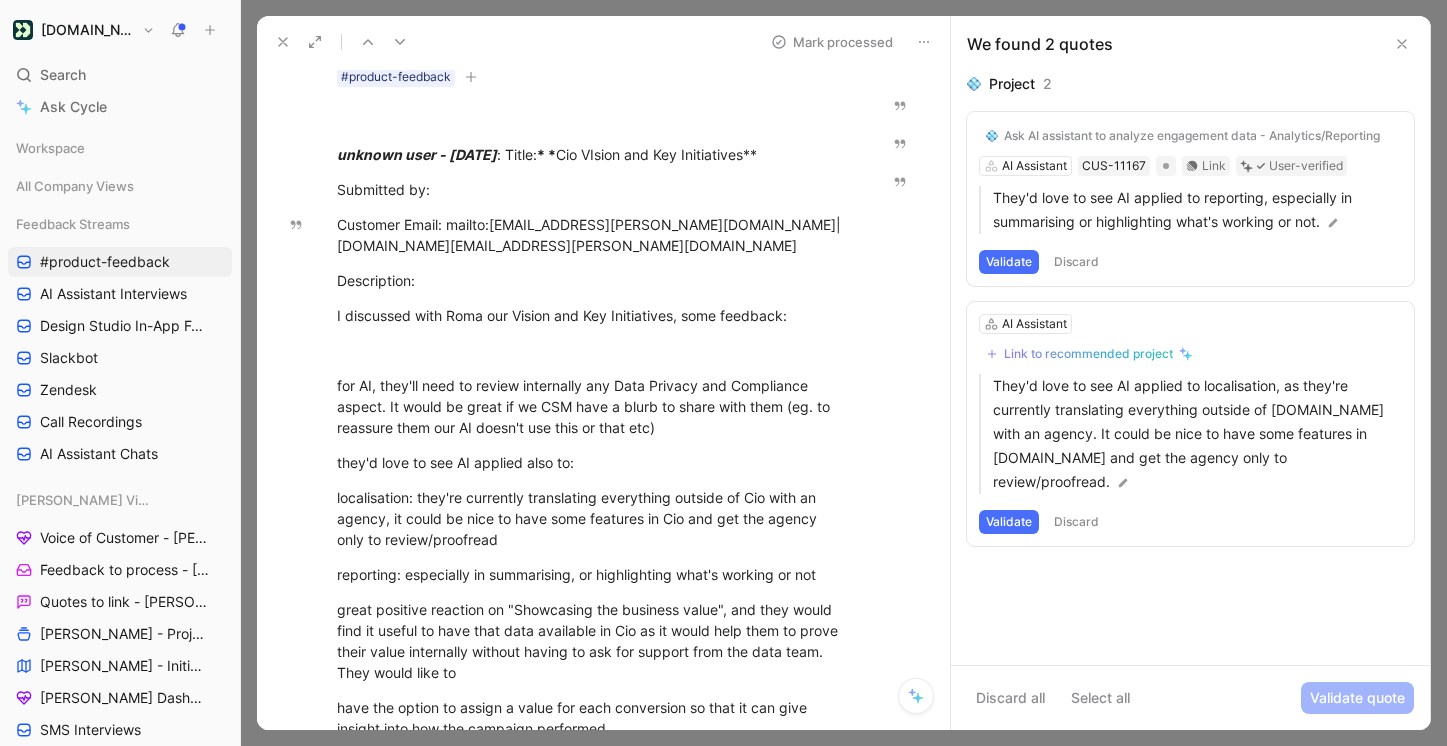 click on "Validate" at bounding box center [1009, 262] 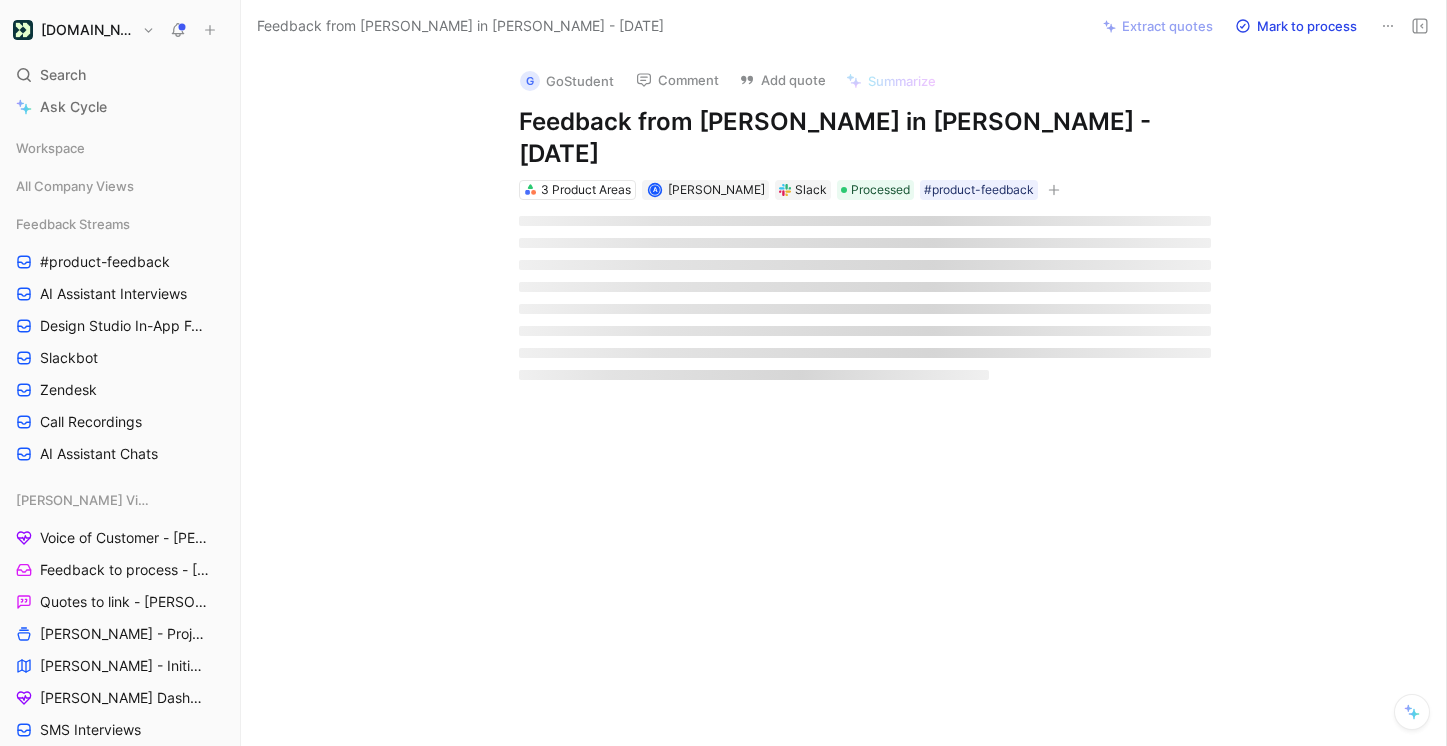 scroll, scrollTop: 0, scrollLeft: 0, axis: both 